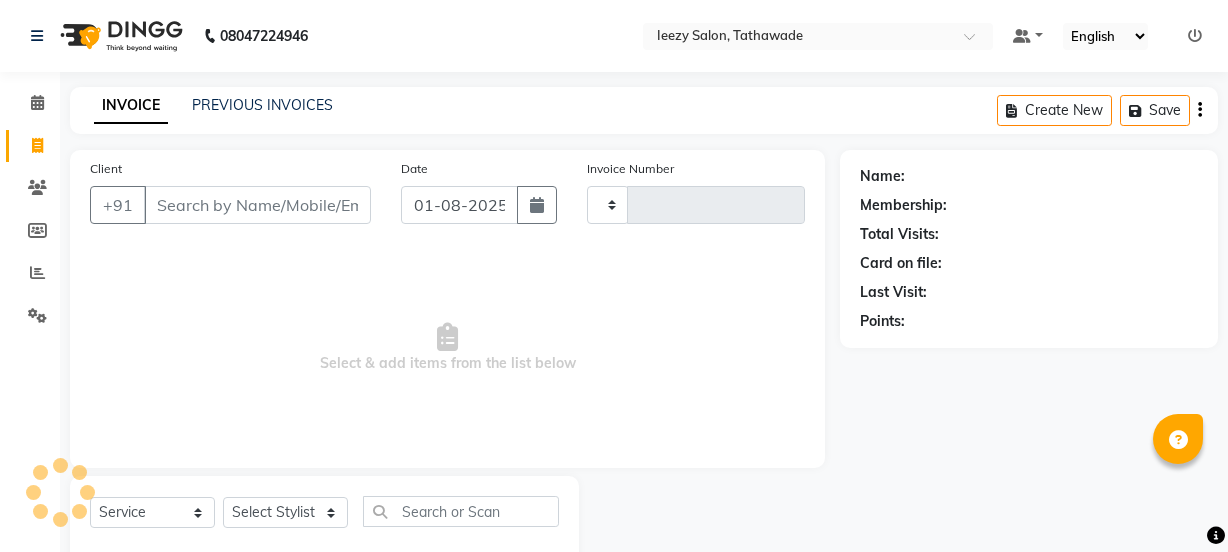 select on "service" 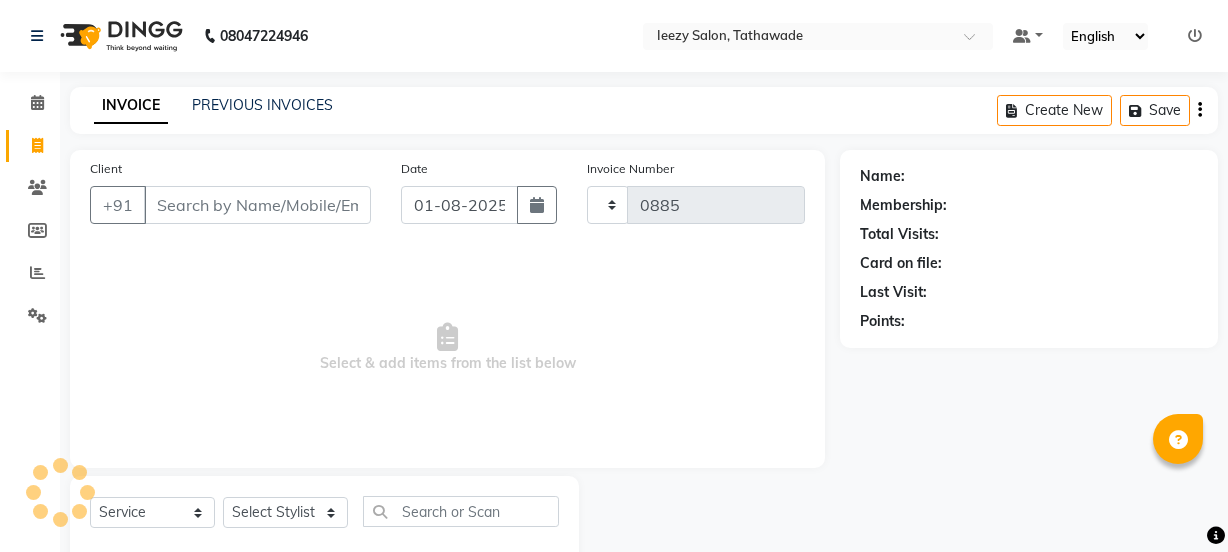 scroll, scrollTop: 50, scrollLeft: 0, axis: vertical 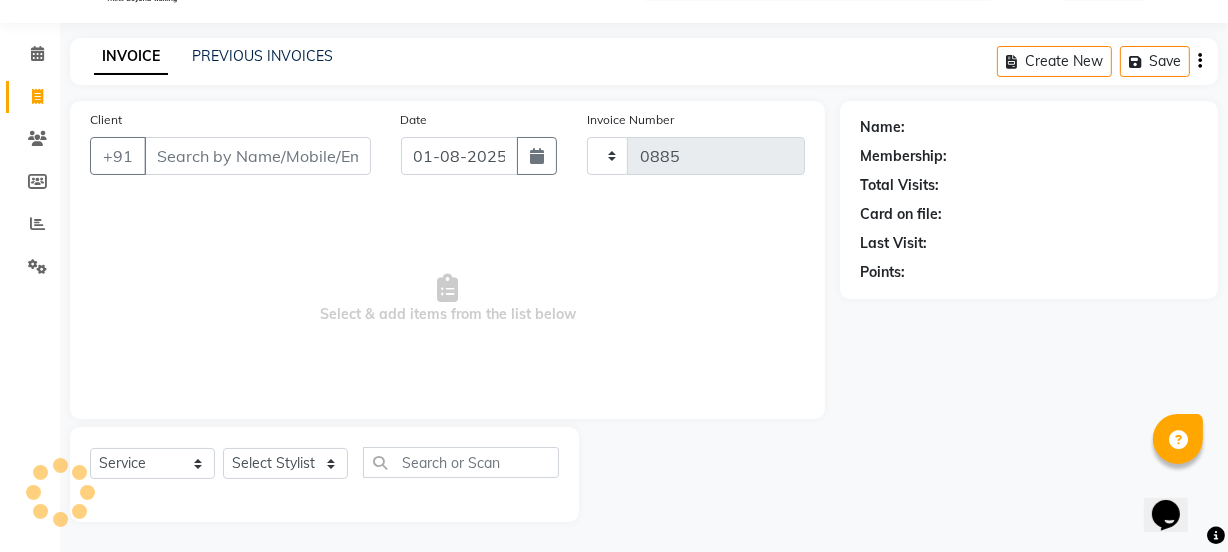click on "PREVIOUS INVOICES" 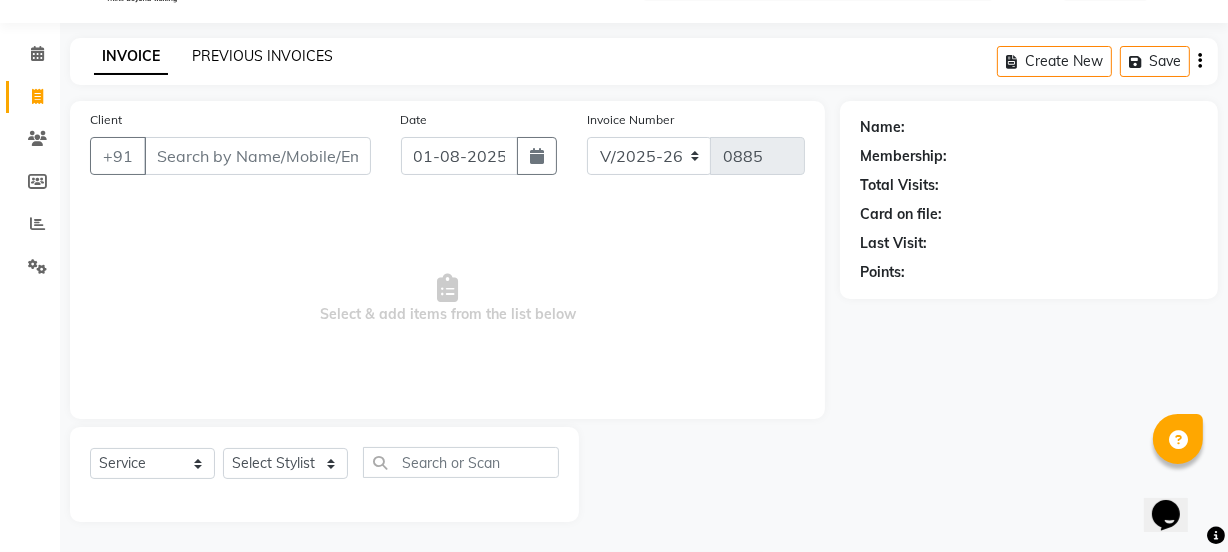 click on "PREVIOUS INVOICES" 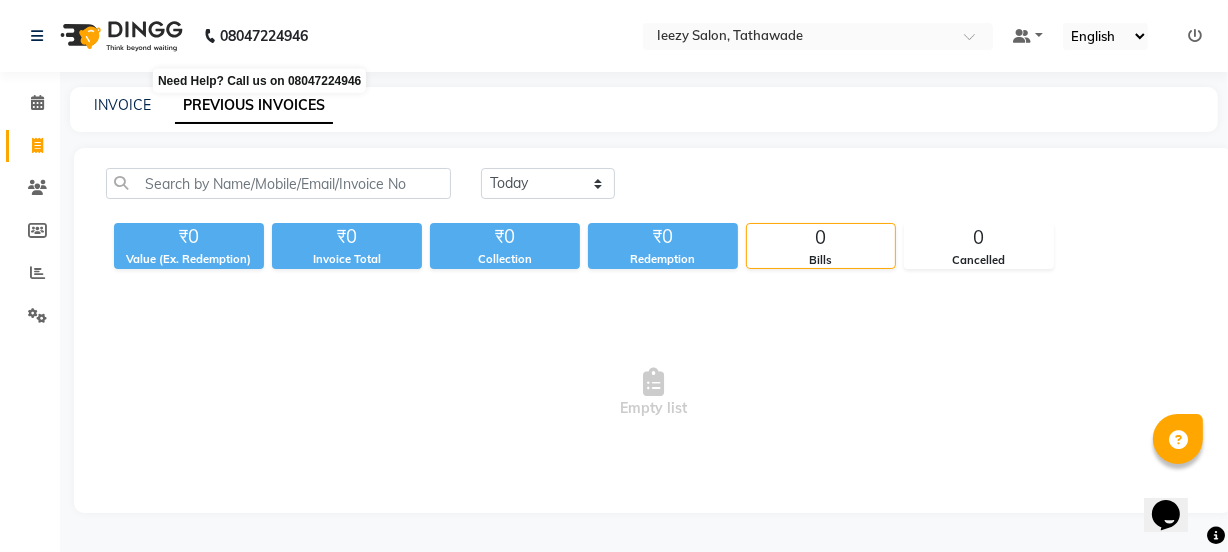 scroll, scrollTop: 0, scrollLeft: 0, axis: both 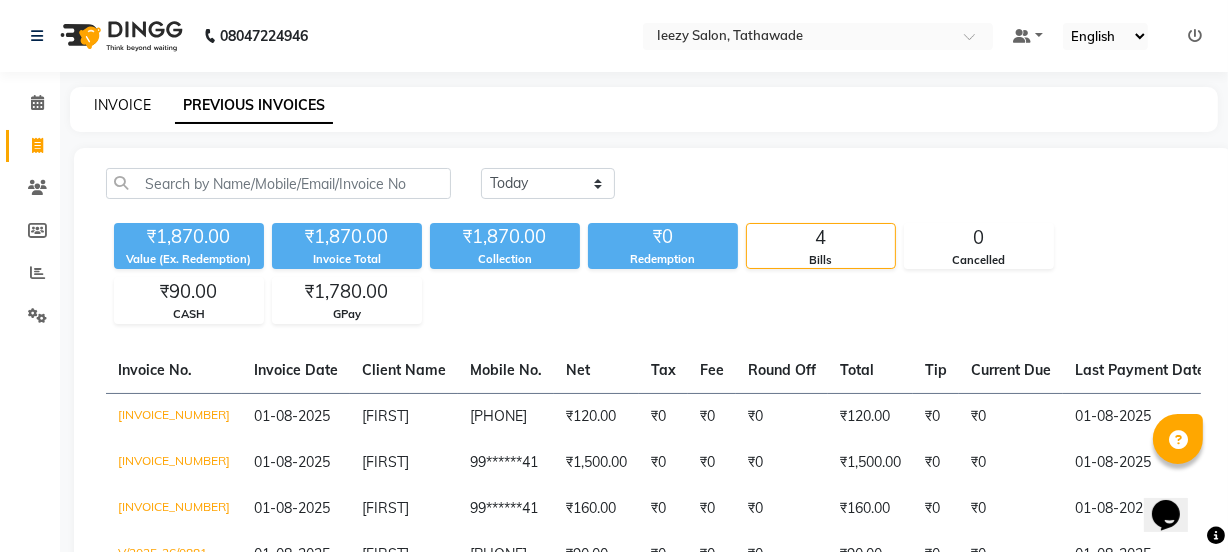 click on "INVOICE" 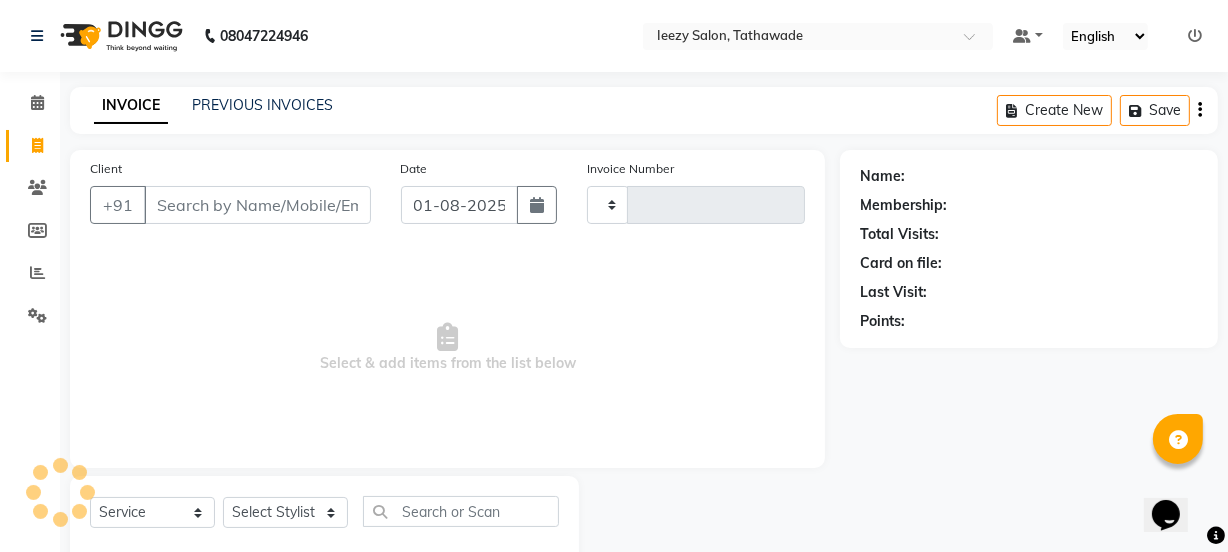 scroll, scrollTop: 50, scrollLeft: 0, axis: vertical 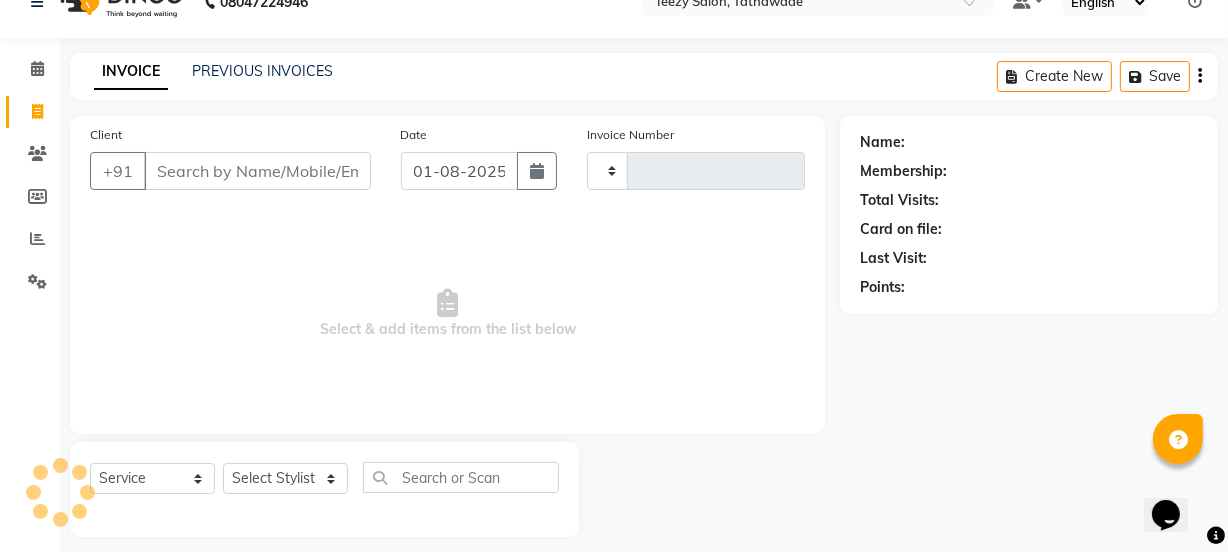 type on "0885" 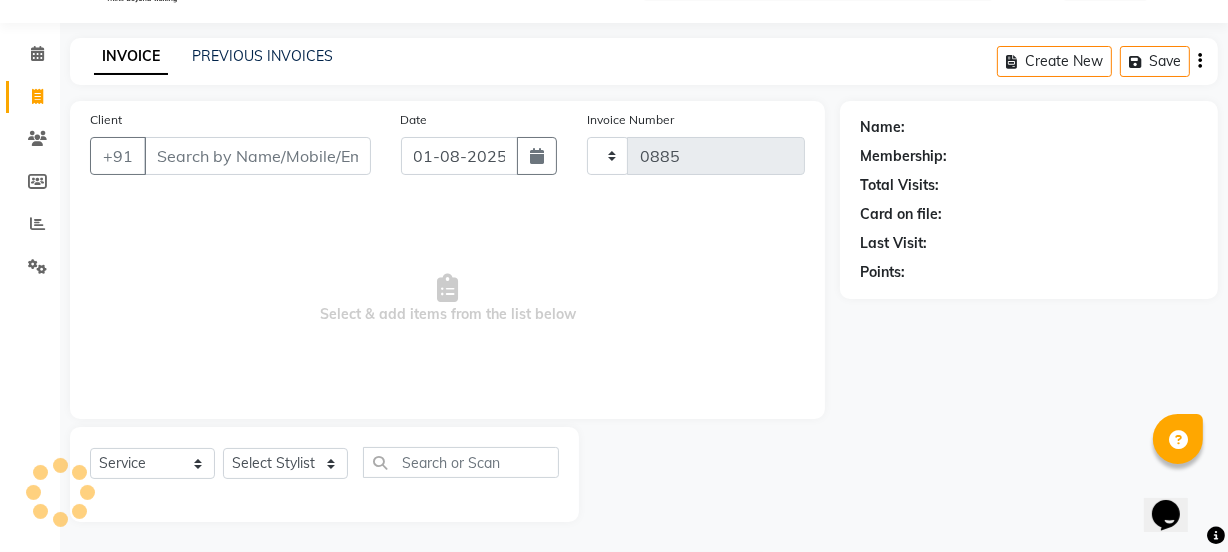 select on "5982" 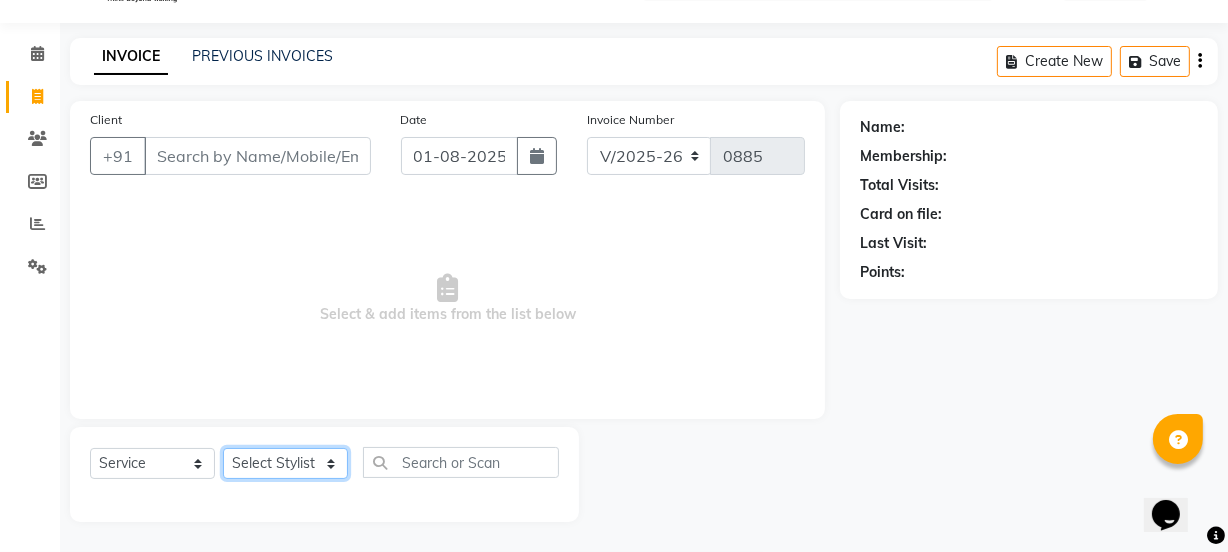 click on "Select Stylist IEEZY -Owner MS KOMAL  Ms Shraddha Rinku  Samiksha  Sr.Bu Rohini  Stylist Shree" 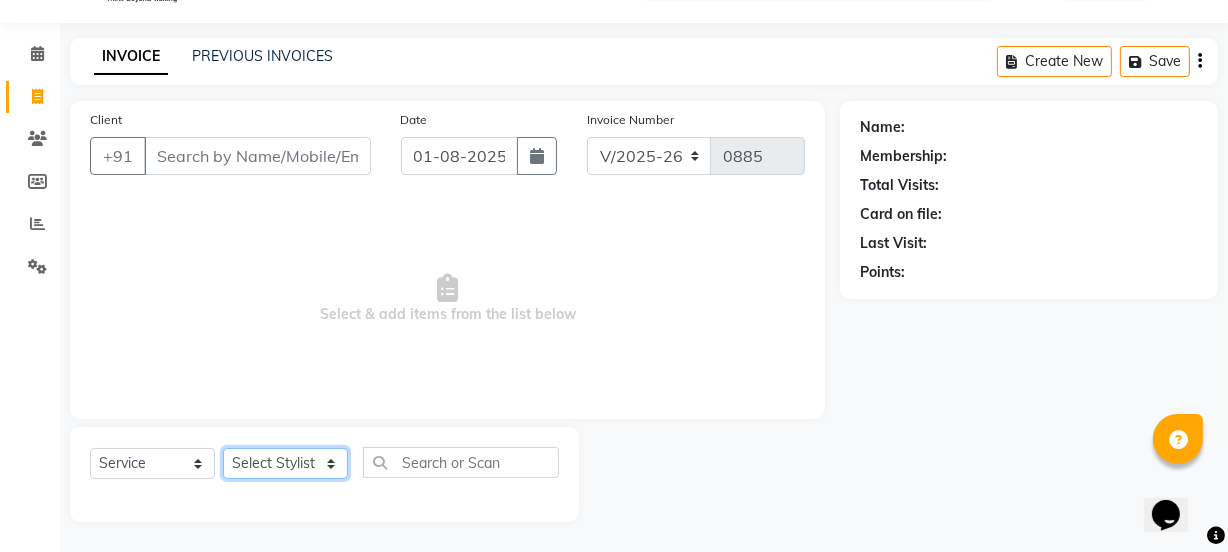 click on "Select Stylist IEEZY -Owner MS KOMAL  Ms Shraddha Rinku  Samiksha  Sr.Bu Rohini  Stylist Shree" 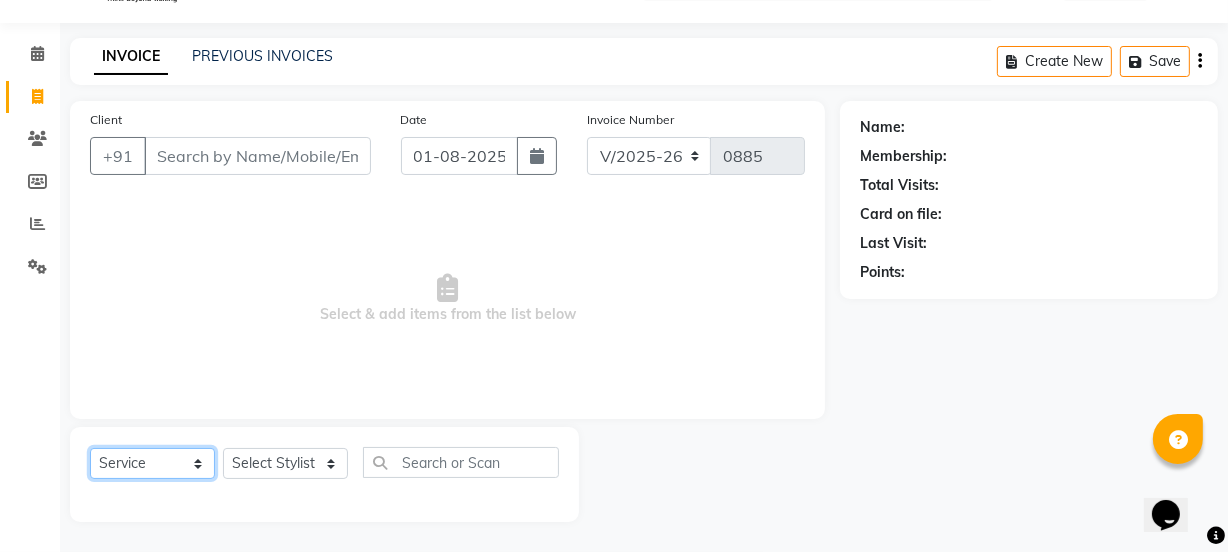 click on "Select  Service  Product  Membership  Package Voucher Prepaid Gift Card" 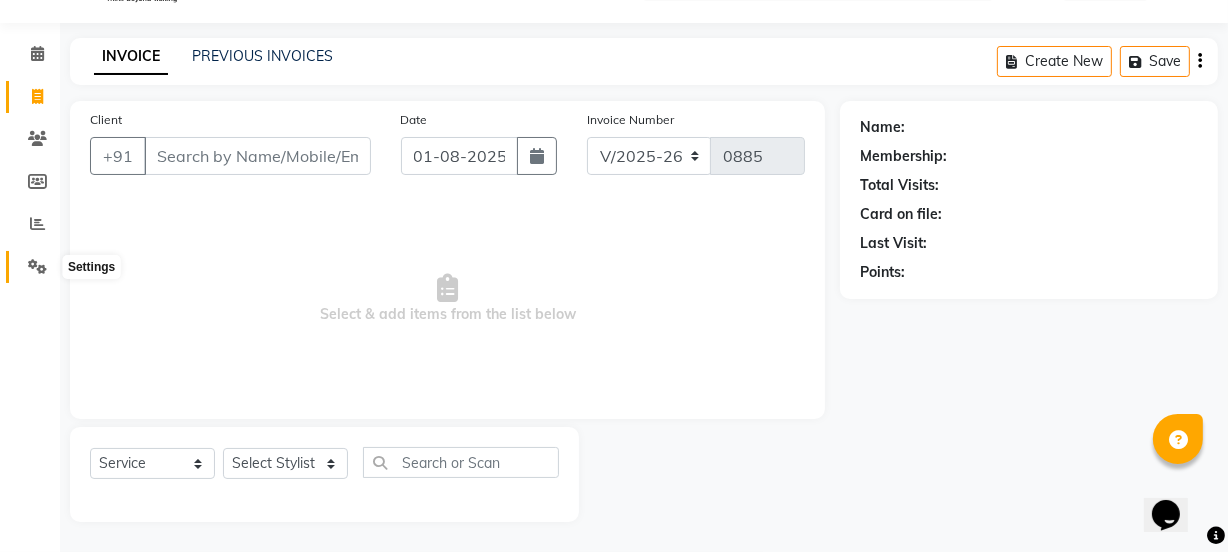 click 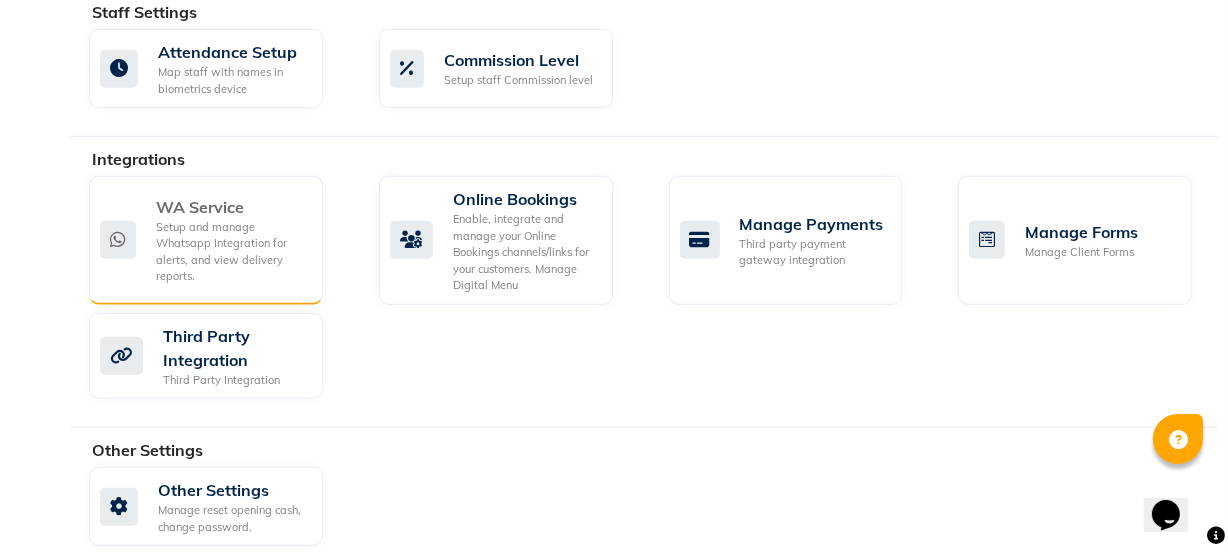 scroll, scrollTop: 1132, scrollLeft: 0, axis: vertical 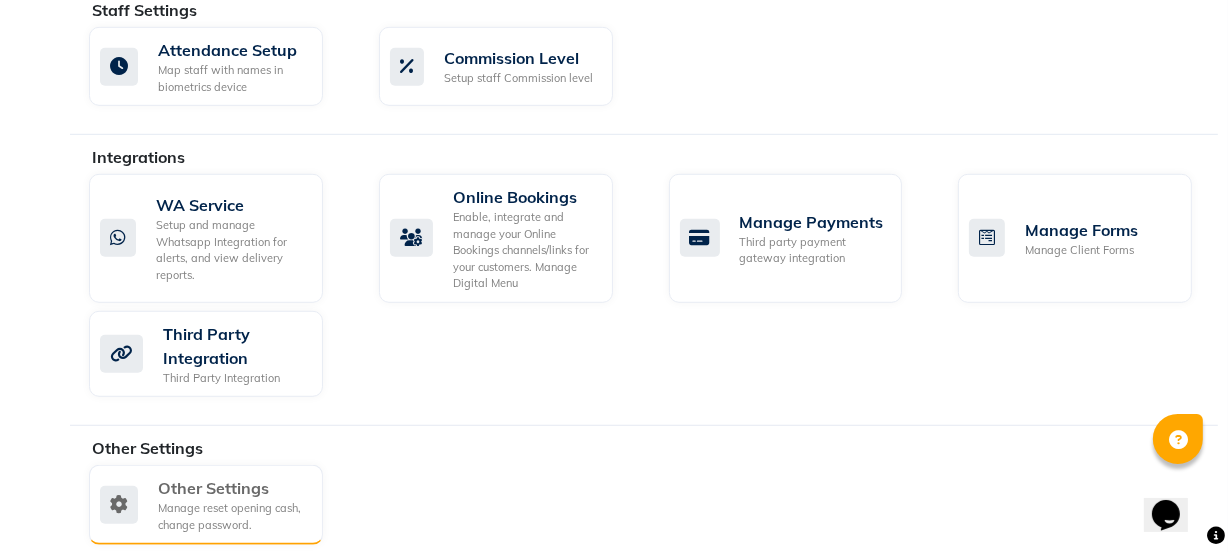 click on "Manage reset opening cash, change password." 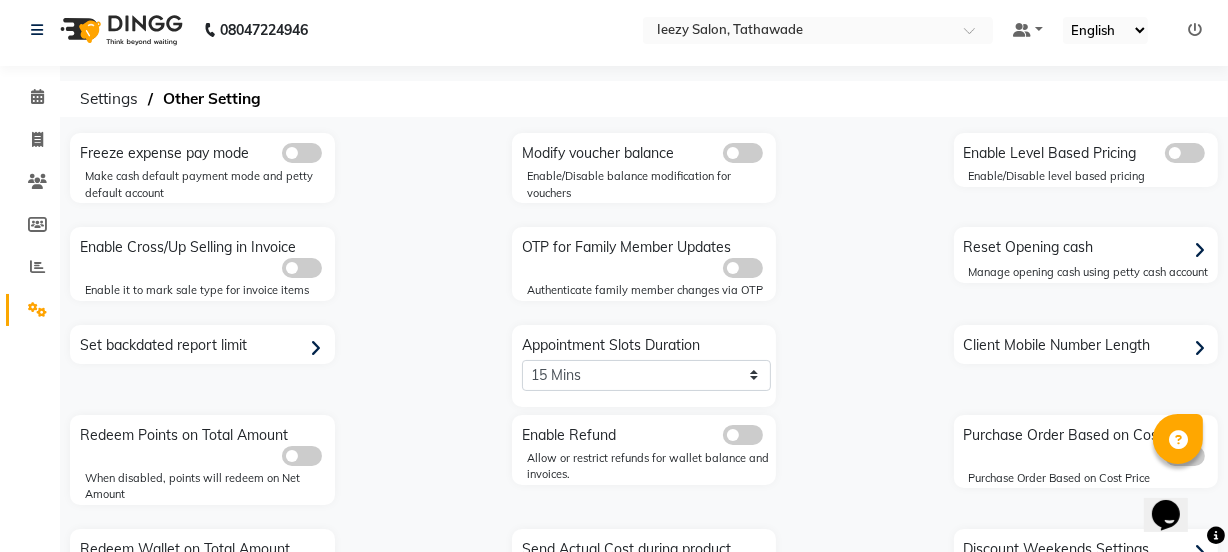 scroll, scrollTop: 0, scrollLeft: 0, axis: both 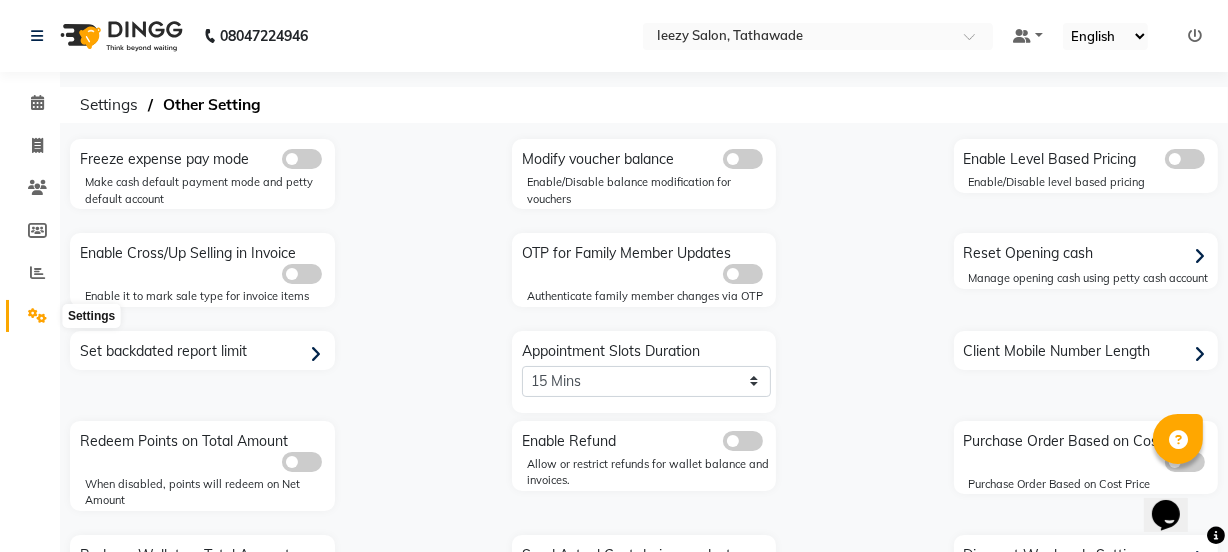 click 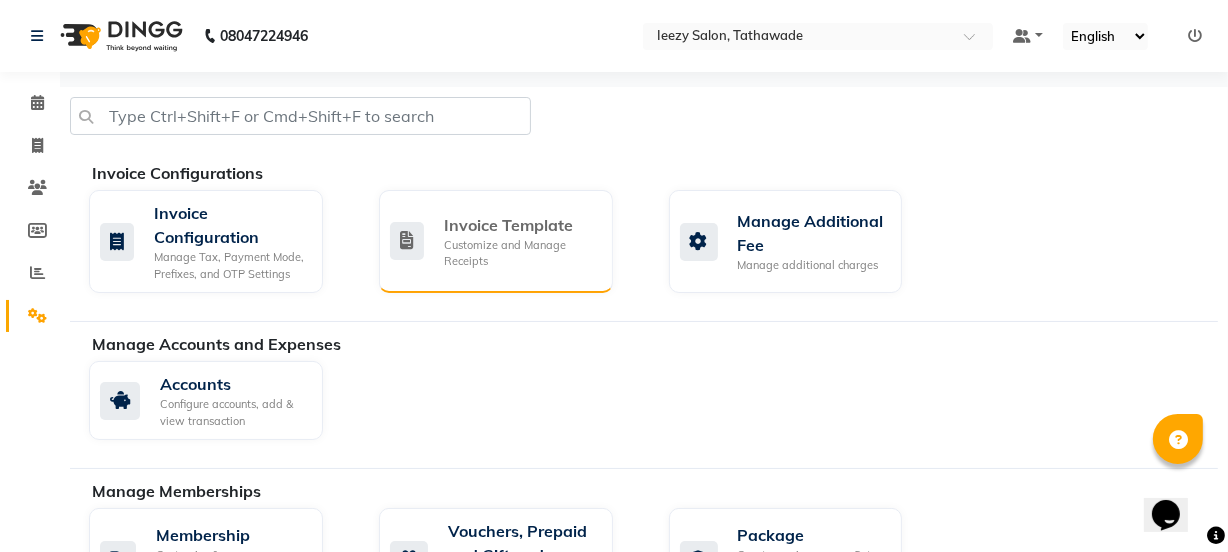 click on "Invoice Template Customize and Manage Receipts" 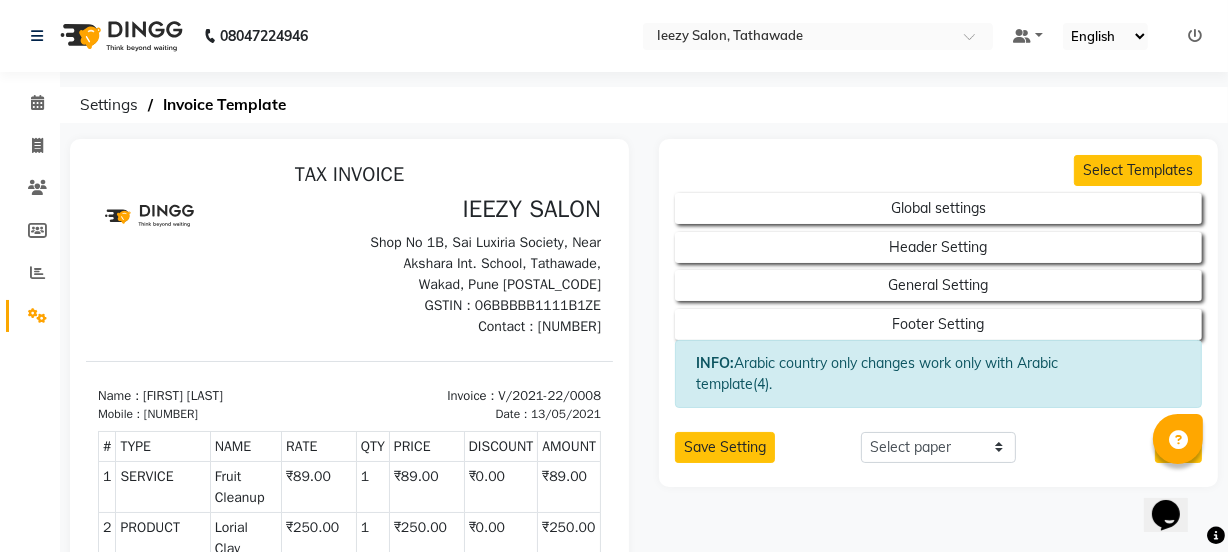 scroll, scrollTop: 0, scrollLeft: 0, axis: both 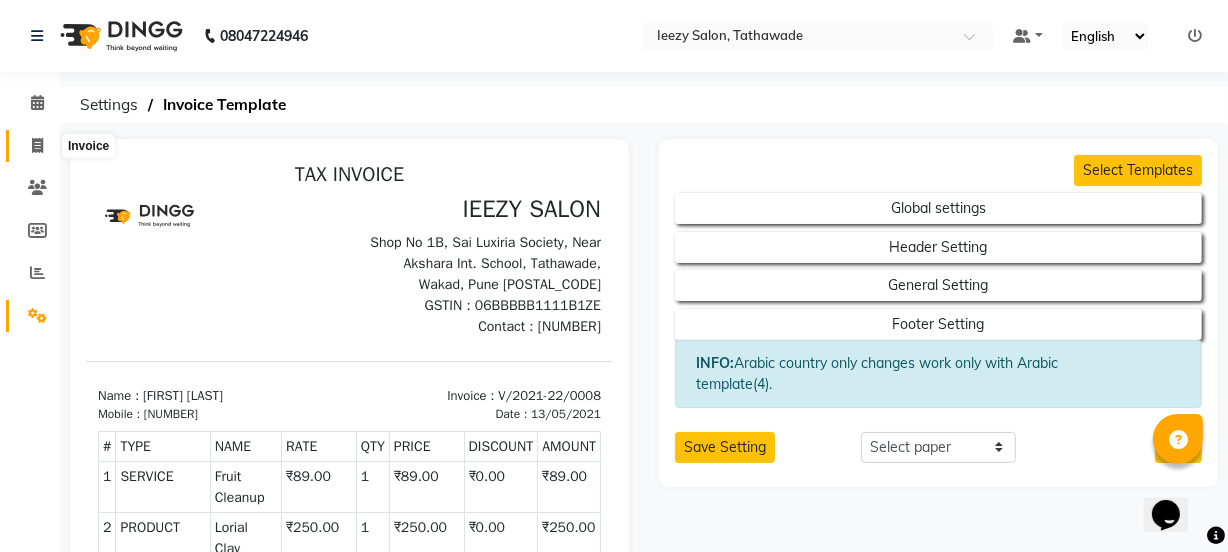 click 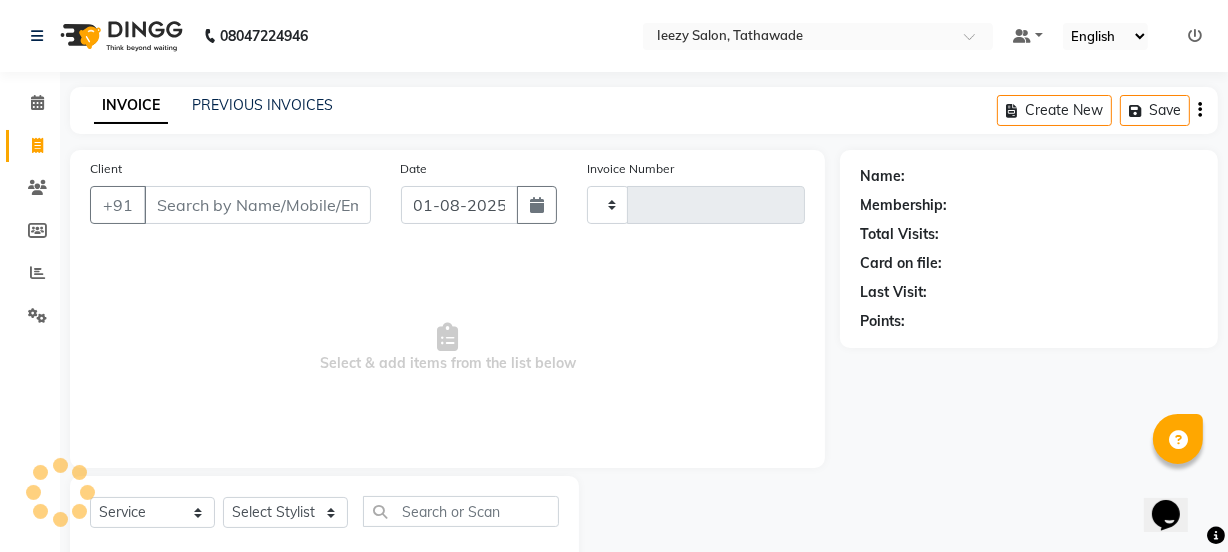 scroll, scrollTop: 50, scrollLeft: 0, axis: vertical 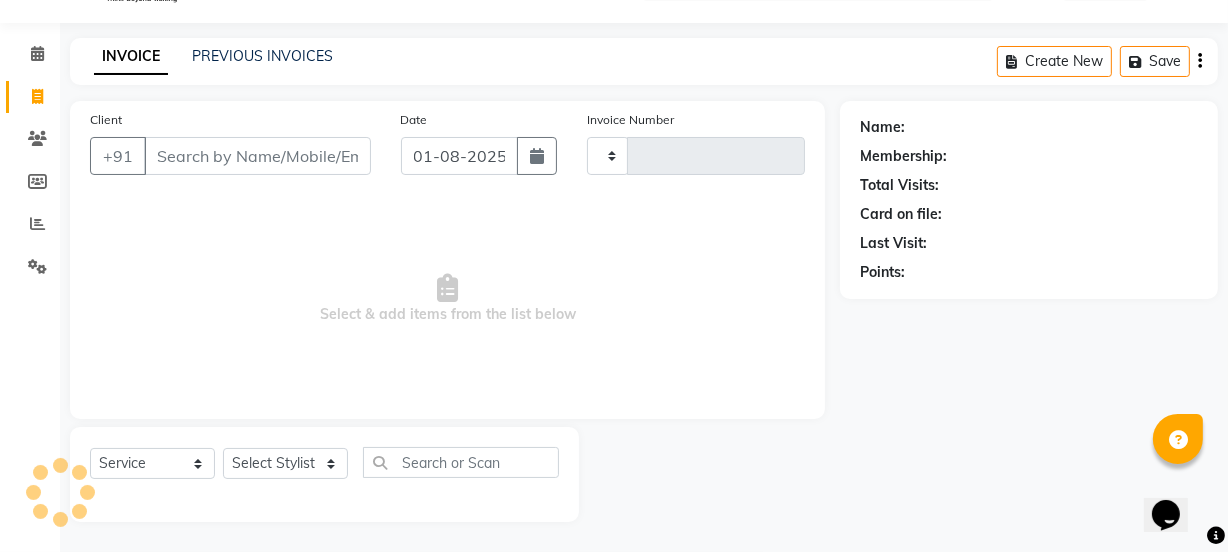 type on "0885" 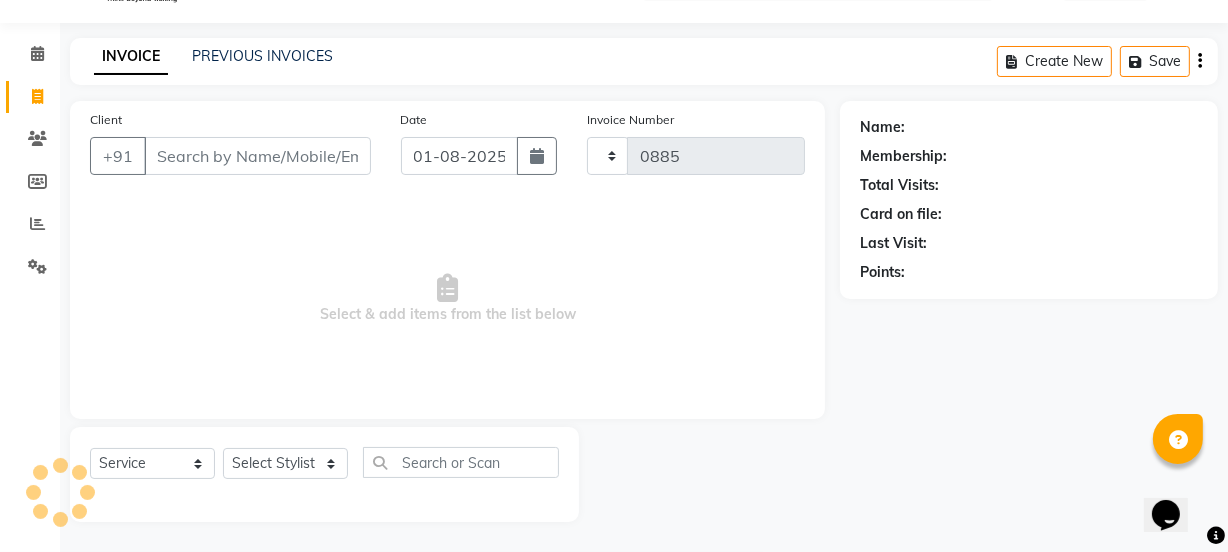 select on "5982" 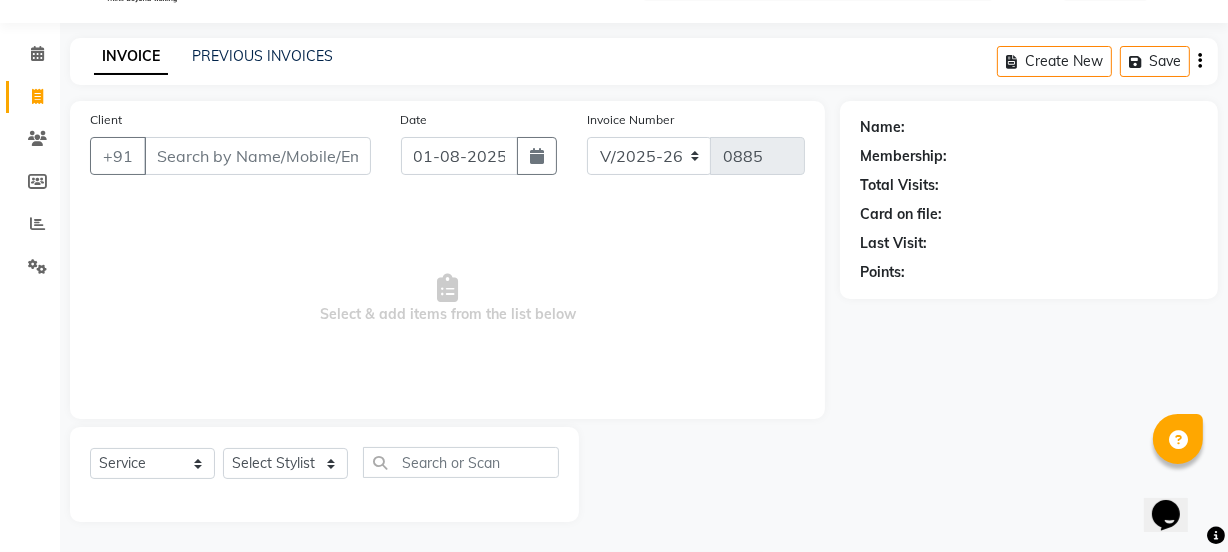 click on "Client" at bounding box center [257, 156] 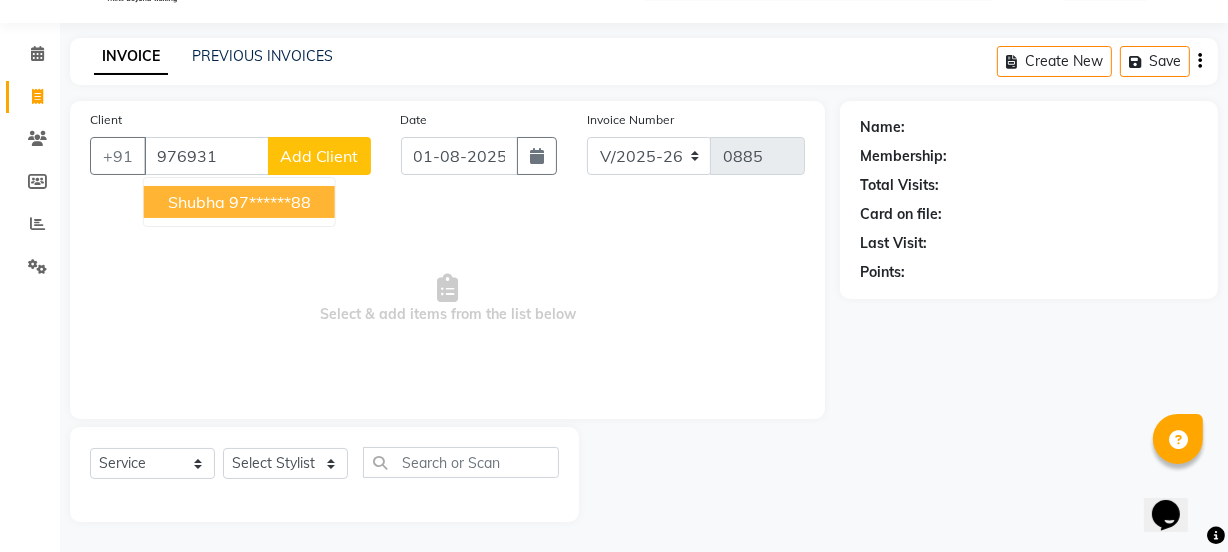 click on "[FIRST] [PHONE]" at bounding box center (239, 202) 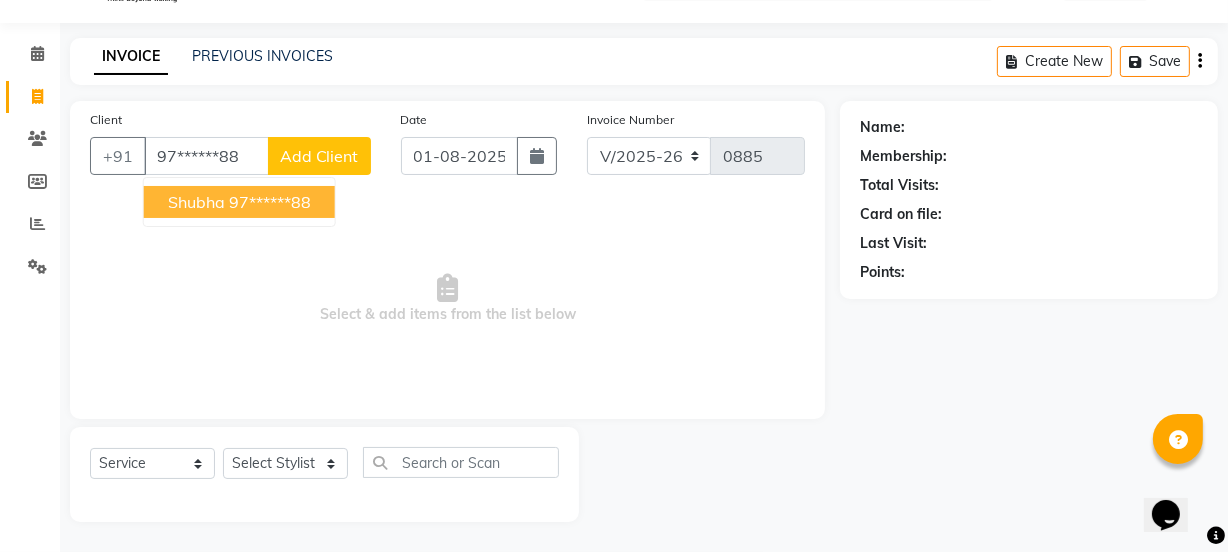 type on "97******88" 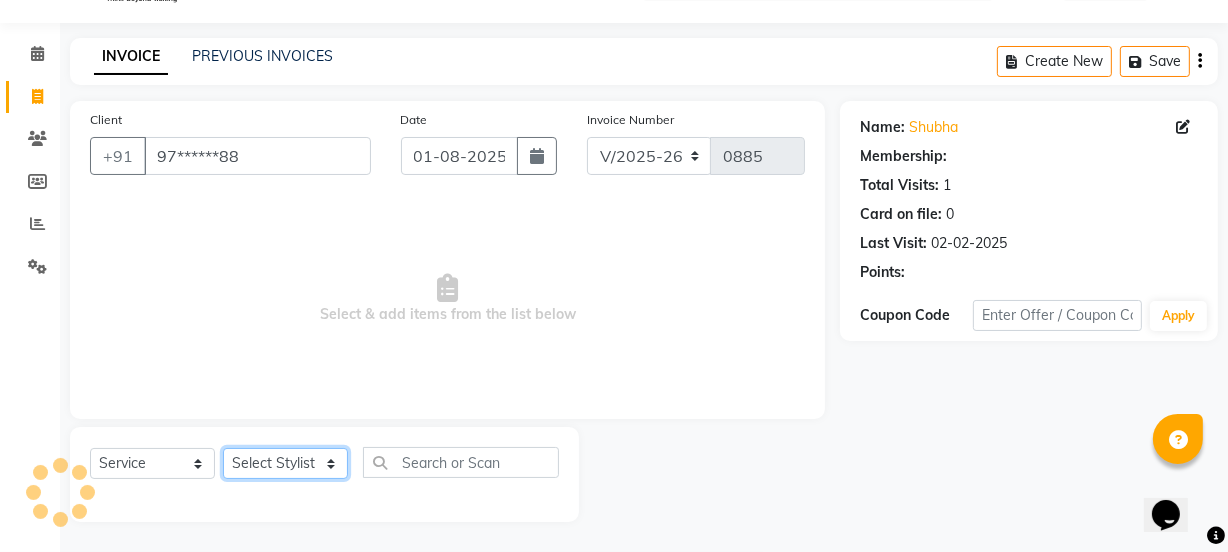 click on "Select Stylist IEEZY -Owner MS KOMAL  Ms Shraddha Rinku  Samiksha  Sr.Bu Rohini  Stylist Shree" 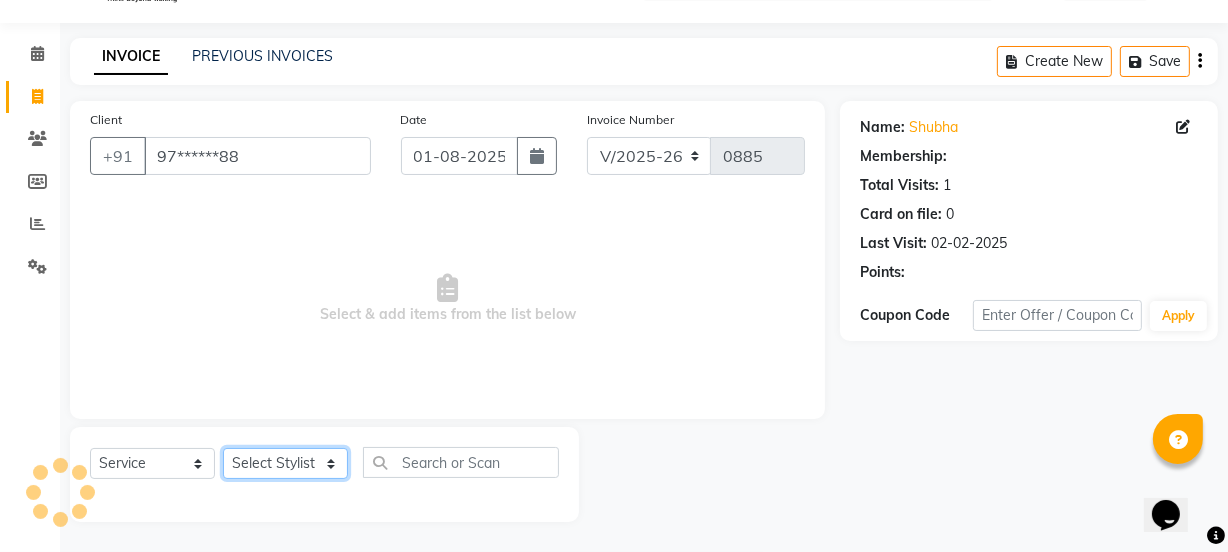 select on "68032" 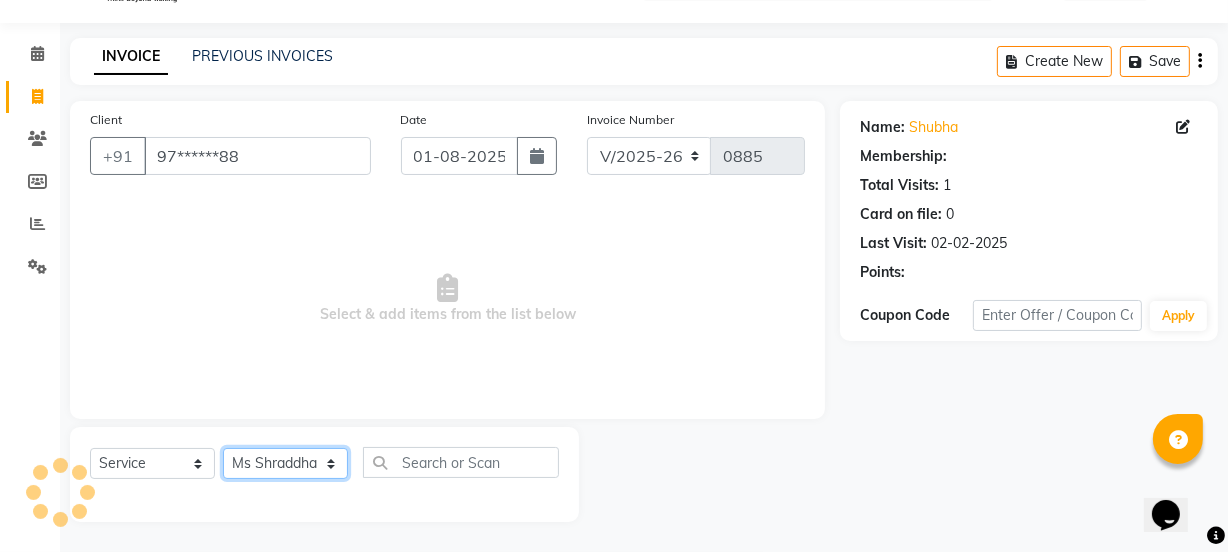 click on "Select Stylist IEEZY -Owner MS KOMAL  Ms Shraddha Rinku  Samiksha  Sr.Bu Rohini  Stylist Shree" 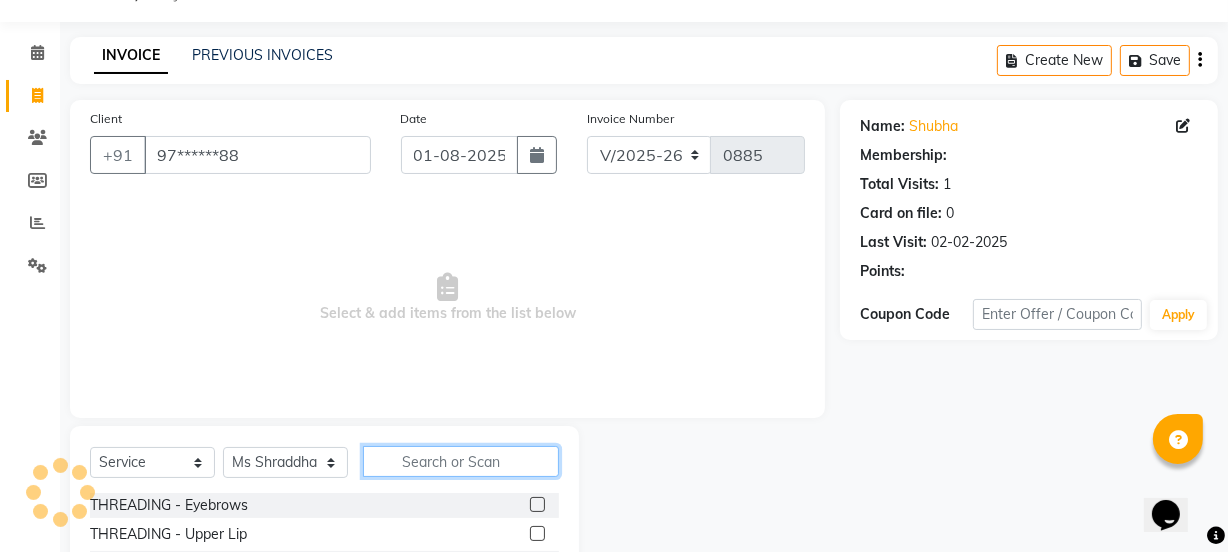 click 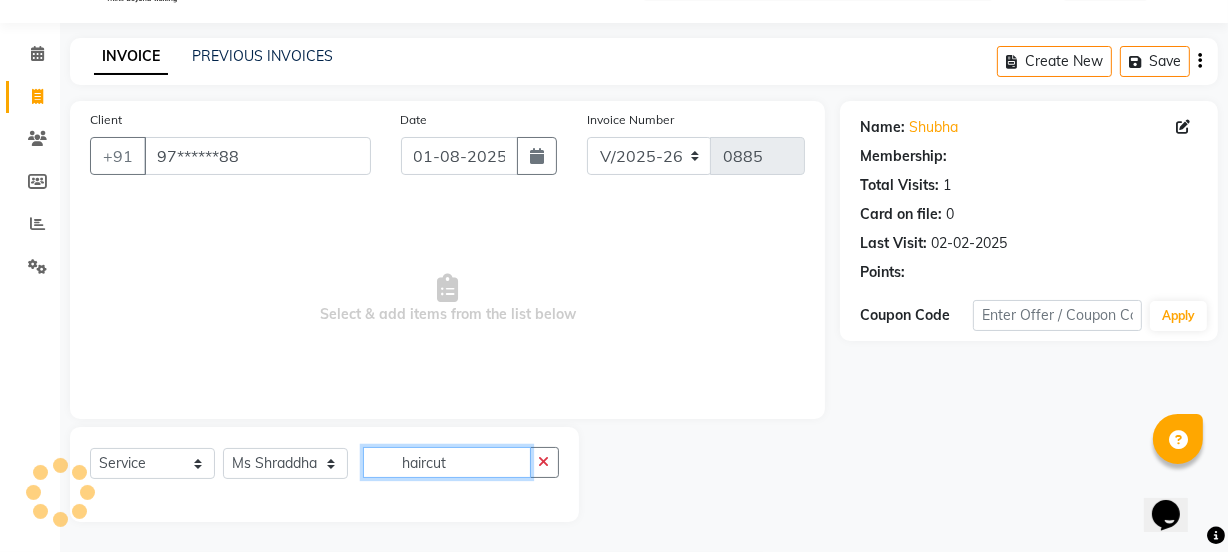 click on "haircut" 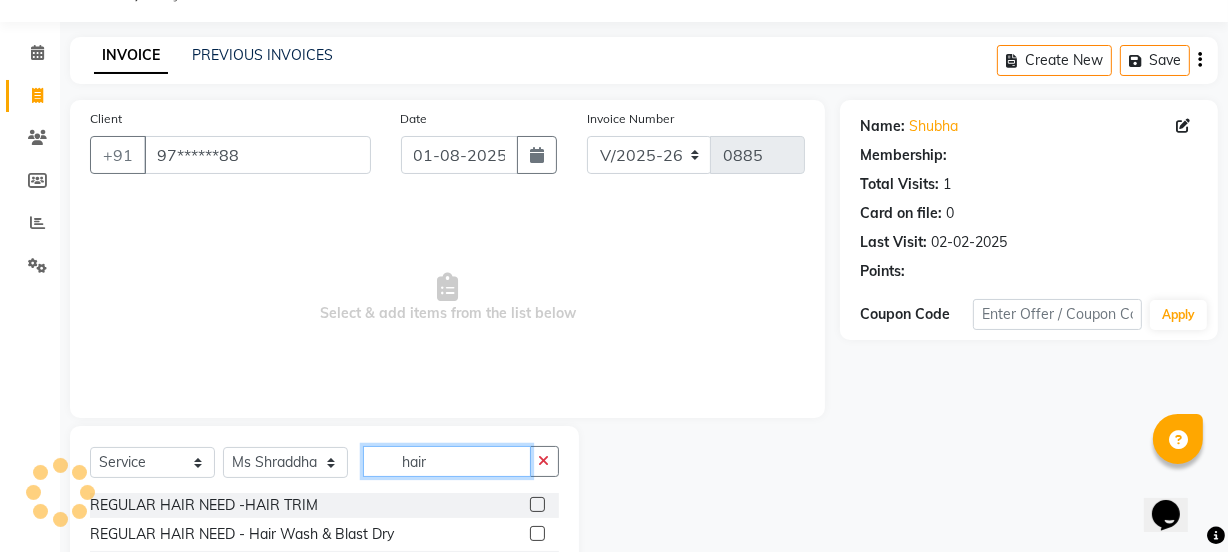 type on "hair" 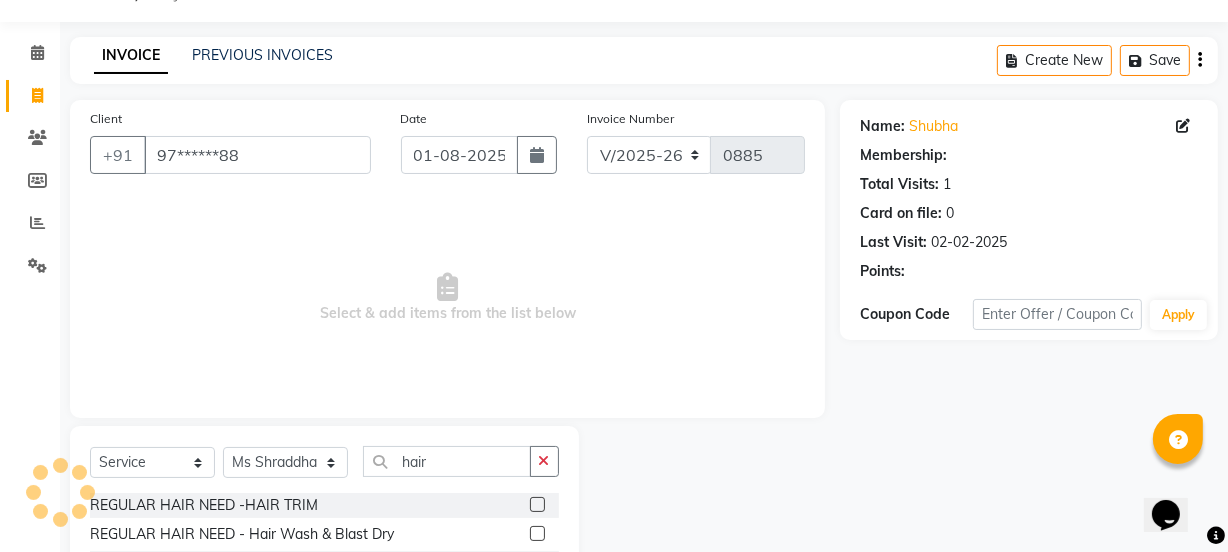 click 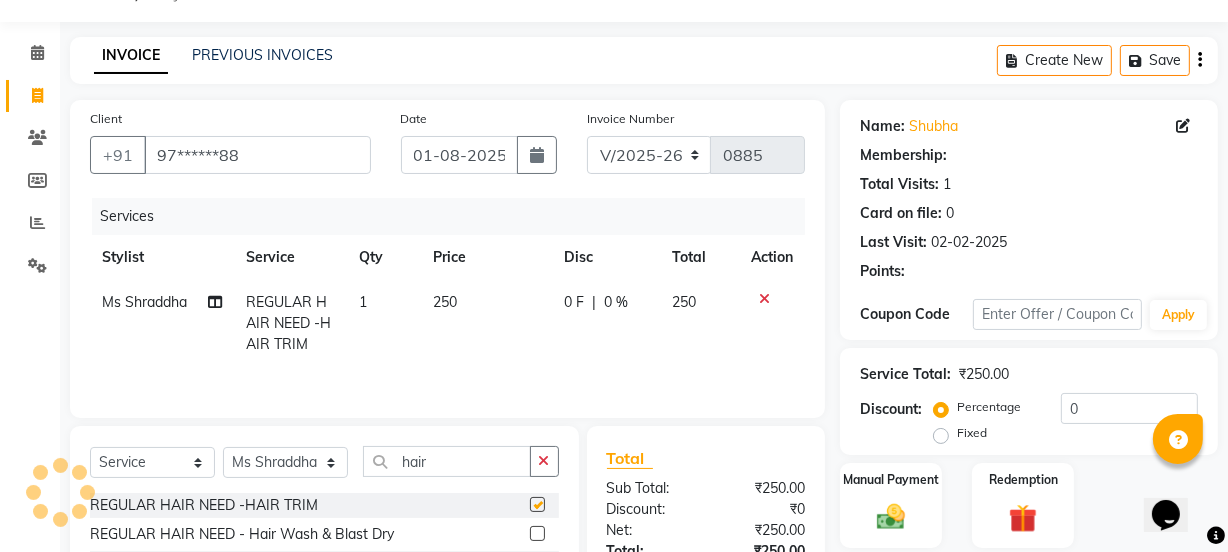 checkbox on "false" 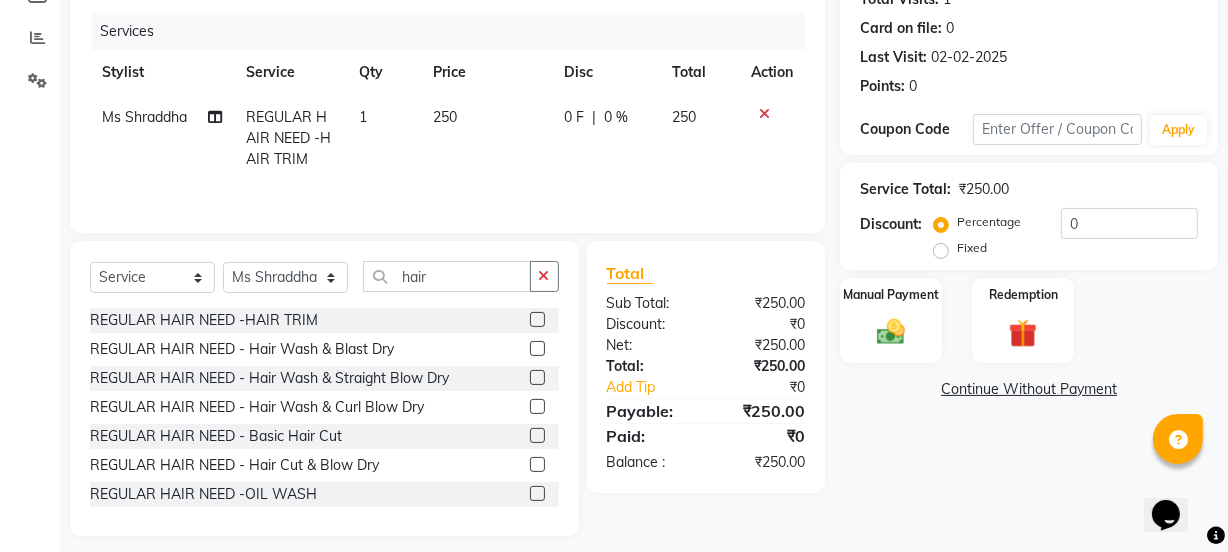 scroll, scrollTop: 250, scrollLeft: 0, axis: vertical 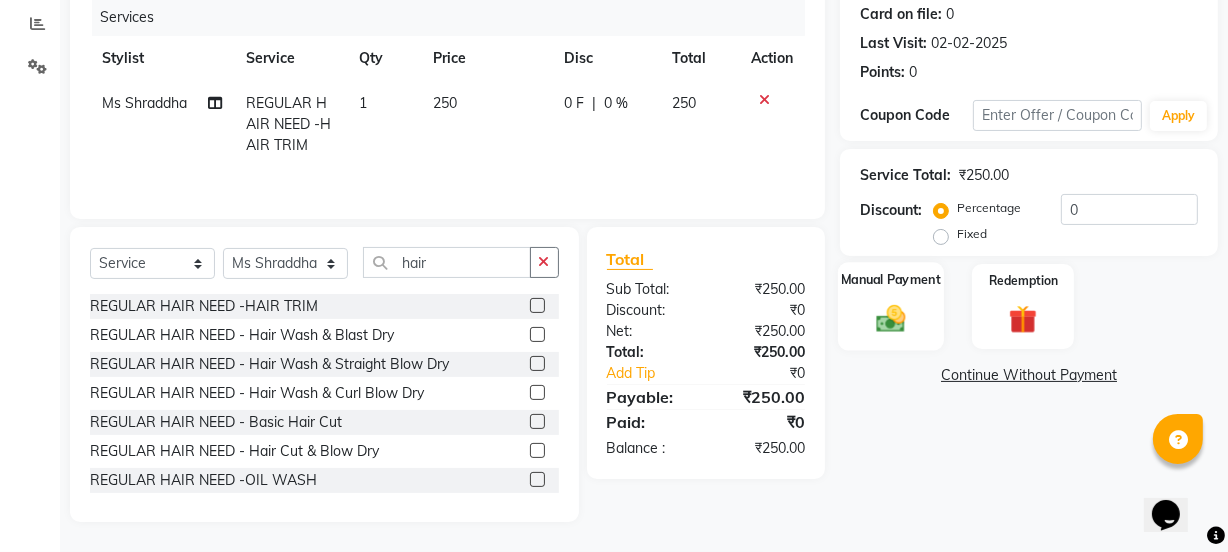 click 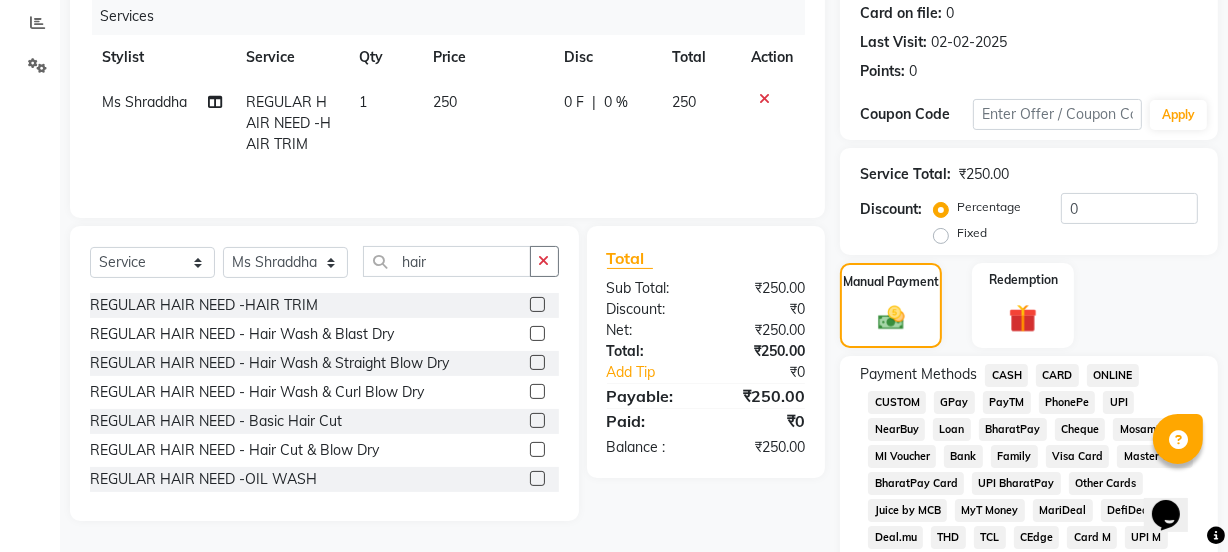 click on "GPay" 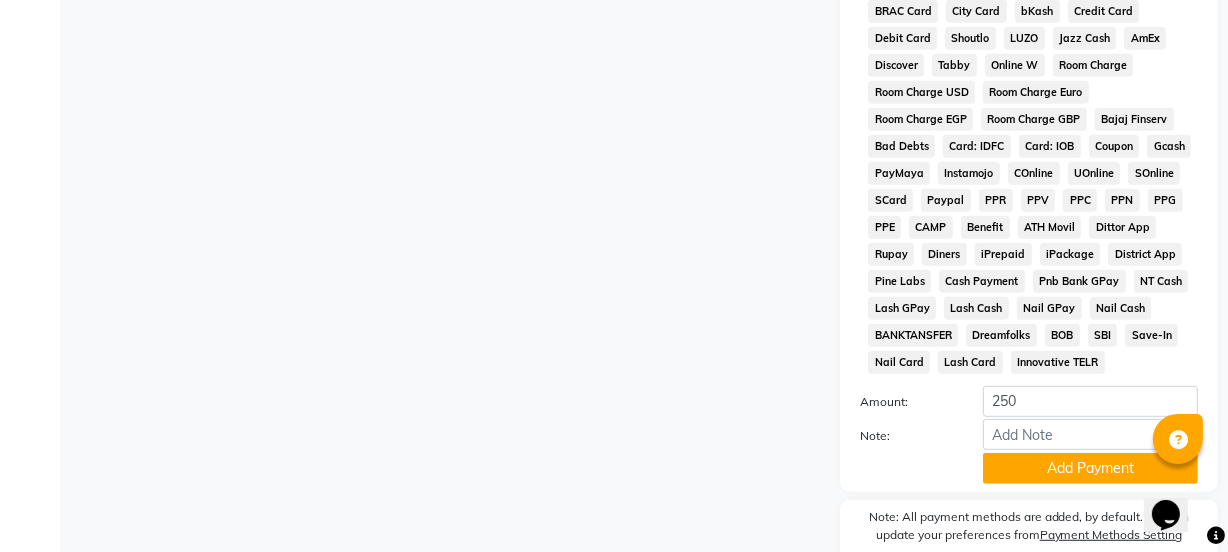 scroll, scrollTop: 1051, scrollLeft: 0, axis: vertical 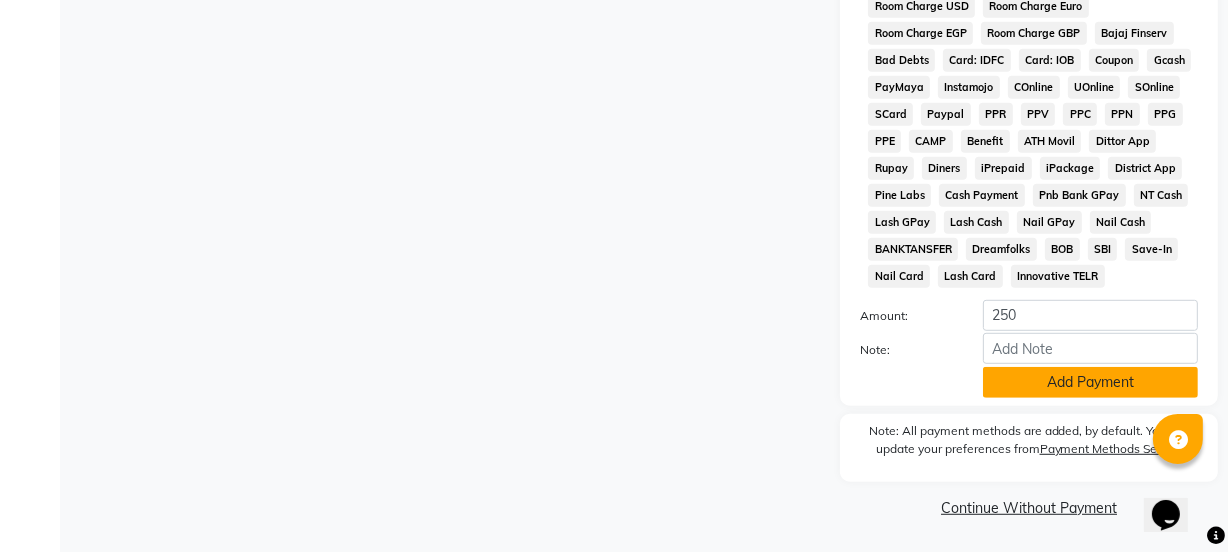 click on "Add Payment" 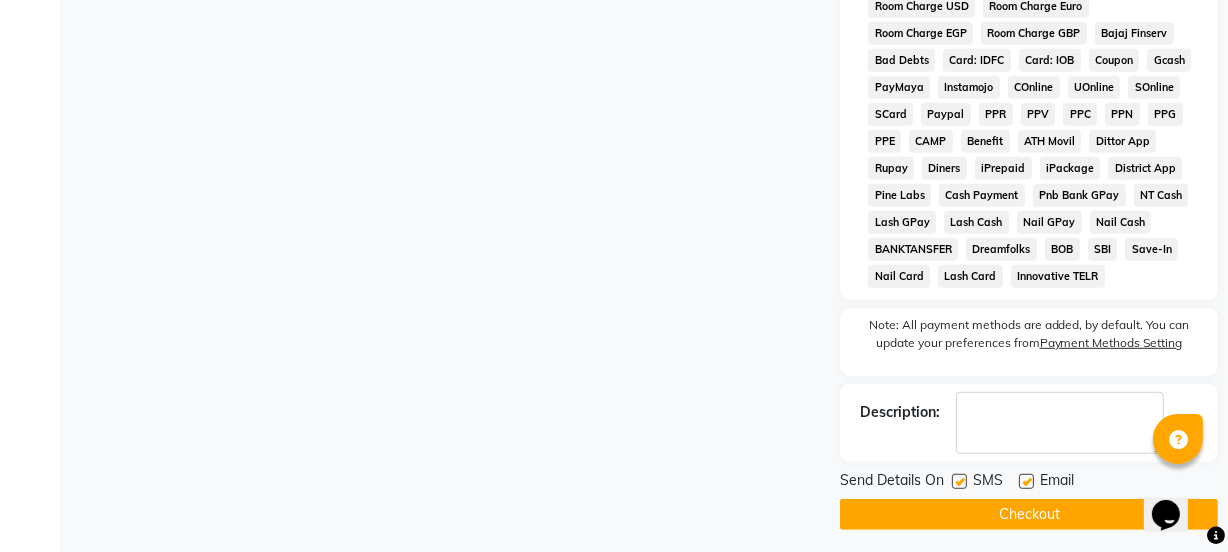 click 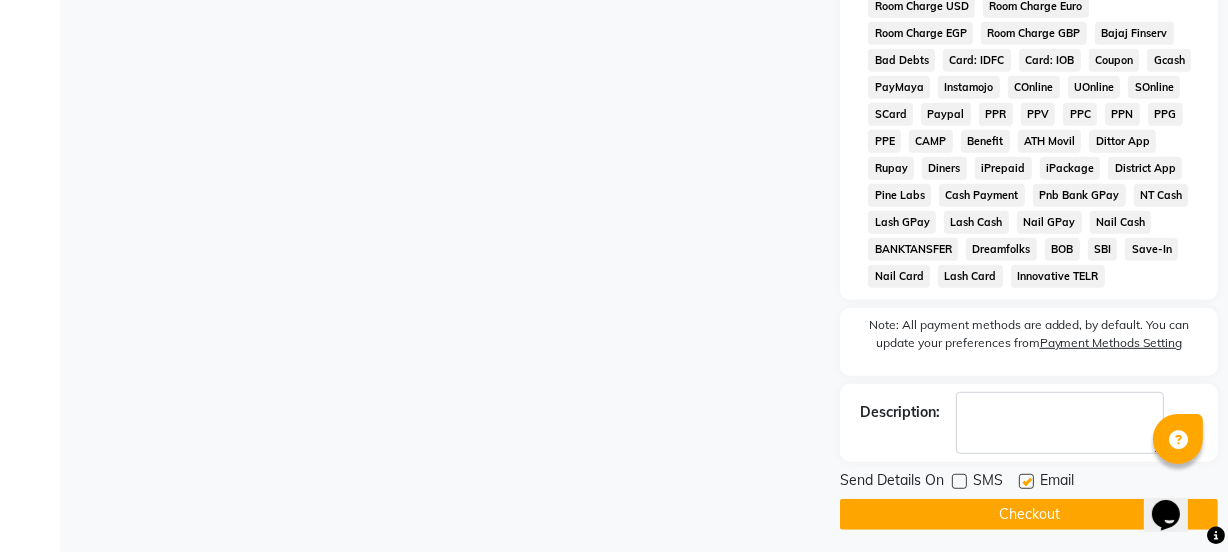 click 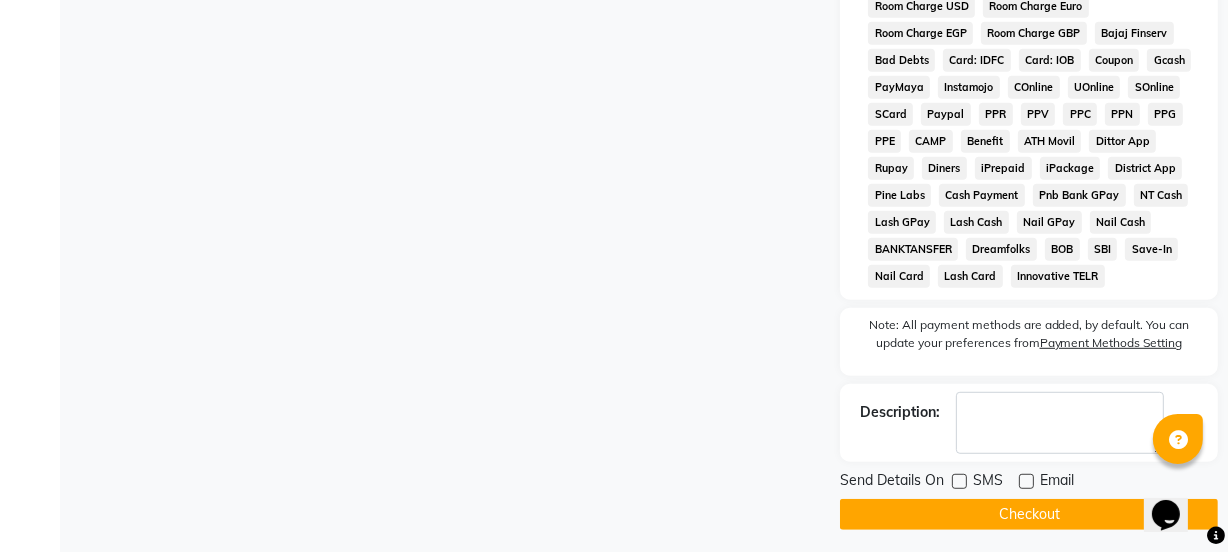 click on "Checkout" 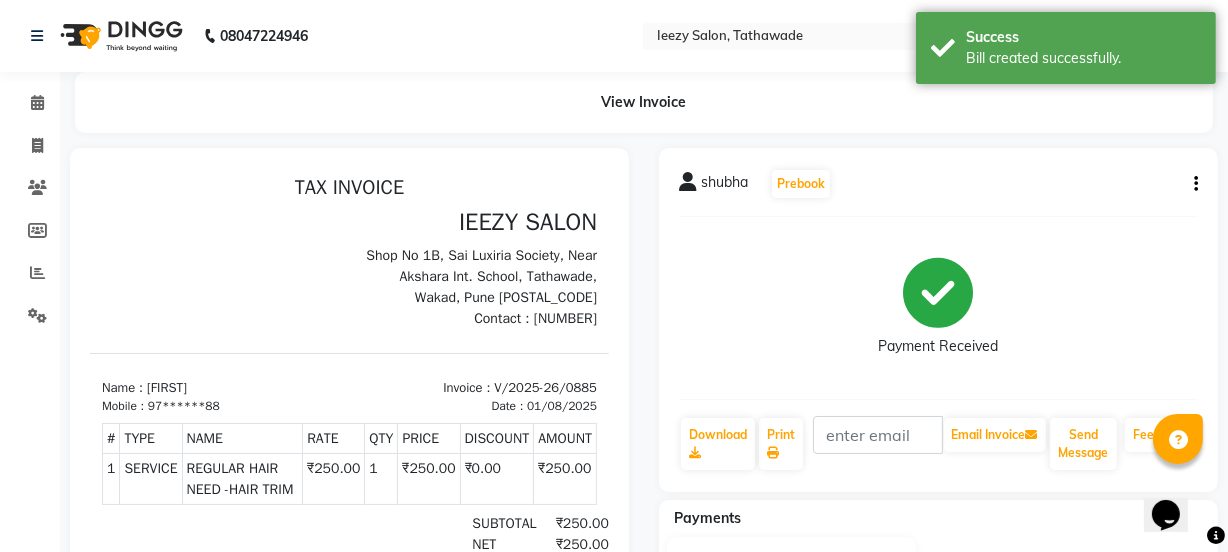 scroll, scrollTop: 0, scrollLeft: 0, axis: both 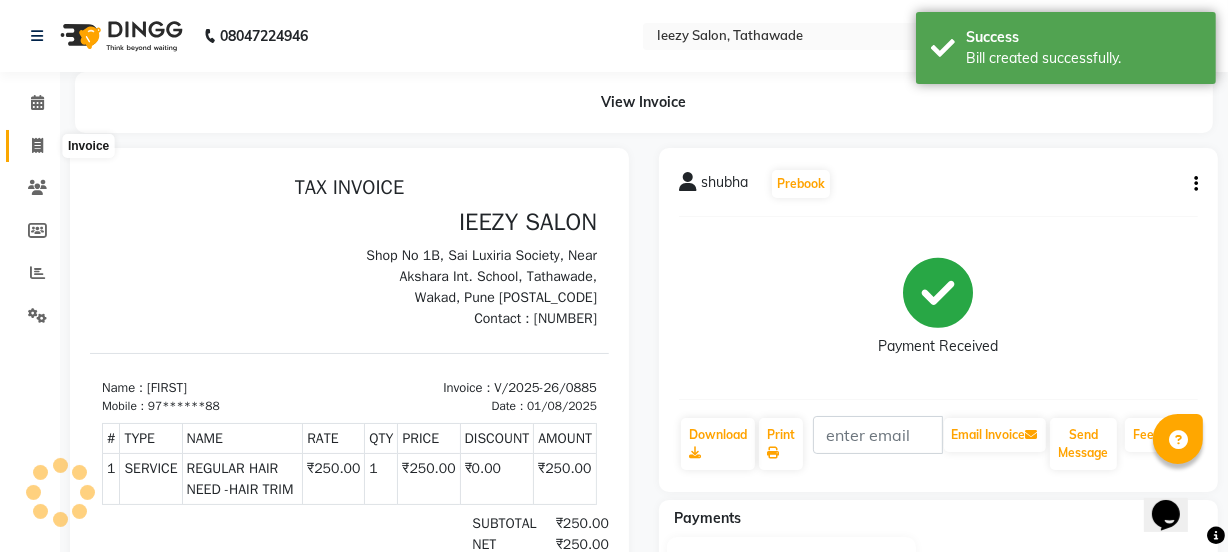 click 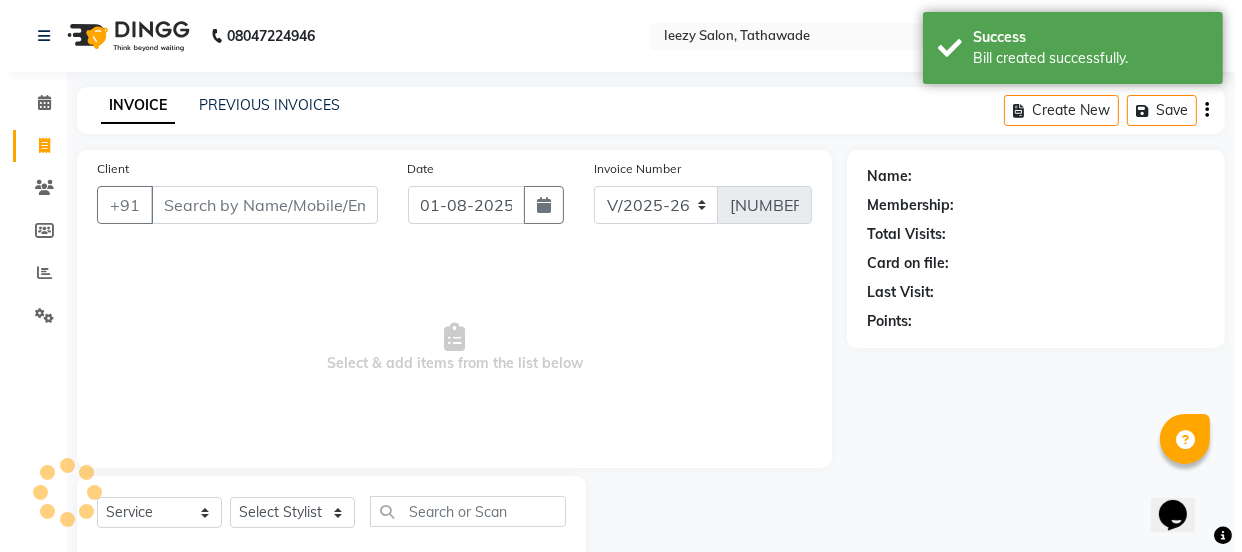 scroll, scrollTop: 50, scrollLeft: 0, axis: vertical 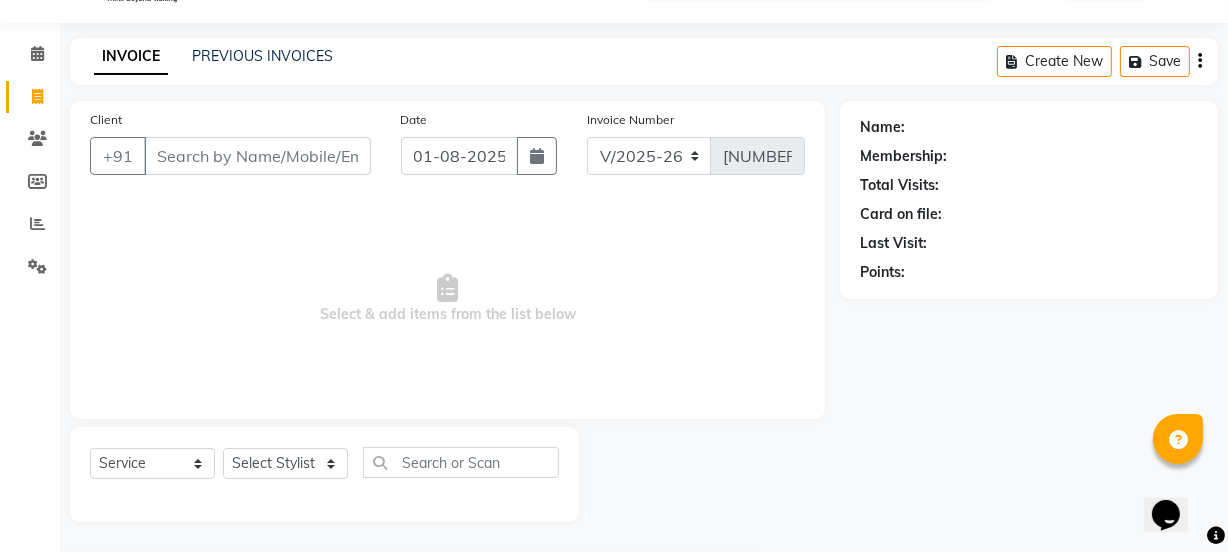 click on "Client" at bounding box center [257, 156] 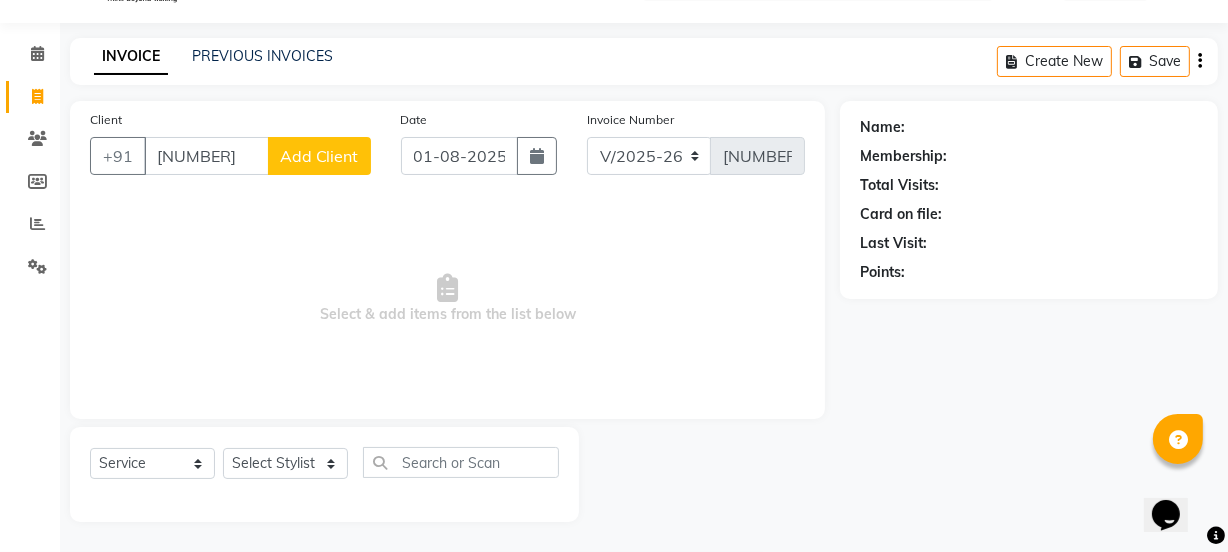 type on "[NUMBER]" 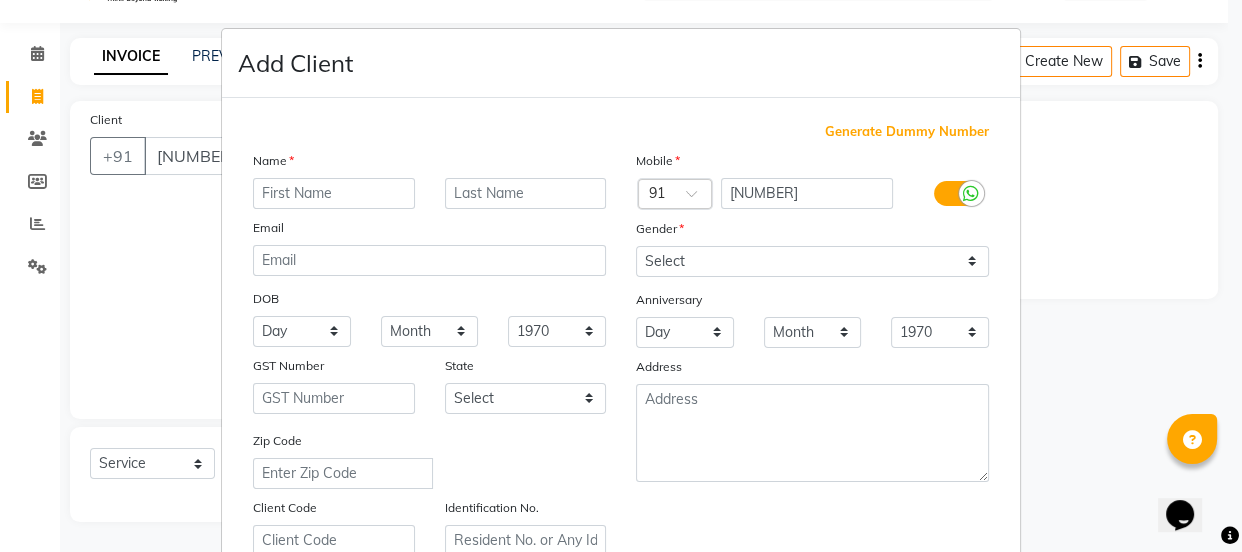 click at bounding box center (334, 193) 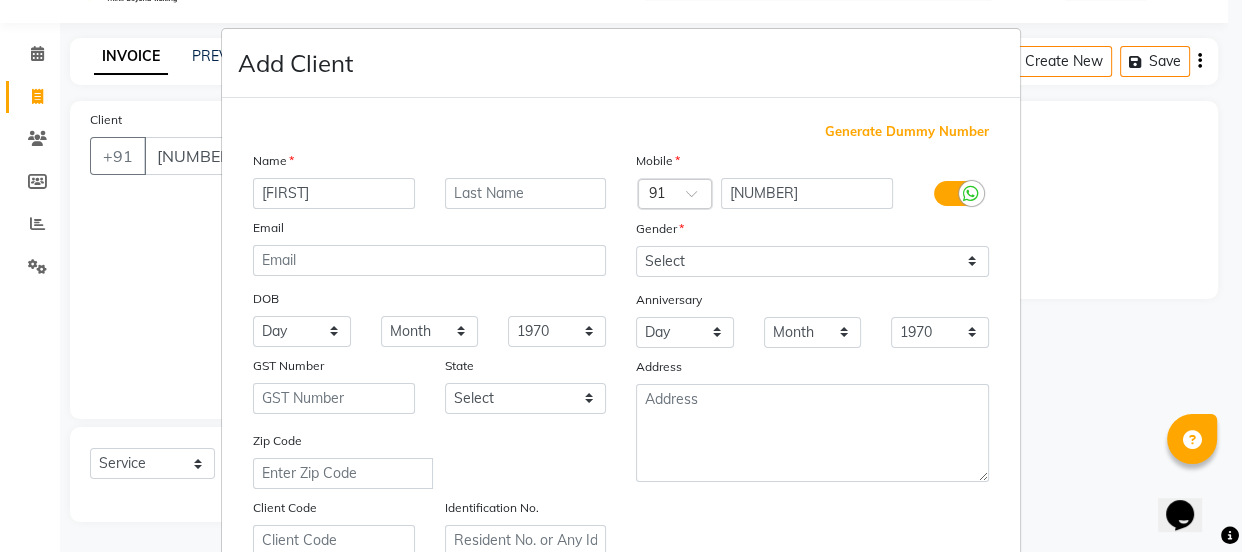 type on "[FIRST]" 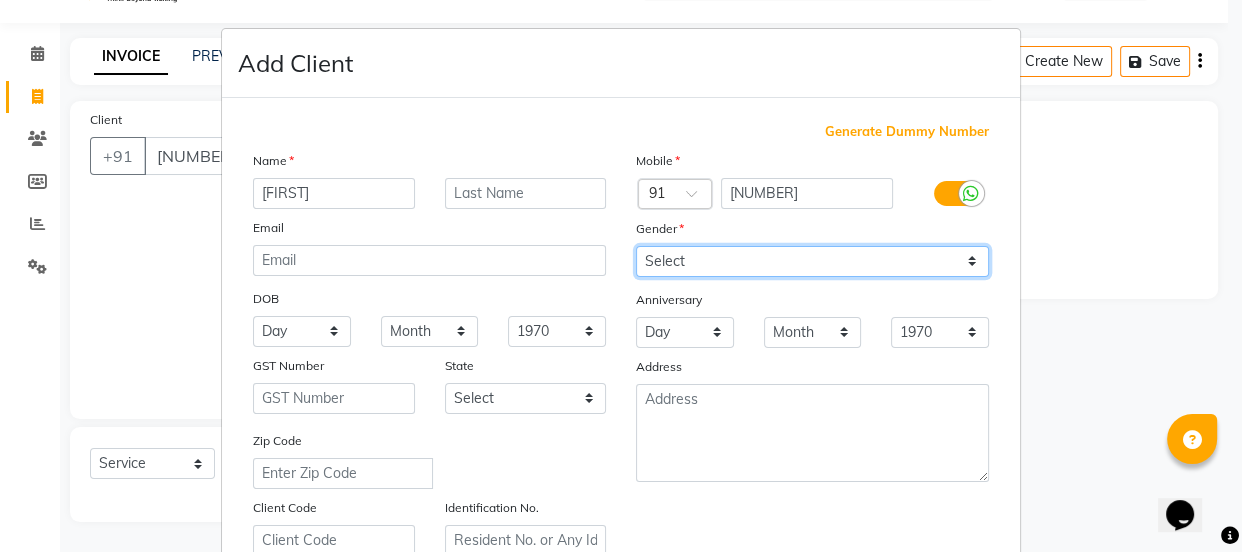 click on "Select Male Female Other Prefer Not To Say" at bounding box center [812, 261] 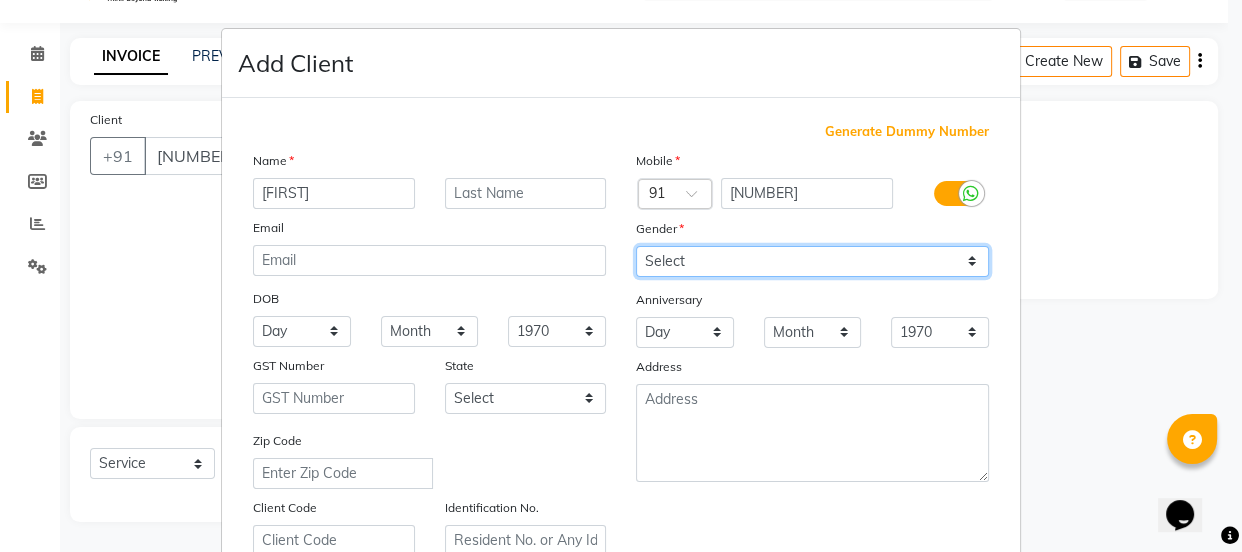 select on "female" 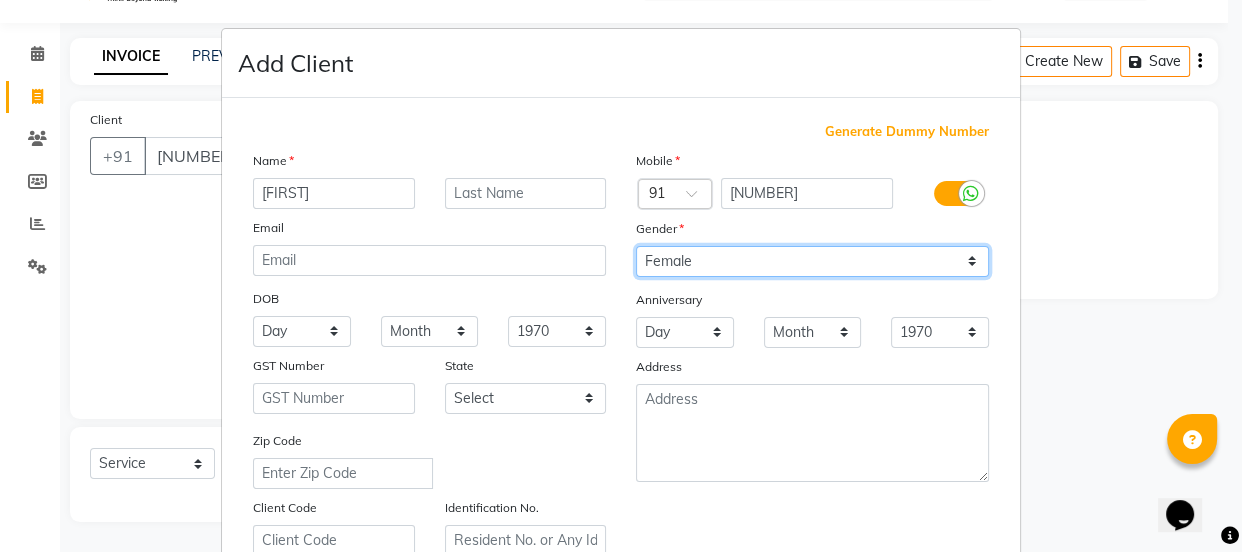 click on "Select Male Female Other Prefer Not To Say" at bounding box center (812, 261) 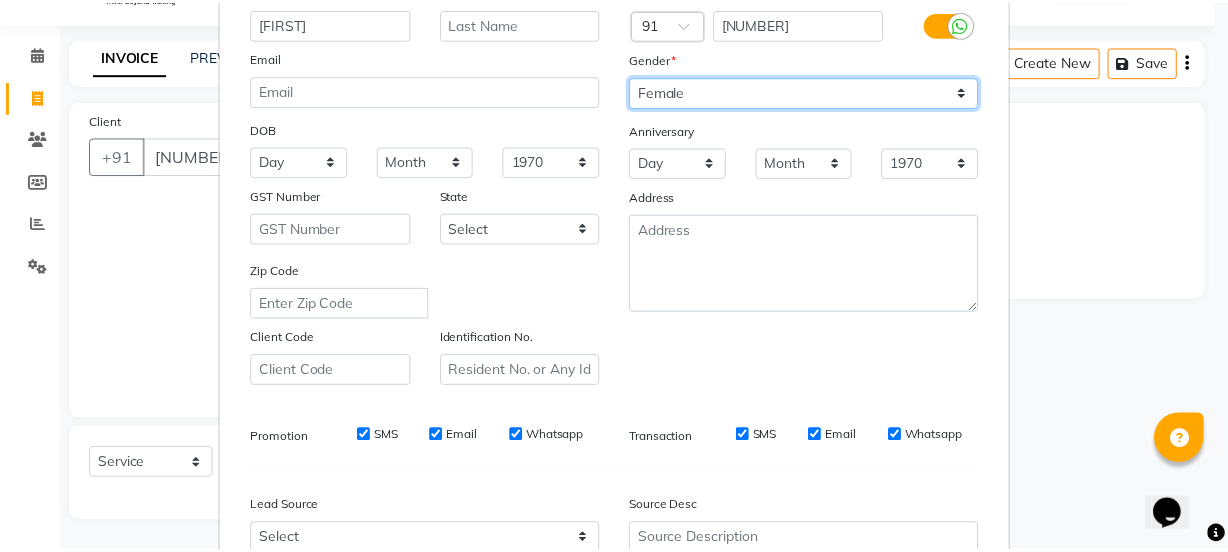 scroll, scrollTop: 363, scrollLeft: 0, axis: vertical 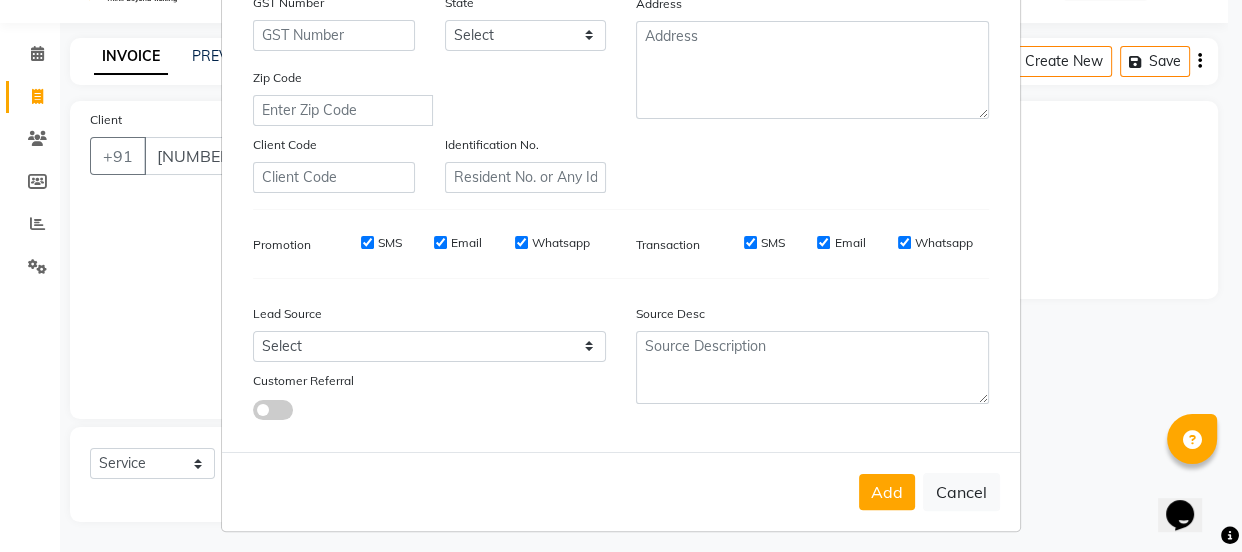 click on "SMS" at bounding box center [367, 242] 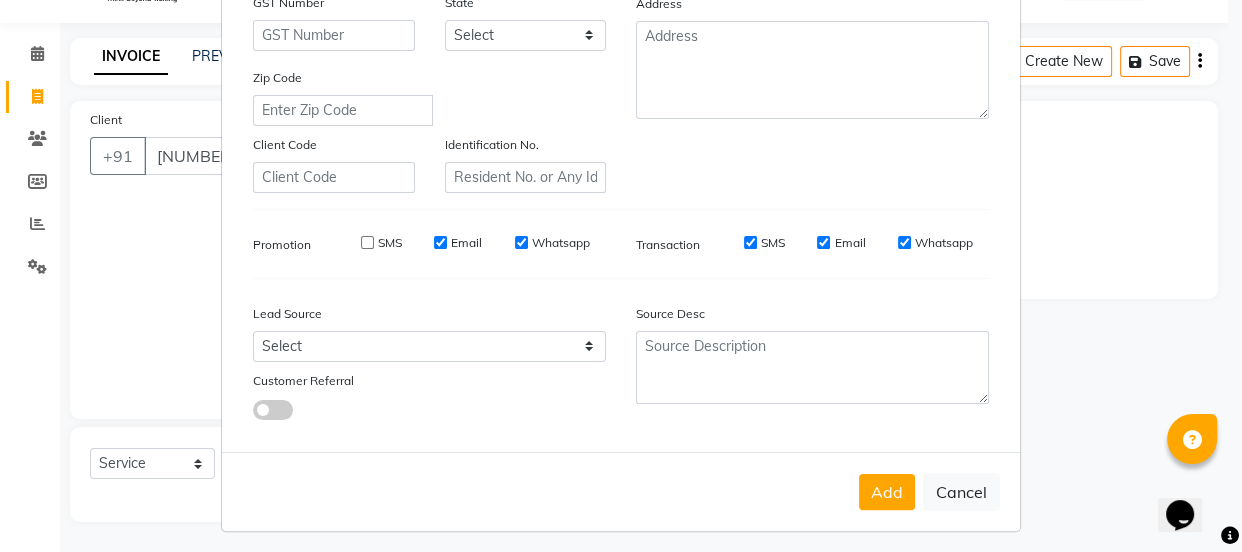 click on "Email" at bounding box center [440, 242] 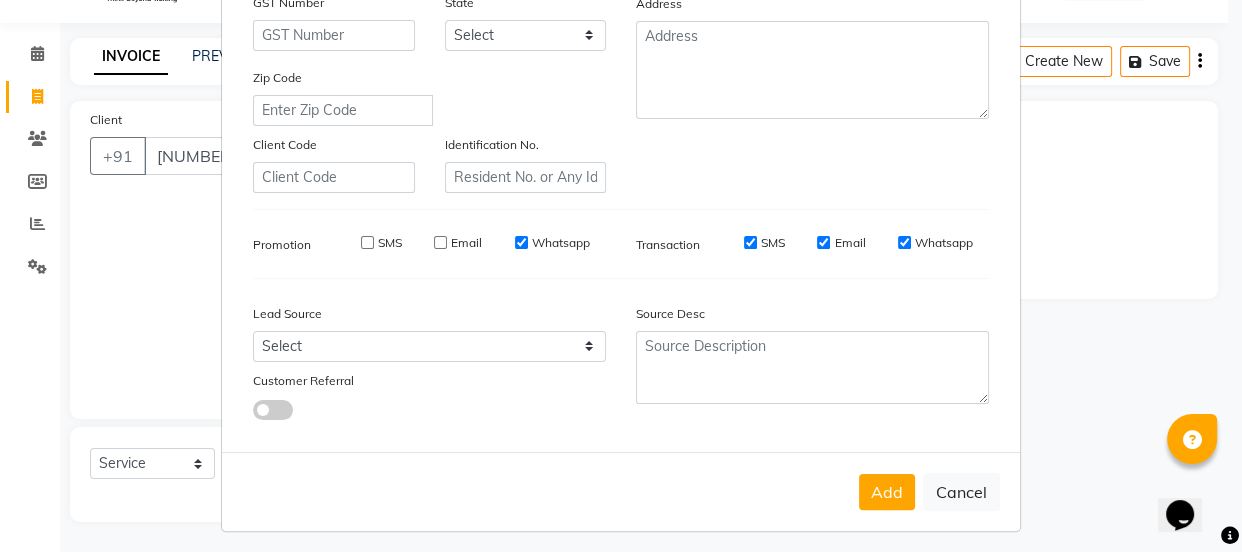 drag, startPoint x: 514, startPoint y: 242, endPoint x: 574, endPoint y: 245, distance: 60.074955 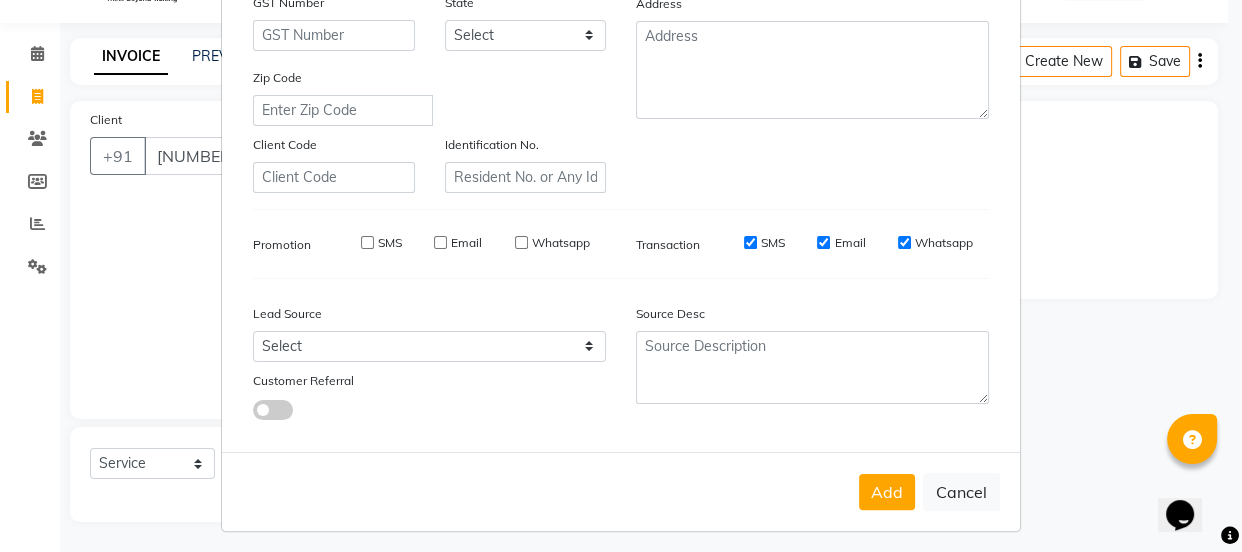 click on "SMS" at bounding box center [750, 242] 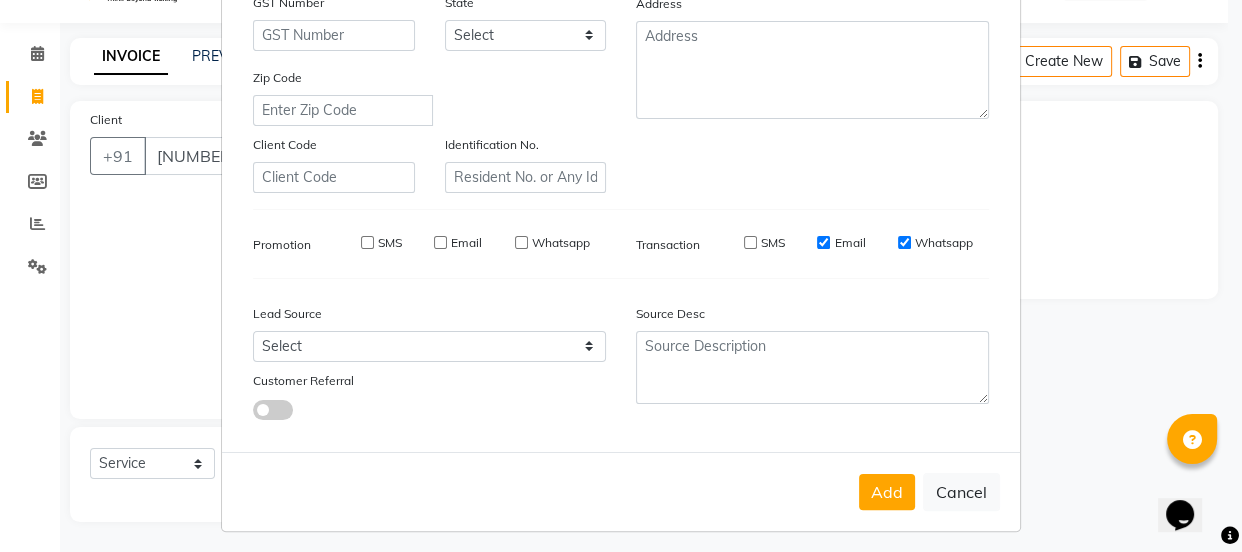 click on "Email" at bounding box center [823, 242] 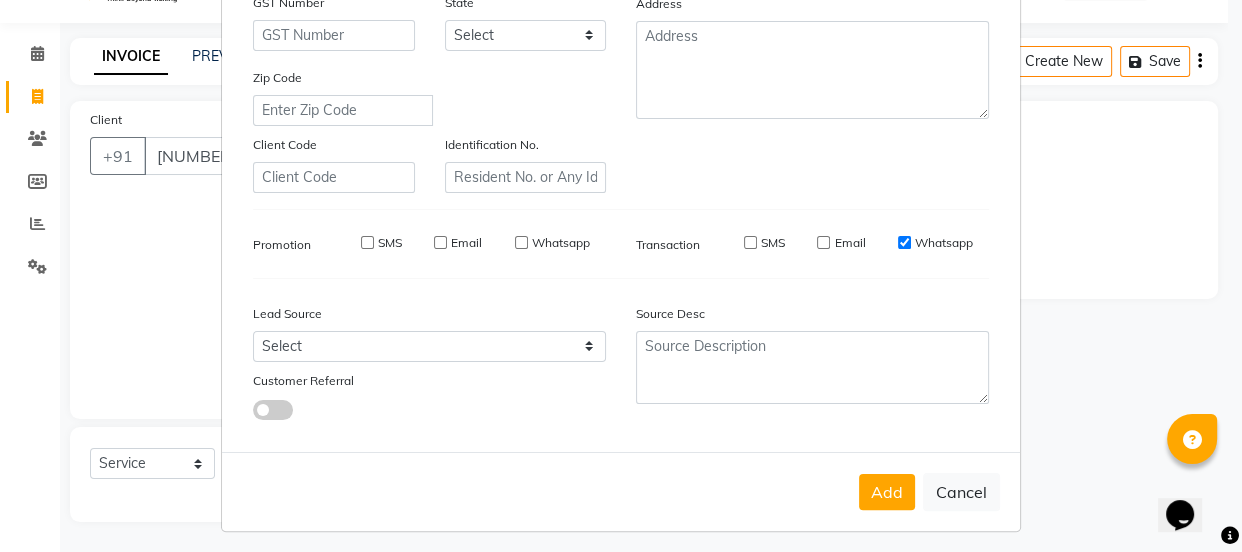 click on "Whatsapp" at bounding box center [904, 242] 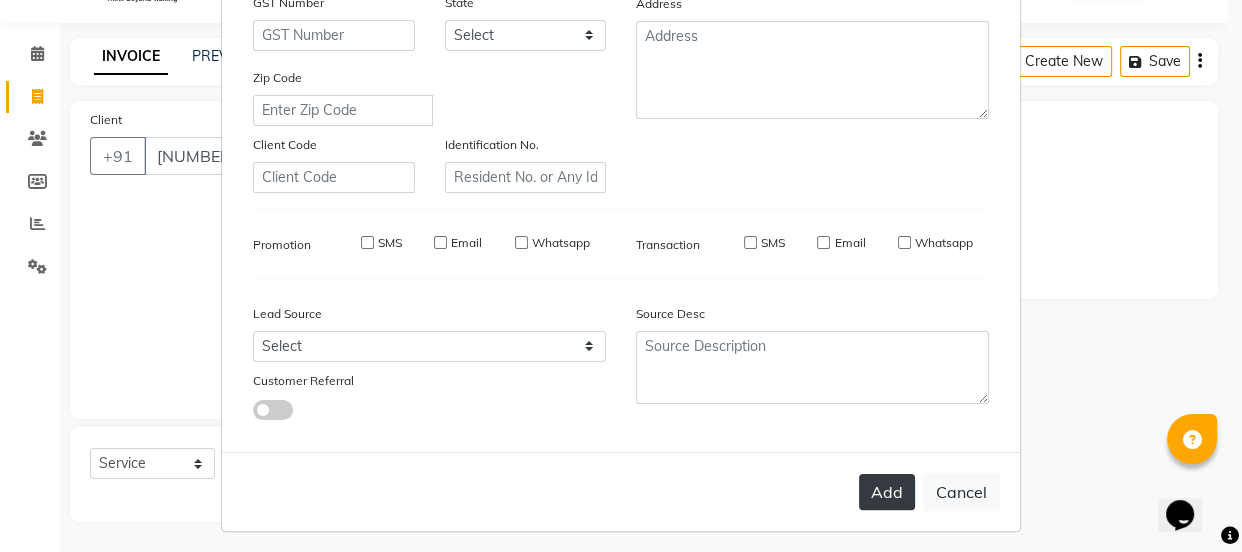 click on "Add" at bounding box center [887, 492] 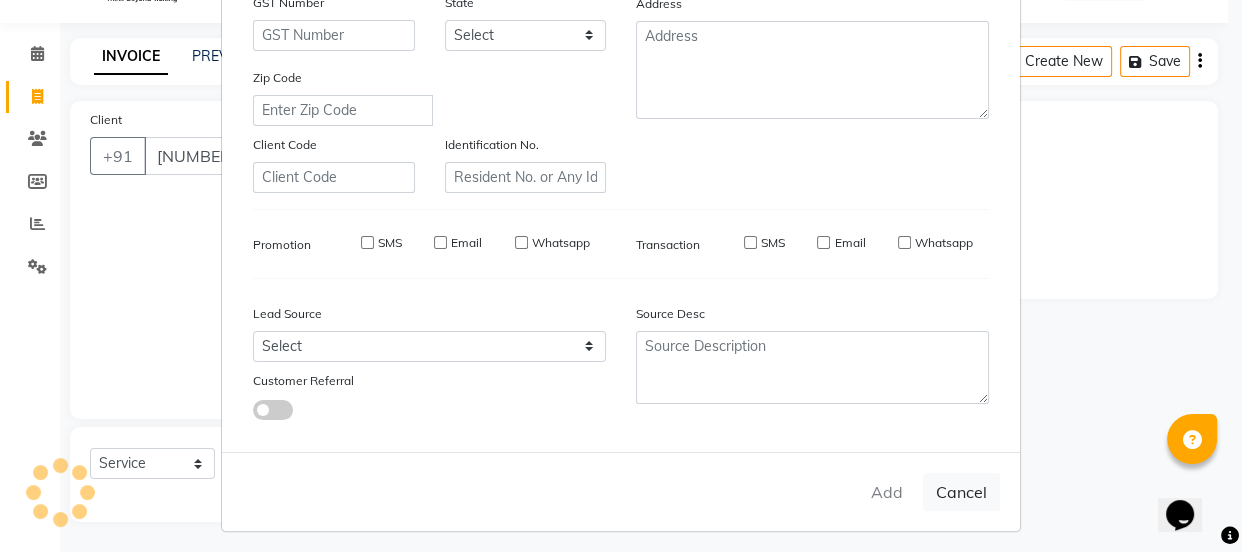 type on "75******20" 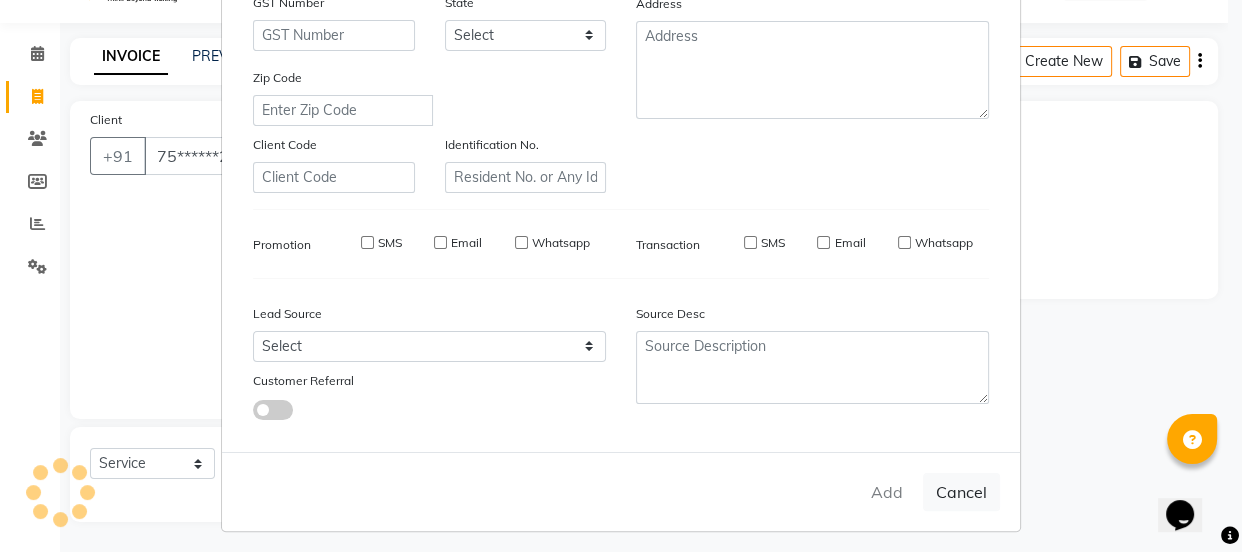 select 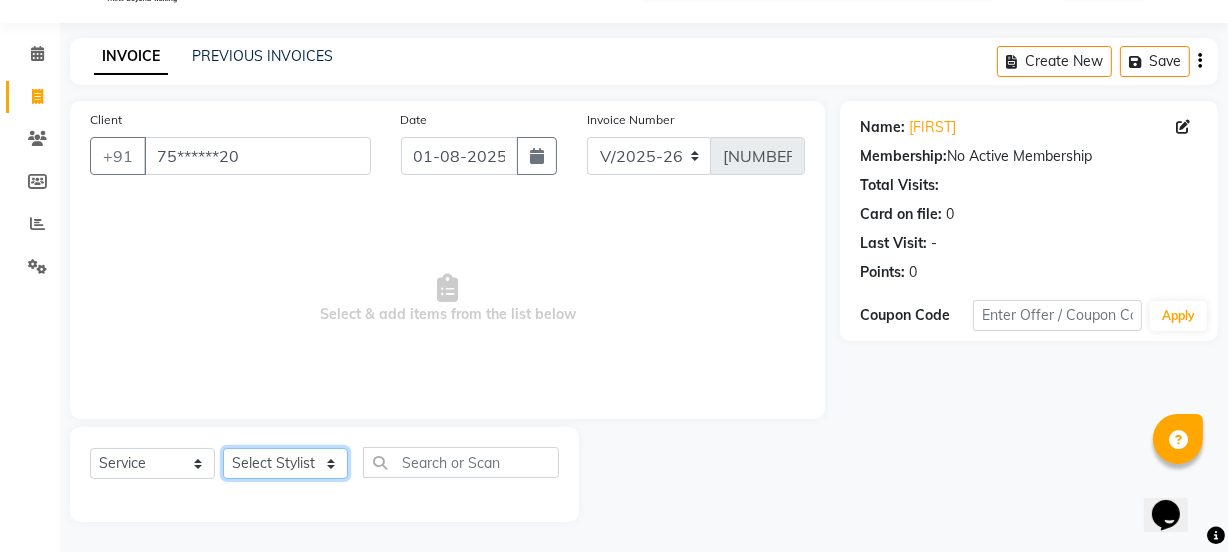 click on "Select Stylist IEEZY -Owner MS KOMAL  Ms Shraddha Rinku  Samiksha  Sr.Bu Rohini  Stylist Shree" 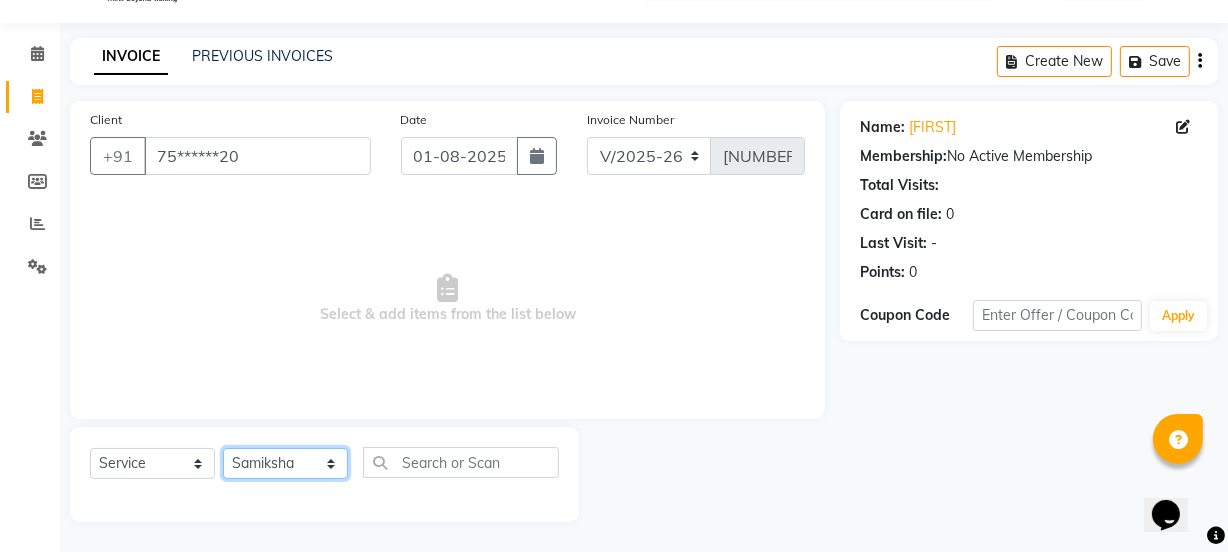 click on "Select Stylist IEEZY -Owner MS KOMAL  Ms Shraddha Rinku  Samiksha  Sr.Bu Rohini  Stylist Shree" 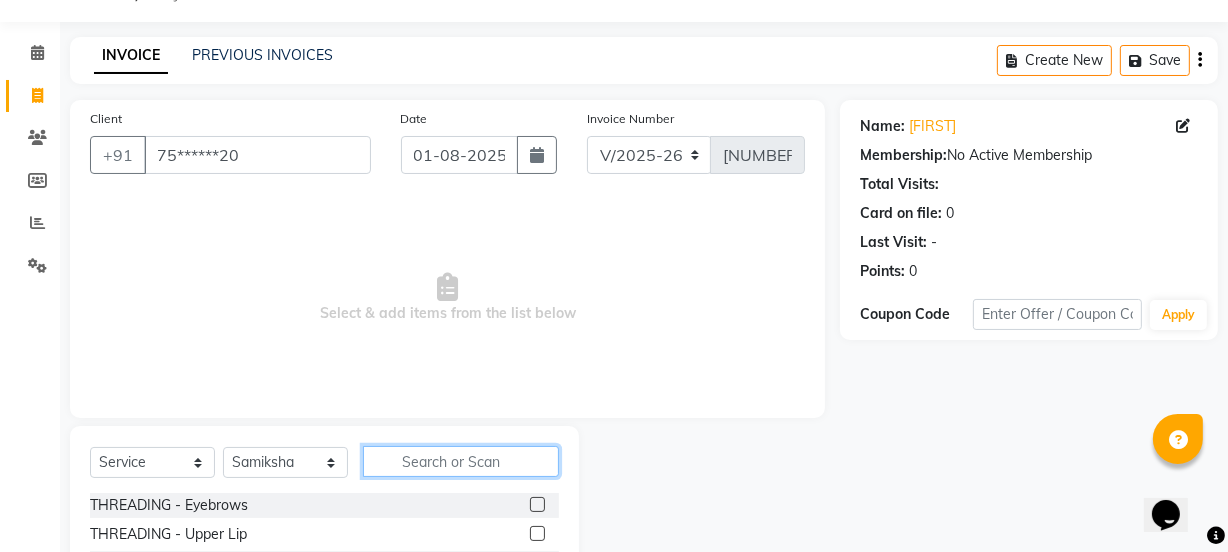 click 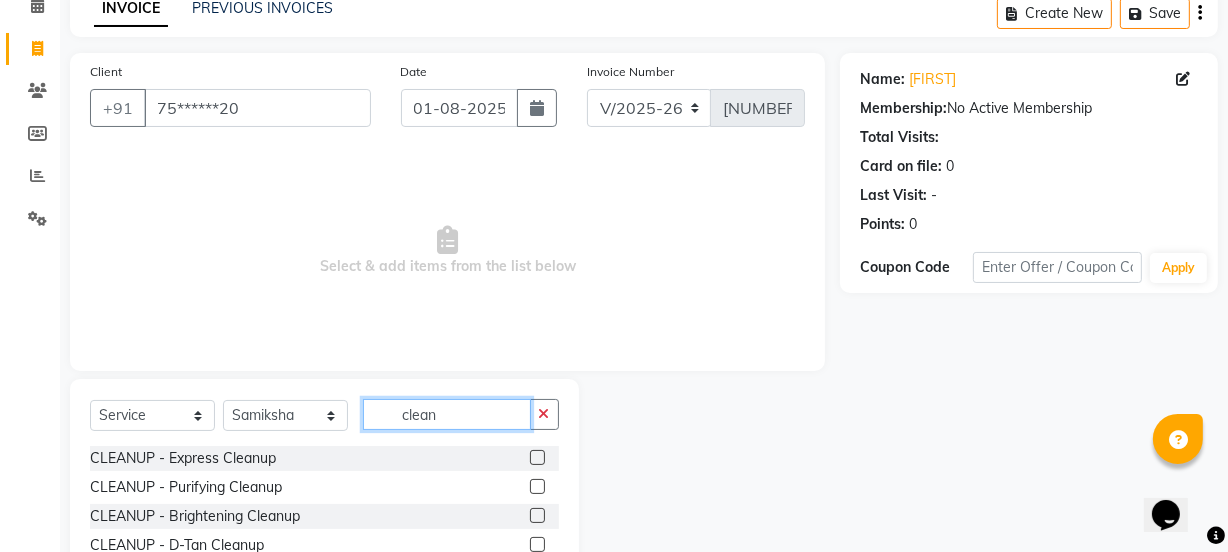 scroll, scrollTop: 194, scrollLeft: 0, axis: vertical 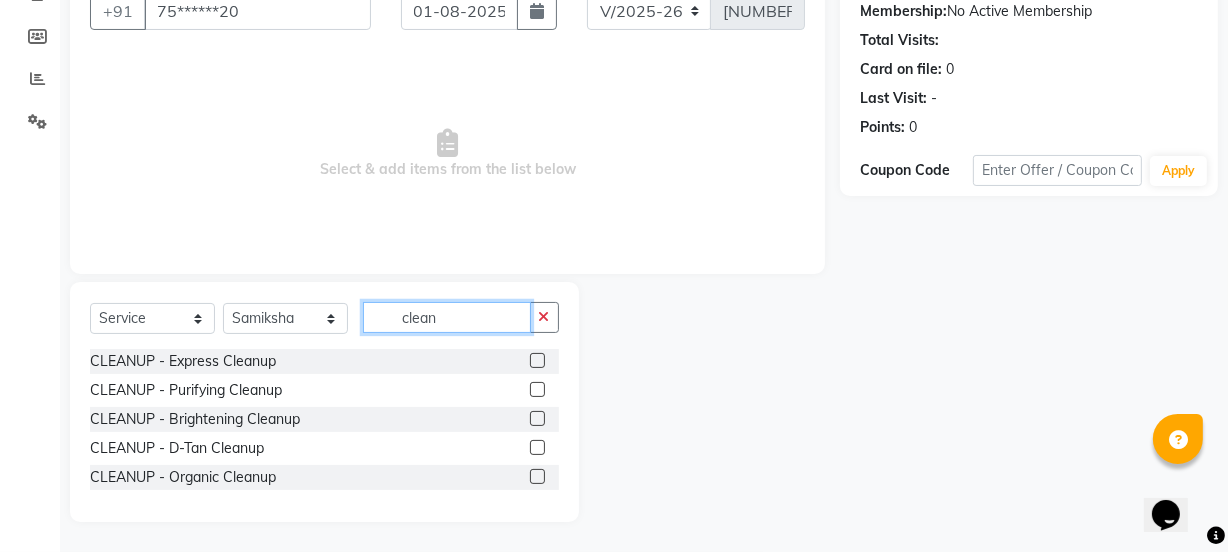 type on "clean" 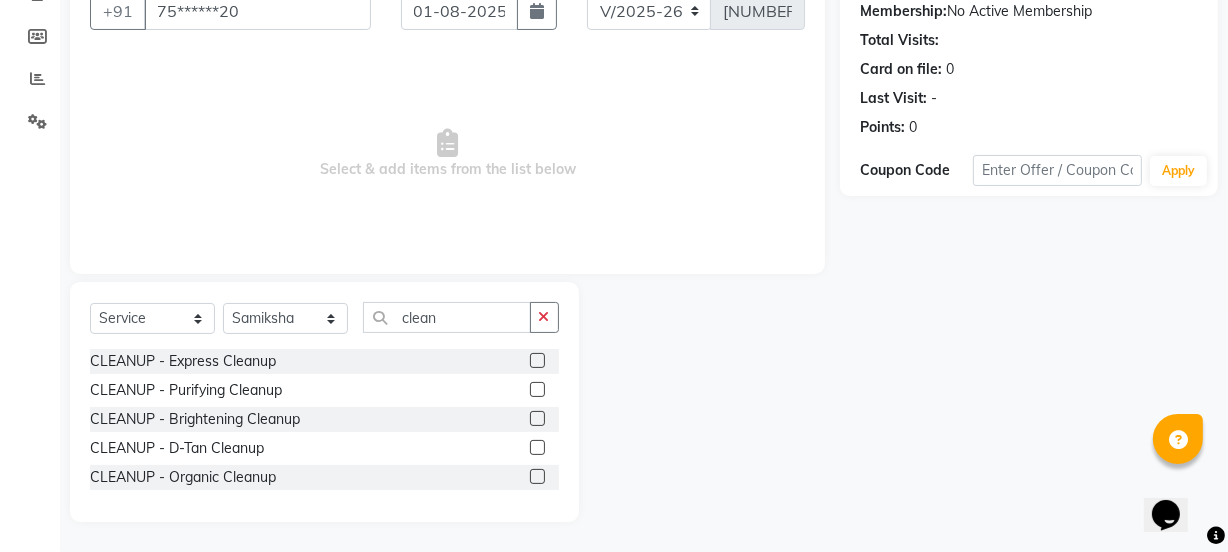click 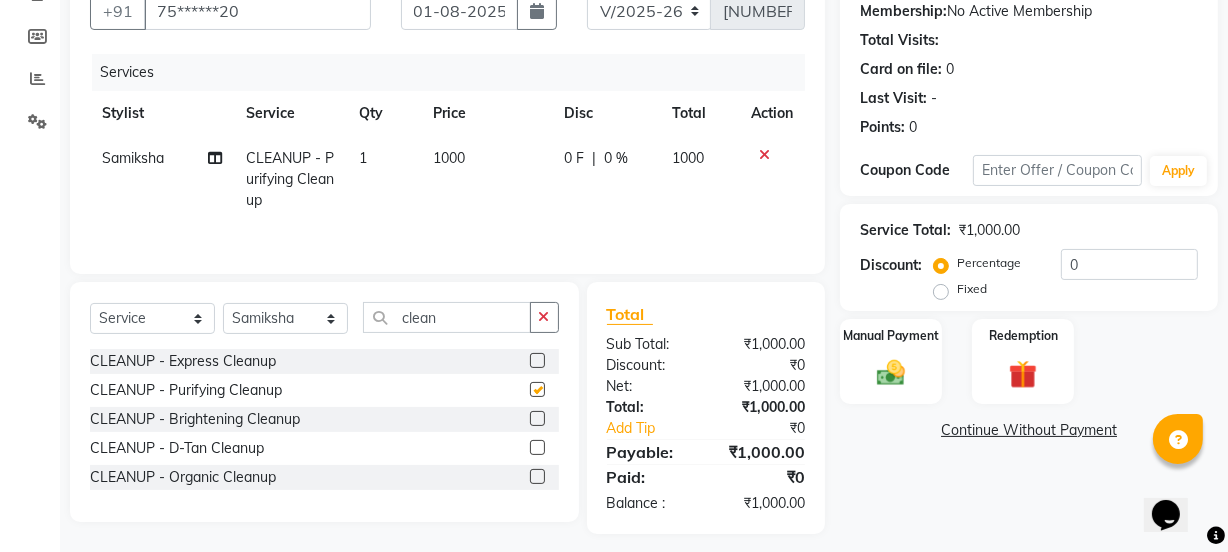 checkbox on "false" 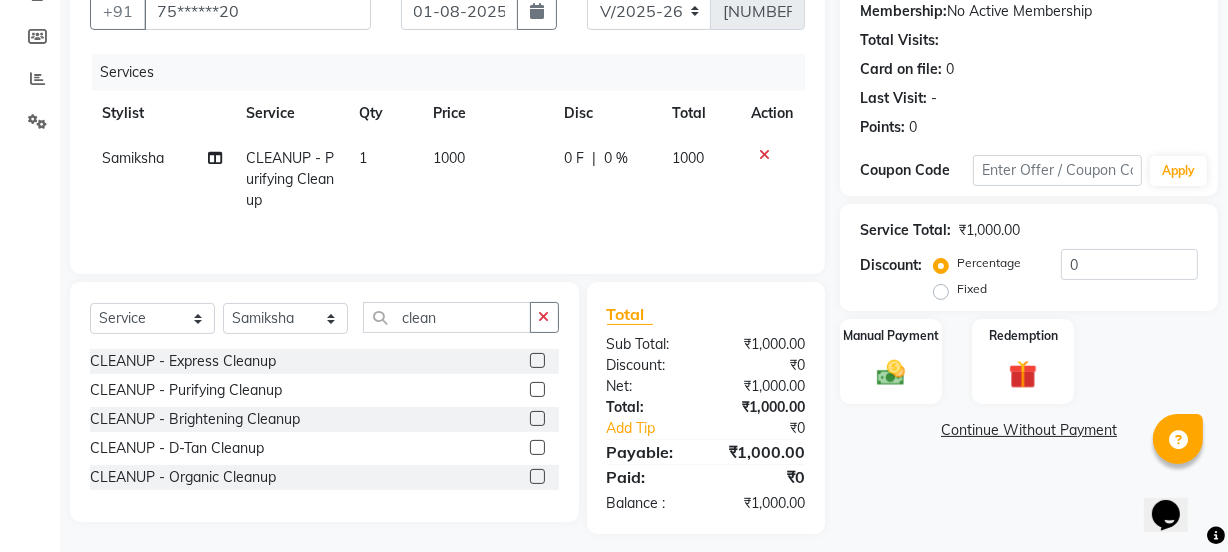 click 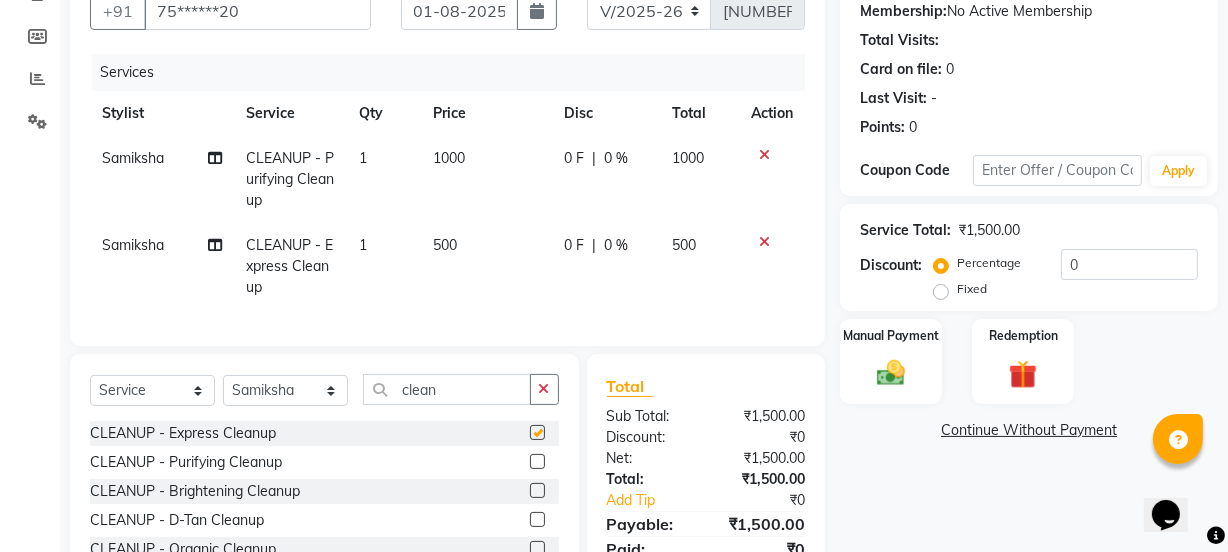 checkbox on "false" 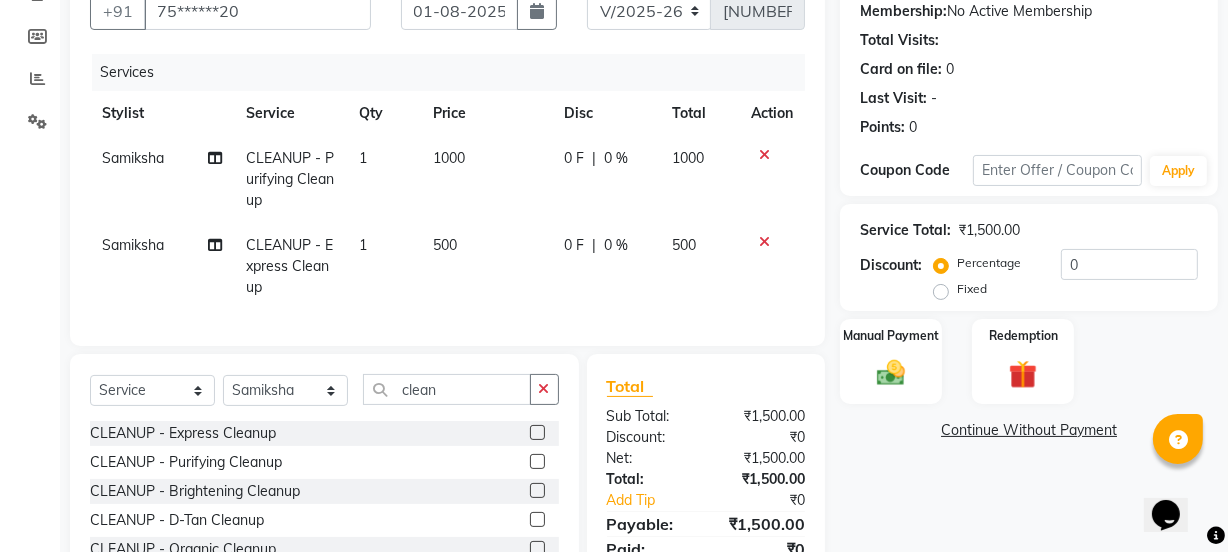 click 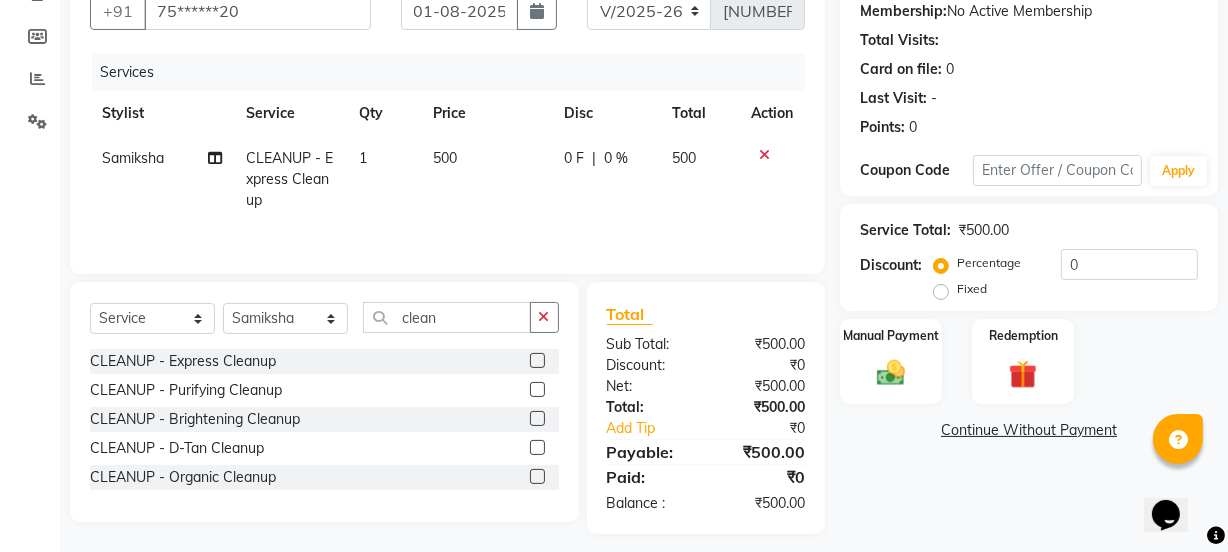 click on "500" 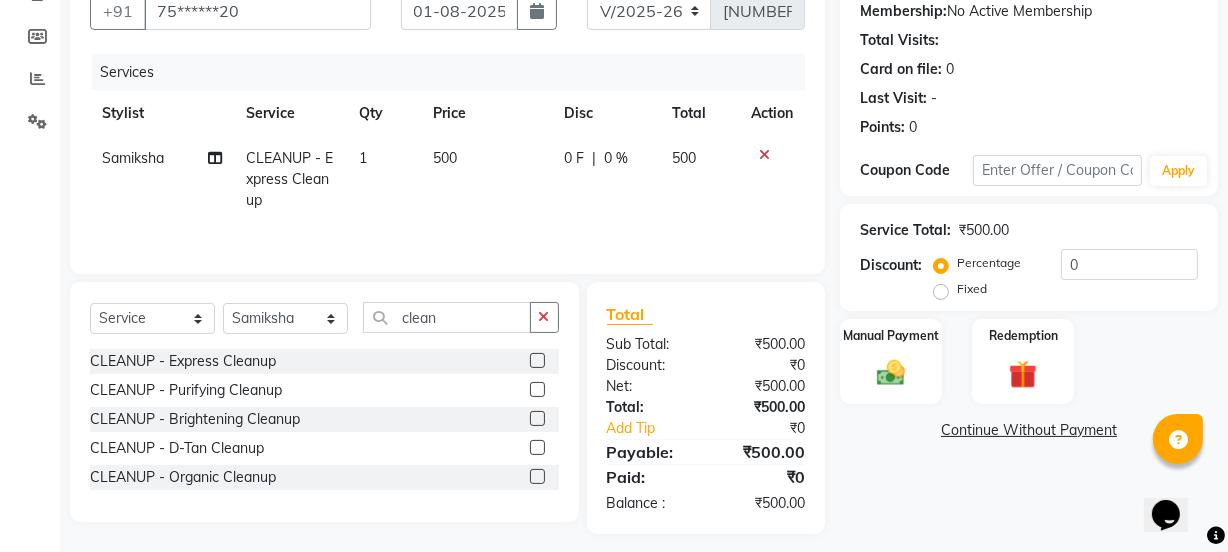 select on "75494" 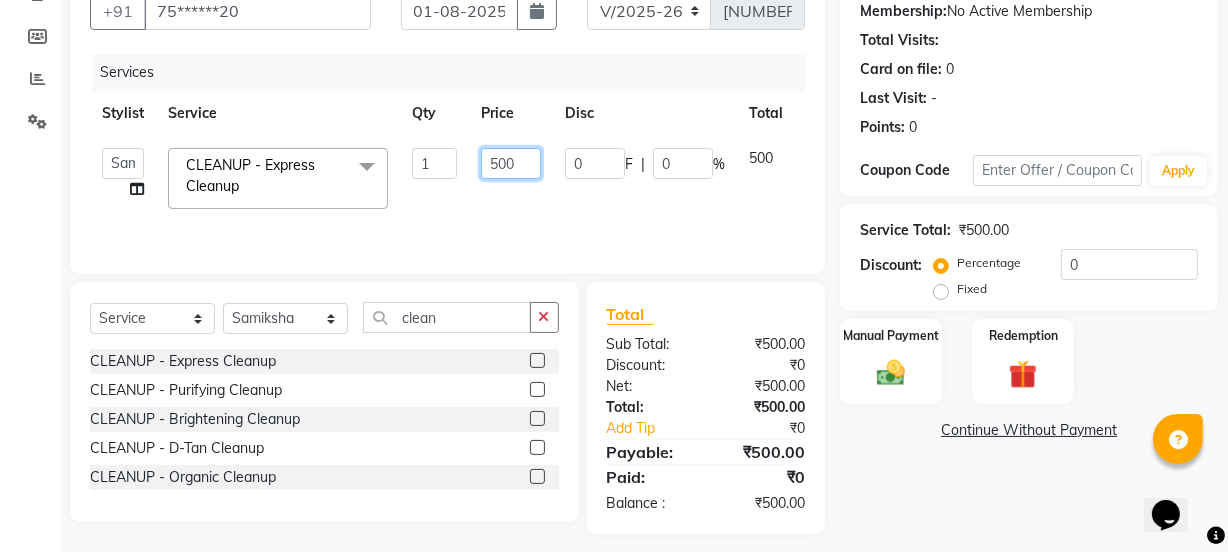 drag, startPoint x: 510, startPoint y: 158, endPoint x: 540, endPoint y: 163, distance: 30.413813 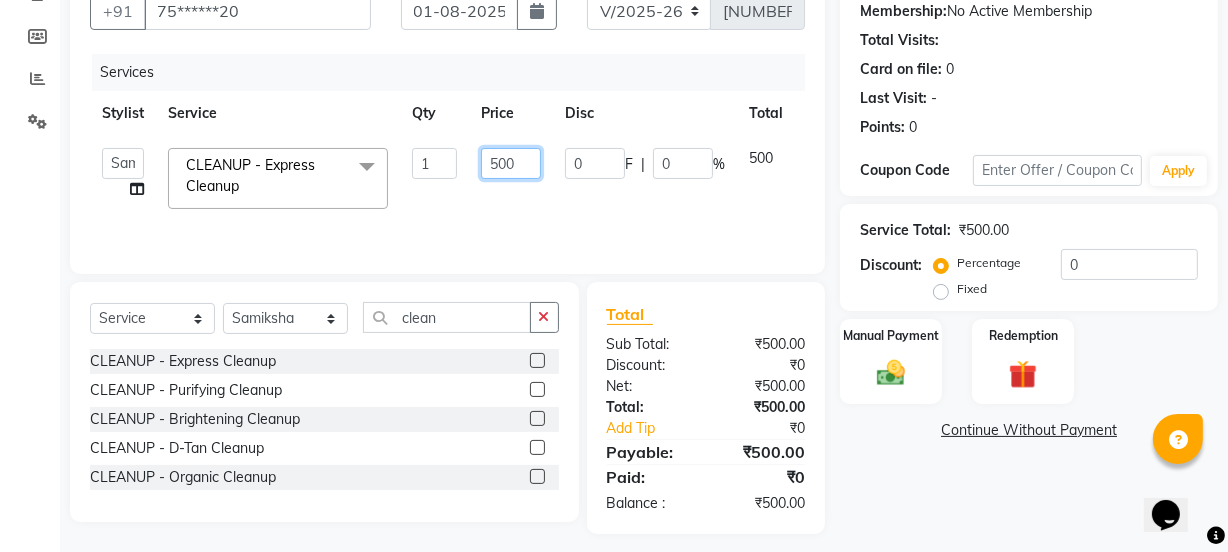 click on "500" 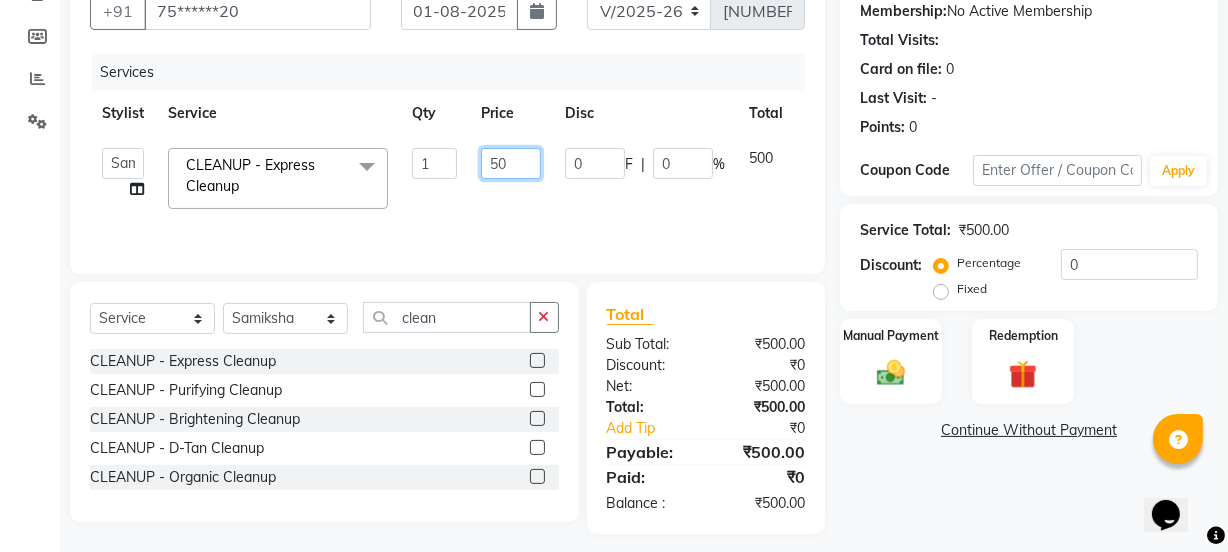 type on "5" 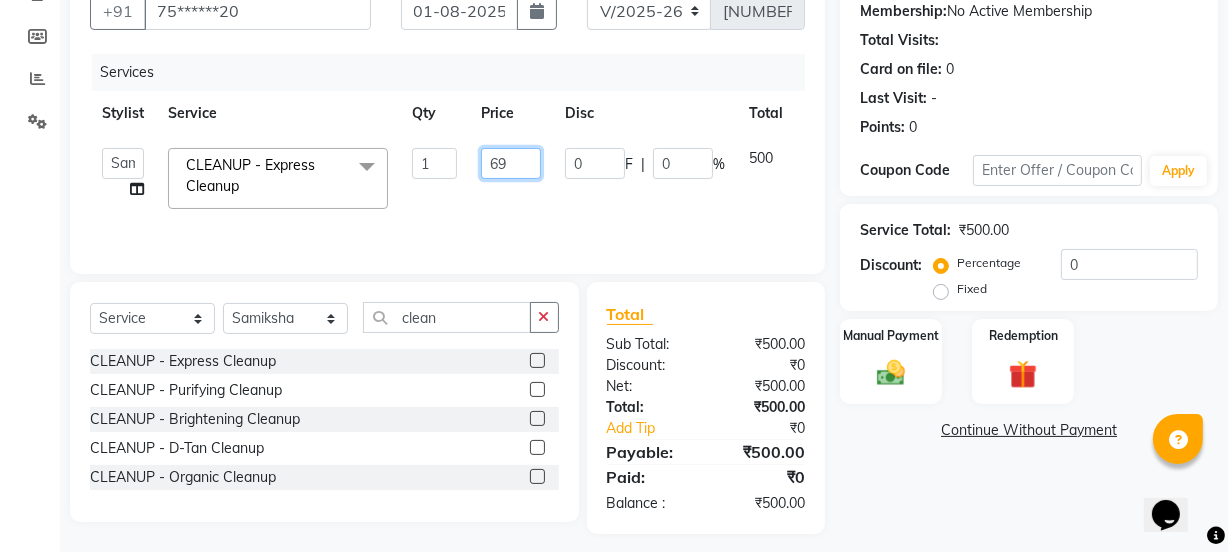 type on "699" 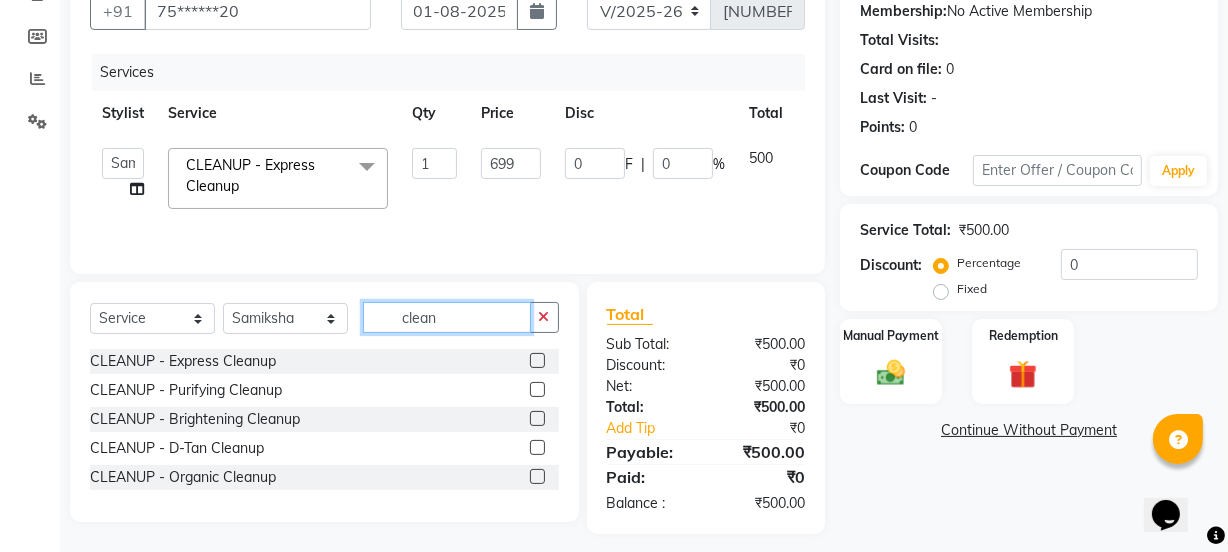 click on "clean" 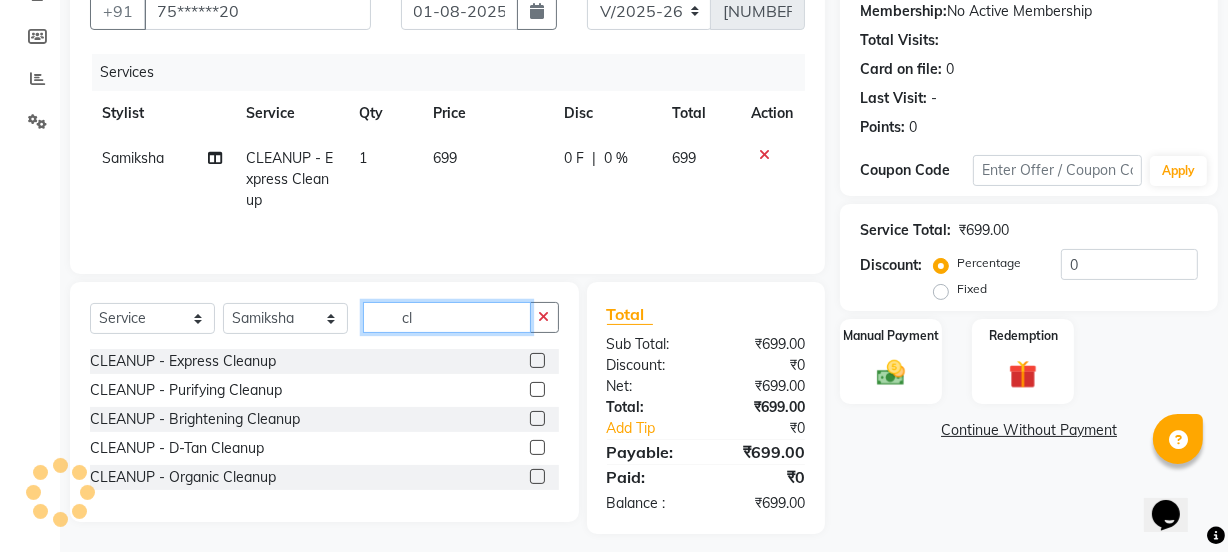 type on "c" 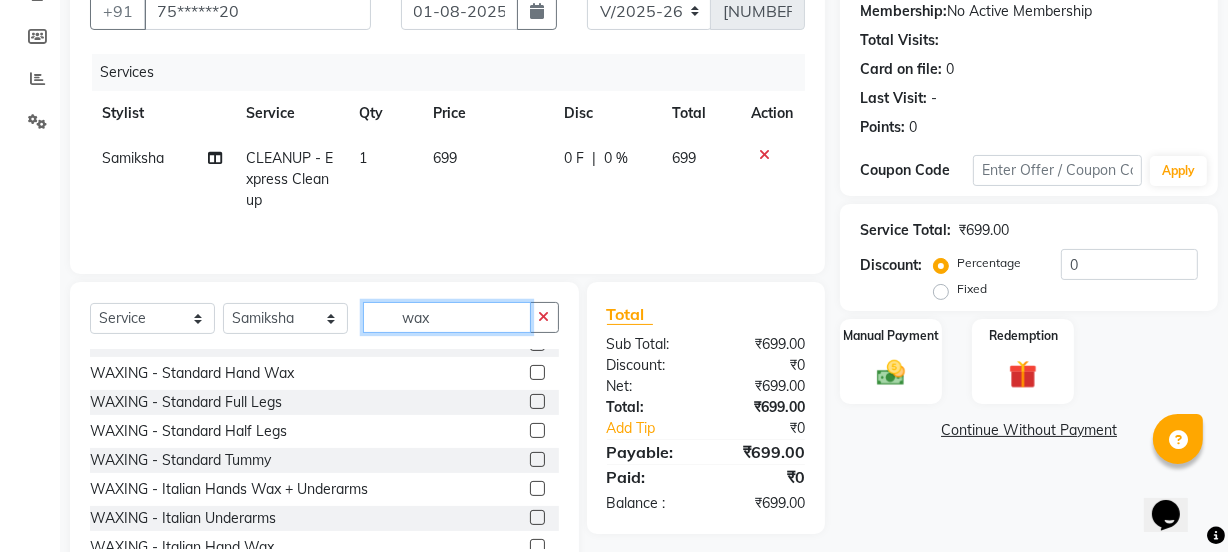 scroll, scrollTop: 272, scrollLeft: 0, axis: vertical 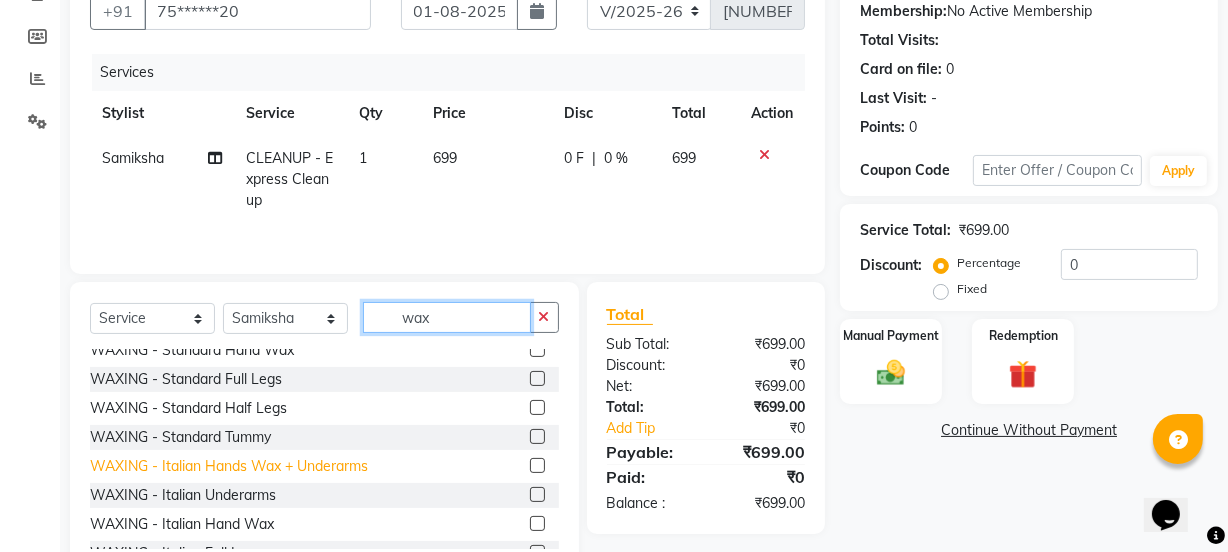 type on "wax" 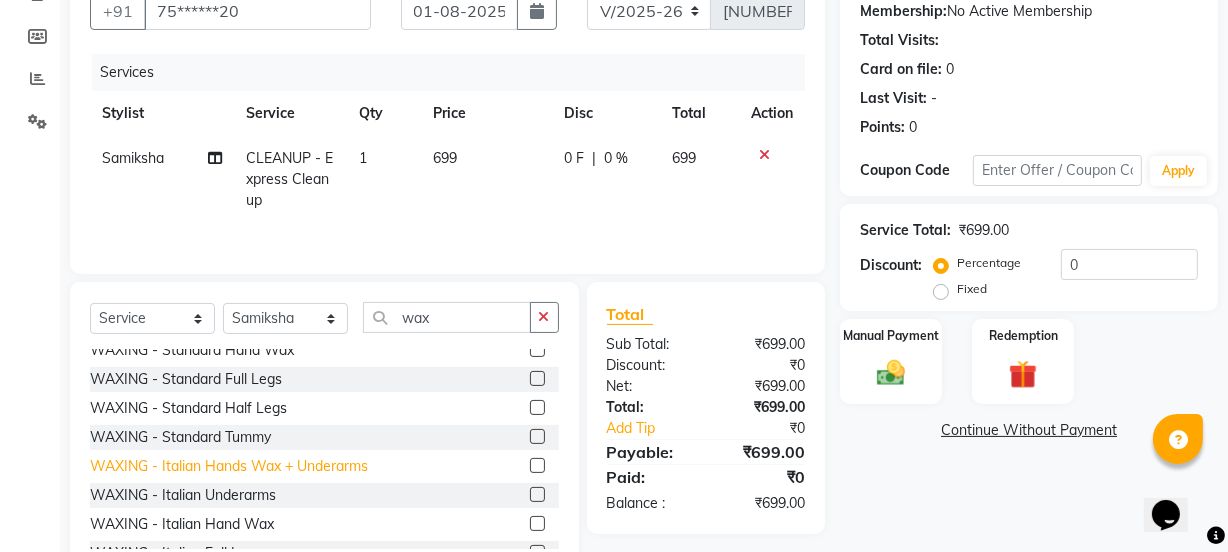 click on "WAXING - Italian Hands Wax + Underarms" 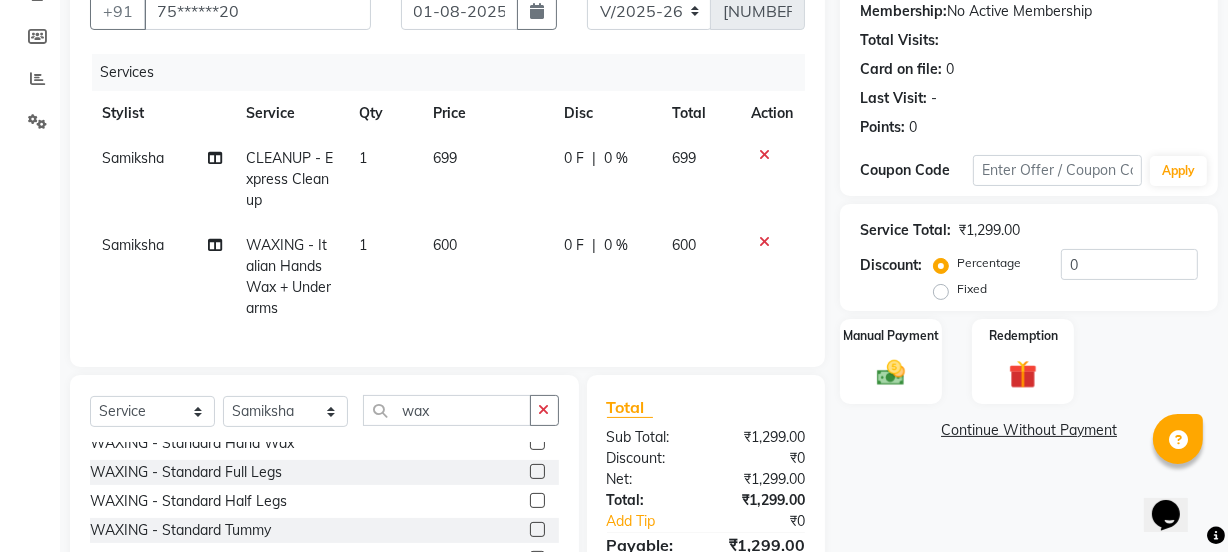 checkbox on "false" 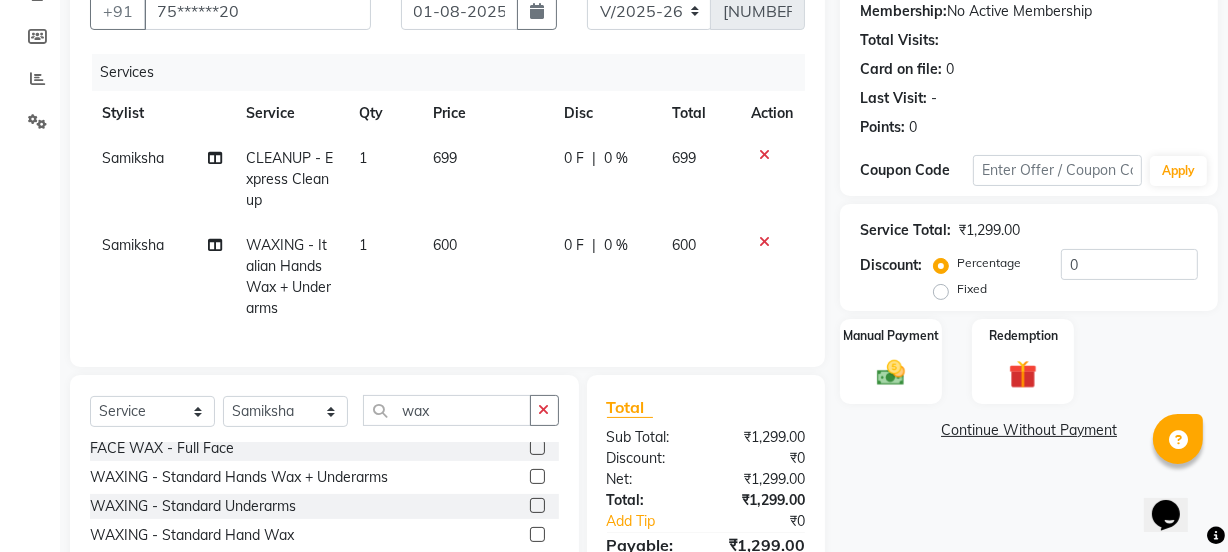 scroll, scrollTop: 90, scrollLeft: 0, axis: vertical 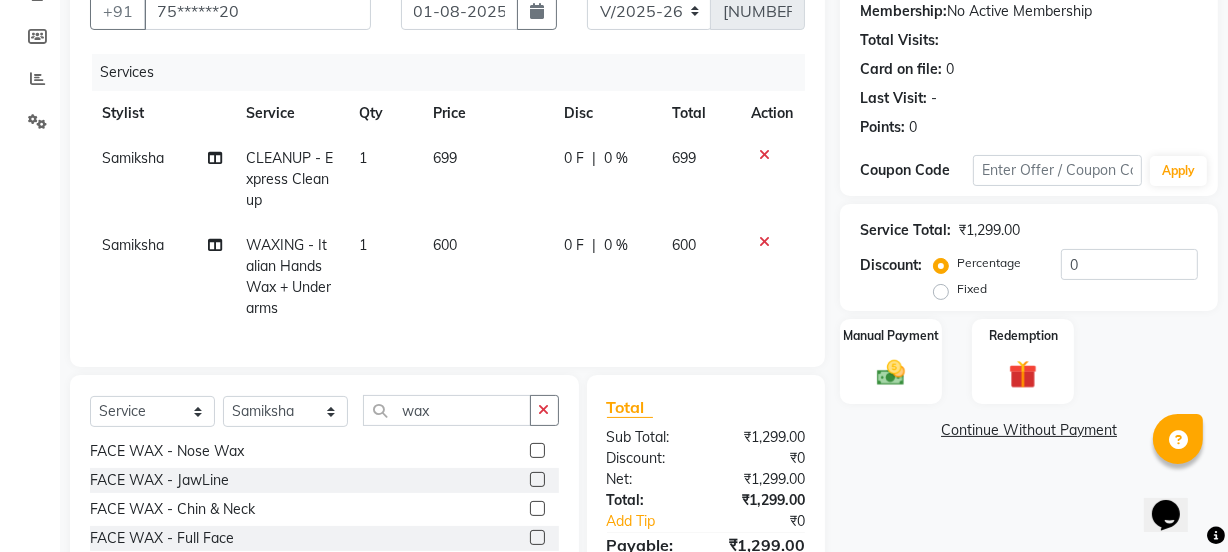 click 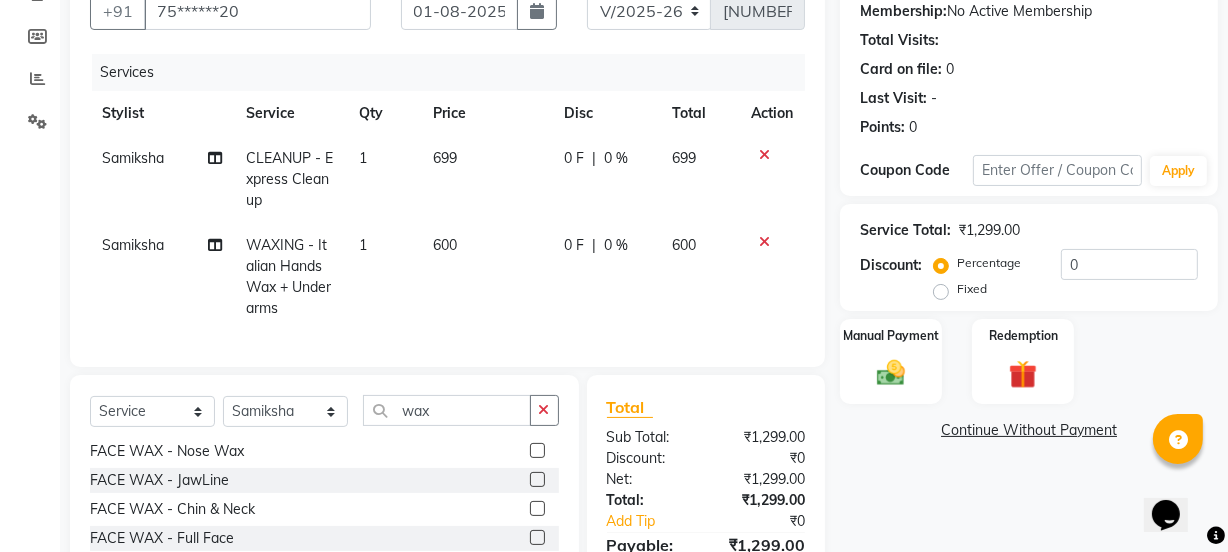 click at bounding box center [536, 509] 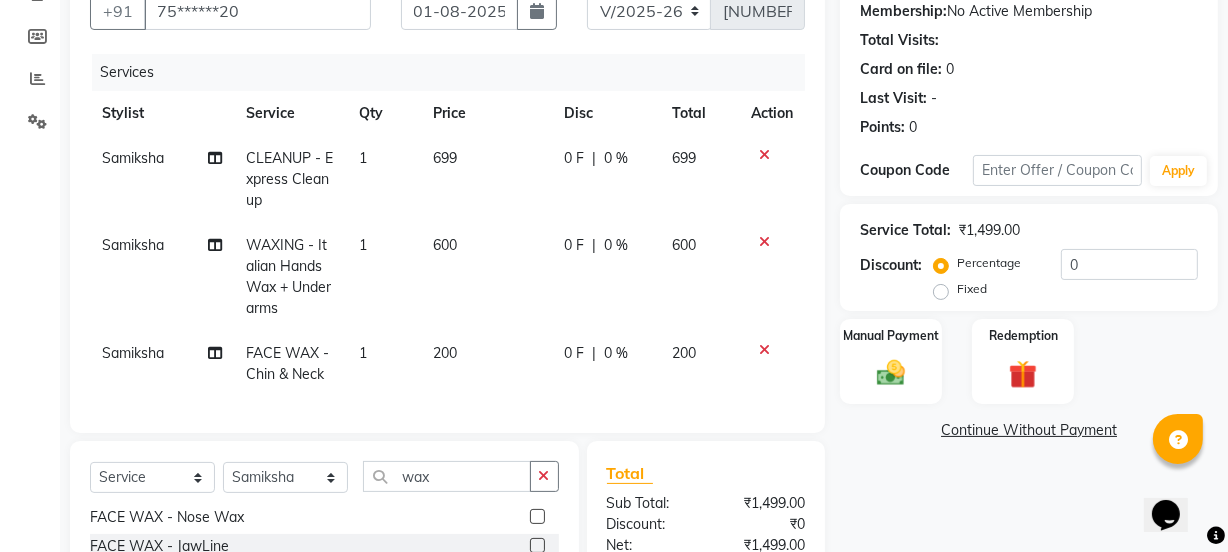 checkbox on "false" 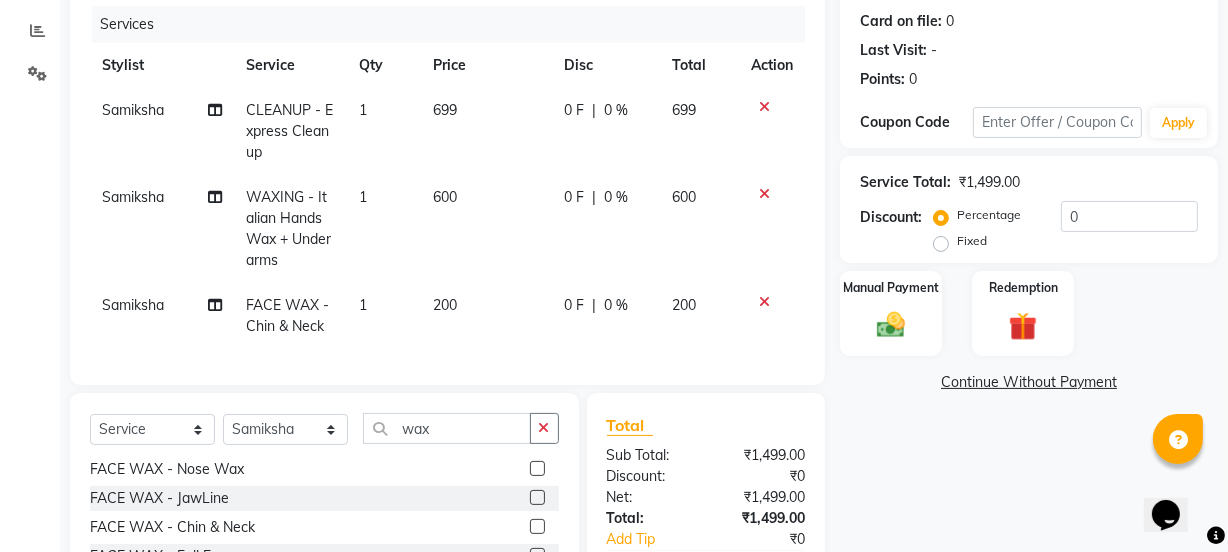scroll, scrollTop: 376, scrollLeft: 0, axis: vertical 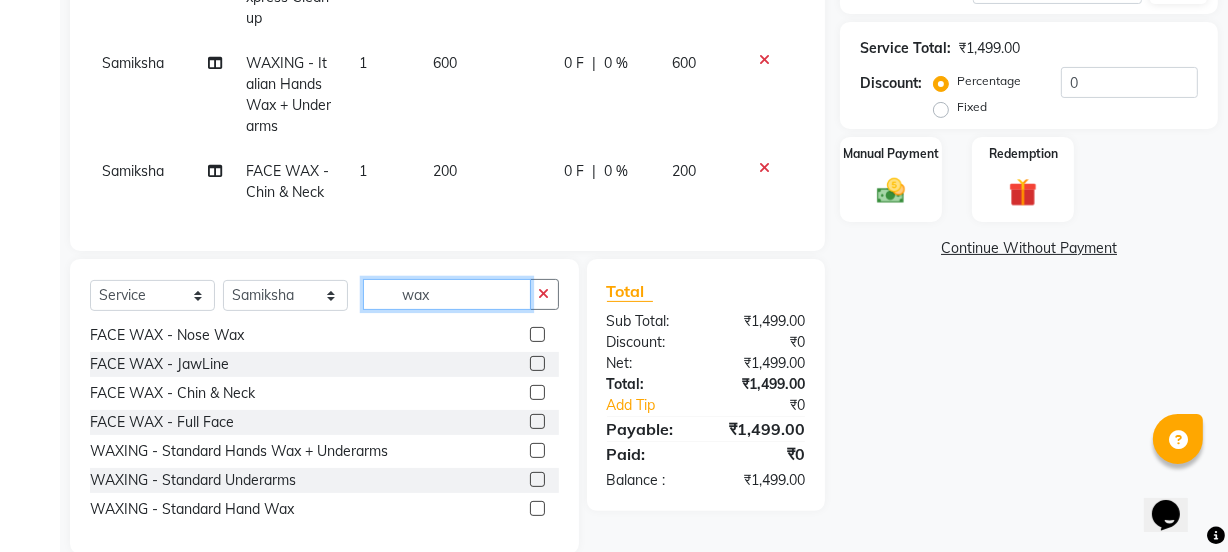 click on "wax" 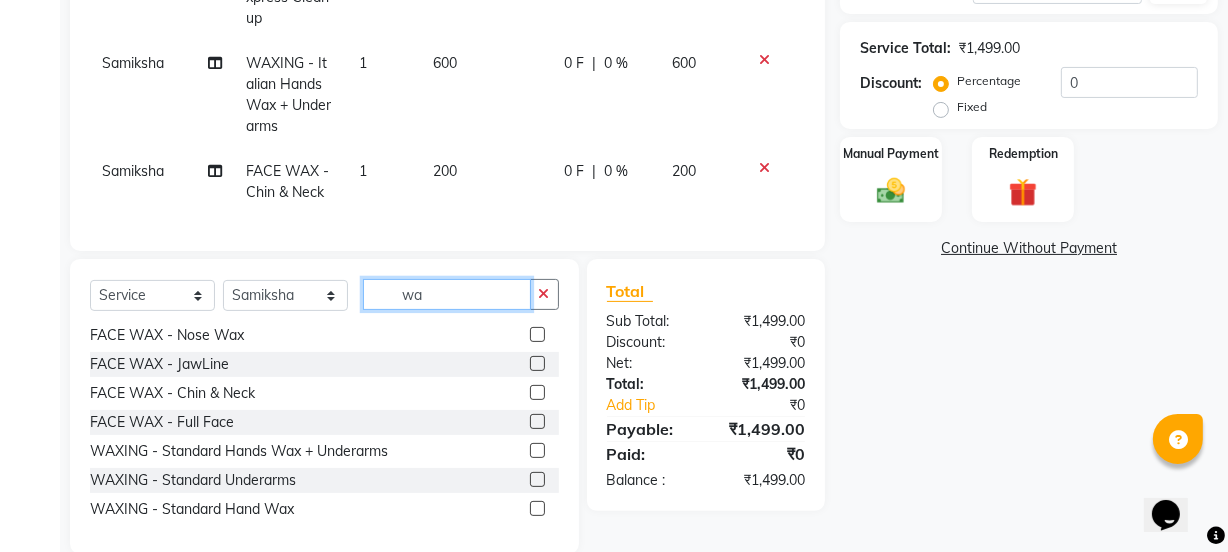type on "w" 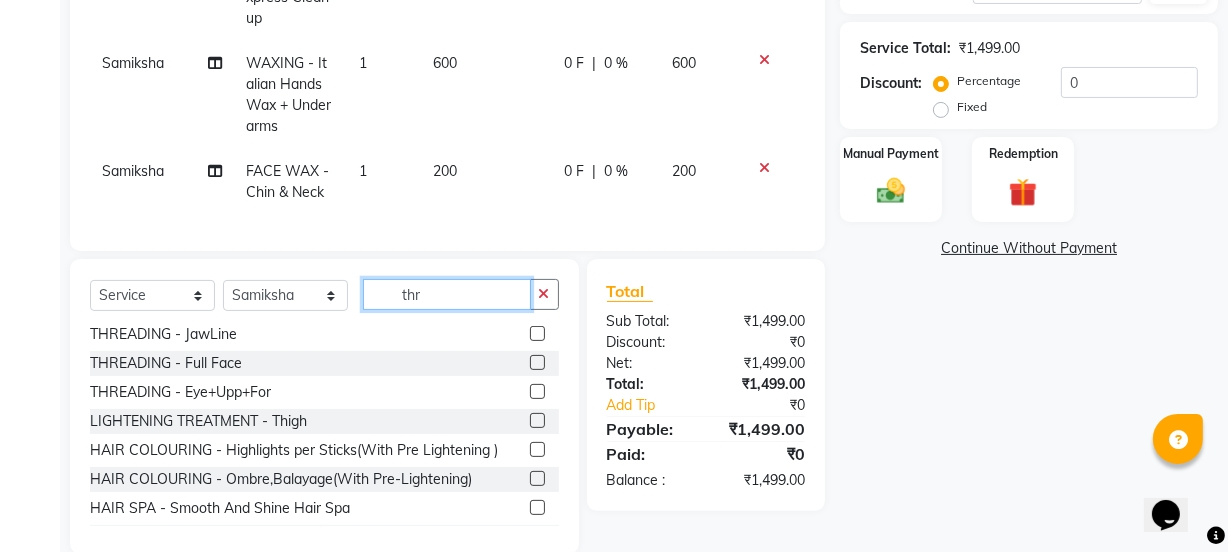 scroll, scrollTop: 31, scrollLeft: 0, axis: vertical 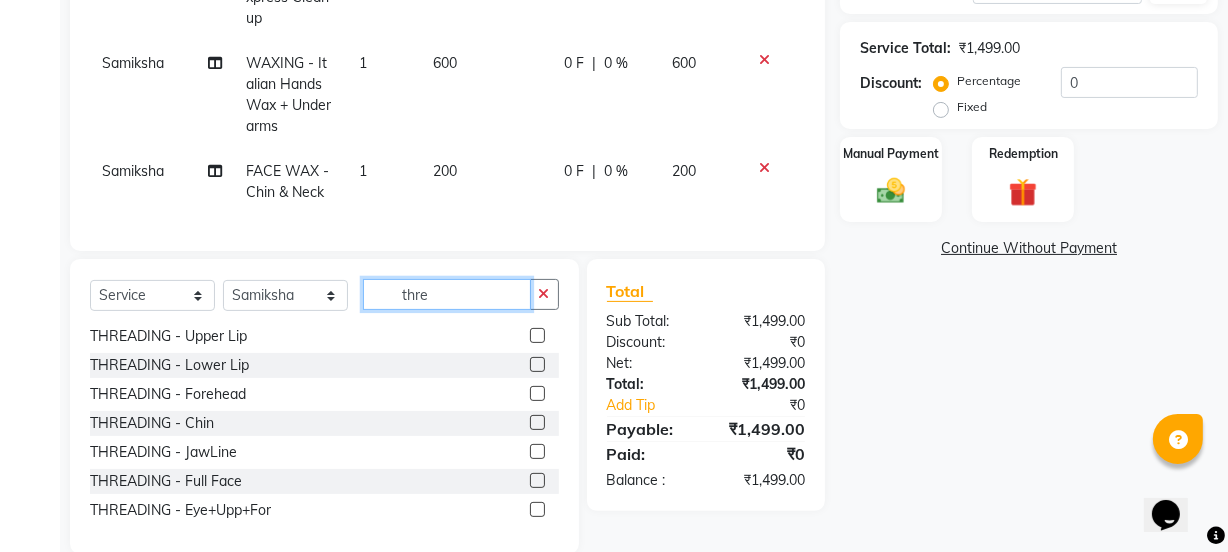 type on "thre" 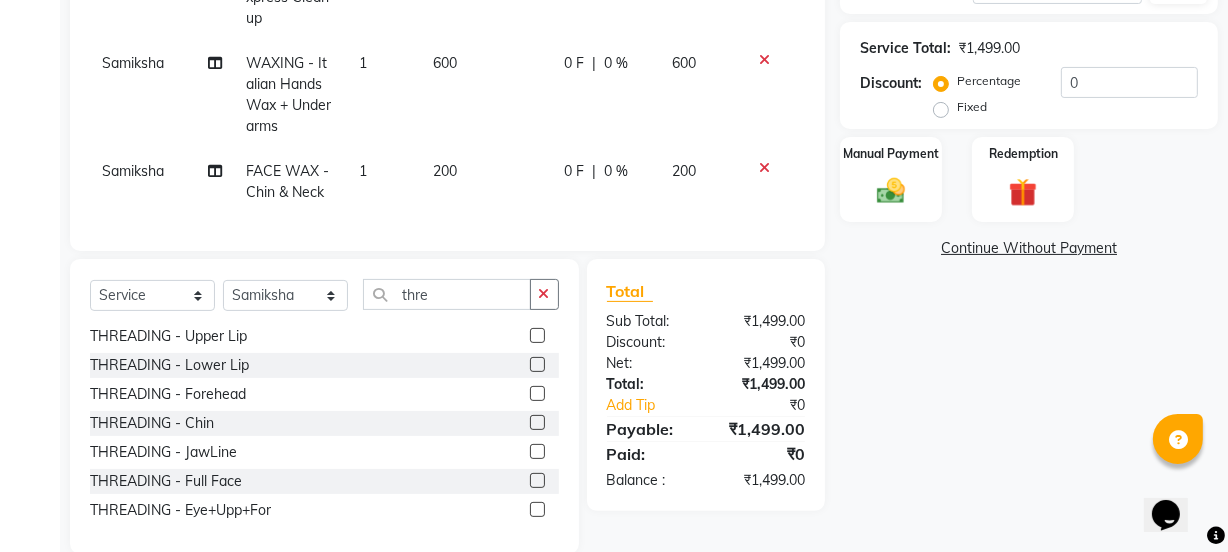click 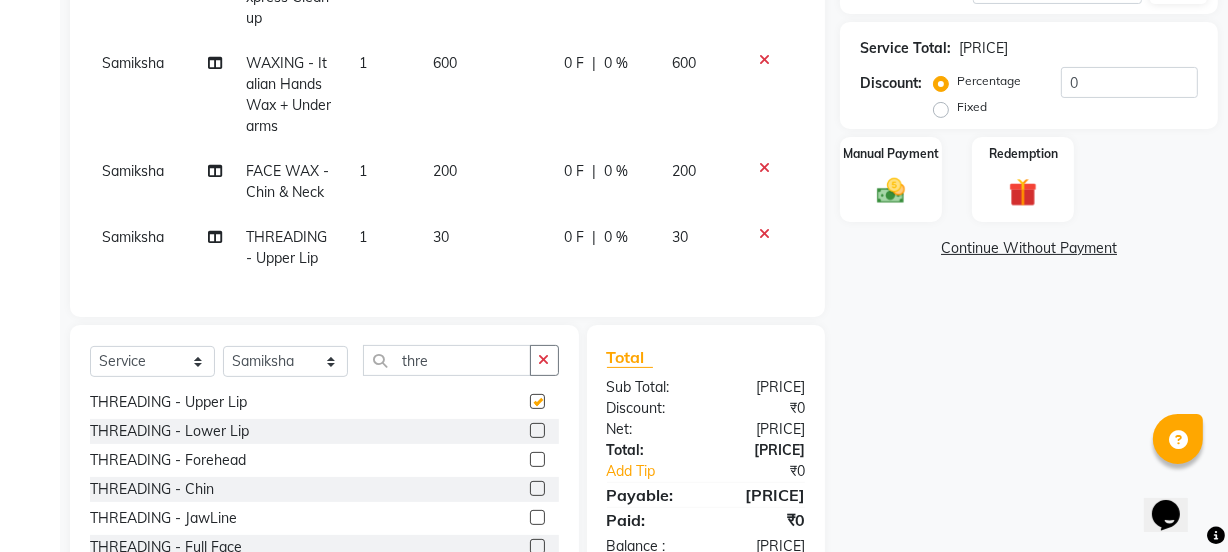 checkbox on "false" 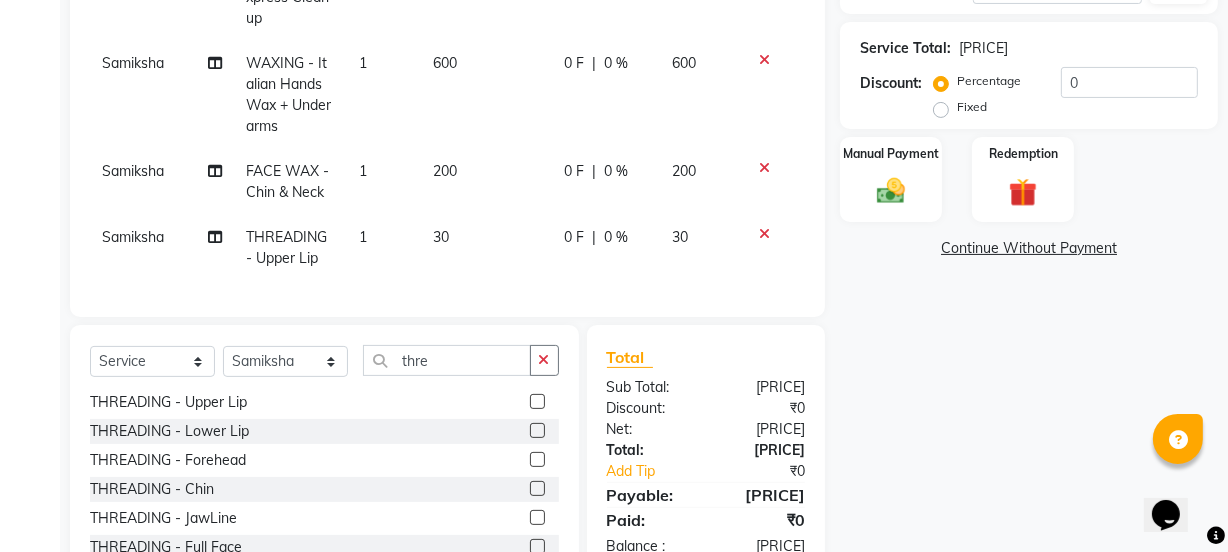 click 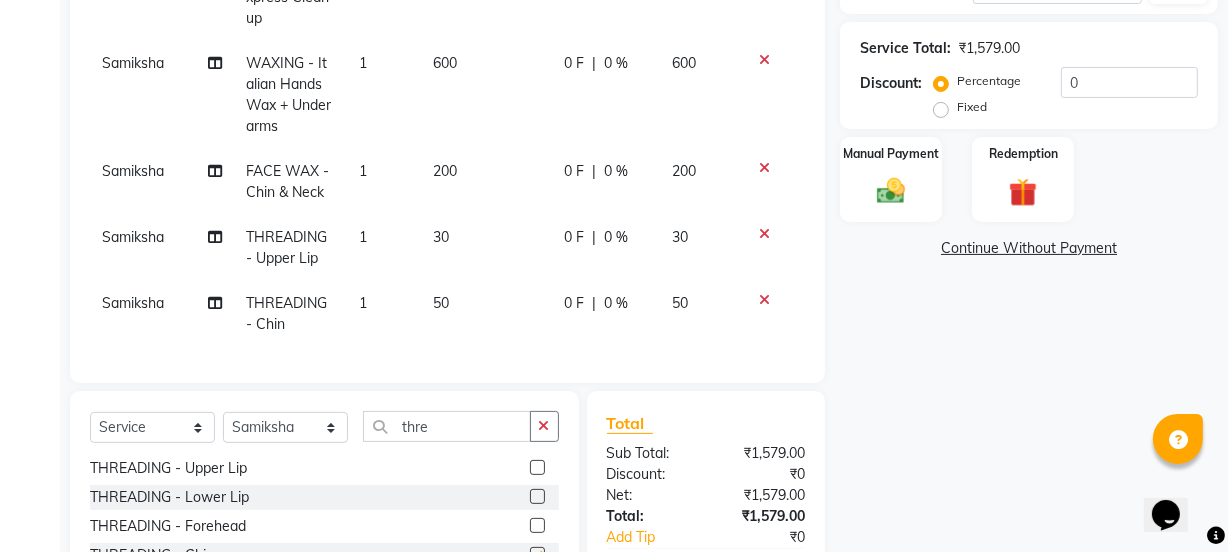 checkbox on "false" 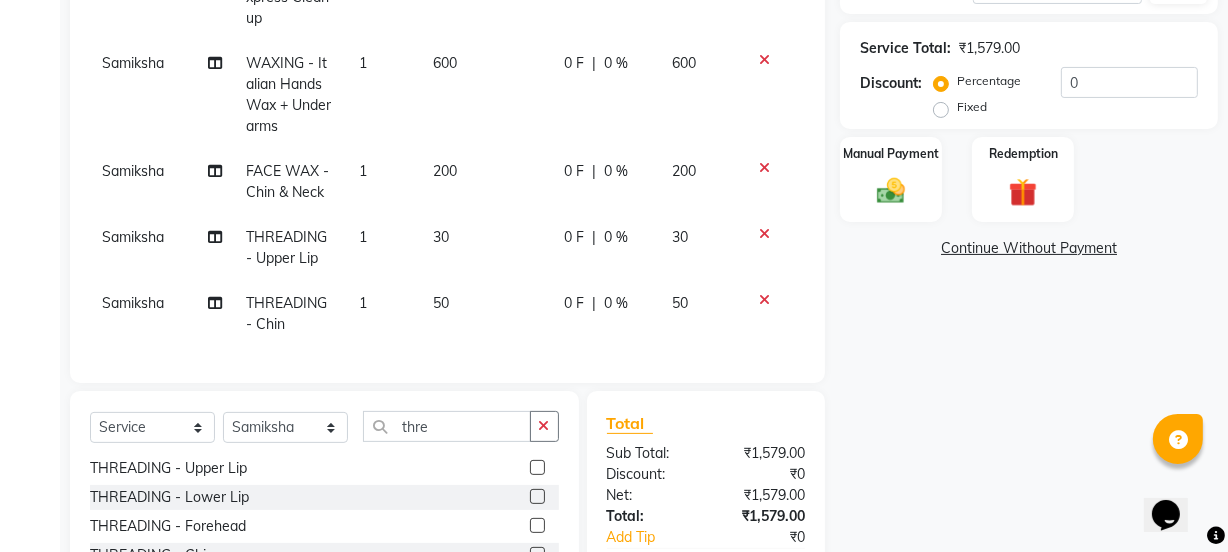 click 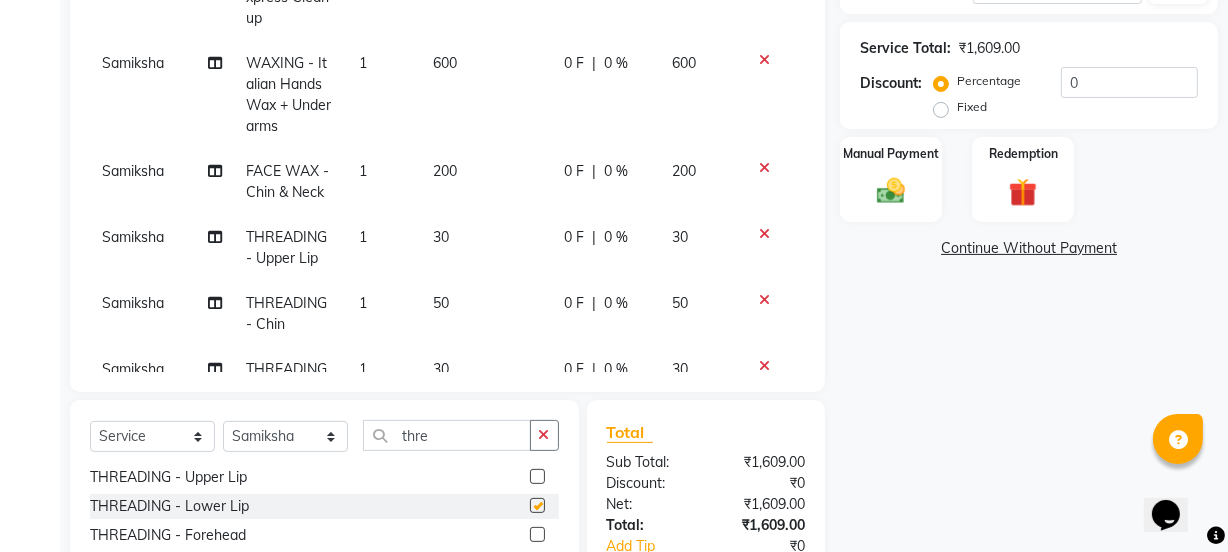 checkbox on "false" 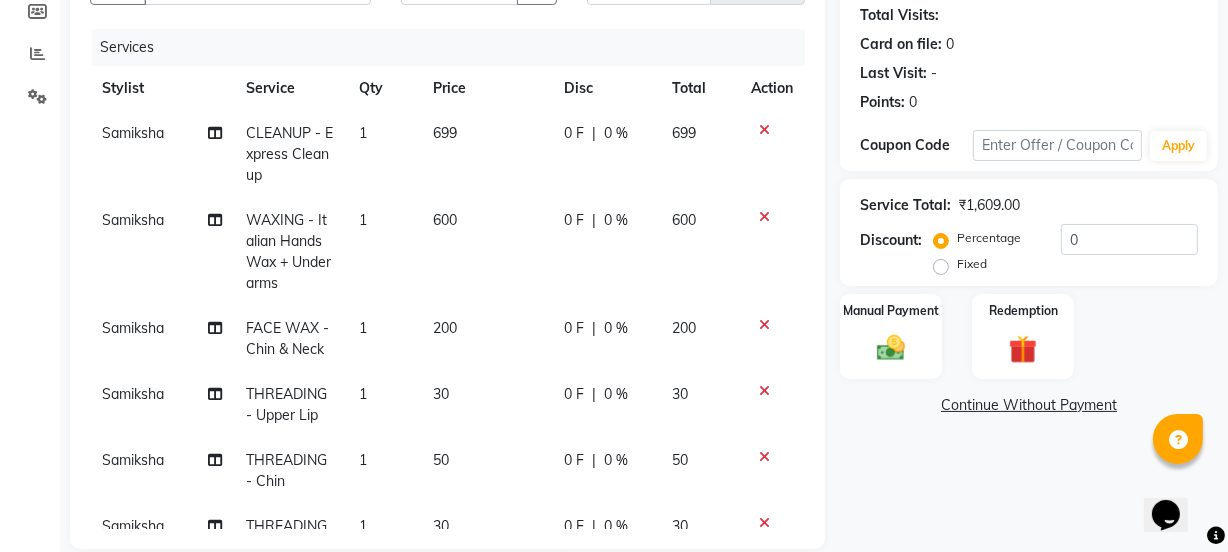 scroll, scrollTop: 194, scrollLeft: 0, axis: vertical 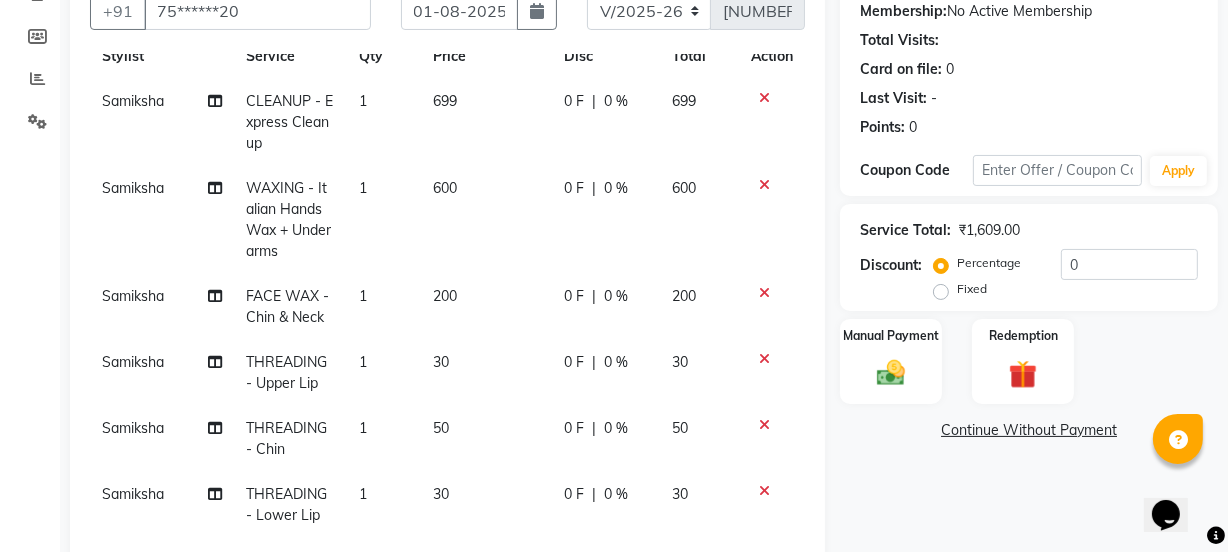 click 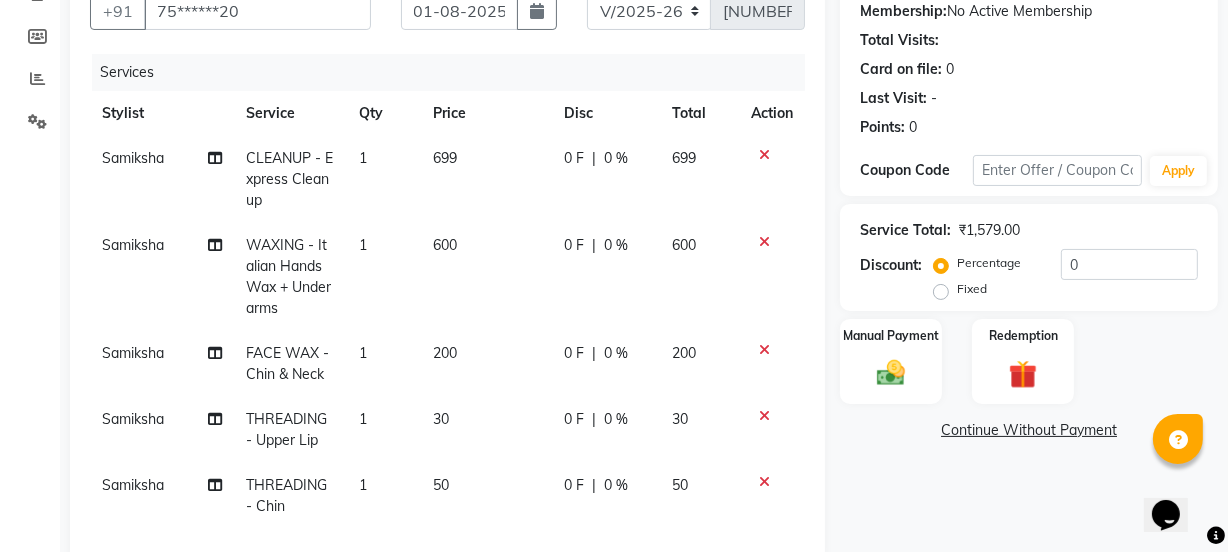 scroll, scrollTop: 4, scrollLeft: 0, axis: vertical 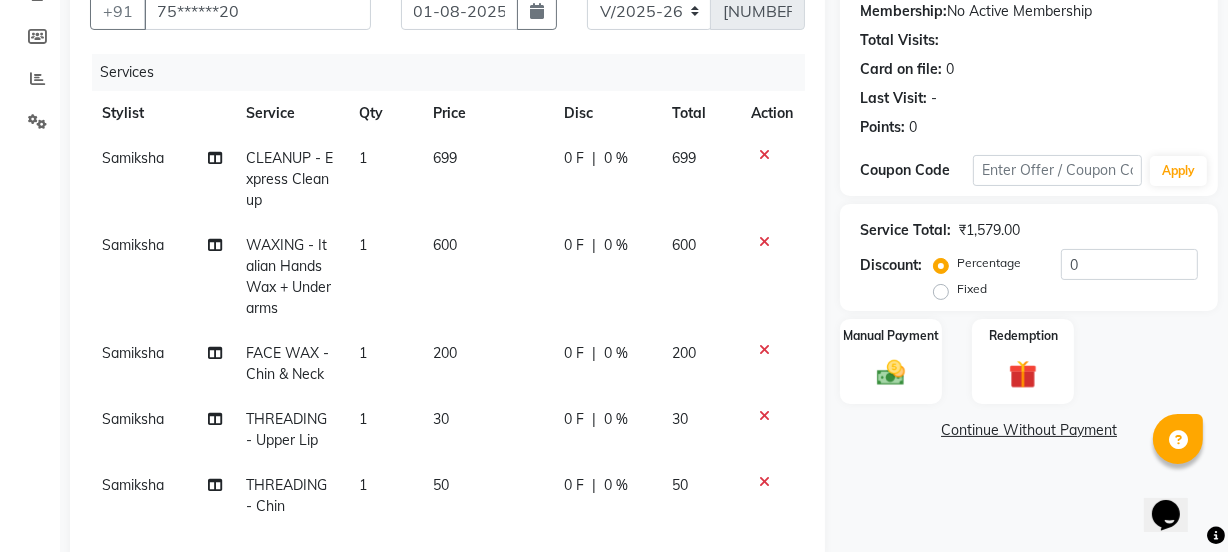 click 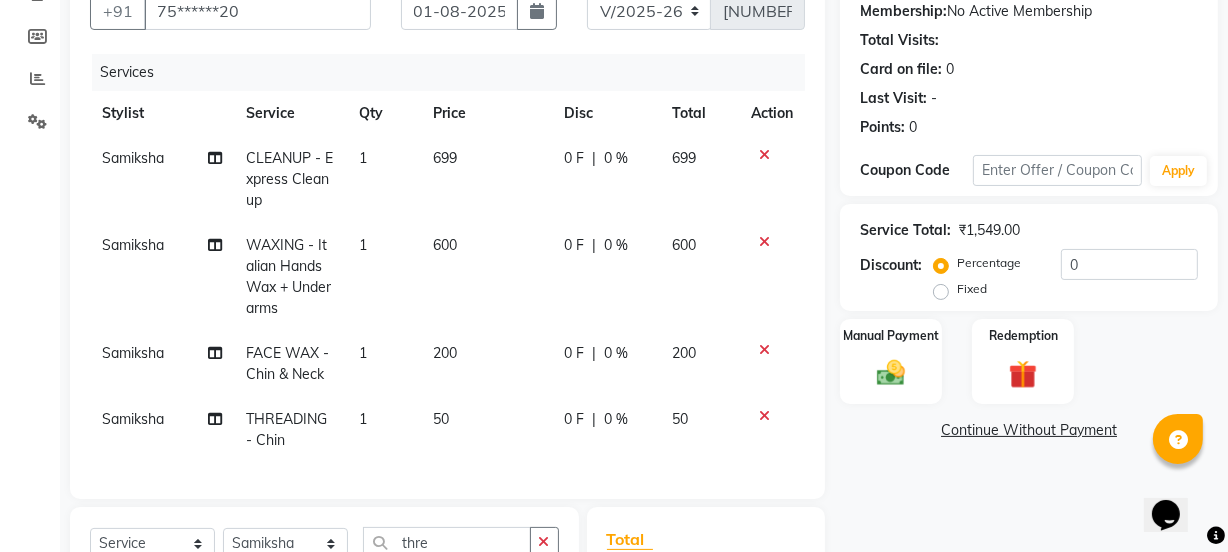 scroll, scrollTop: 0, scrollLeft: 0, axis: both 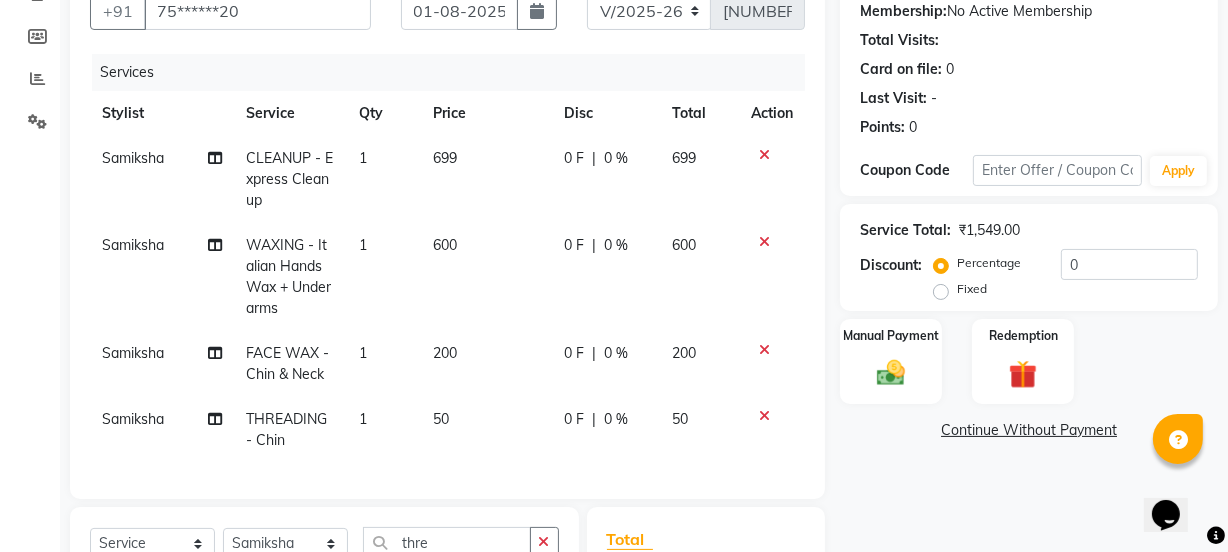 click 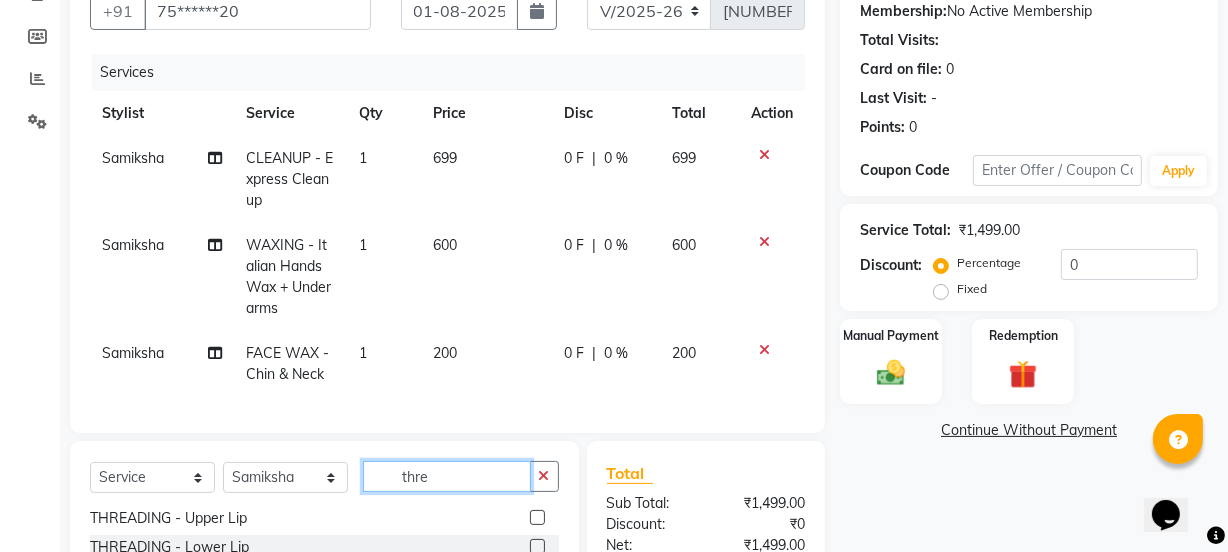 click on "thre" 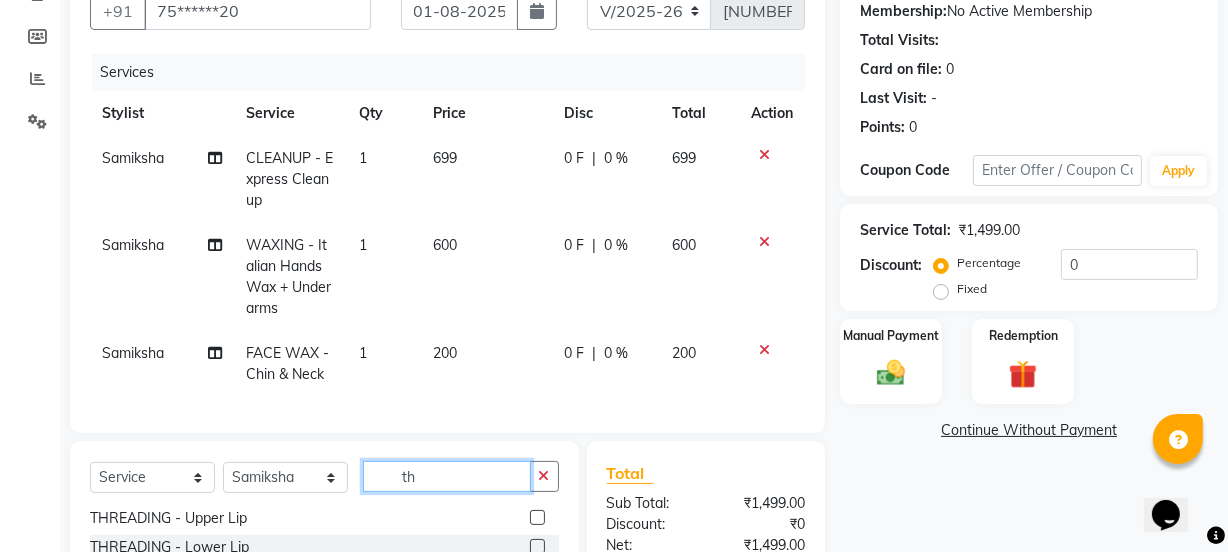 type on "t" 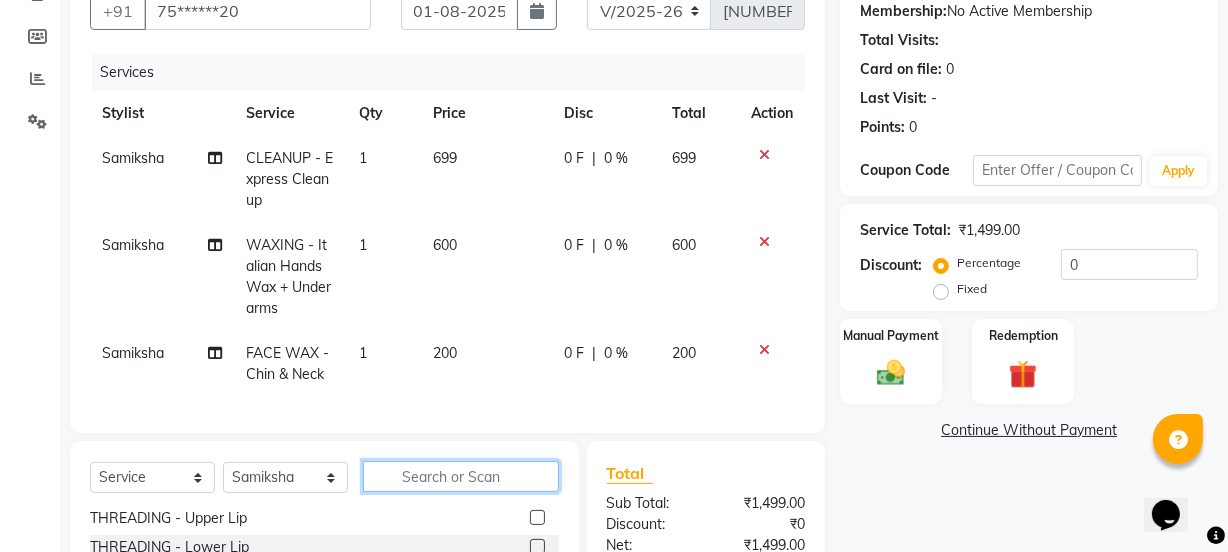 scroll, scrollTop: 149, scrollLeft: 0, axis: vertical 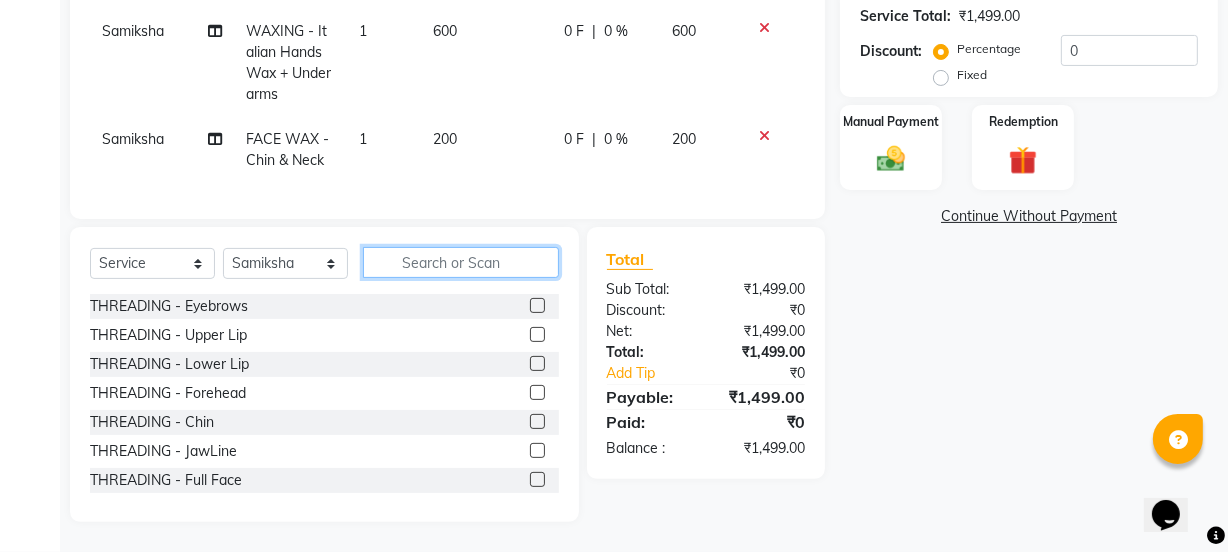 type 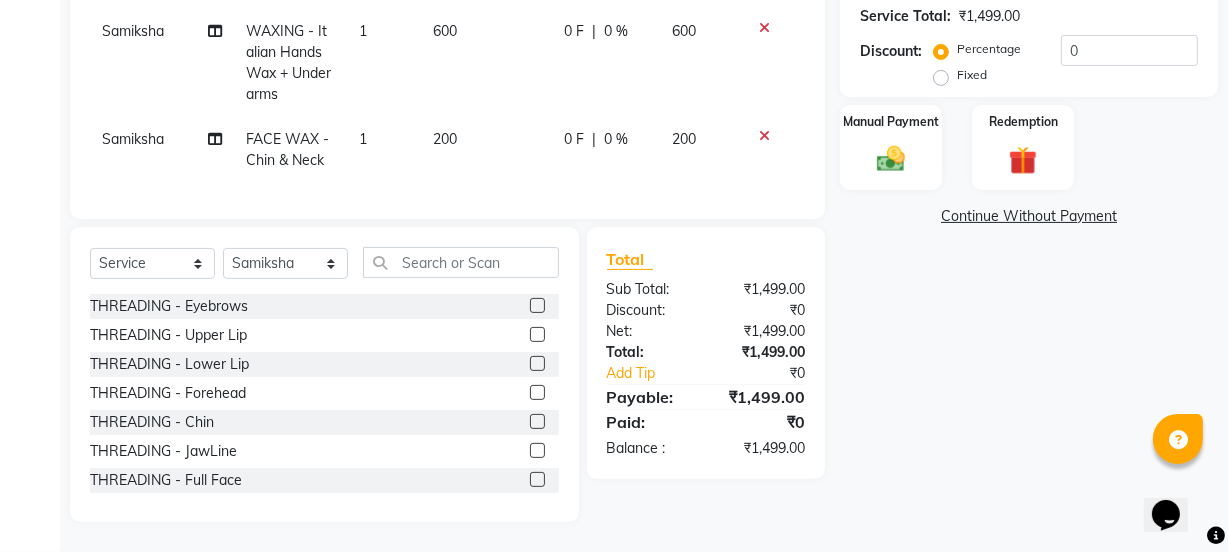 click 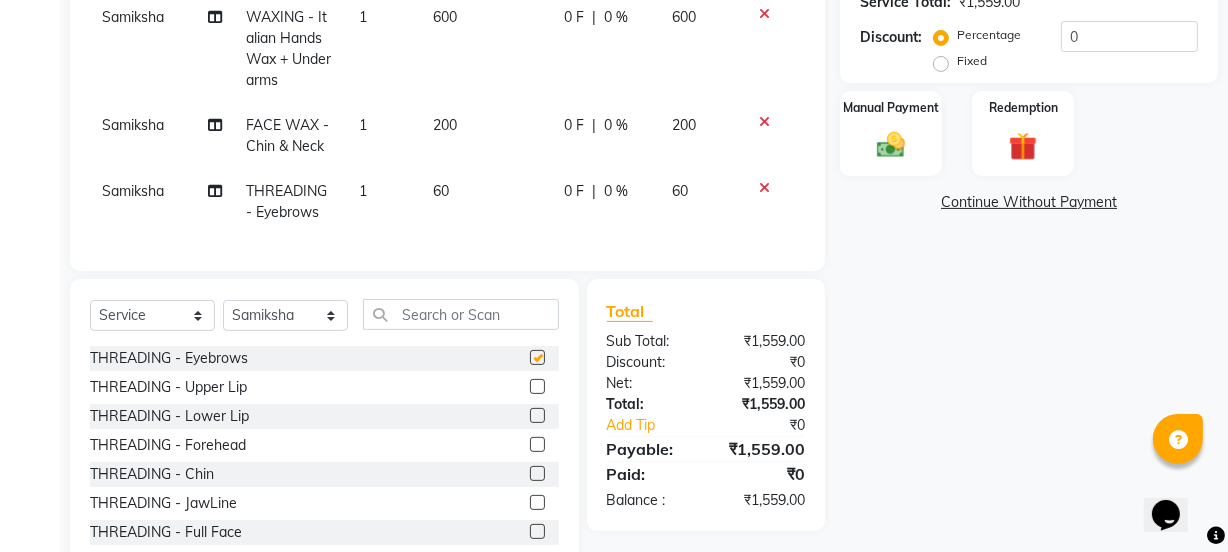 checkbox on "false" 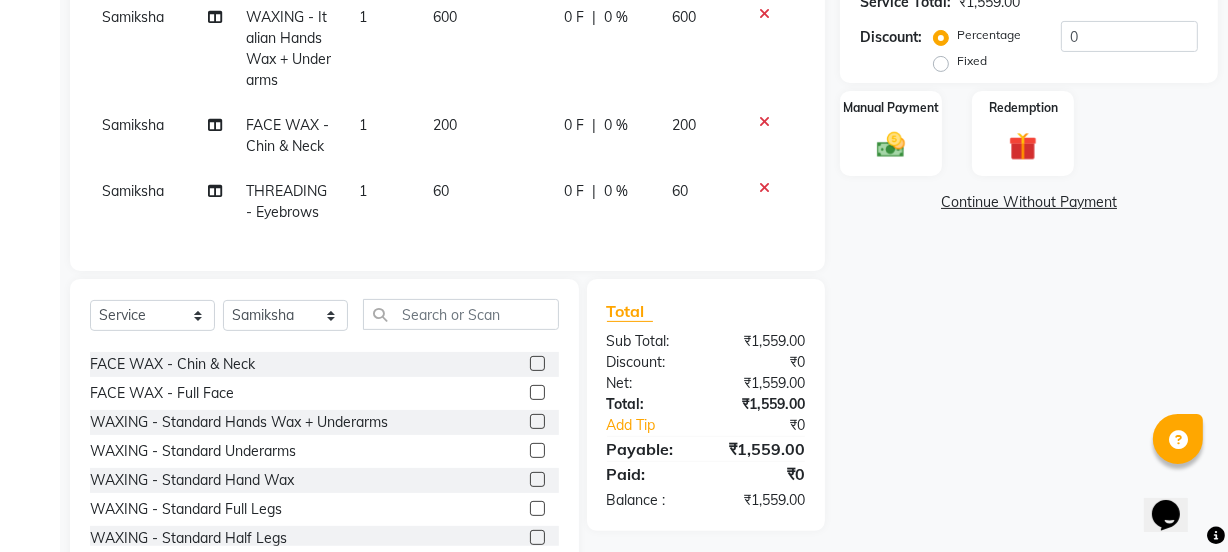 scroll, scrollTop: 454, scrollLeft: 0, axis: vertical 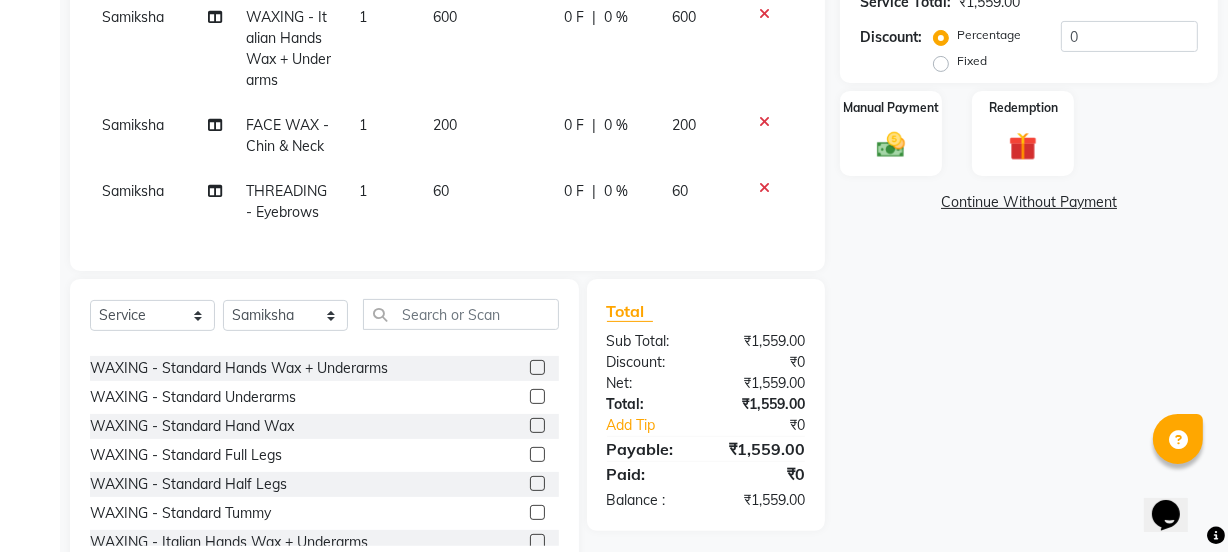 click 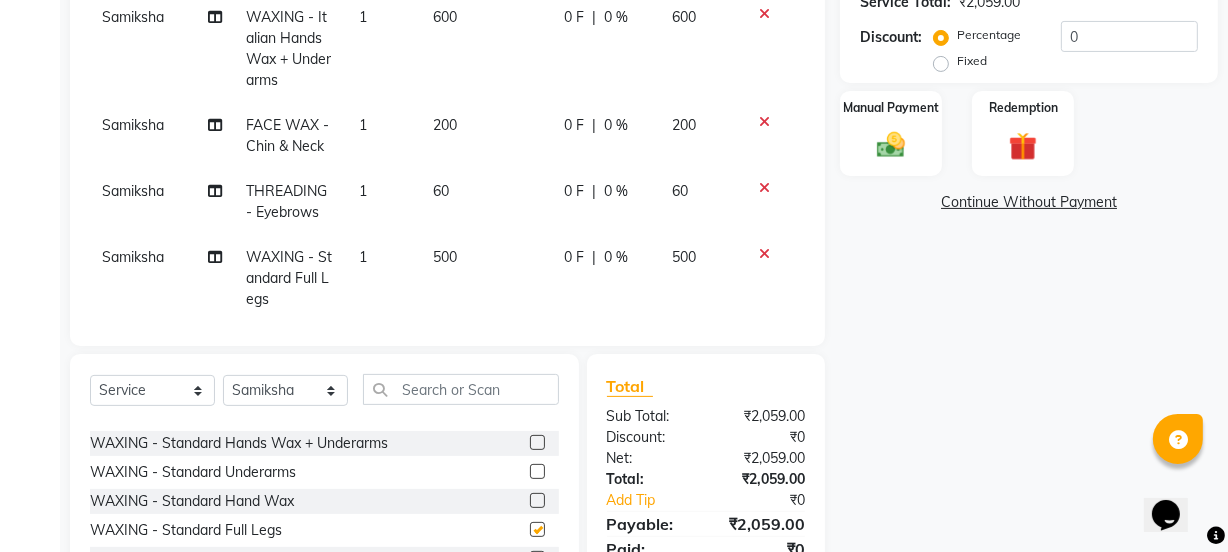 checkbox on "false" 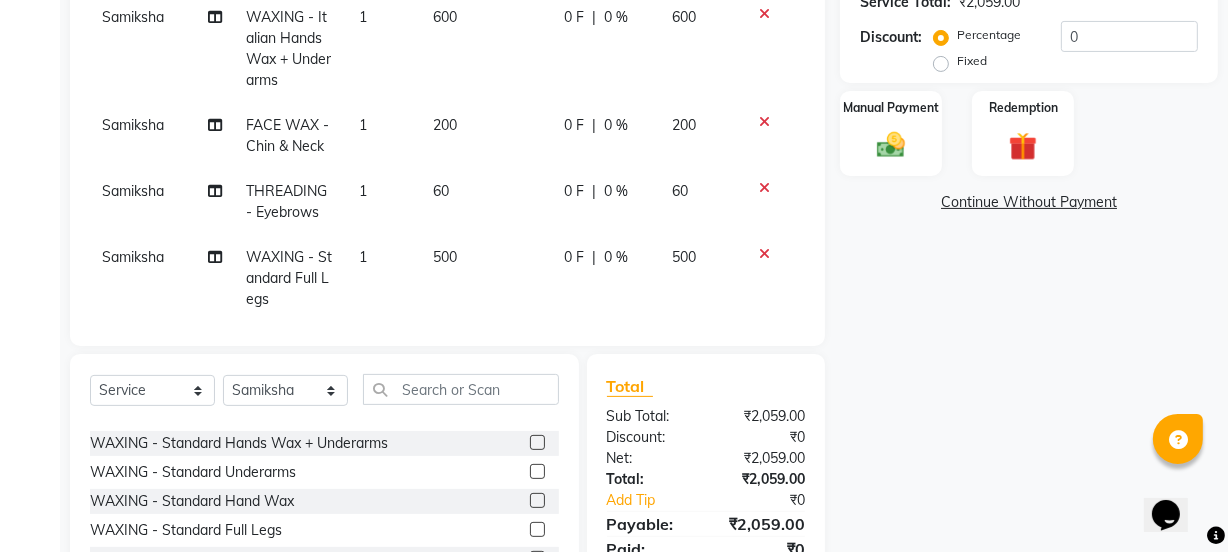 click on "500" 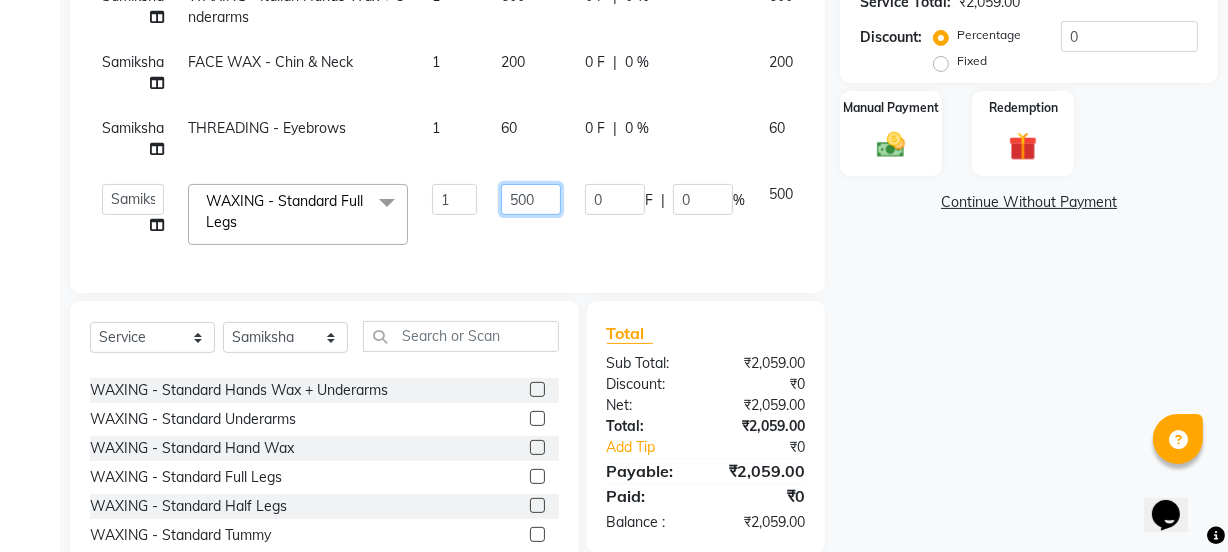 click on "500" 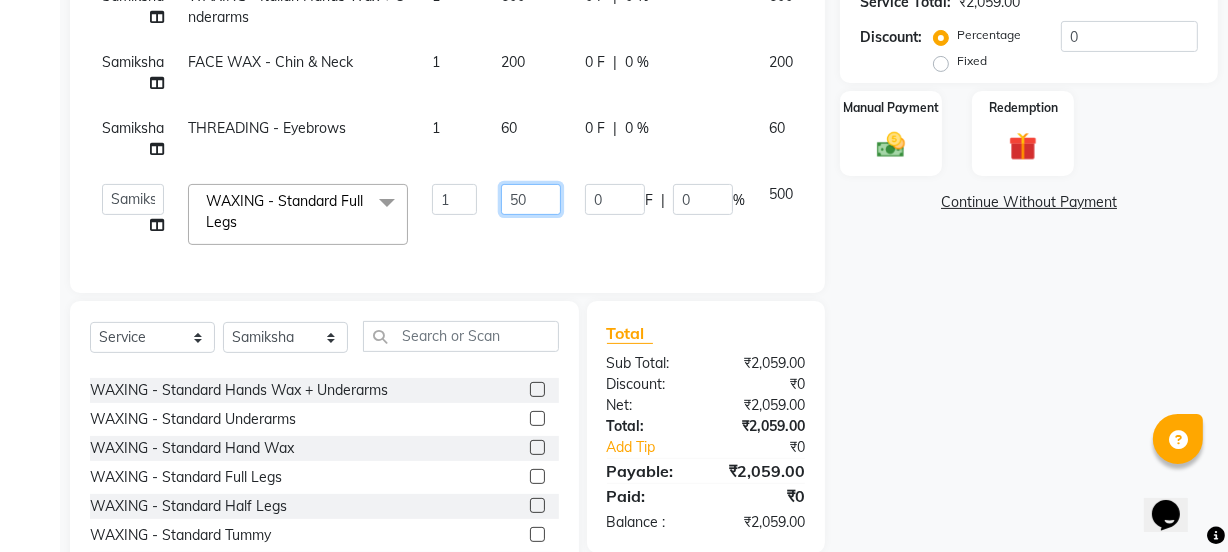 type on "5" 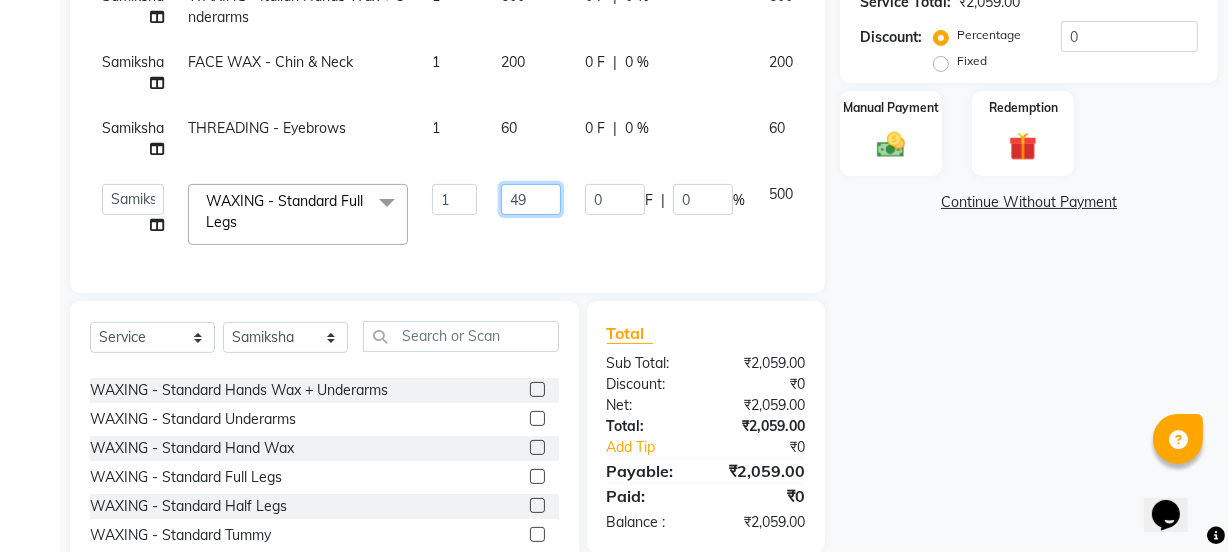 type on "490" 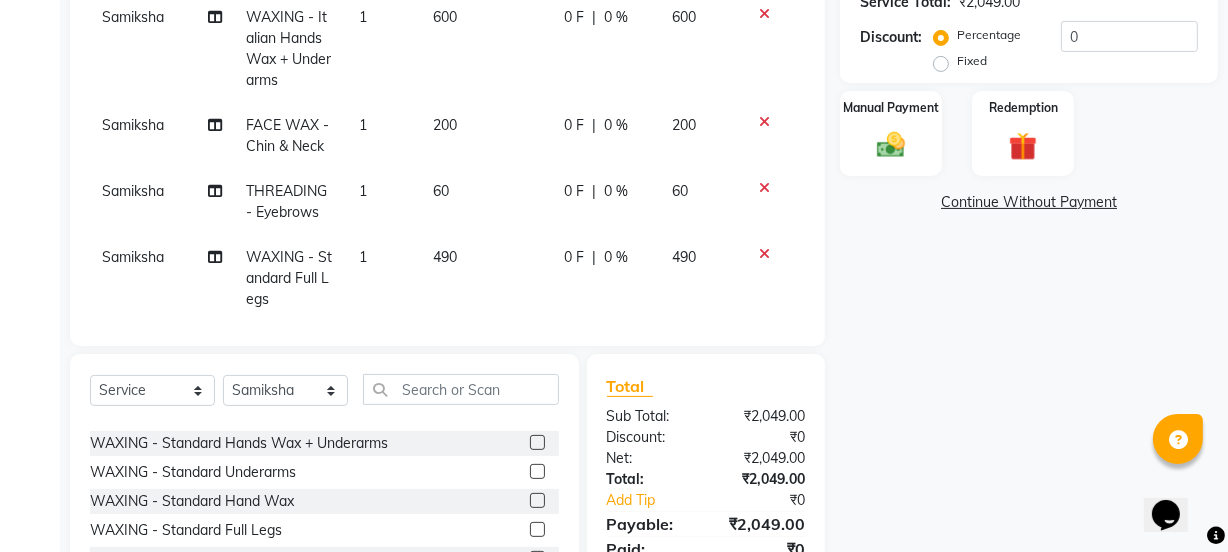 click on "490" 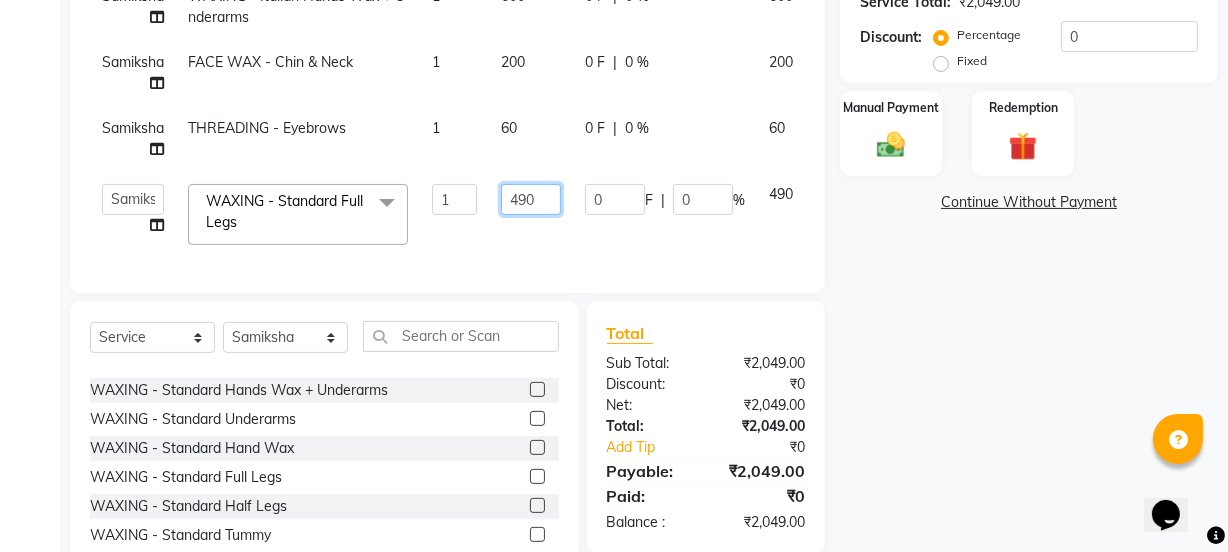 click on "490" 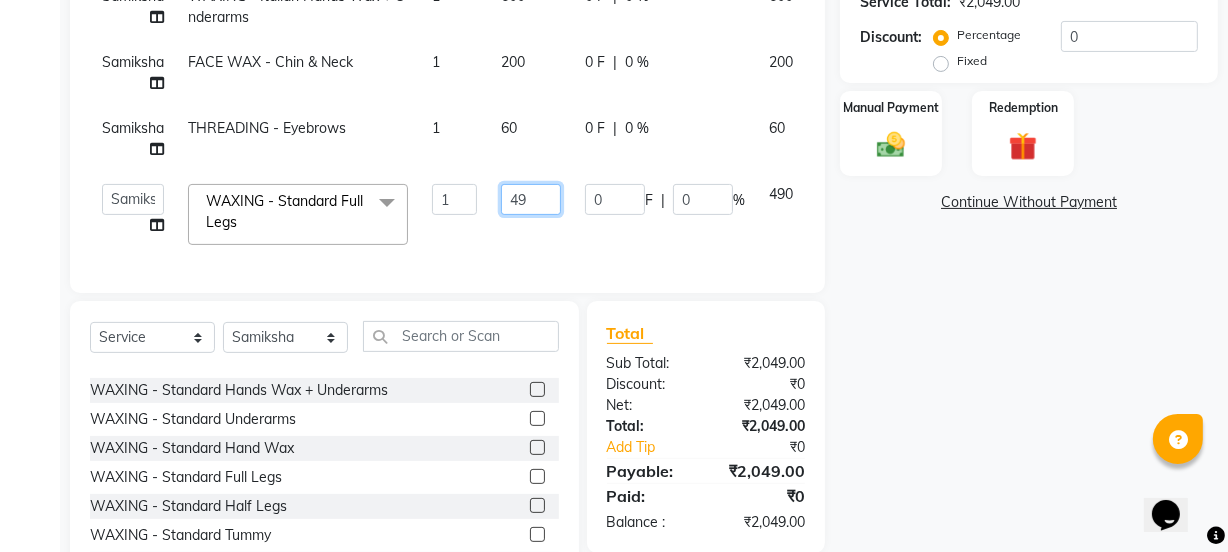 type on "4" 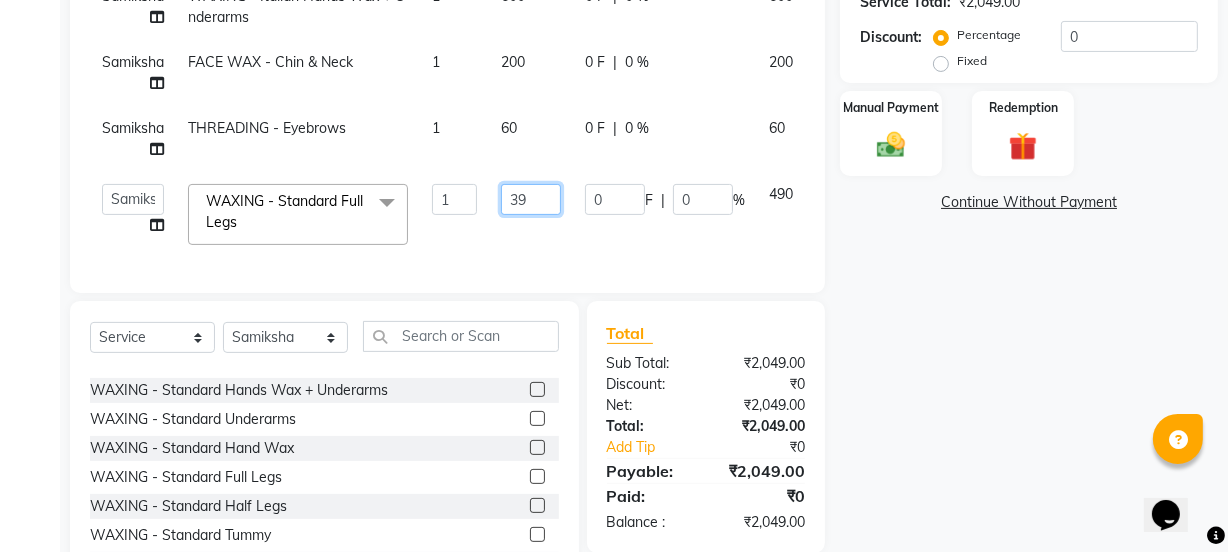 type on "390" 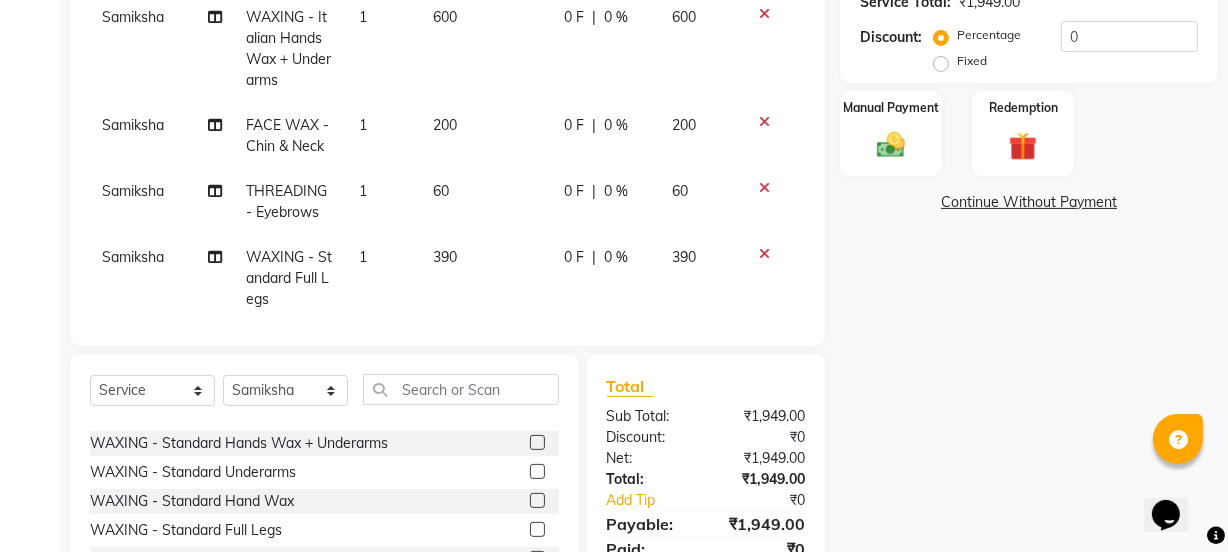 click on "390" 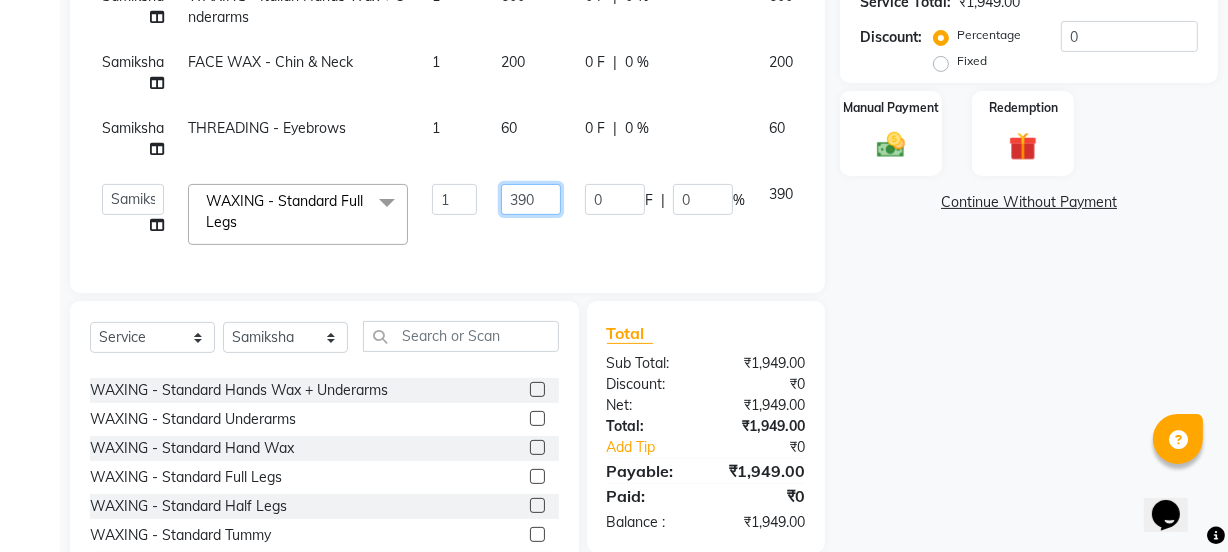 click on "390" 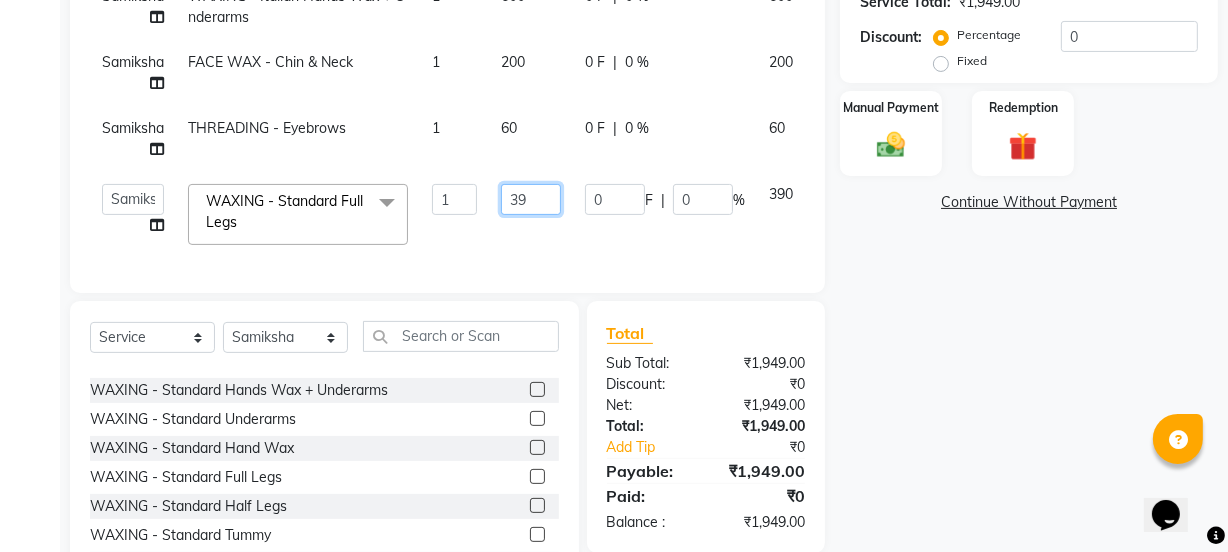 type on "3" 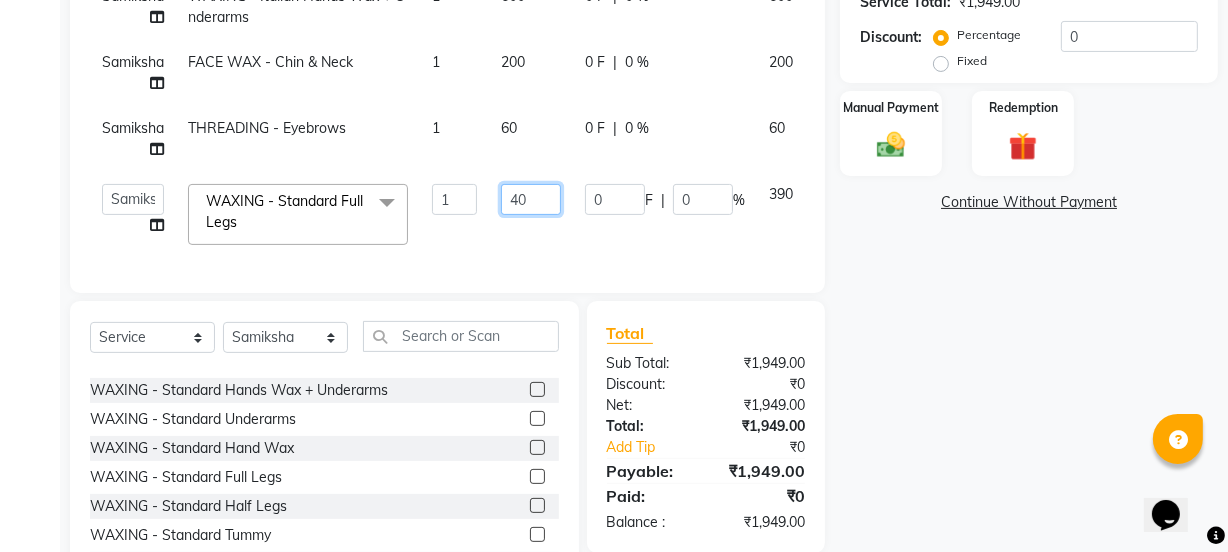 type on "400" 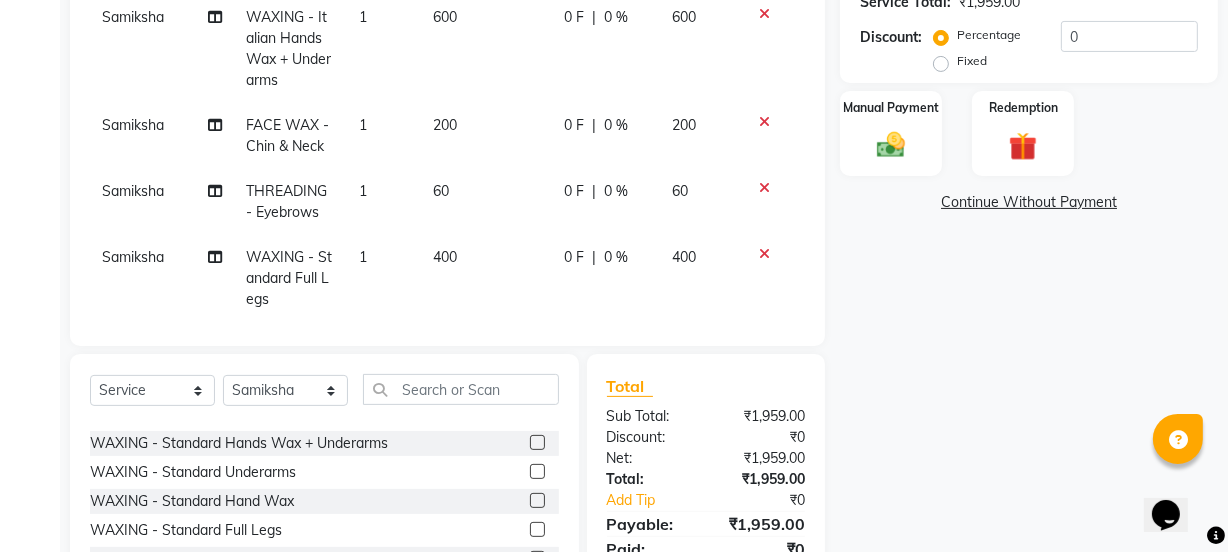 click on "Samiksha  CLEANUP - Express Cleanup 1 699 0 F | 0 % 699 Samiksha  WAXING - Italian Hands Wax + Underarms 1 600 0 F | 0 % 600 Samiksha  FACE WAX - Chin & Neck 1 200 0 F | 0 % 200 Samiksha  THREADING - Eyebrows 1 60 0 F | 0 % 60 Samiksha  WAXING - Standard Full Legs 1 400 0 F | 0 % 400" 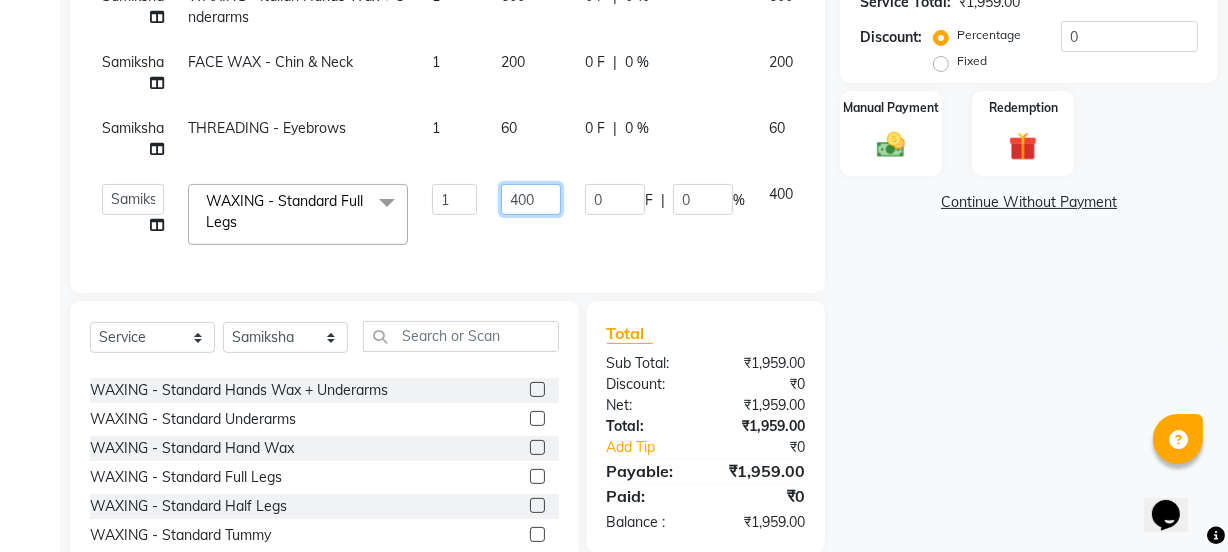 click on "400" 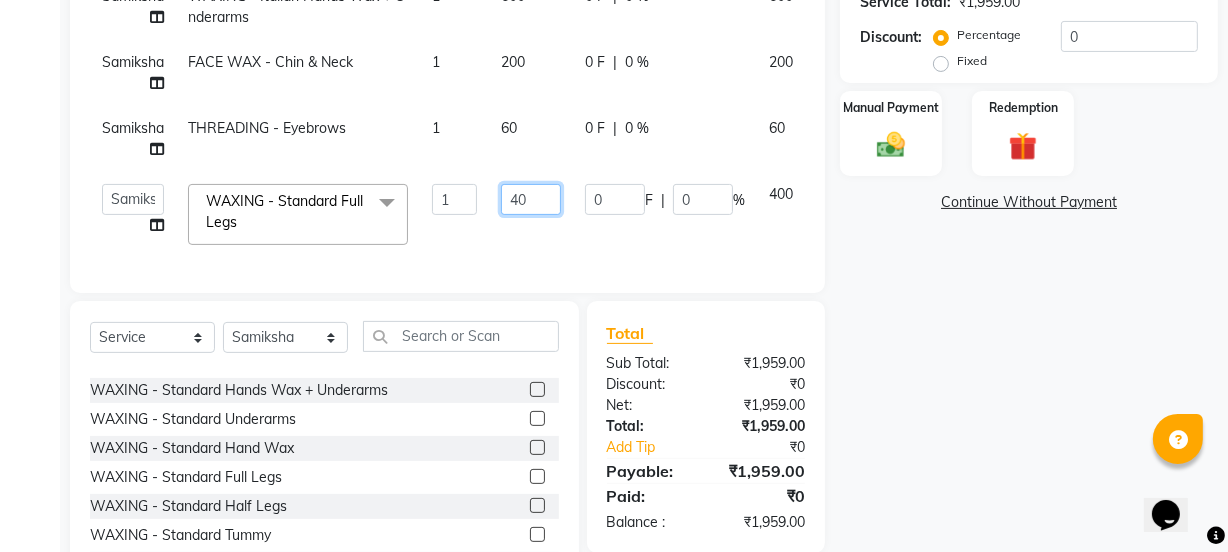 type on "4" 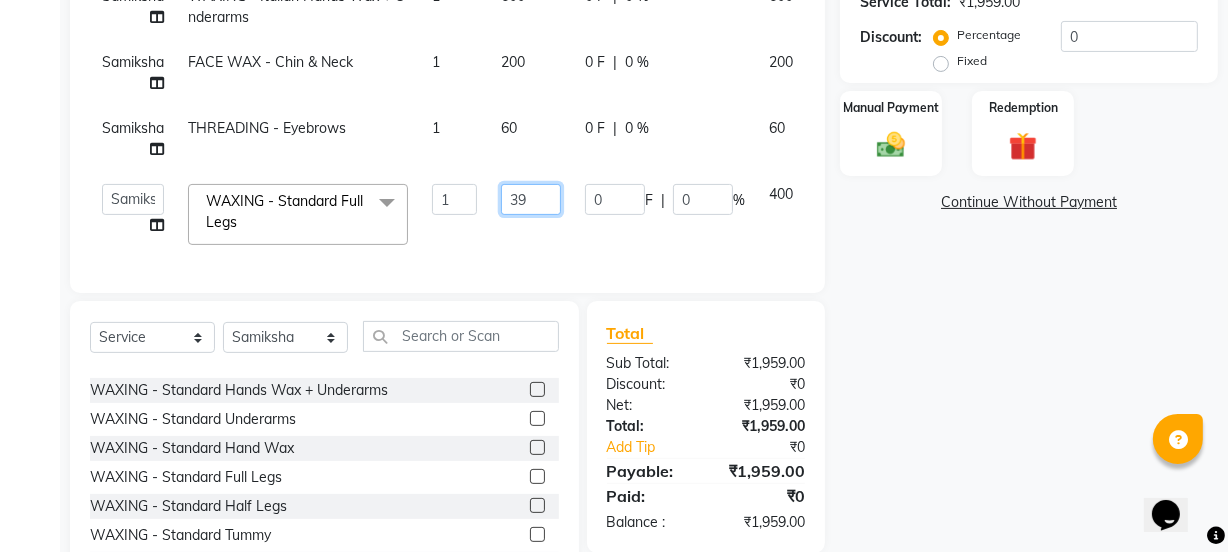 type on "399" 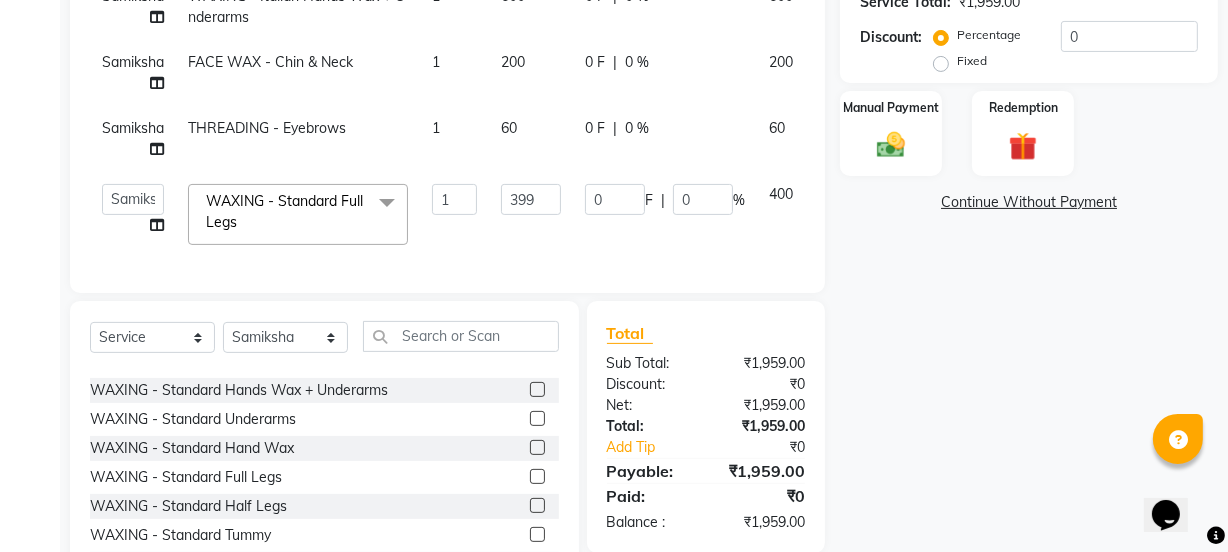 click on "Samiksha  CLEANUP - Express Cleanup 1 699 0 F | 0 % 699 Samiksha  WAXING - Italian Hands Wax + Underarms 1 600 0 F | 0 % 600 Samiksha  FACE WAX - Chin & Neck 1 200 0 F | 0 % 200 Samiksha  THREADING - Eyebrows 1 60 0 F | 0 % 60  IEEZY -Owner   MS KOMAL    Ms Shraddha   Rinku    Samiksha    Sr.Bu Rohini    Stylist Shree  WAXING - Standard Full Legs  x THREADING - Eyebrows THREADING - Upper Lip THREADING - Lower Lip THREADING - Forehead THREADING - Chin THREADING - JawLine THREADING - Full Face THREADING - Eye+Upp+For advance peyment  FACE WAX - UpperLip FACE WAX - LowerLip FACE WAX - Forehead FACE WAX - Nose Wax FACE WAX - JawLine FACE WAX - Chin & Neck FACE WAX - Full Face WAXING - Standard Hands Wax + Underarms WAXING - Standard Underarms WAXING - Standard Hand Wax WAXING - Standard Full Legs WAXING - Standard Half Legs WAXING - Standard Tummy WAXING - Italian Hands Wax + Underarms WAXING - Italian Underarms WAXING - Italian Hand Wax WAXING - Italian Full Legs WAXING - Italian Bult" 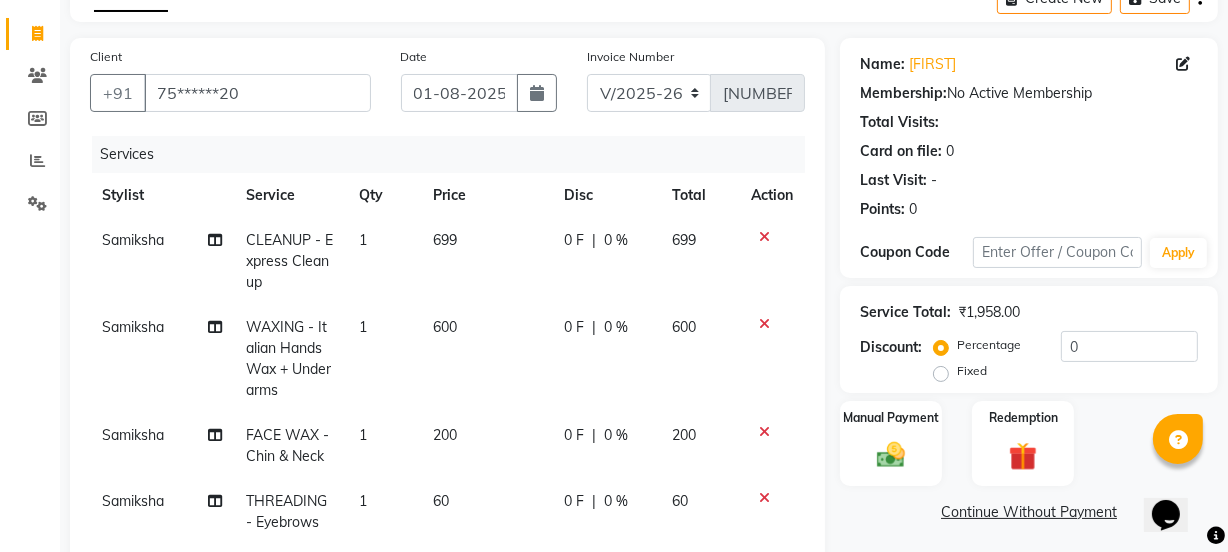 scroll, scrollTop: 95, scrollLeft: 0, axis: vertical 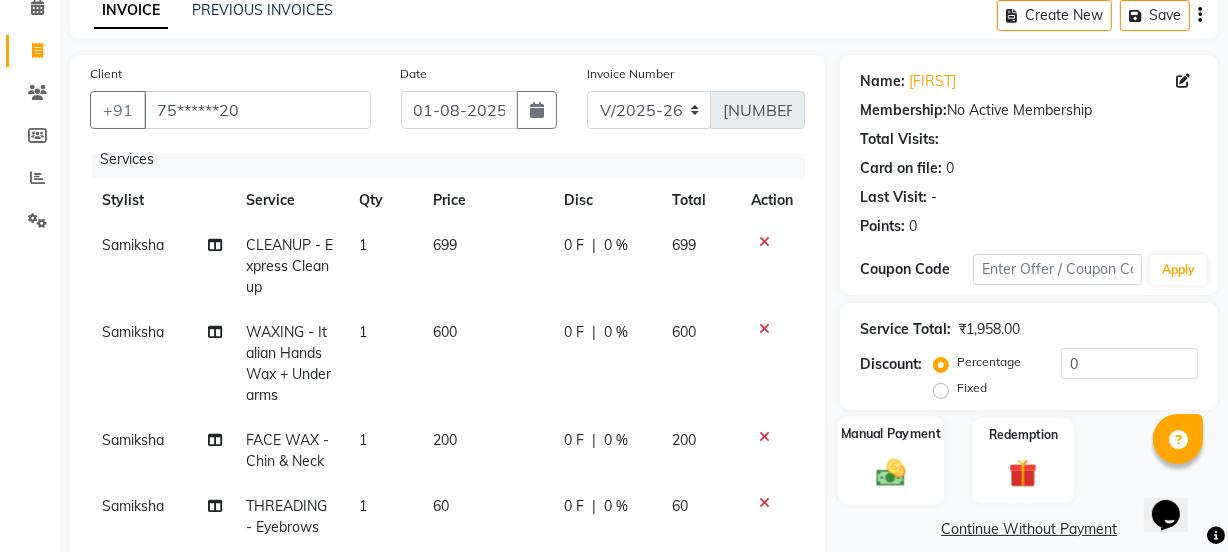 click 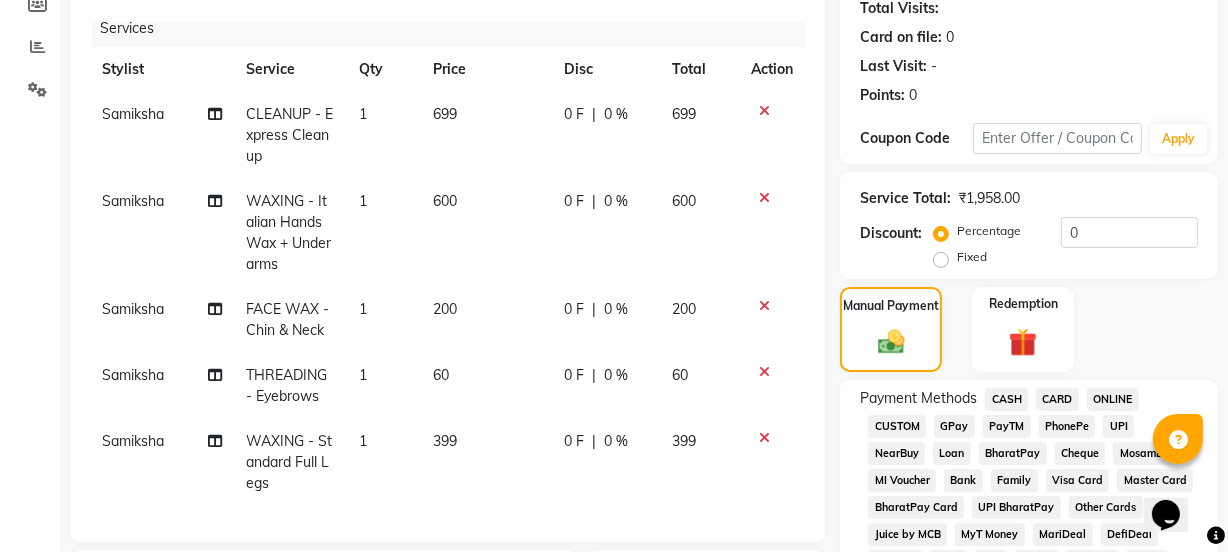 scroll, scrollTop: 459, scrollLeft: 0, axis: vertical 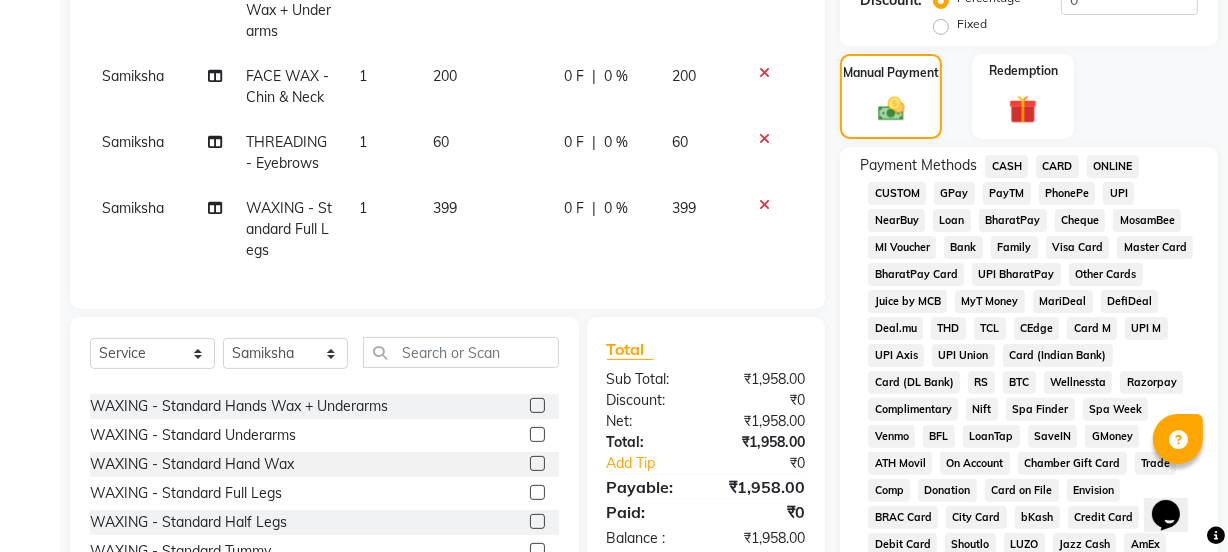 click on "GPay" 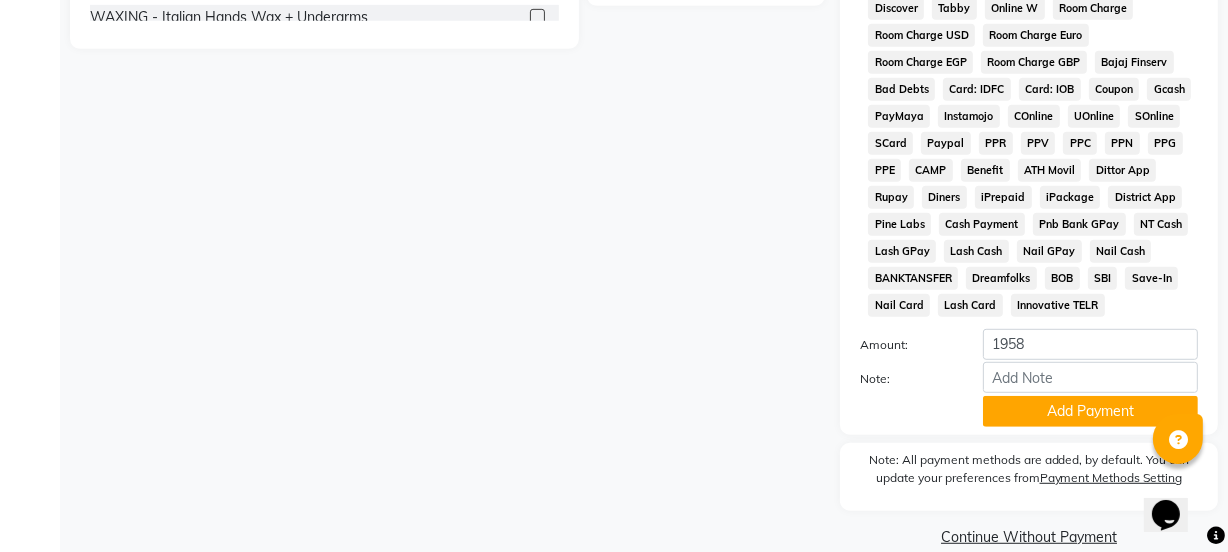 scroll, scrollTop: 1051, scrollLeft: 0, axis: vertical 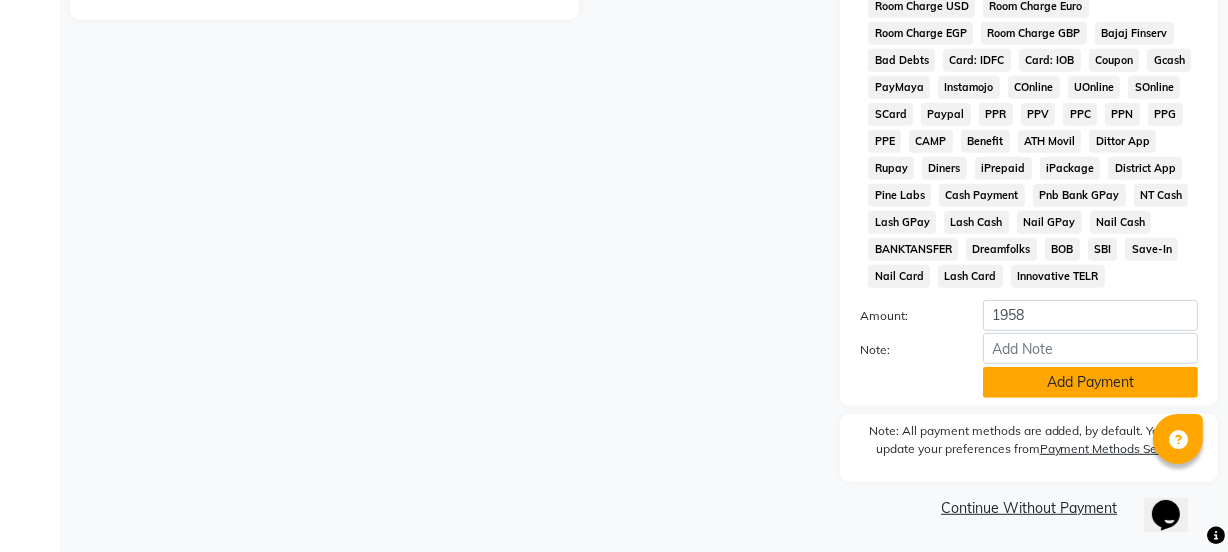 click on "Add Payment" 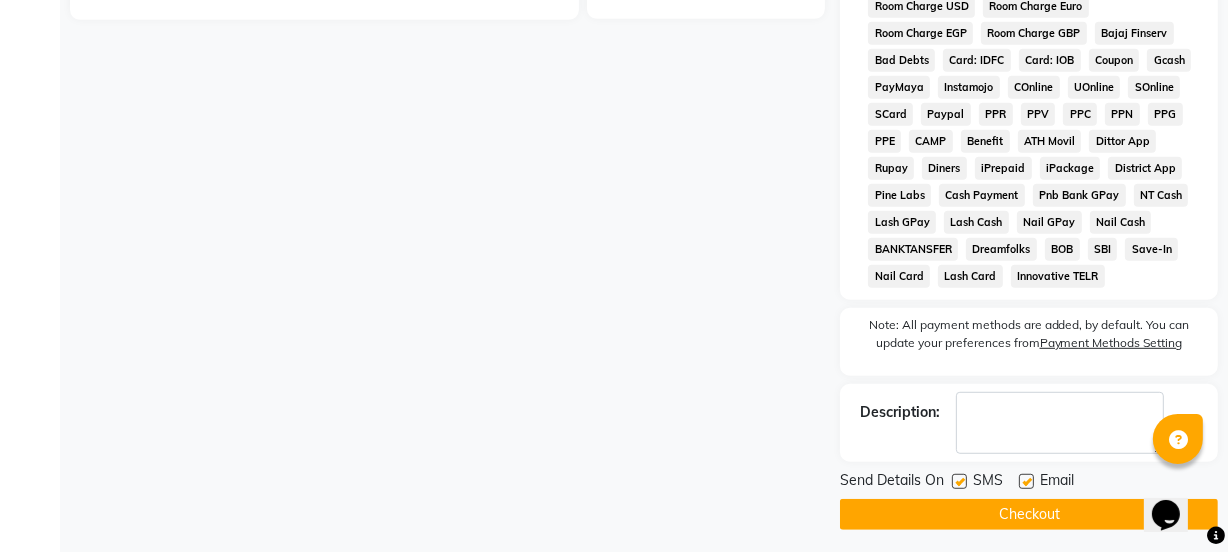 click 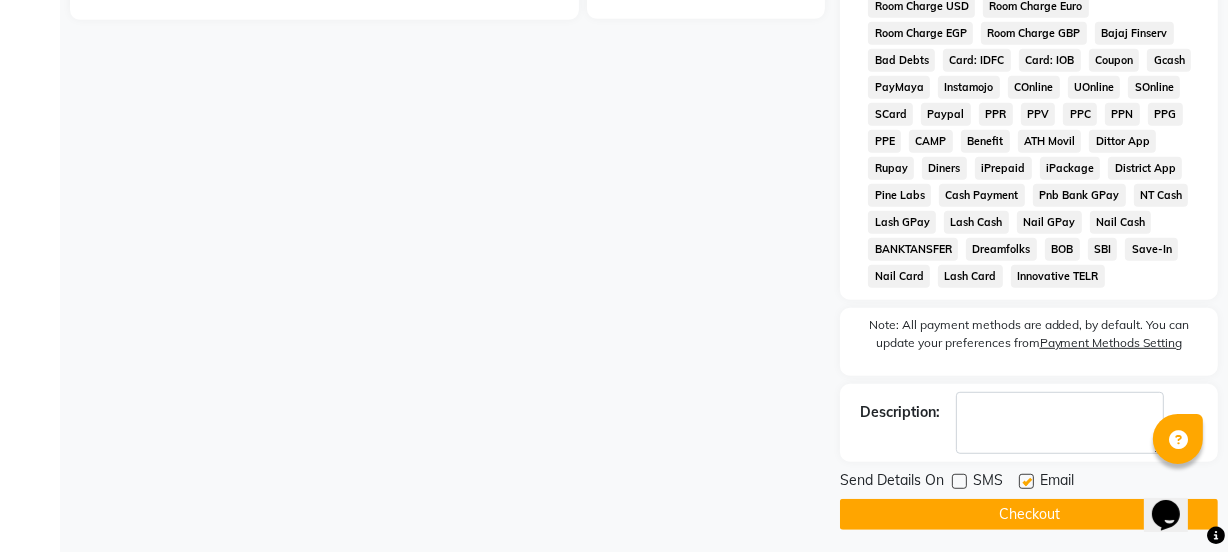 click on "Email" 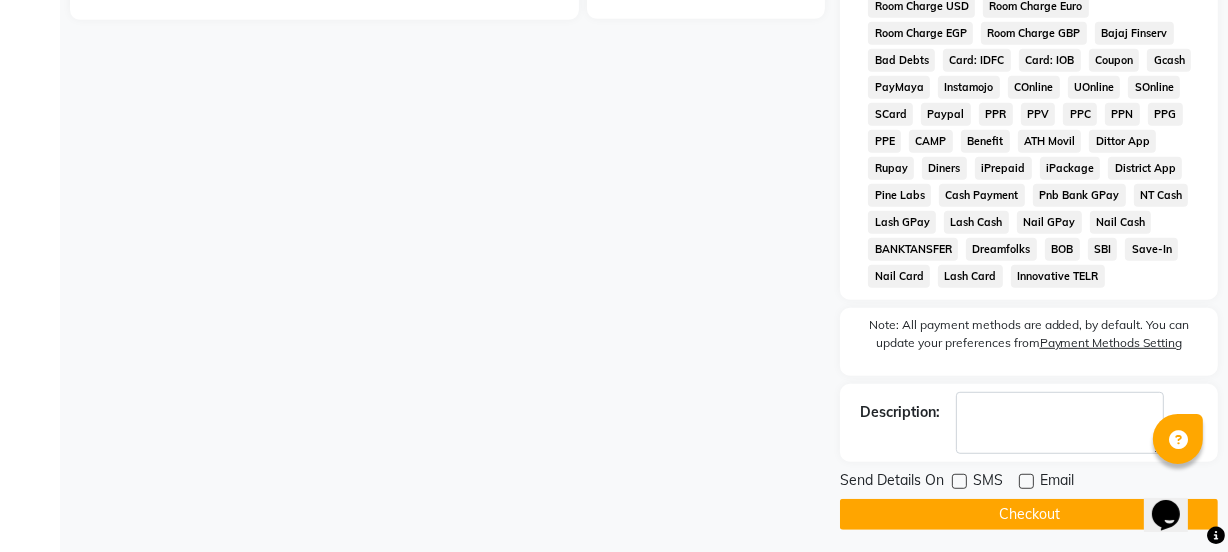 click on "Checkout" 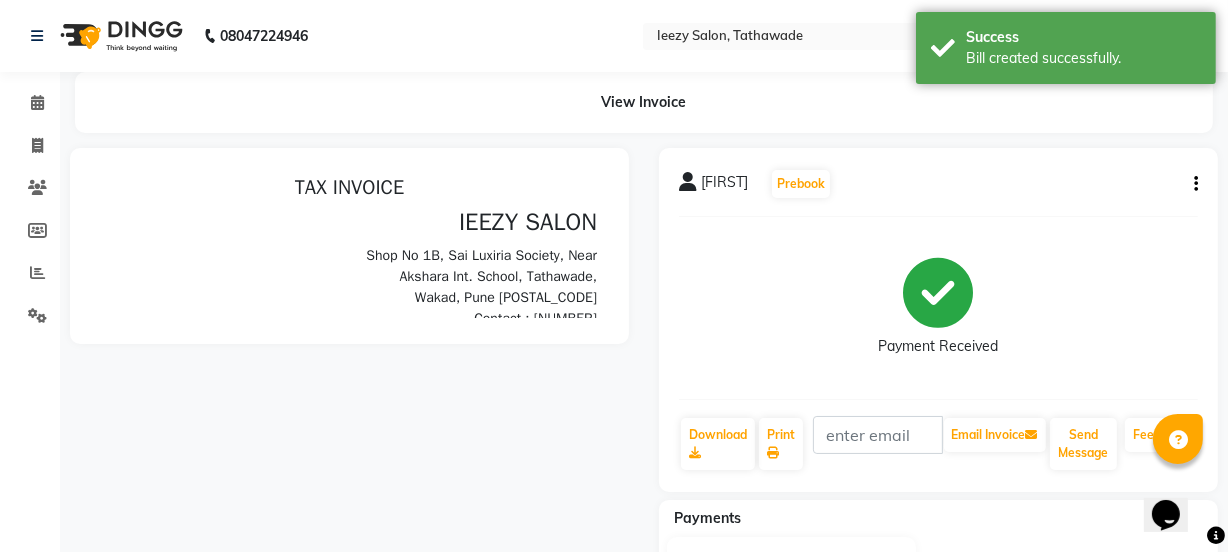 scroll, scrollTop: 0, scrollLeft: 0, axis: both 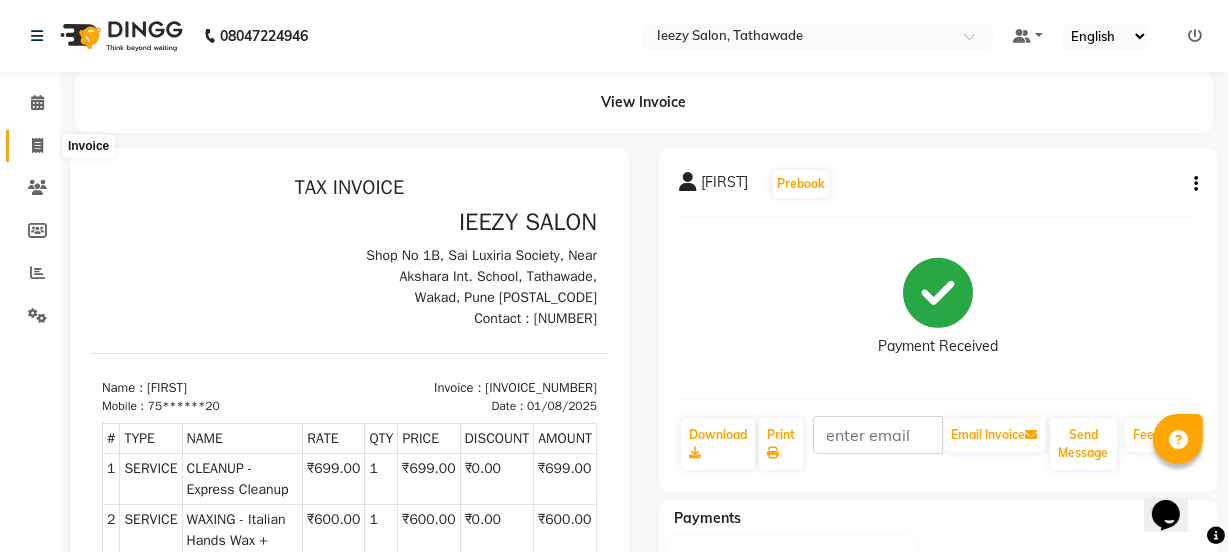 click 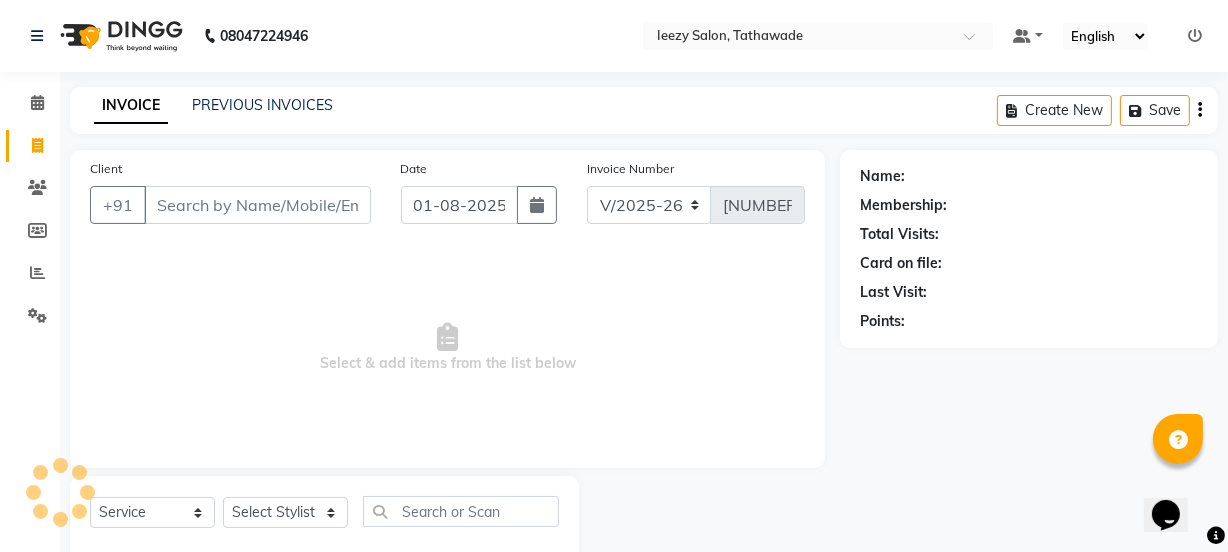 scroll, scrollTop: 50, scrollLeft: 0, axis: vertical 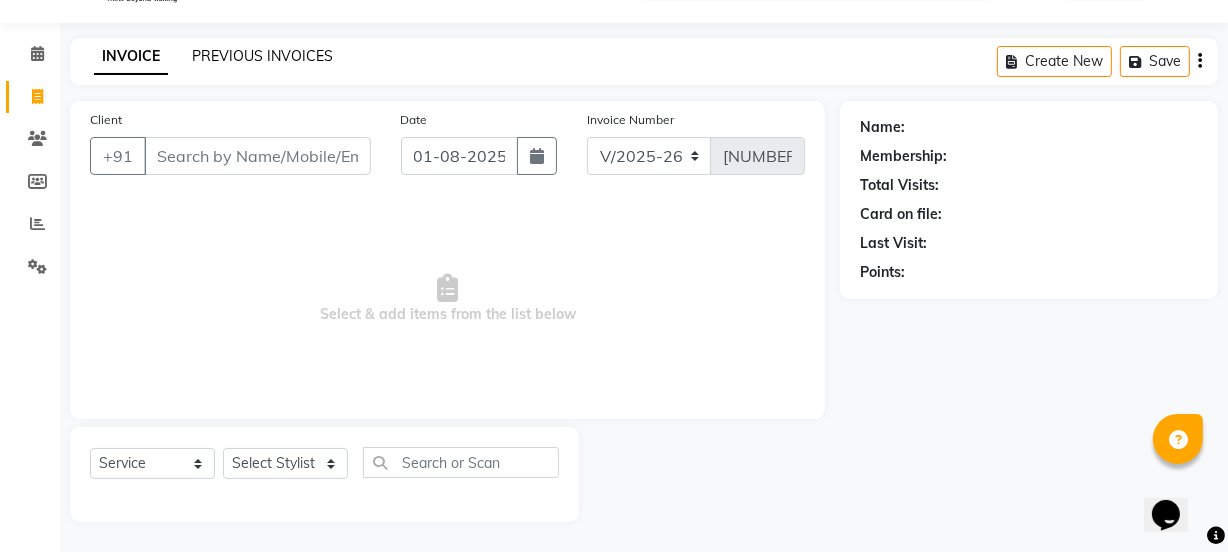 click on "PREVIOUS INVOICES" 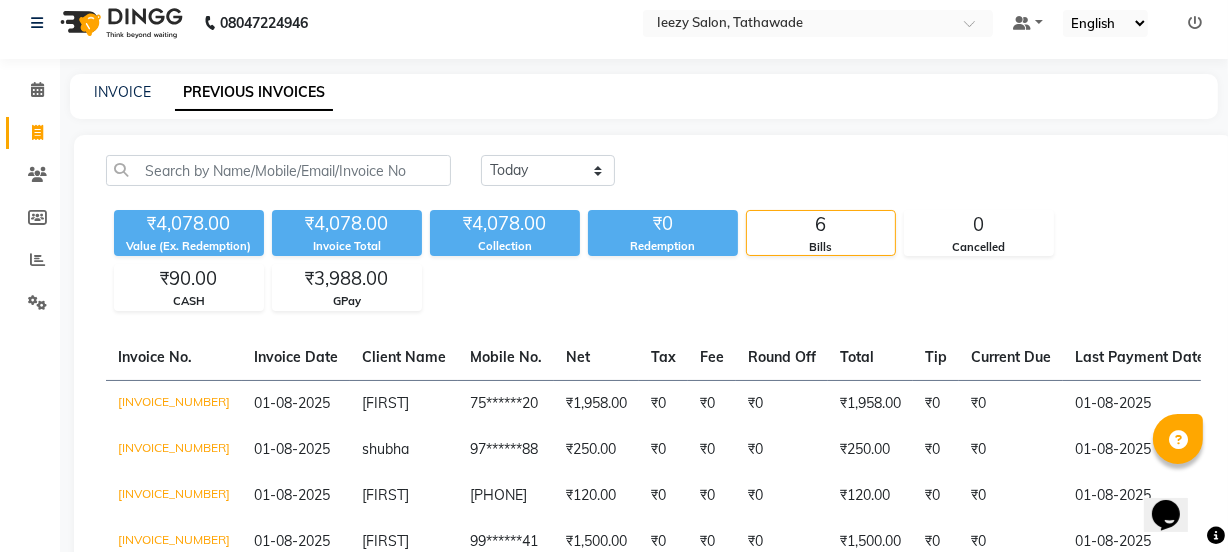 scroll, scrollTop: 0, scrollLeft: 0, axis: both 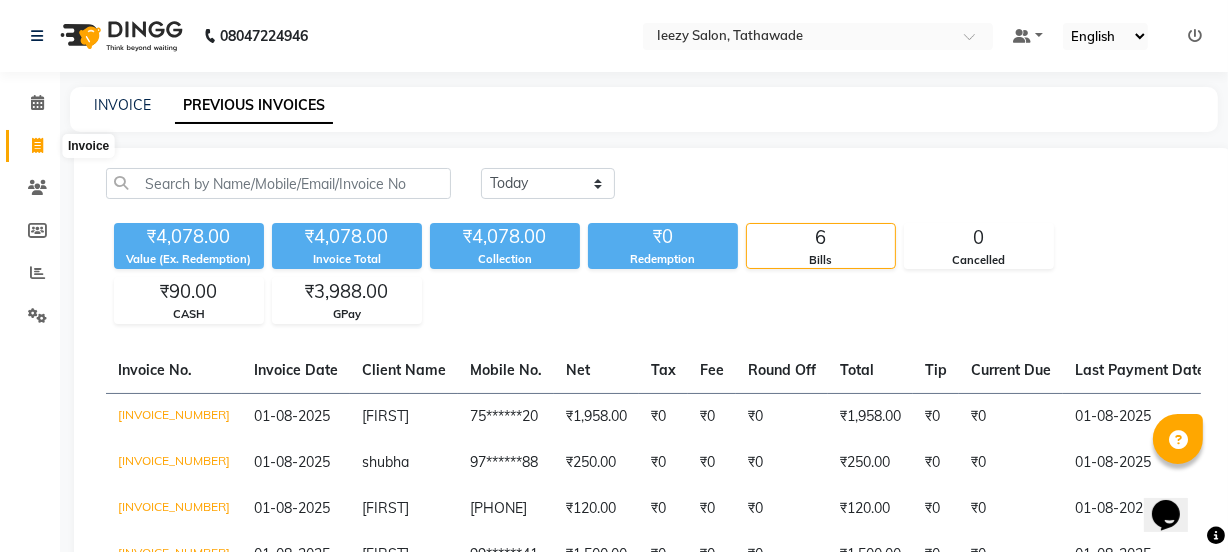 click 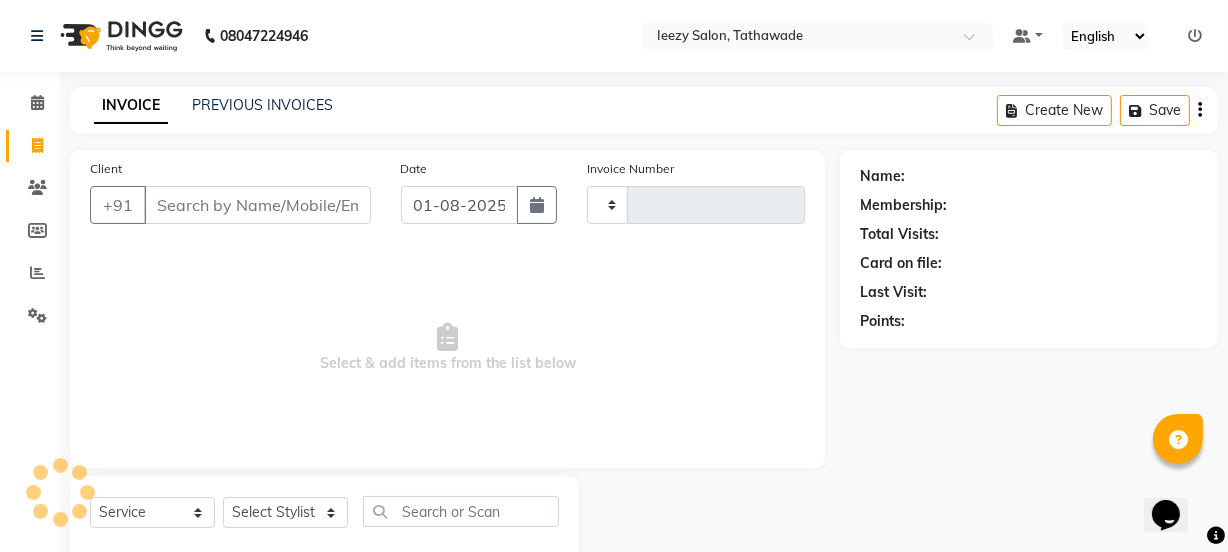 type on "[NUMBER]" 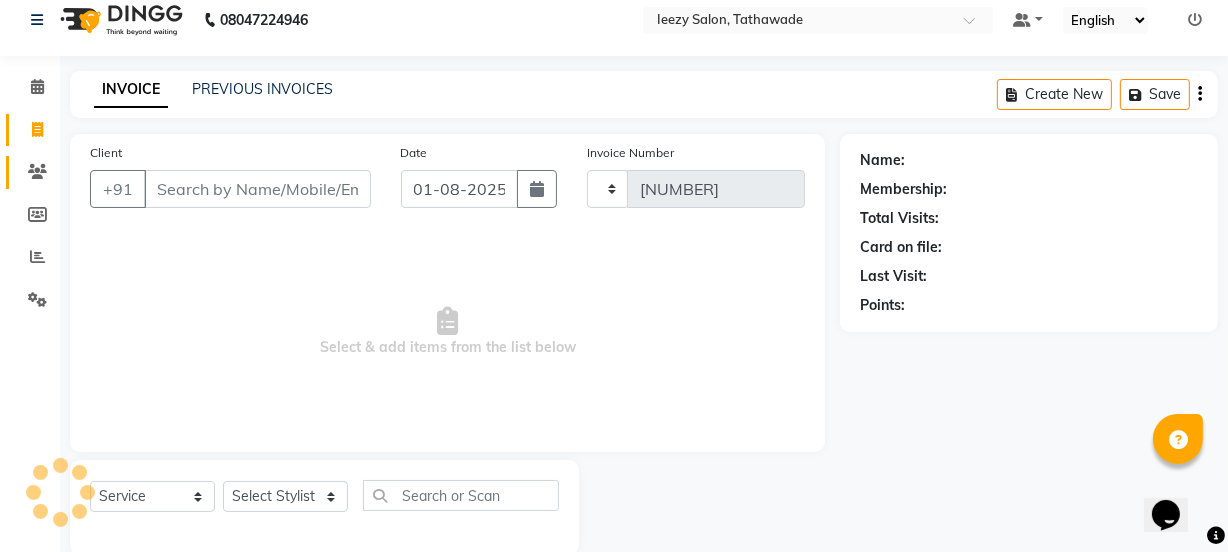 select on "5982" 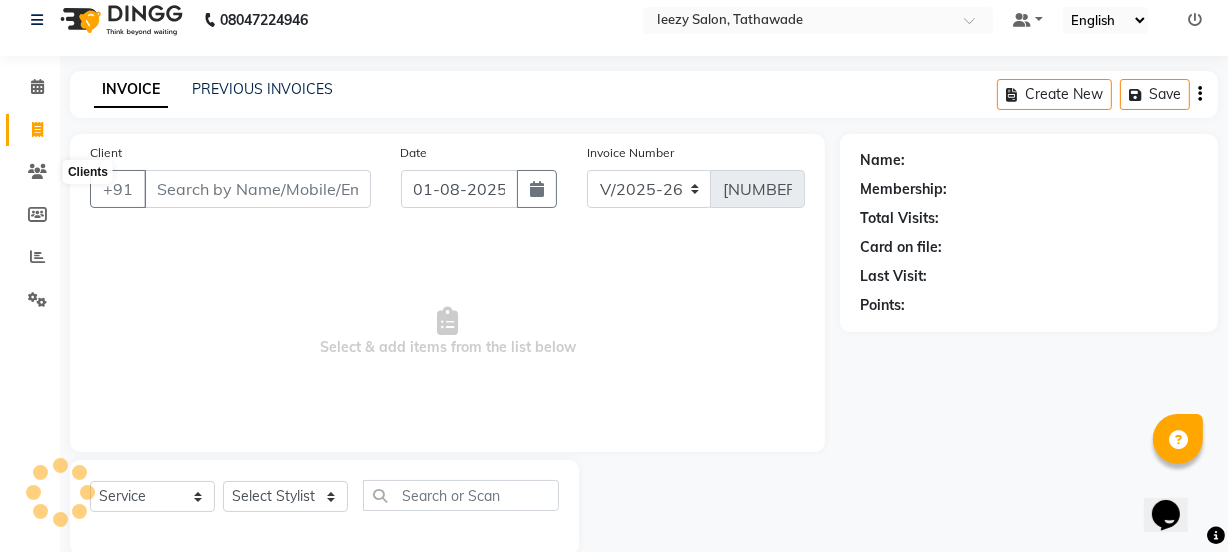 scroll, scrollTop: 50, scrollLeft: 0, axis: vertical 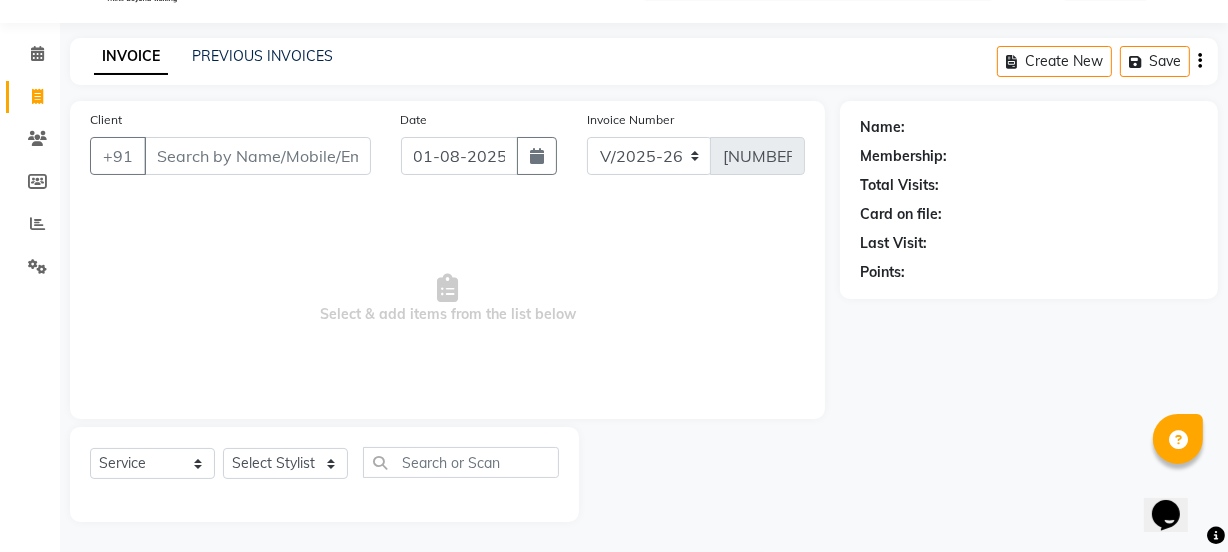 click on "Client" at bounding box center [257, 156] 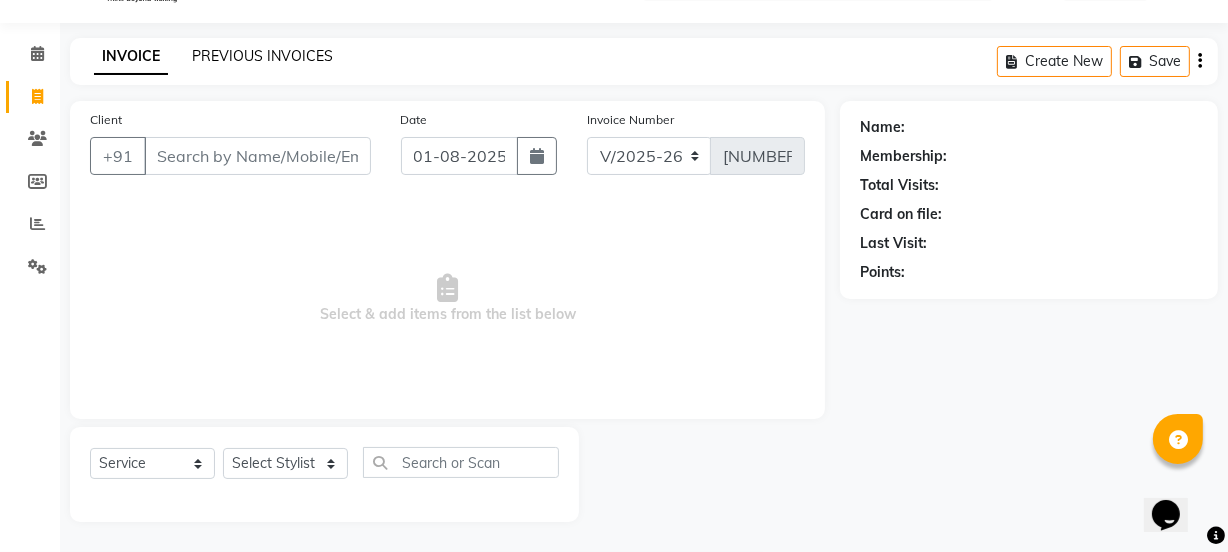 click on "PREVIOUS INVOICES" 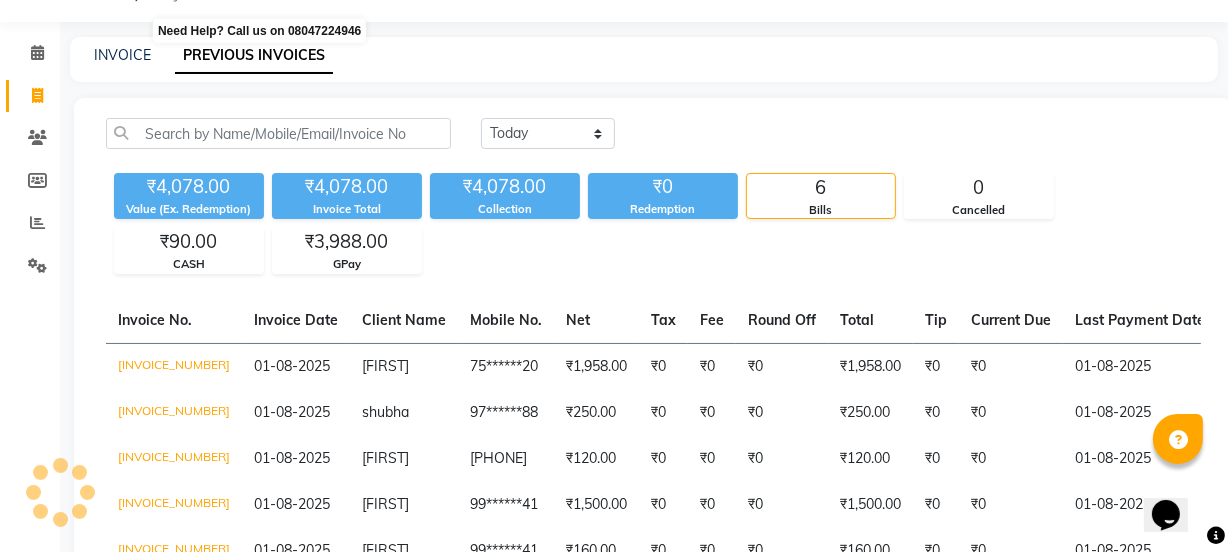 scroll, scrollTop: 0, scrollLeft: 0, axis: both 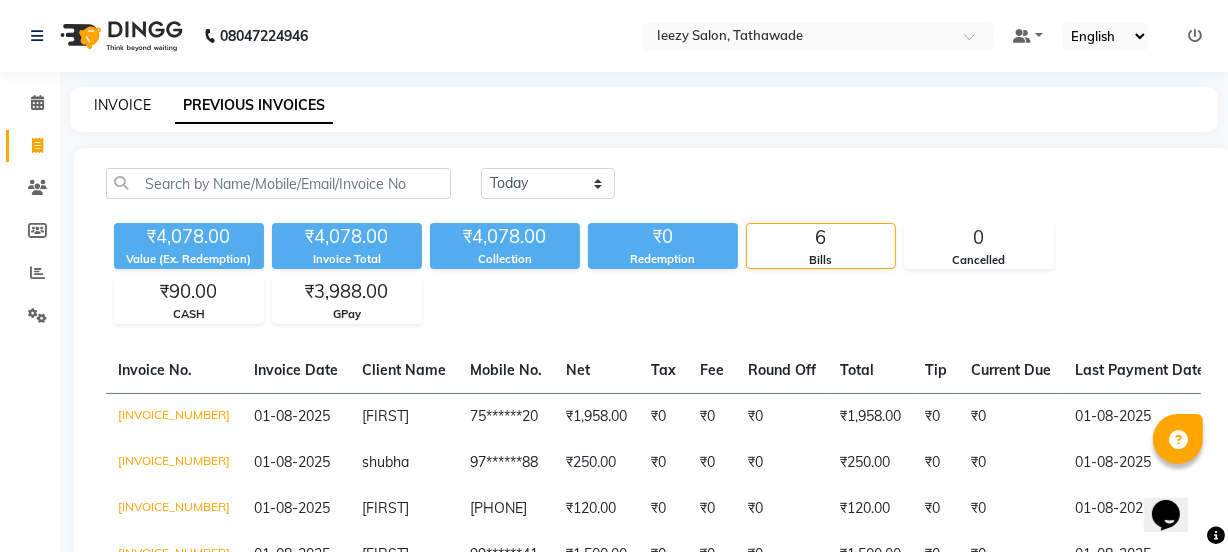 click on "INVOICE" 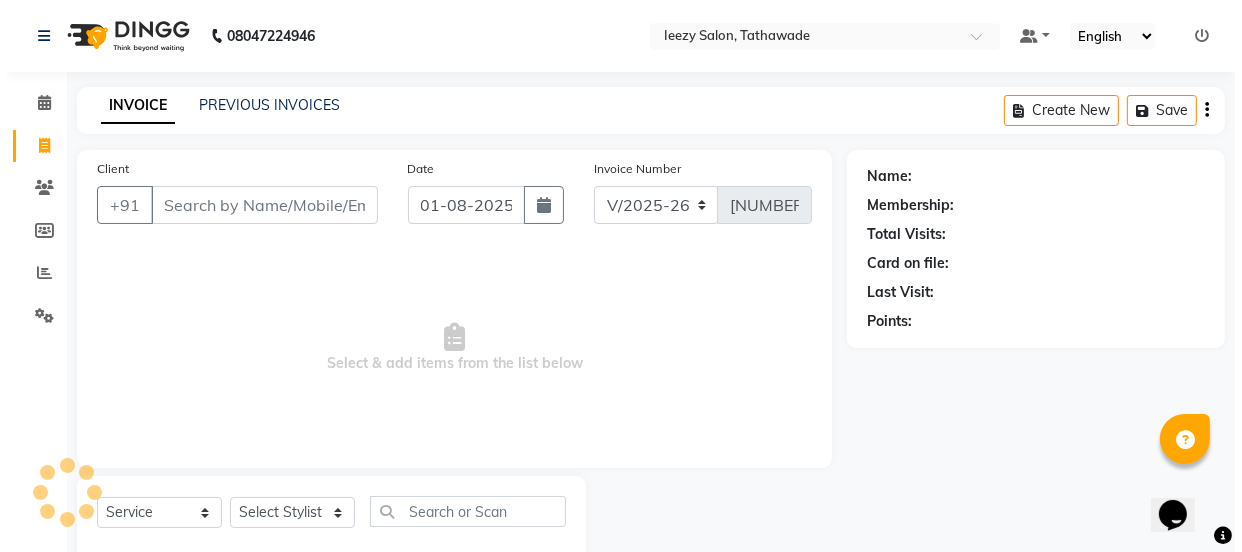 scroll, scrollTop: 50, scrollLeft: 0, axis: vertical 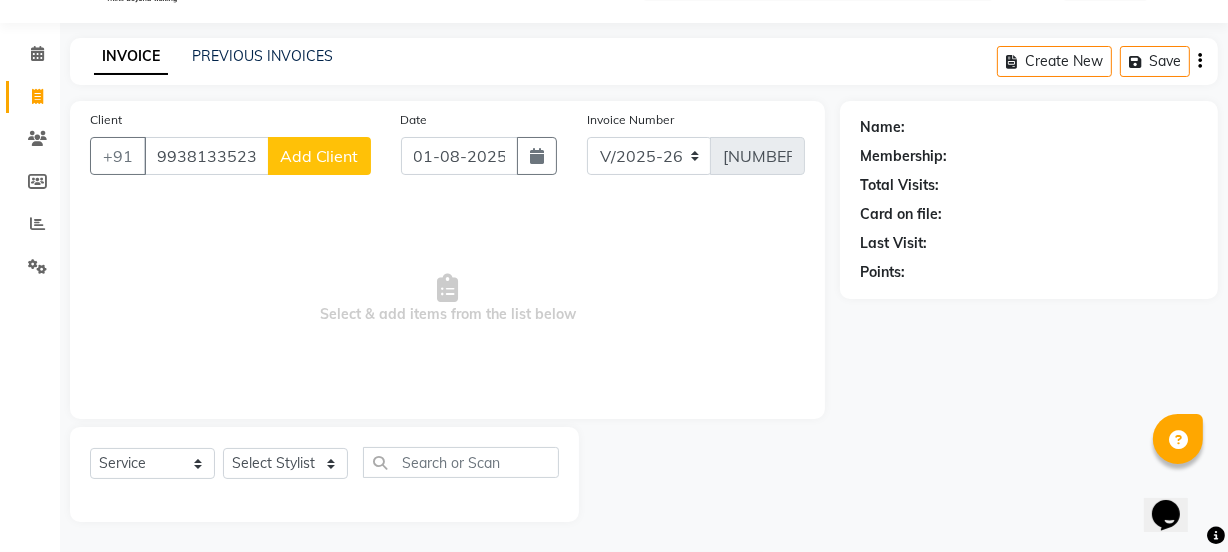 type on "9938133523" 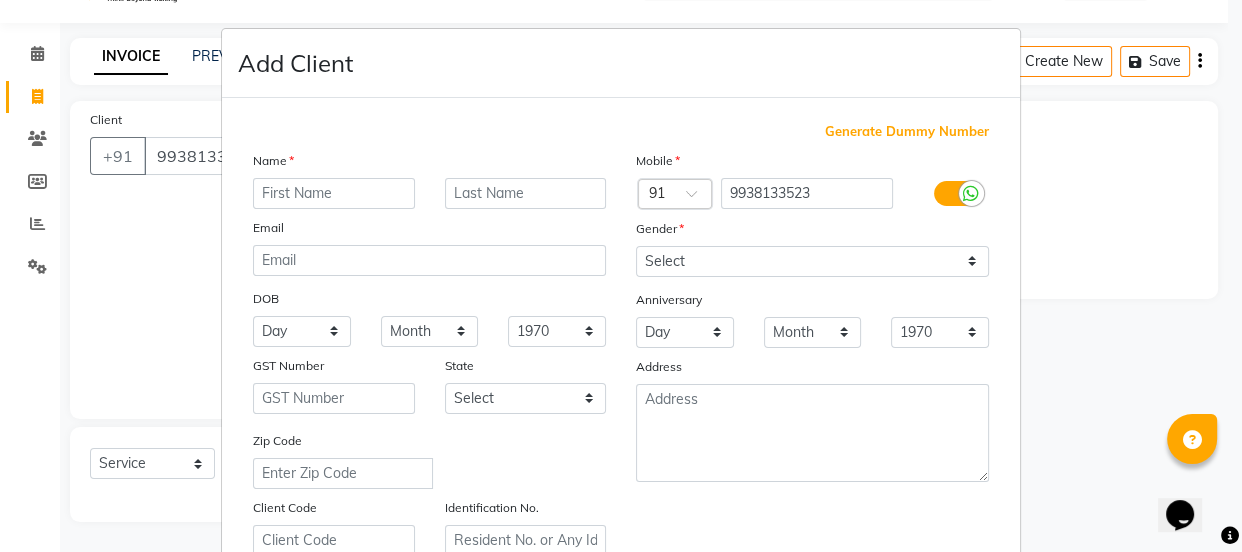 click at bounding box center [334, 193] 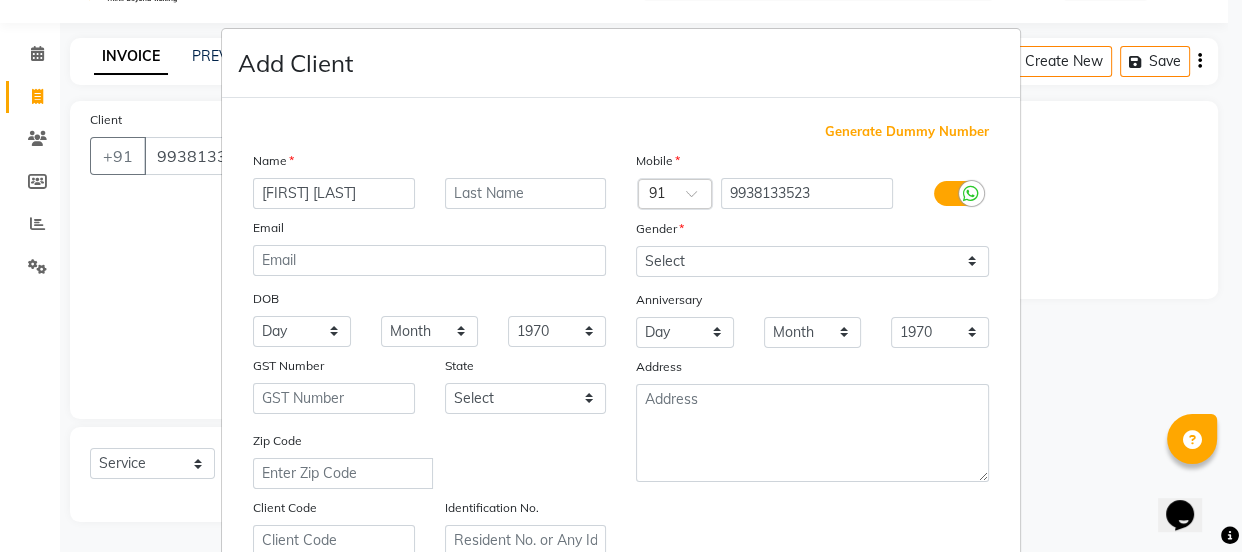type on "[FIRST] [LAST]" 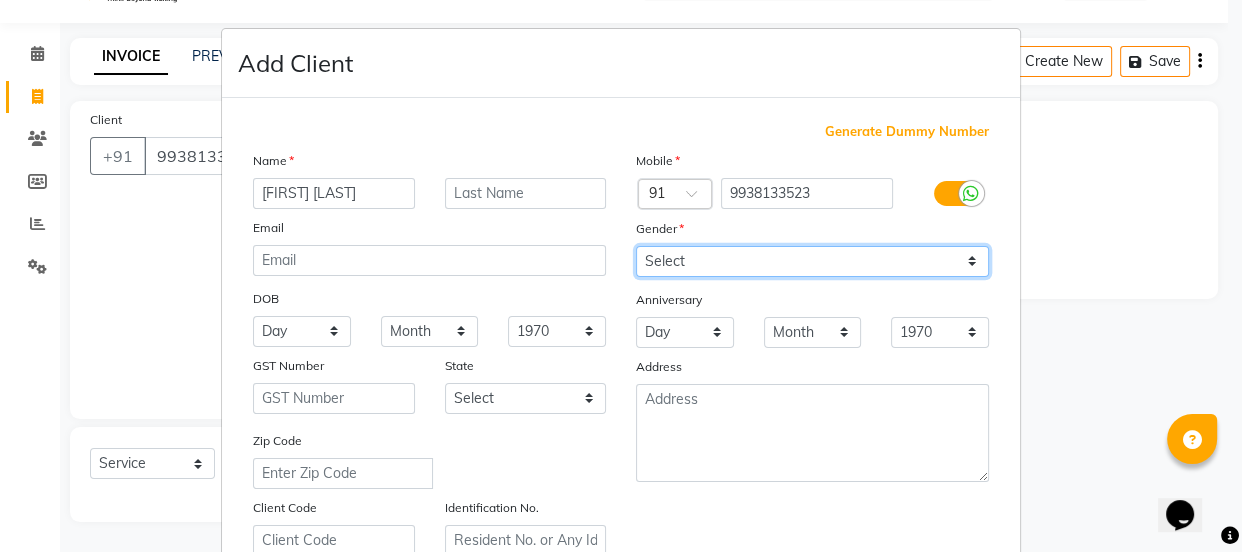 click on "Select Male Female Other Prefer Not To Say" at bounding box center [812, 261] 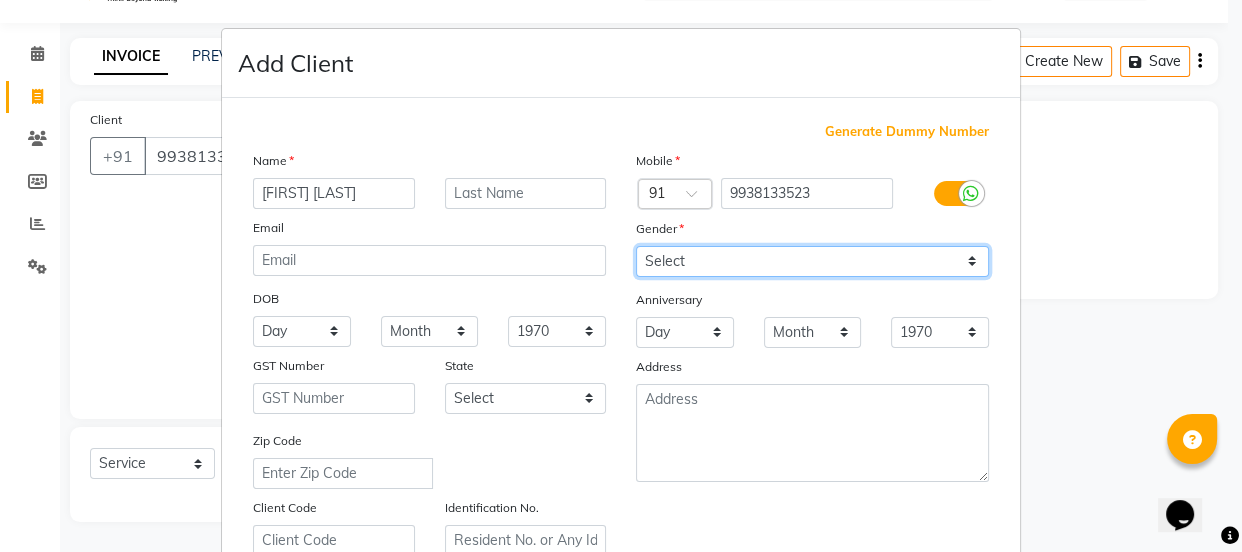 select on "female" 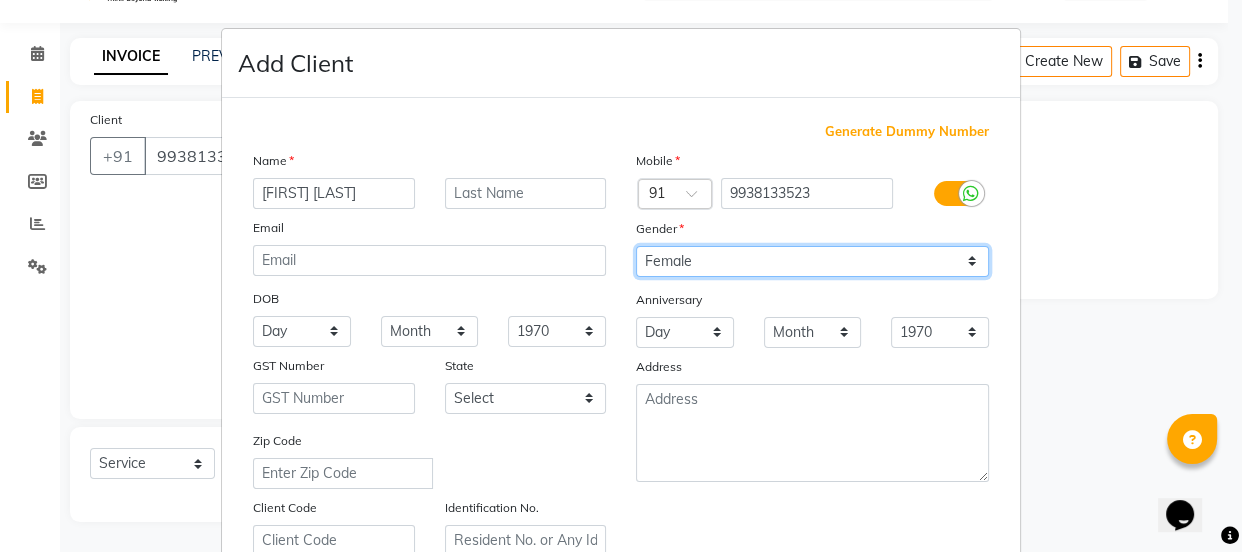 click on "Select Male Female Other Prefer Not To Say" at bounding box center (812, 261) 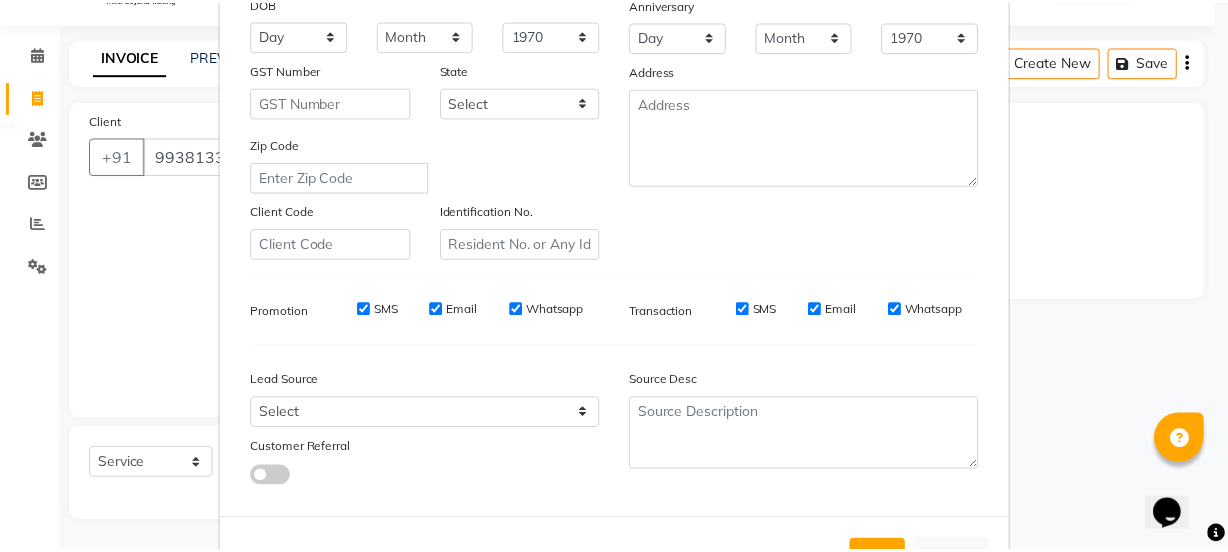 scroll, scrollTop: 377, scrollLeft: 0, axis: vertical 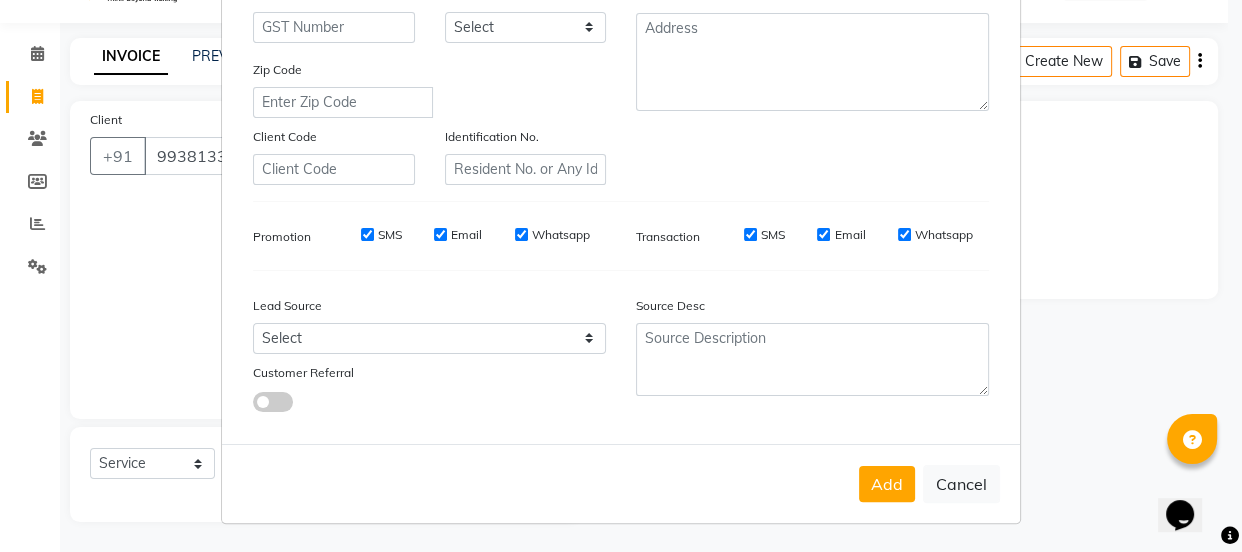 click on "SMS" at bounding box center (367, 234) 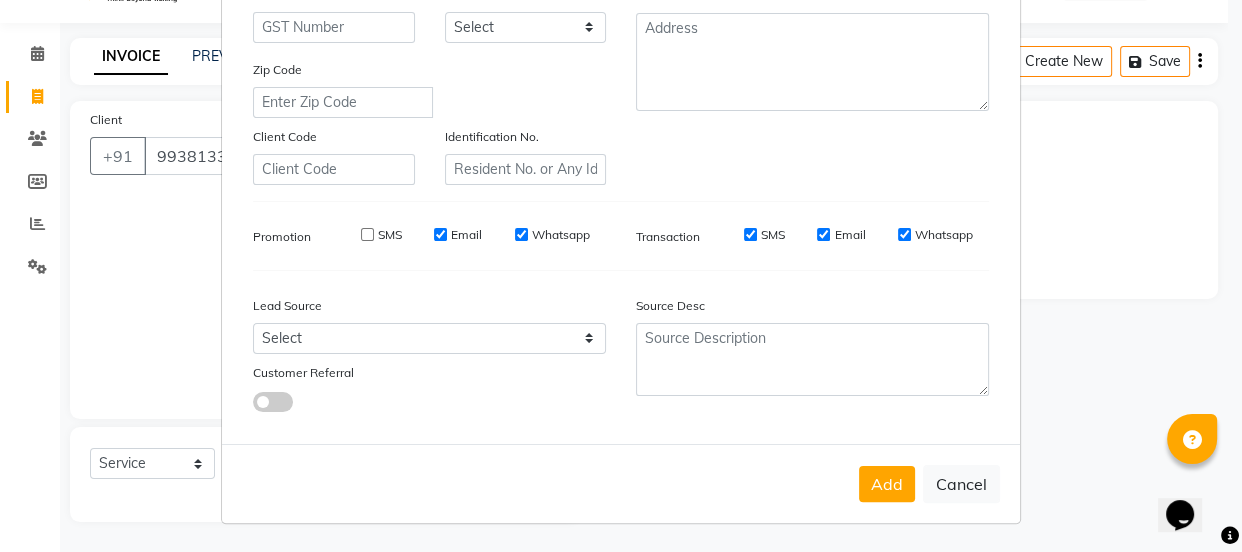 click on "Email" at bounding box center [440, 234] 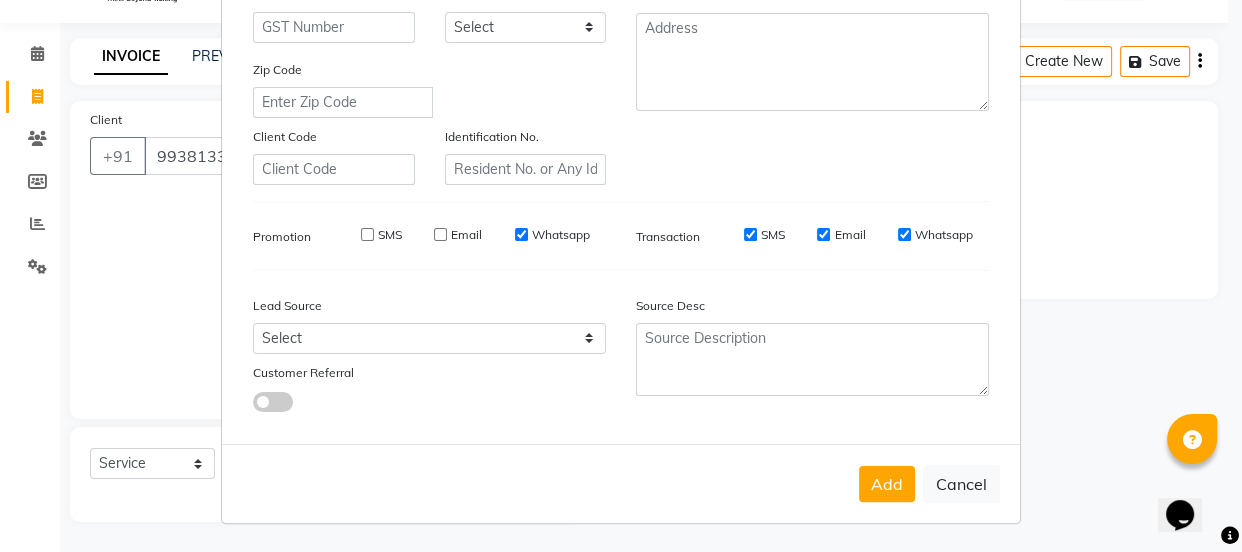 click on "Whatsapp" at bounding box center [521, 234] 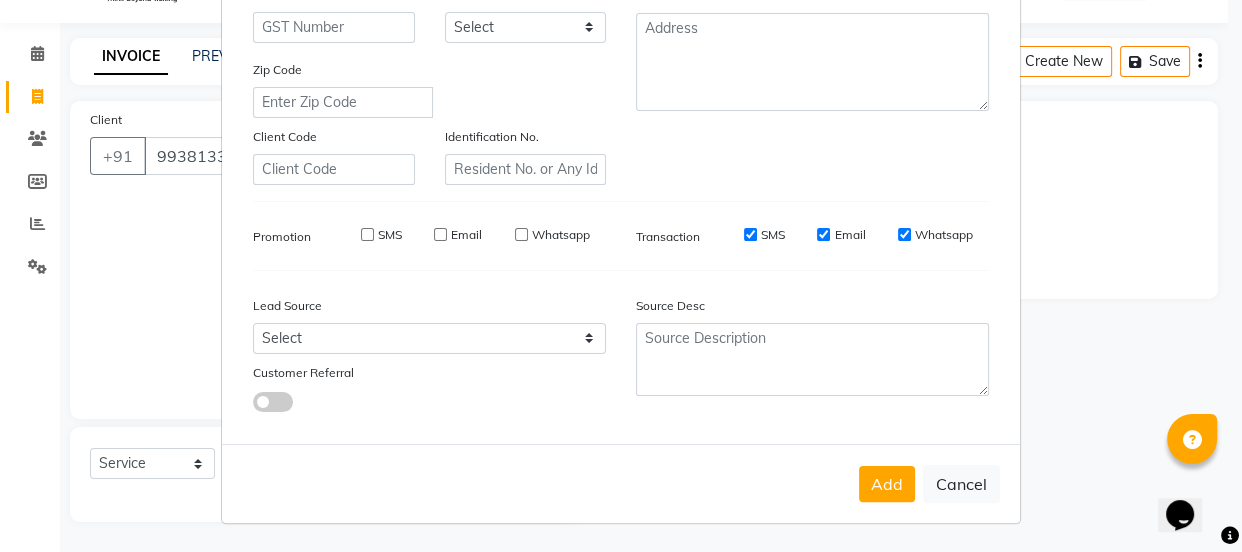 click on "SMS" at bounding box center [750, 235] 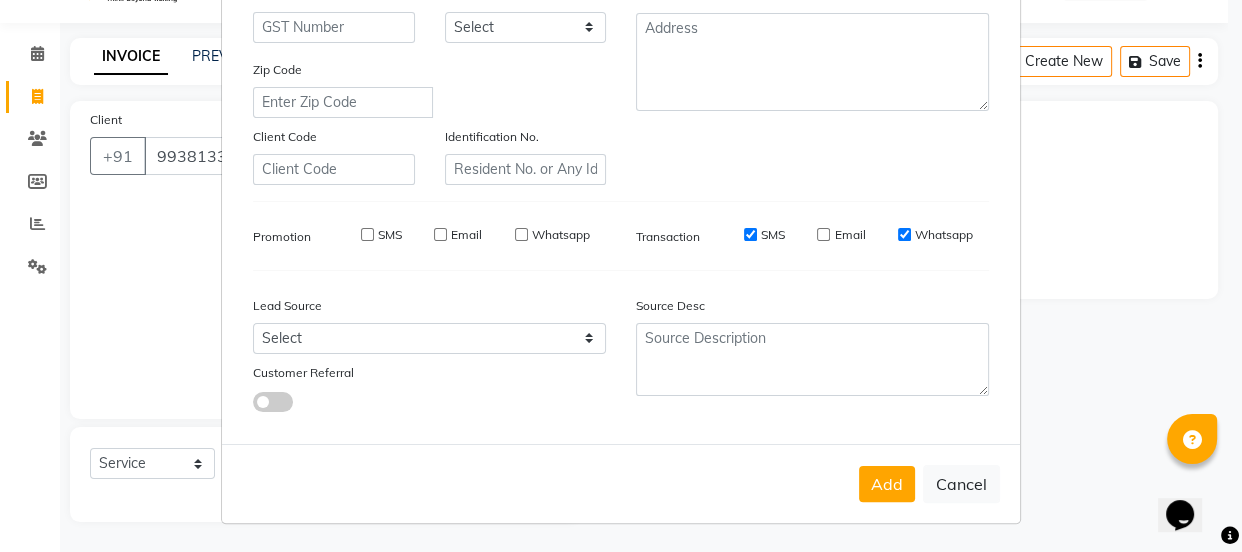 click on "SMS" at bounding box center [750, 234] 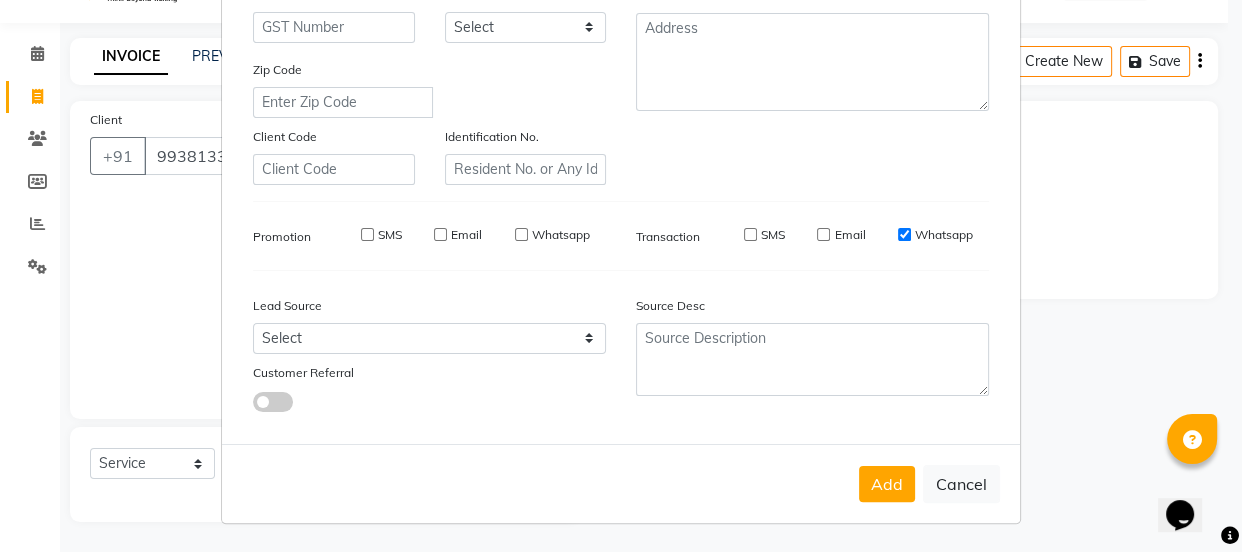 click on "Whatsapp" at bounding box center [904, 234] 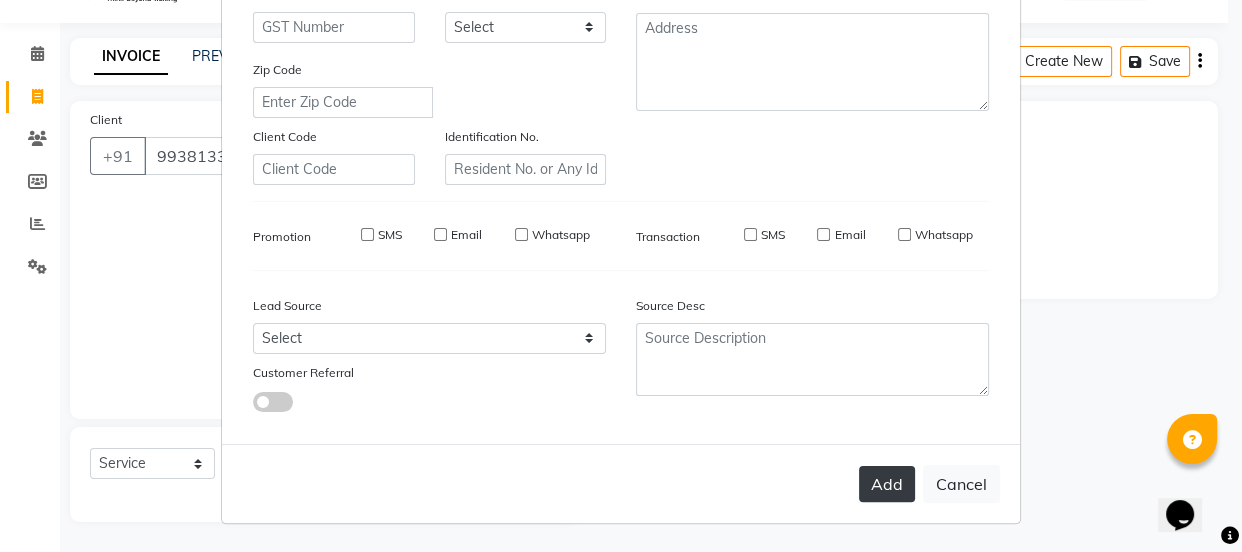 click on "Add" at bounding box center [887, 484] 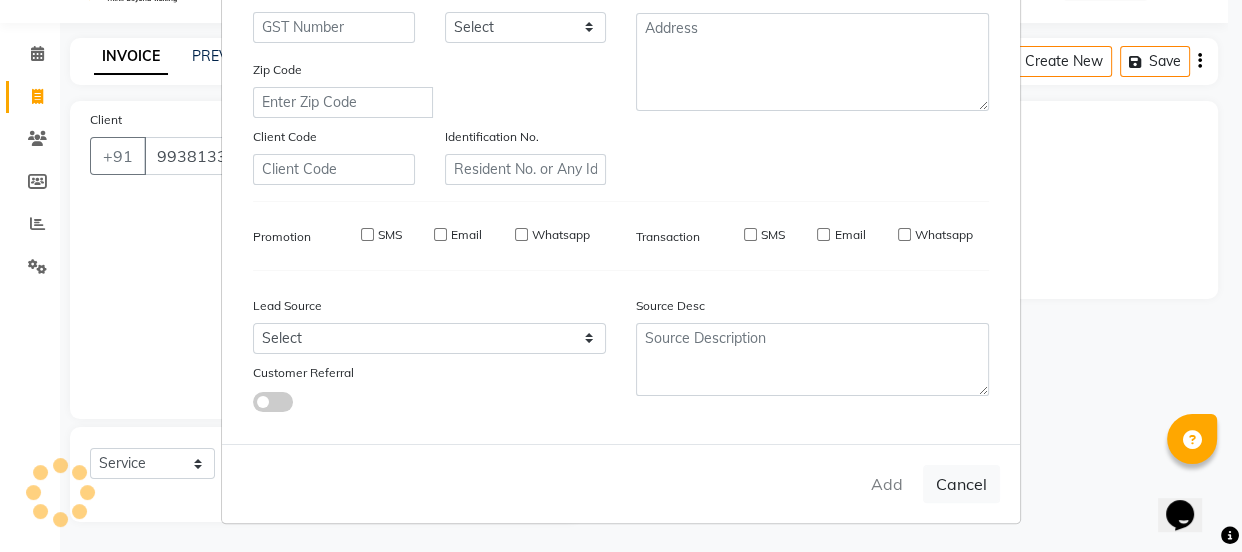 type on "99******23" 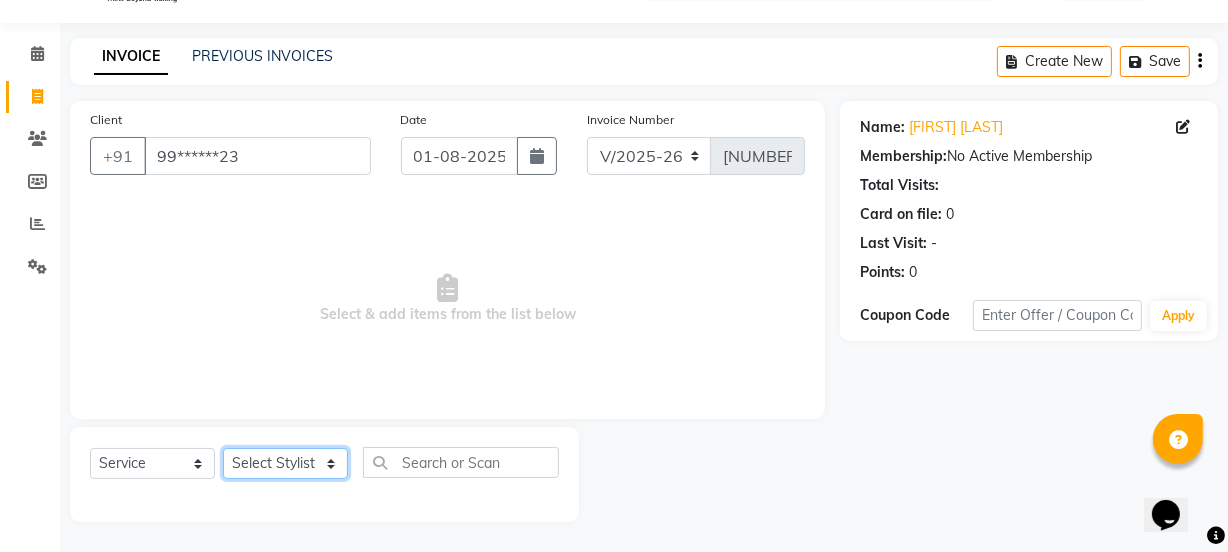 click on "Select Stylist IEEZY -Owner MS KOMAL  Ms Shraddha Rinku  Samiksha  Sr.Bu Rohini  Stylist Shree" 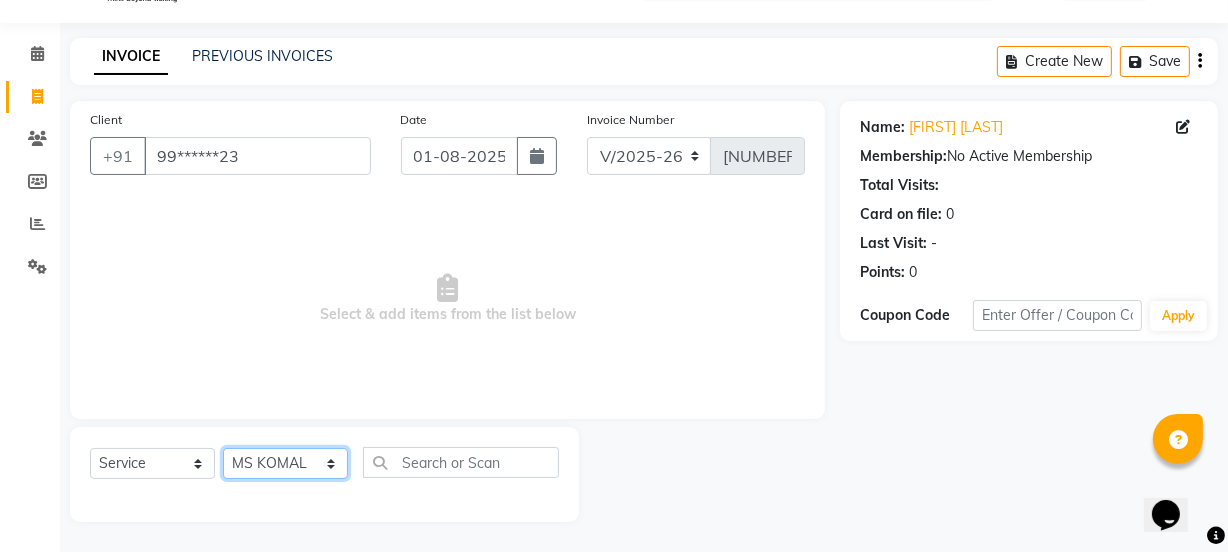 click on "Select Stylist IEEZY -Owner MS KOMAL  Ms Shraddha Rinku  Samiksha  Sr.Bu Rohini  Stylist Shree" 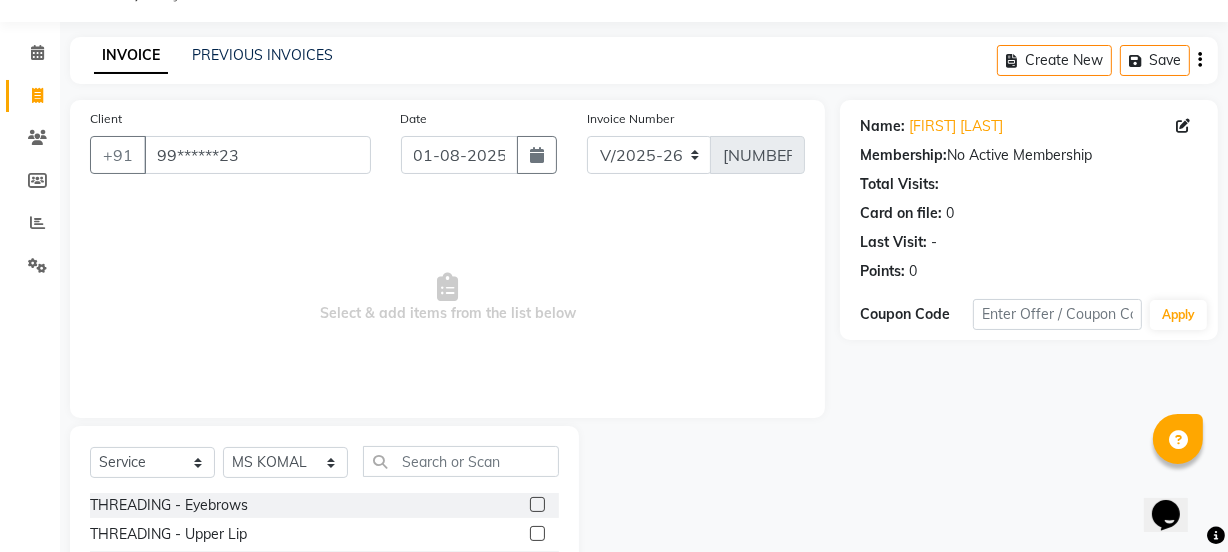 click 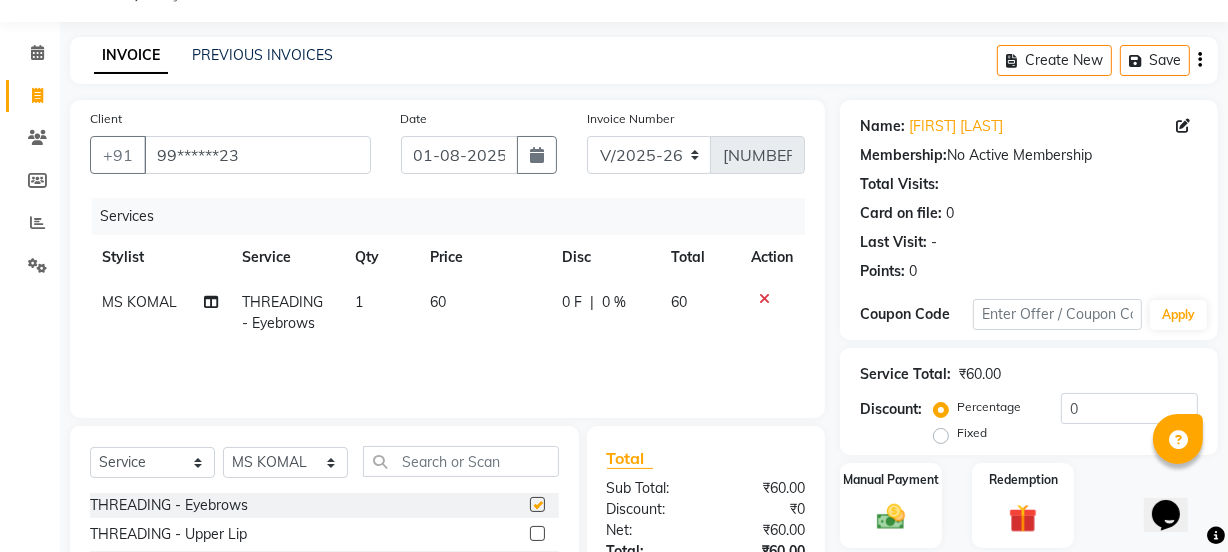 checkbox on "false" 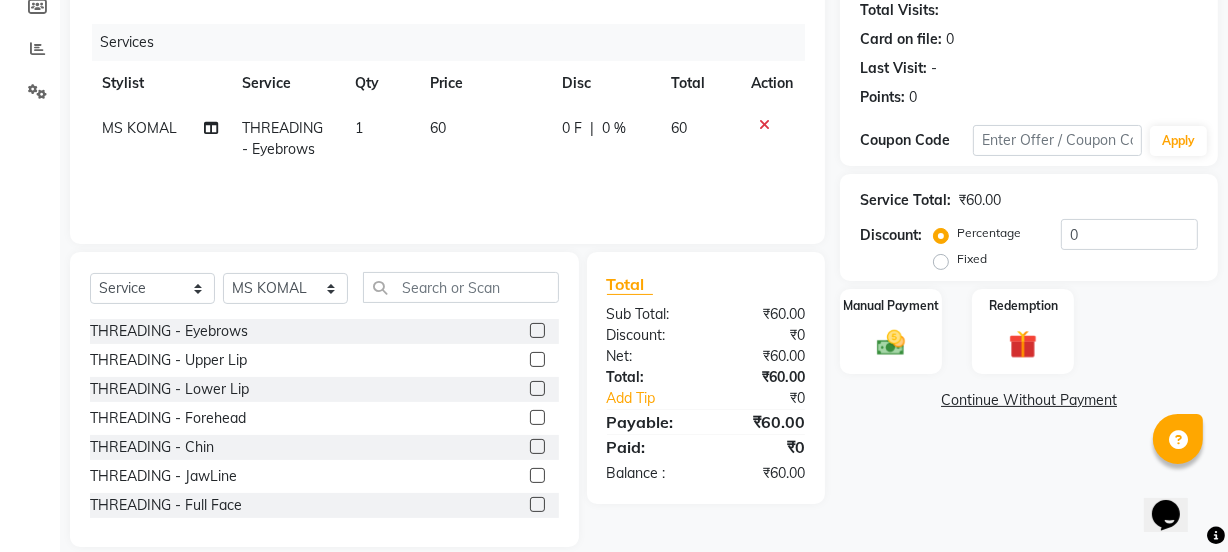 scroll, scrollTop: 231, scrollLeft: 0, axis: vertical 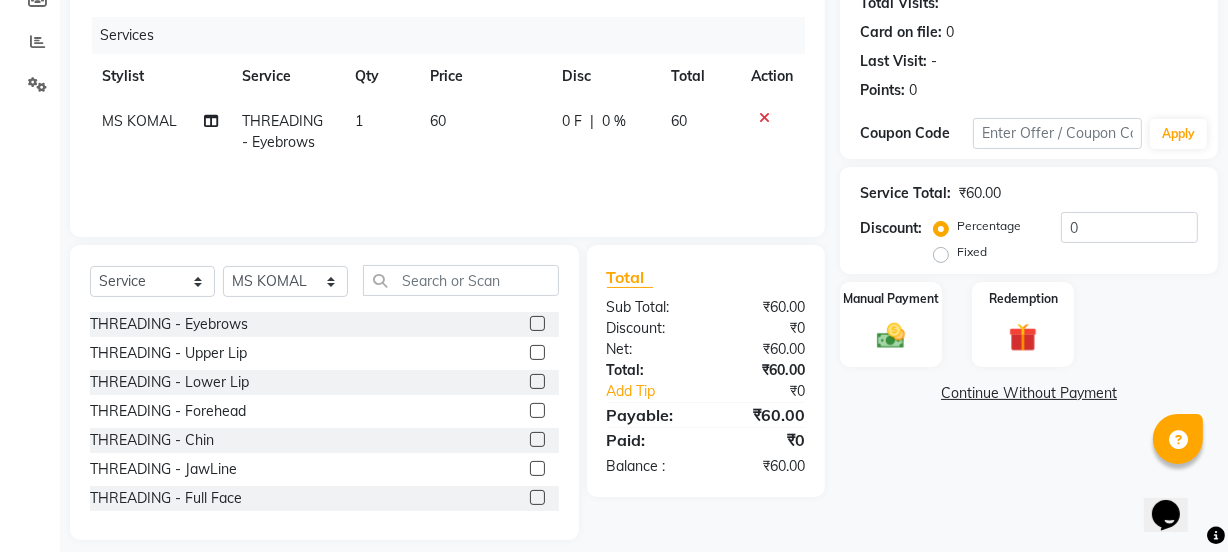 click 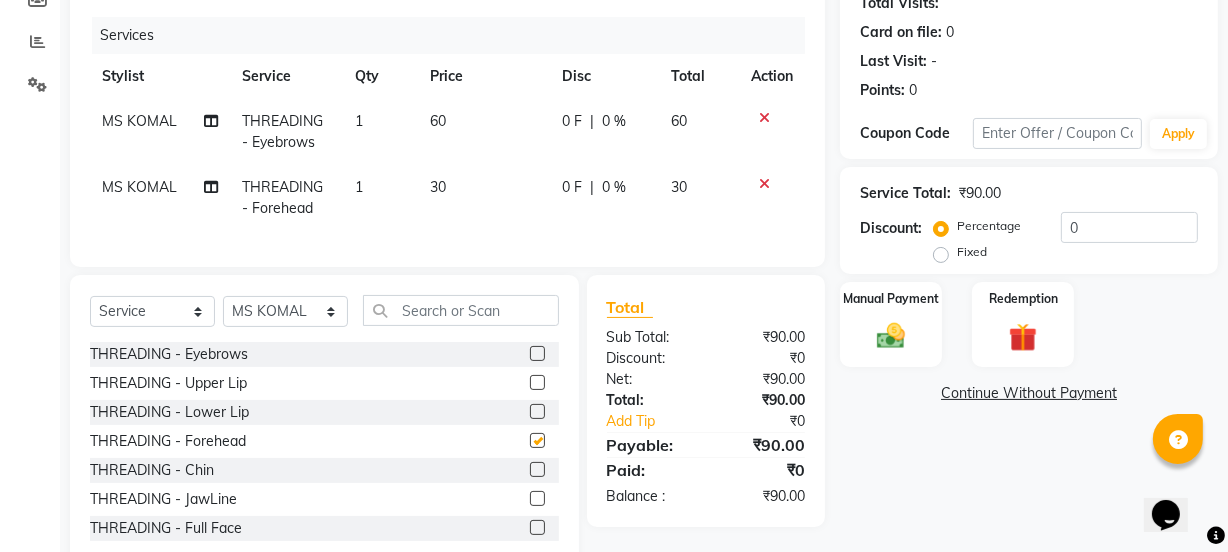 checkbox on "false" 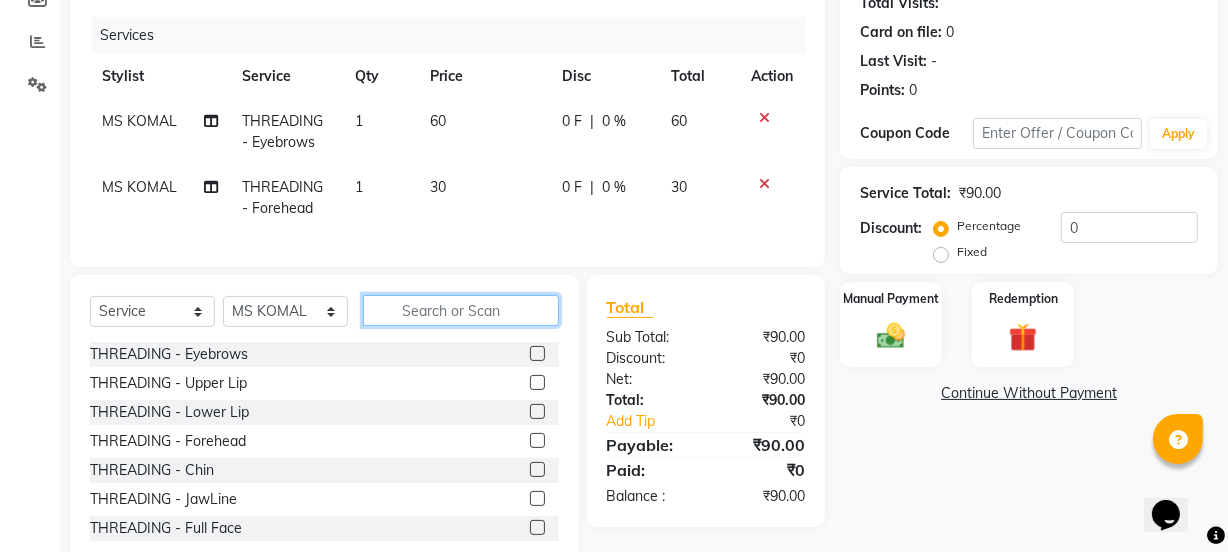 click 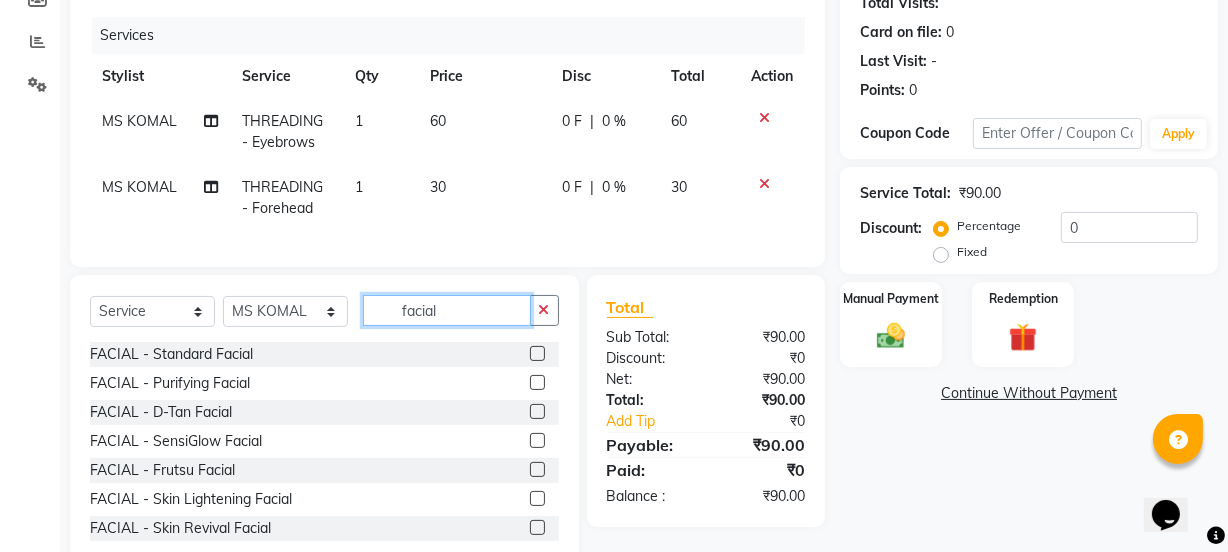 type on "facial" 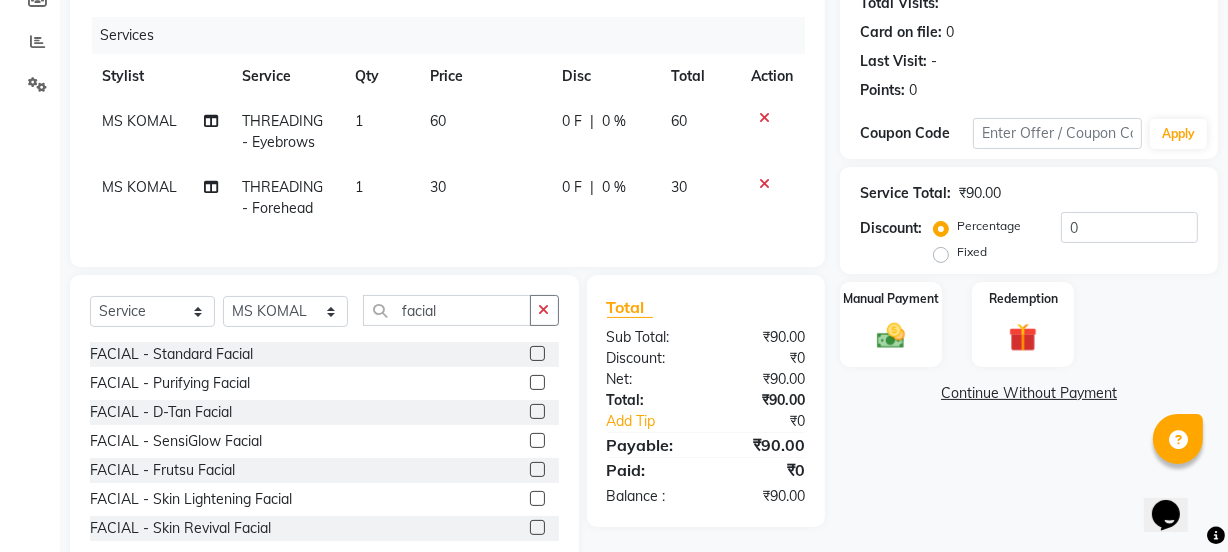 click 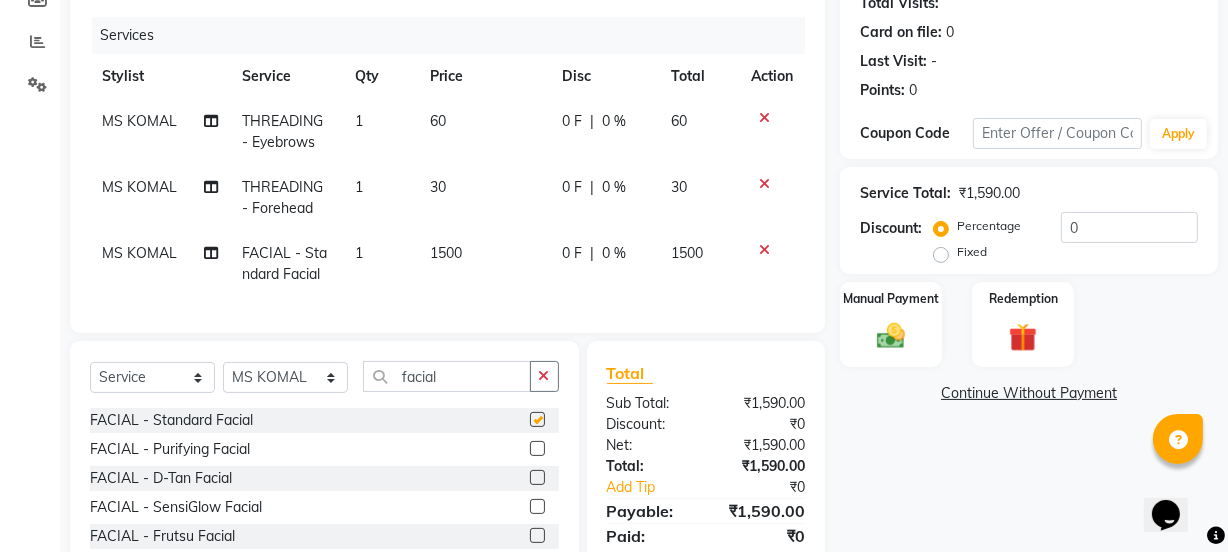 checkbox on "false" 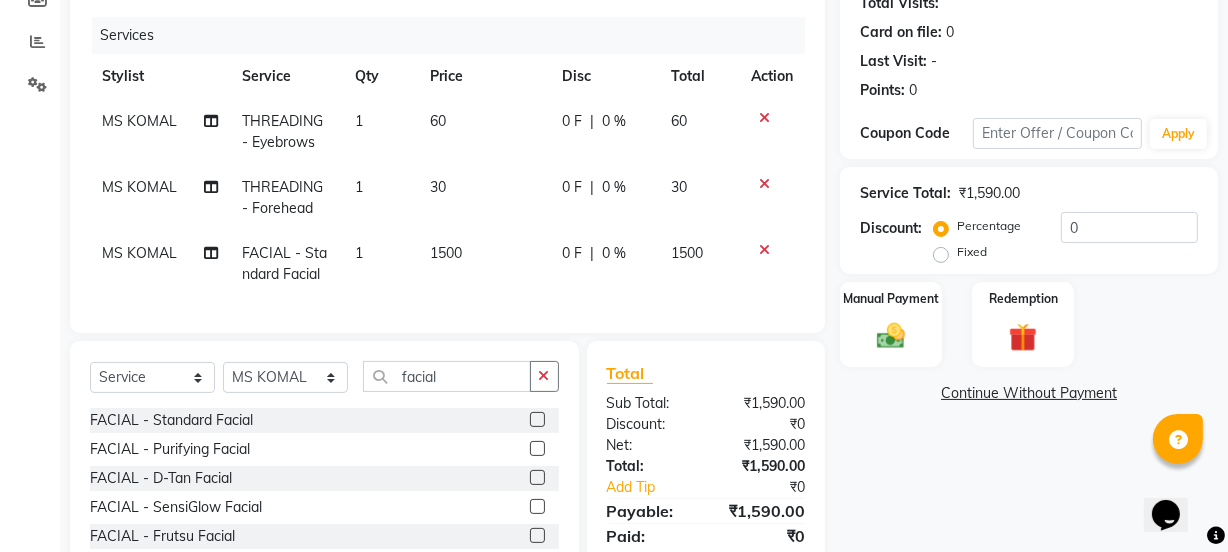 click on "1500" 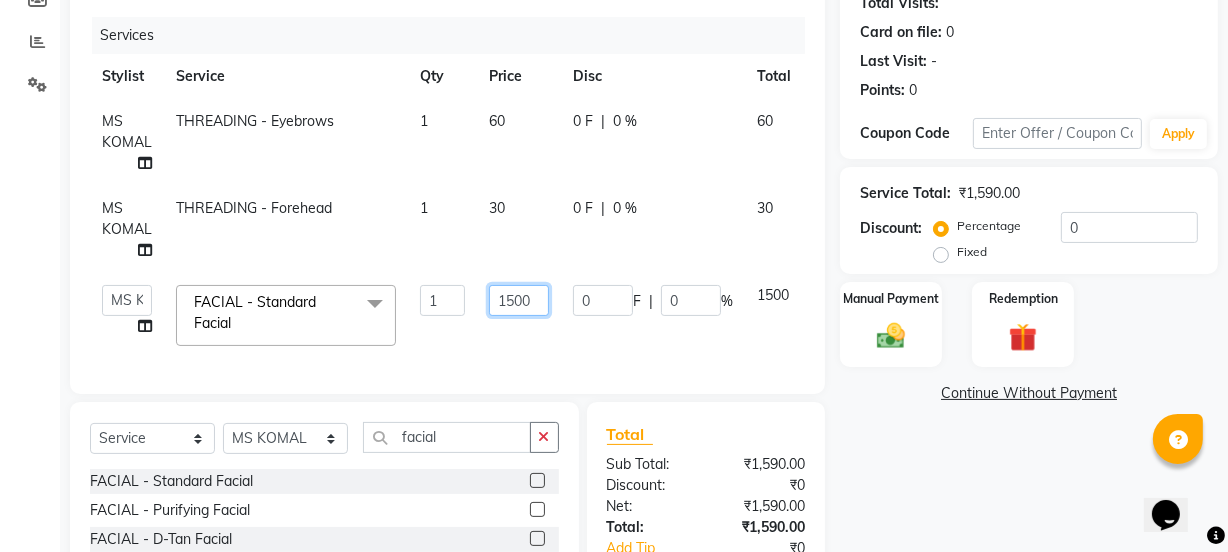 click on "1500" 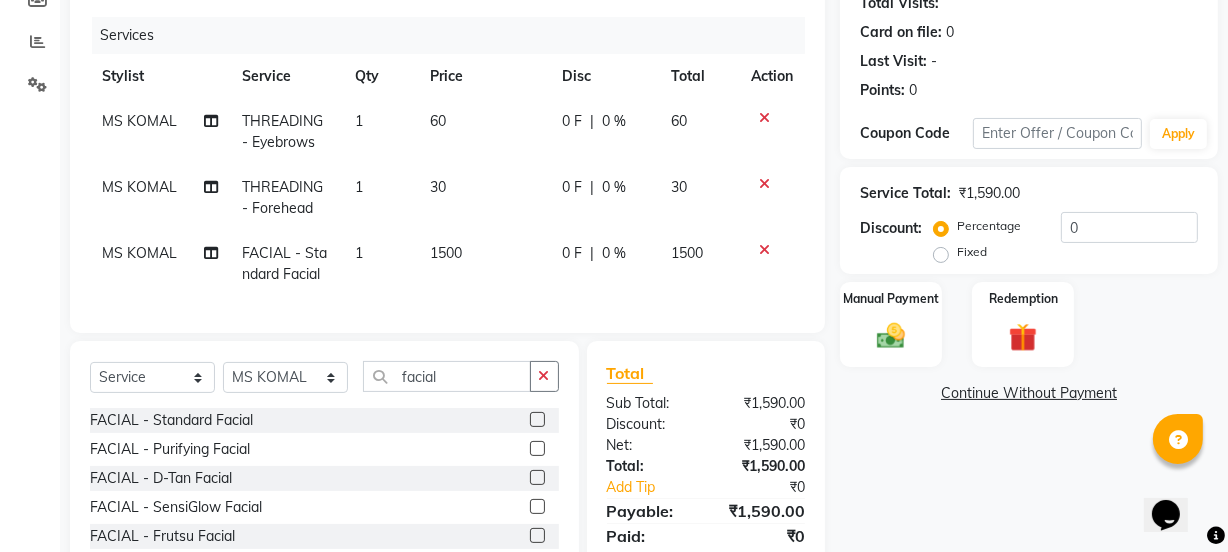 click on "Client +91 [PHONE] Date [DATE] Invoice Number [INVOICE_NUMBER] [INVOICE_NUMBER] [NUMBER] Services Stylist Service Qty Price Disc Total Action MS KOMAL  THREADING - Eyebrows 1 60 0 F | 0 % 60 MS KOMAL  THREADING - Forehead 1 30 0 F | 0 % 30 MS KOMAL  FACIAL  - Standard Facial 1 1500 0 F | 0 % 1500 Select  Service  Product  Membership  Package Voucher Prepaid Gift Card  Select Stylist IEEZY -Owner MS KOMAL  Ms Shraddha Rinku  Samiksha  Sr.Bu Rohini  Stylist Shree facial FACIAL  - Standard Facial  FACIAL  - Purifying Facial  FACIAL  - D-Tan Facial  FACIAL  - SensiGlow Facial  FACIAL  - Frutsu Facial  FACIAL  - Skin Lightening Facial  FACIAL  - Skin Revival Facial  FACIAL  - Antiageing Facial  FACIAL  - Additional Mask  FACIAL-Hydra Facial  Total Sub Total: [PRICE] Discount: [PRICE] Net: [PRICE] Total: [PRICE] Add Tip [PRICE] Payable: [PRICE] Paid: [PRICE] Balance   : [PRICE]" 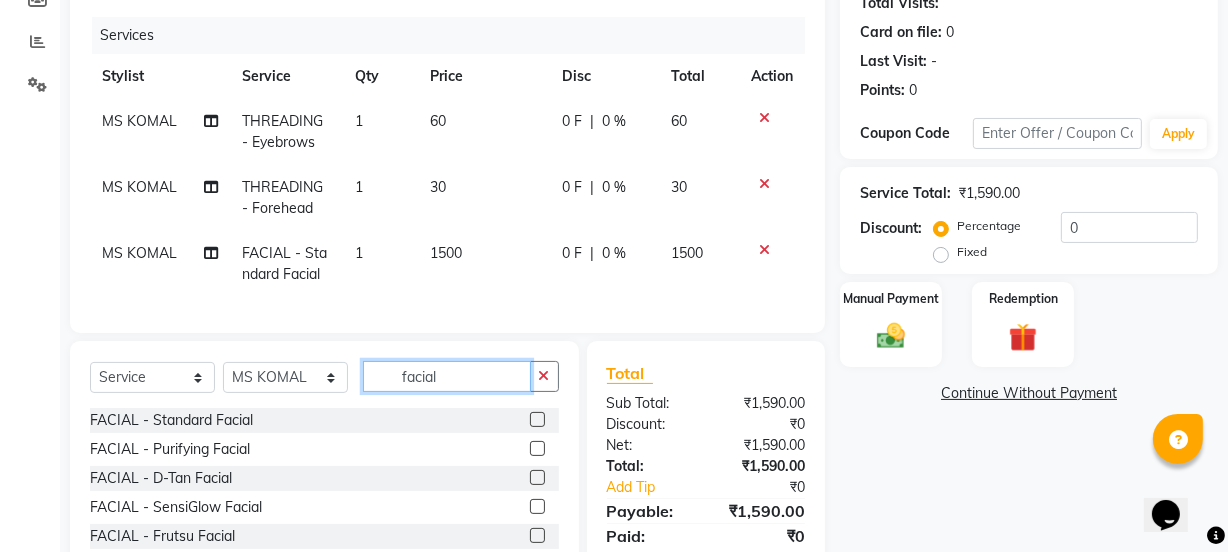 drag, startPoint x: 449, startPoint y: 398, endPoint x: 445, endPoint y: 362, distance: 36.221542 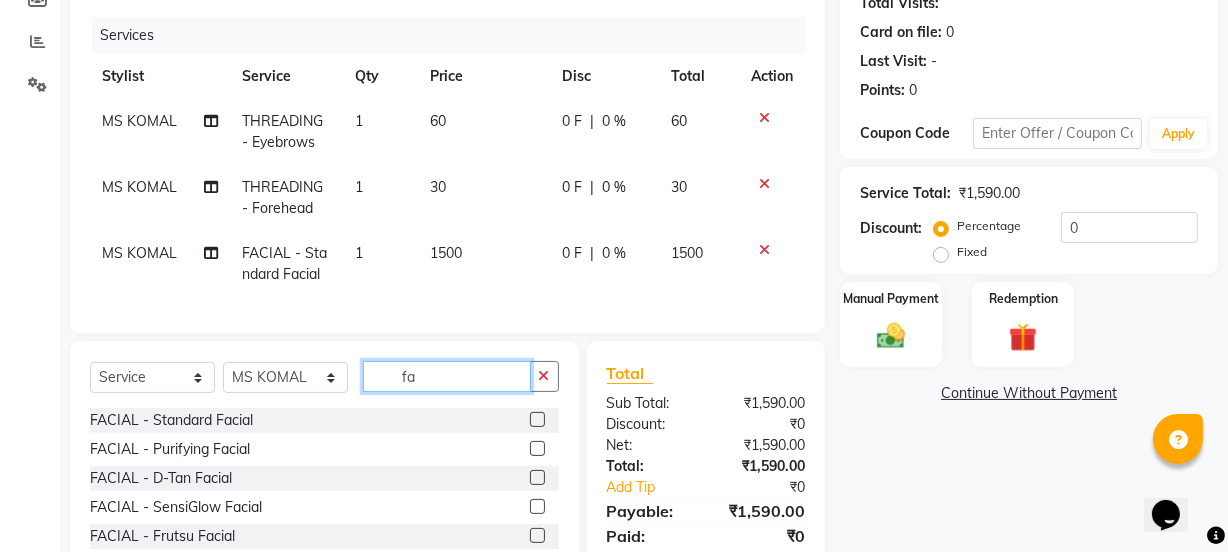 type on "f" 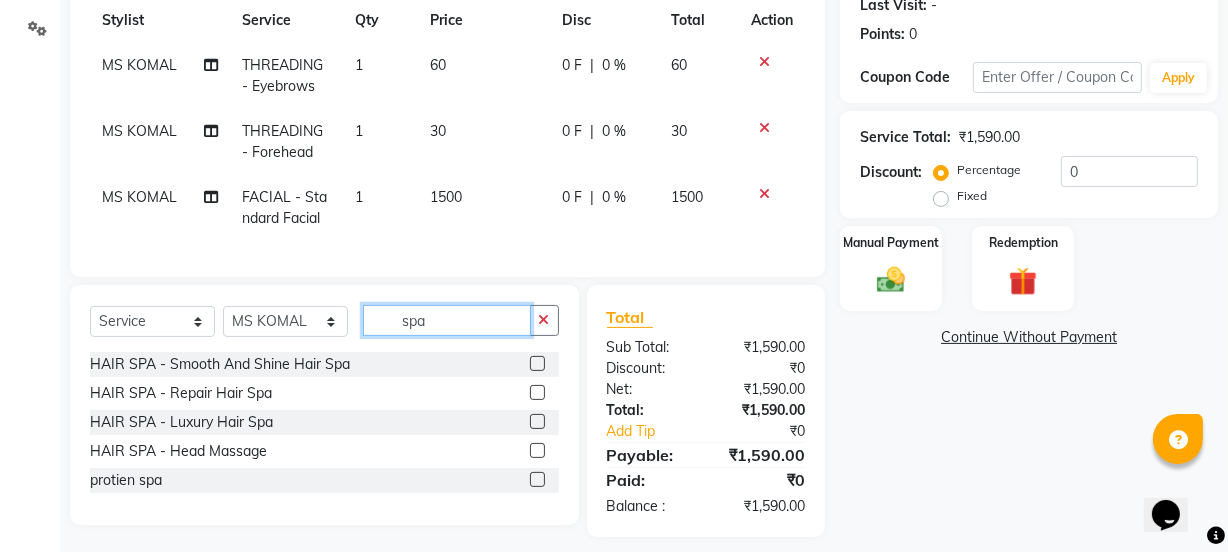 scroll, scrollTop: 316, scrollLeft: 0, axis: vertical 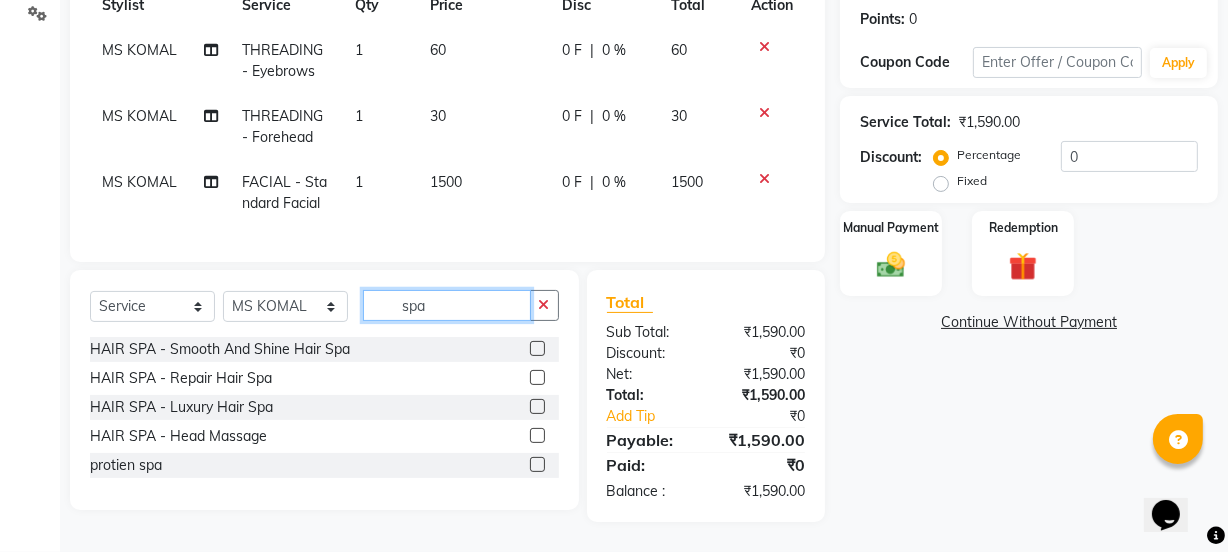 type on "spa" 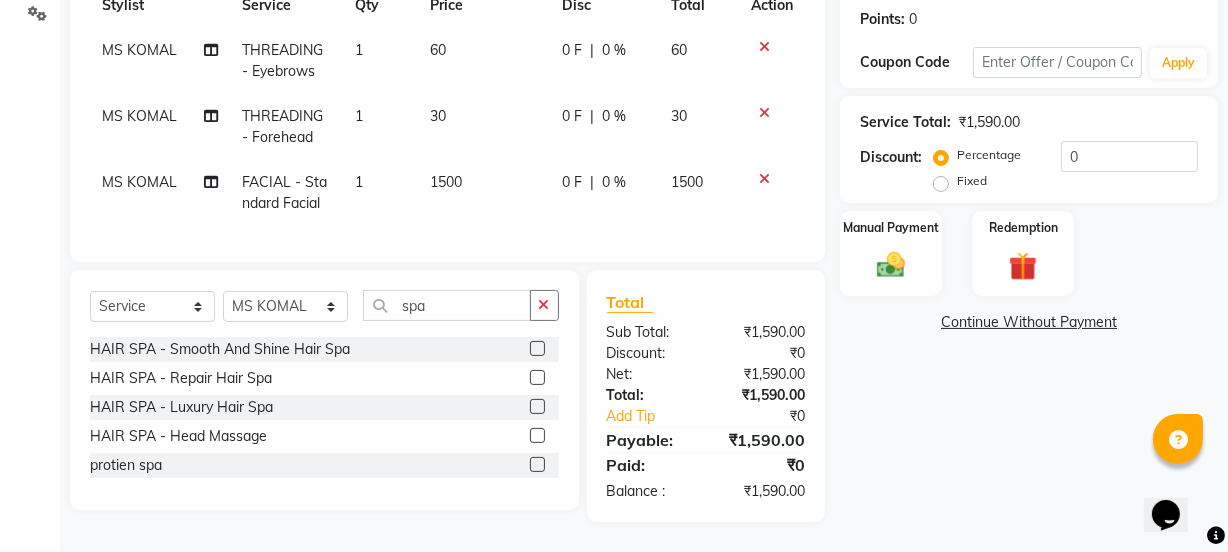 click 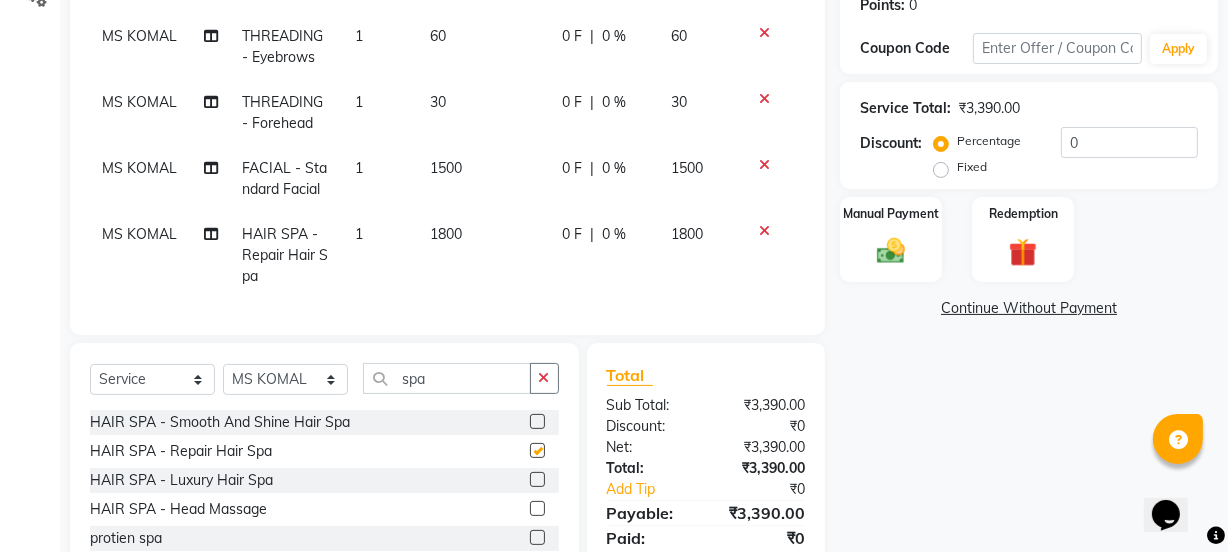 checkbox on "false" 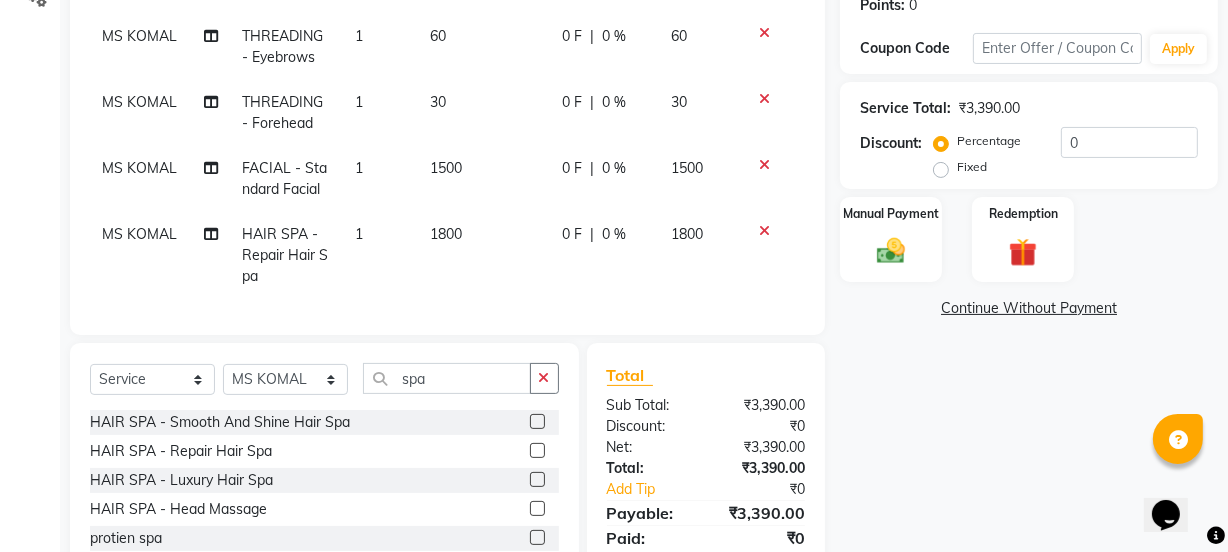 click on "1800" 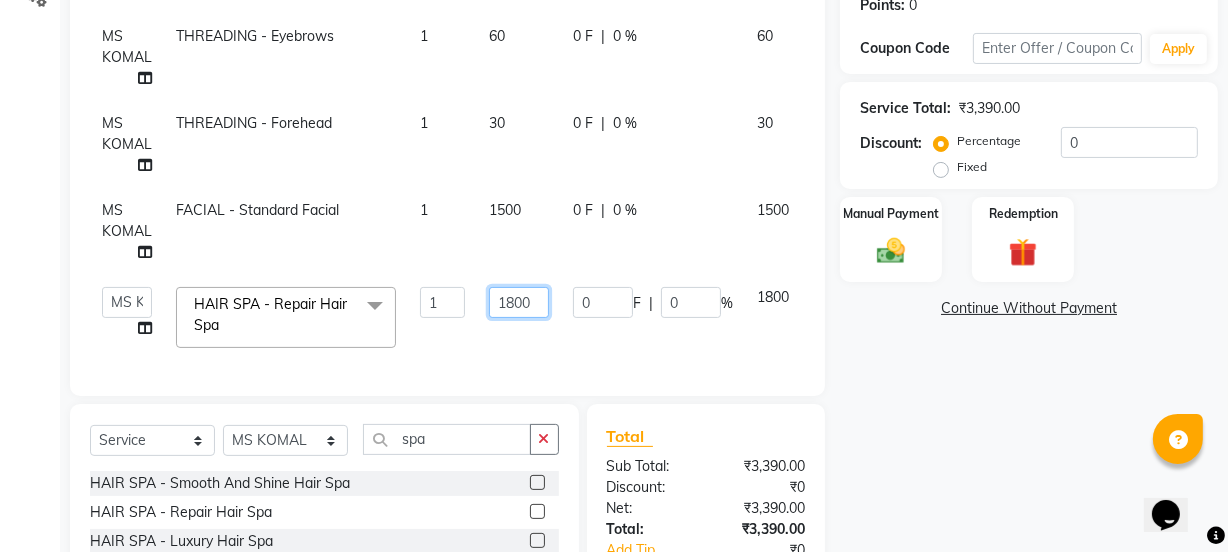click on "1800" 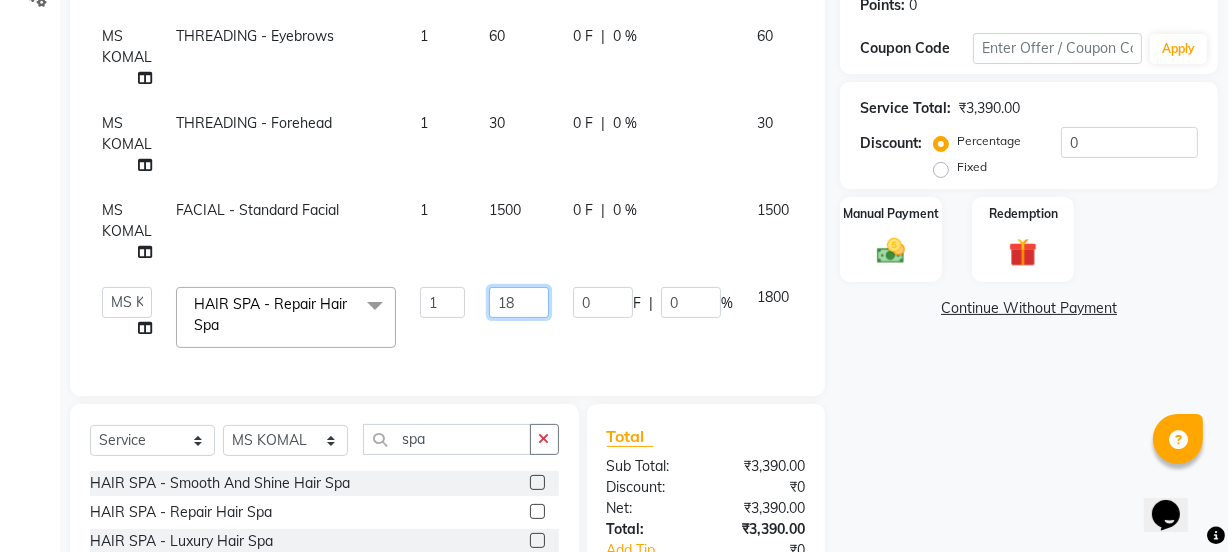 type on "1" 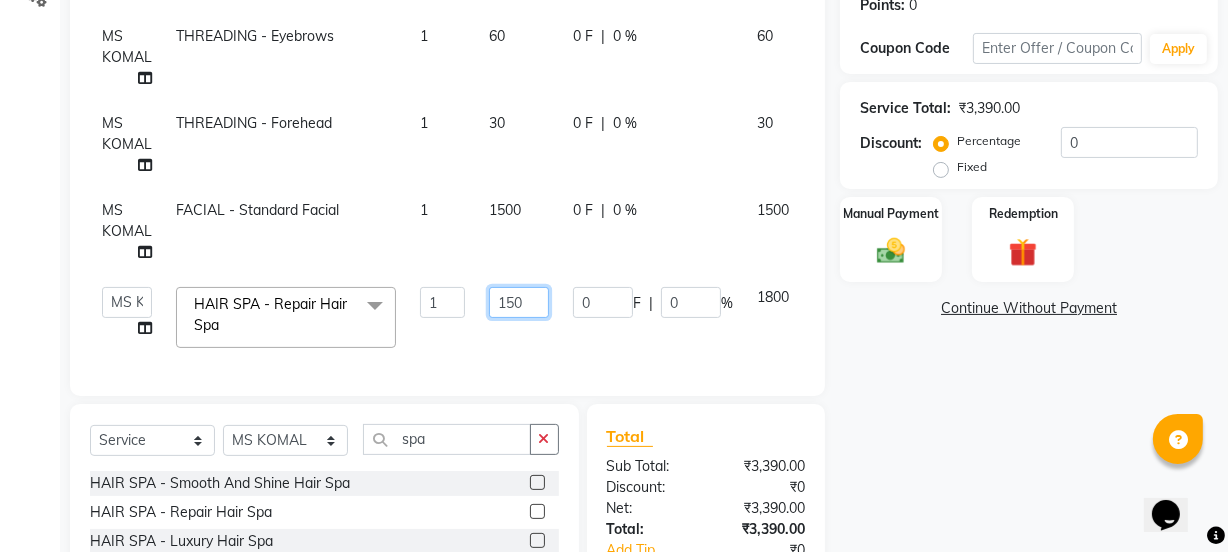 type on "1500" 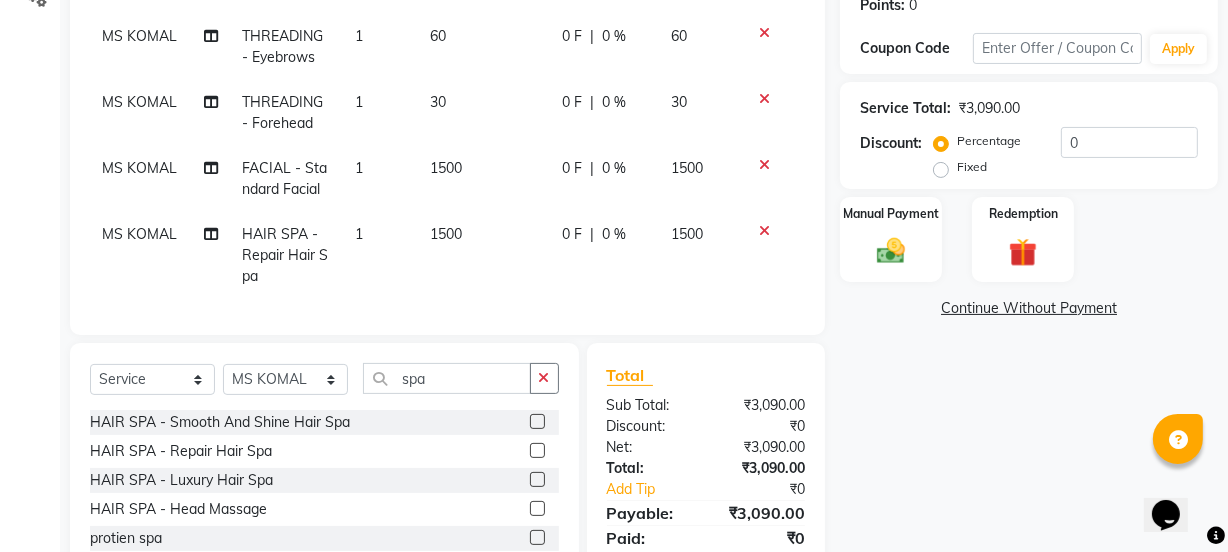 click on "Client +91 [PHONE] Date [DATE] Invoice Number [INVOICE_NUMBER] [INVOICE_NUMBER] [NUMBER] Services Stylist Service Qty Price Disc Total Action MS KOMAL  THREADING - Eyebrows 1 60 0 F | 0 % 60 MS KOMAL  THREADING - Forehead 1 30 0 F | 0 % 30 MS KOMAL  FACIAL  - Standard Facial 1 1500 0 F | 0 % 1500 MS KOMAL  HAIR SPA - Repair Hair Spa 1 1500 0 F | 0 % 1500 Select  Service  Product  Membership  Package Voucher Prepaid Gift Card  Select Stylist IEEZY -Owner MS KOMAL  Ms Shraddha Rinku  Samiksha  Sr.Bu Rohini  Stylist Shree spa HAIR SPA - Smooth And Shine Hair Spa  HAIR SPA - Repair Hair Spa  HAIR SPA - Luxury Hair Spa  HAIR SPA - Head Massage  protien spa   Total Sub Total: [PRICE] Discount: [PRICE] Net: [PRICE] Total: [PRICE] Add Tip [PRICE] Payable: [PRICE] Paid: [PRICE] Balance   : [PRICE]" 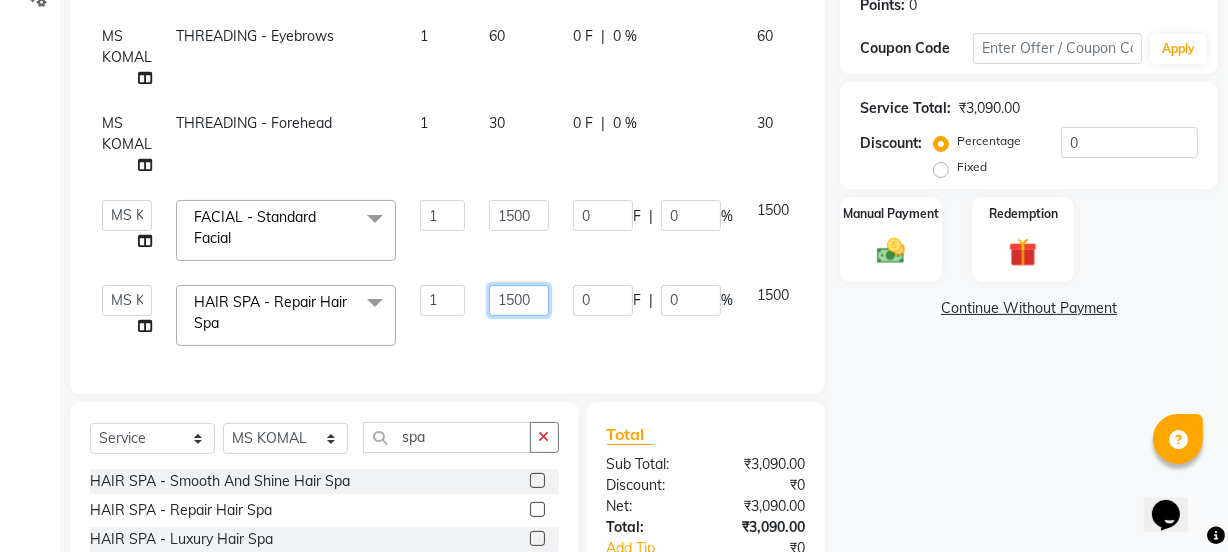 click on "1500" 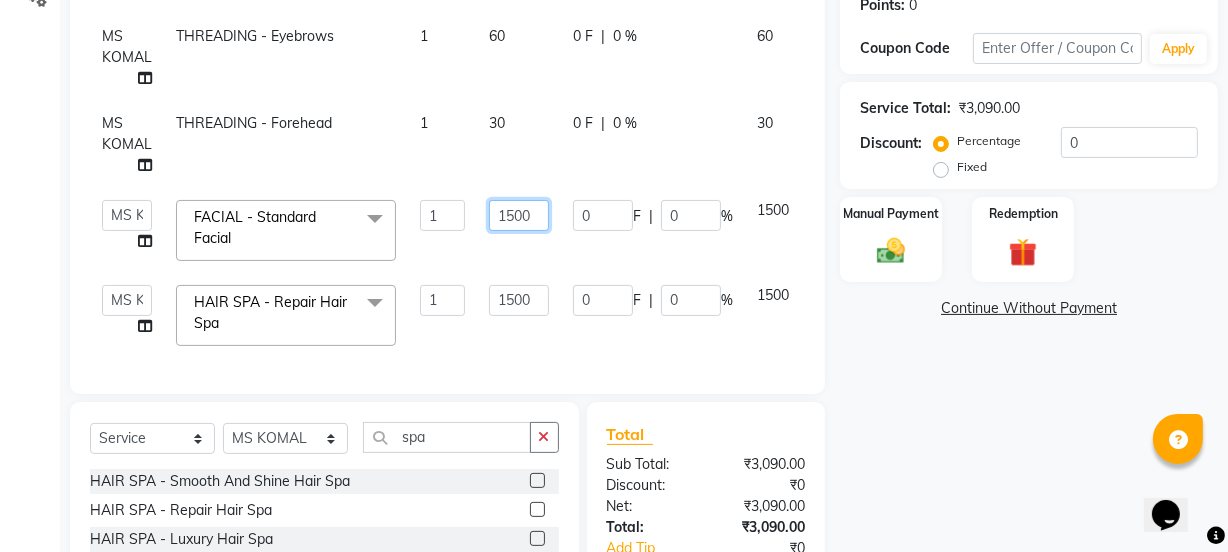 click on "1500" 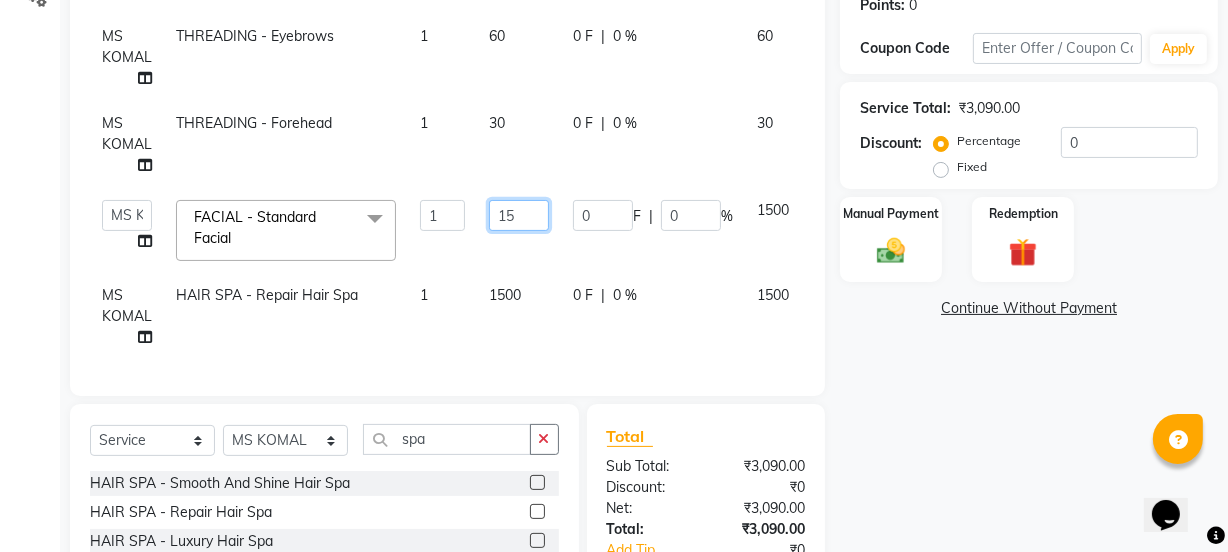 type on "1" 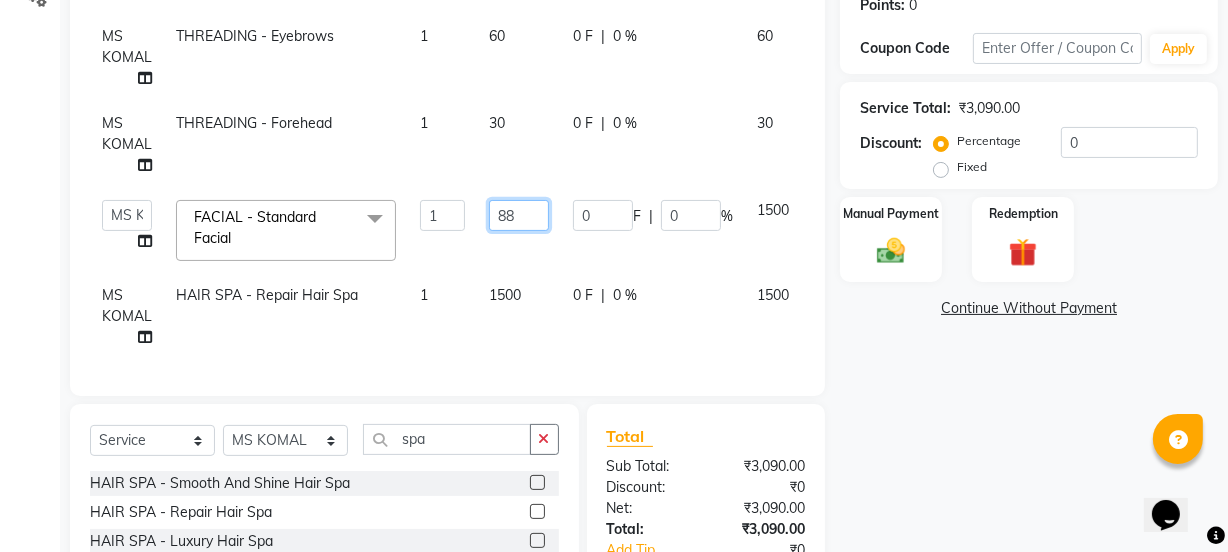 type on "880" 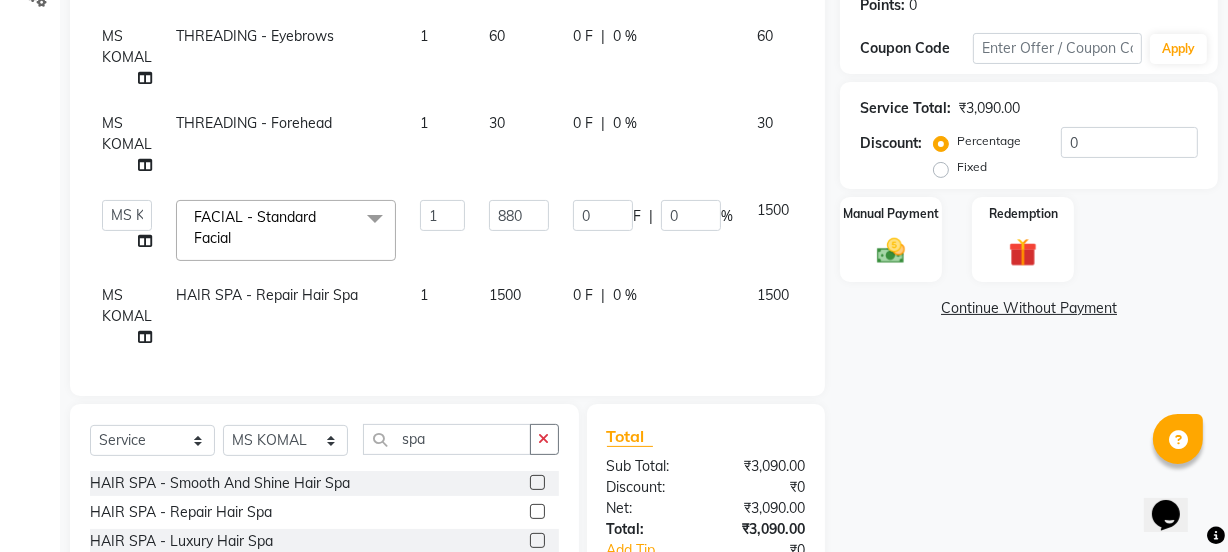 click on "Services Stylist Service Qty Price Disc Total Action MS KOMAL  THREADING - Eyebrows 1 60 0 F | 0 % 60 MS KOMAL  THREADING - Forehead 1 30 0 F | 0 % 30  IEEZY -Owner   MS KOMAL    Ms Shraddha   Rinku    Samiksha    Sr.Bu Rohini    Stylist Shree  FACIAL  - Standard Facial  x THREADING - Eyebrows THREADING - Upper Lip THREADING - Lower Lip THREADING - Forehead THREADING - Chin THREADING - JawLine THREADING - Full Face THREADING - Eye+Upp+For advance peyment  FACE WAX - UpperLip FACE WAX - LowerLip FACE WAX - Forehead FACE WAX - Nose Wax FACE WAX - JawLine FACE WAX - Chin & Neck FACE WAX - Full Face WAXING - Standard Hands Wax + Underarms WAXING - Standard Underarms WAXING - Standard Hand Wax WAXING - Standard Full Legs WAXING - Standard Half Legs WAXING - Standard Tummy WAXING - Italian Hands Wax + Underarms WAXING - Italian Underarms WAXING - Italian Hand Wax WAXING - Italian Full Legs WAXING - Italian Half Legs WAXING - Italian Tummy WAXING - Standard Full Front WAXING - Standard Full Back D-TAN PACK - Face 1" 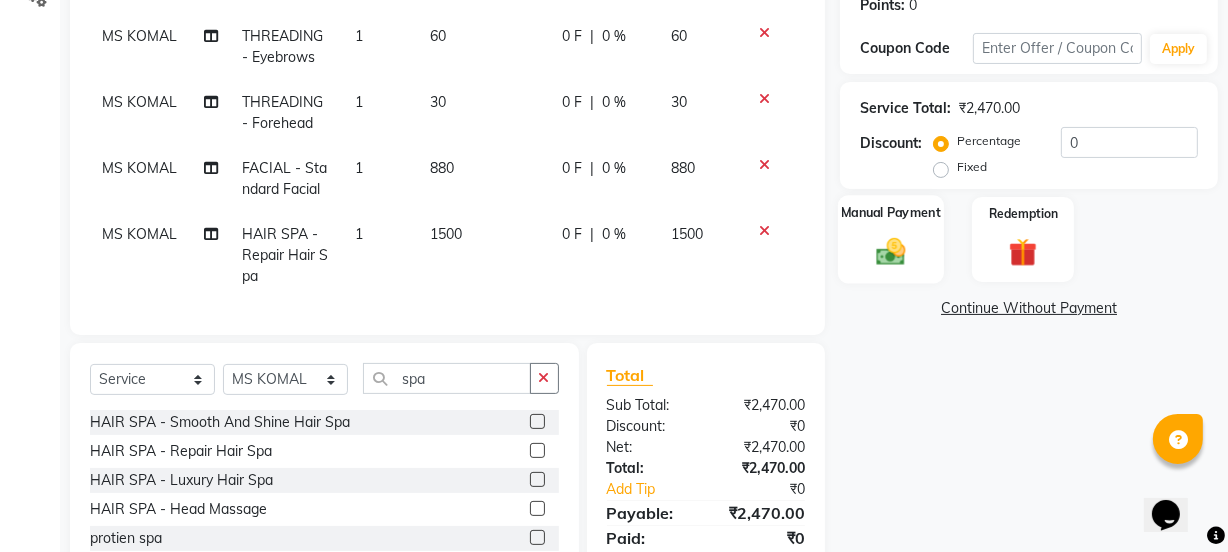 click 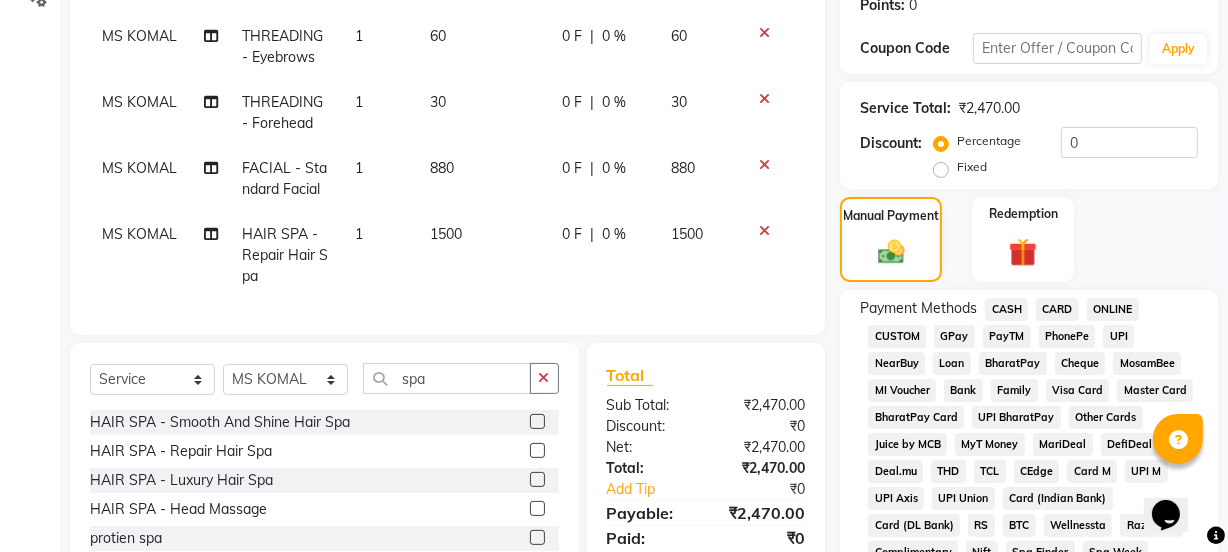 click on "GPay" 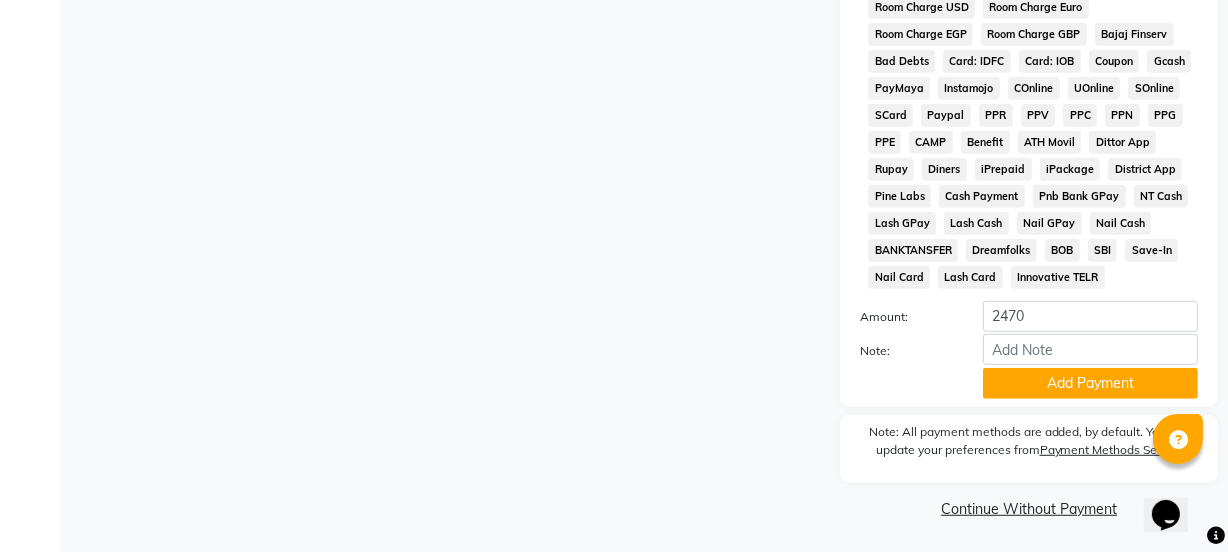scroll, scrollTop: 1051, scrollLeft: 0, axis: vertical 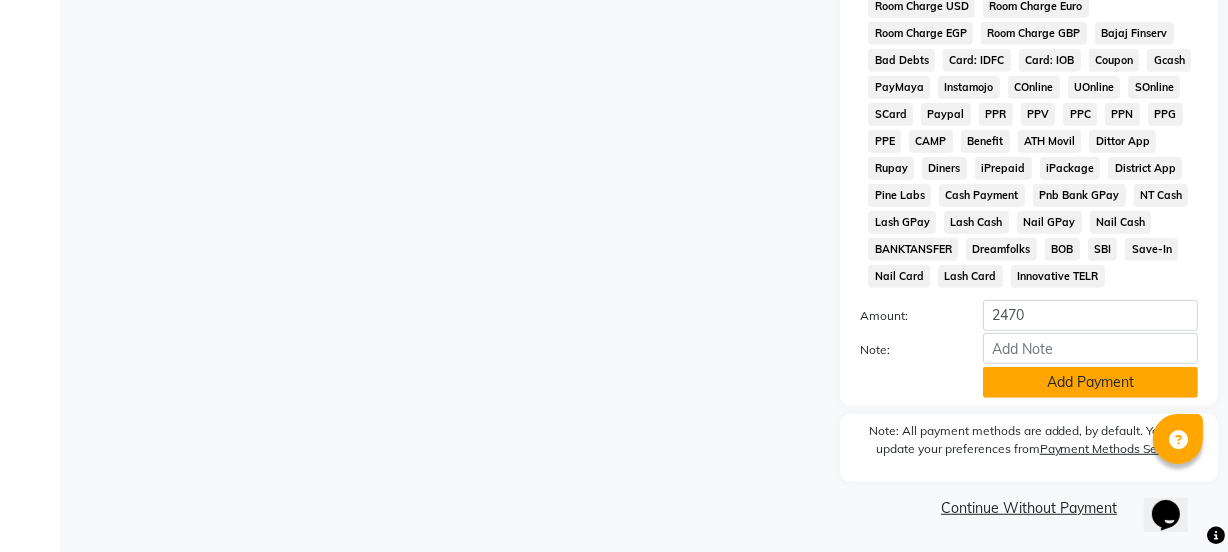 click on "Add Payment" 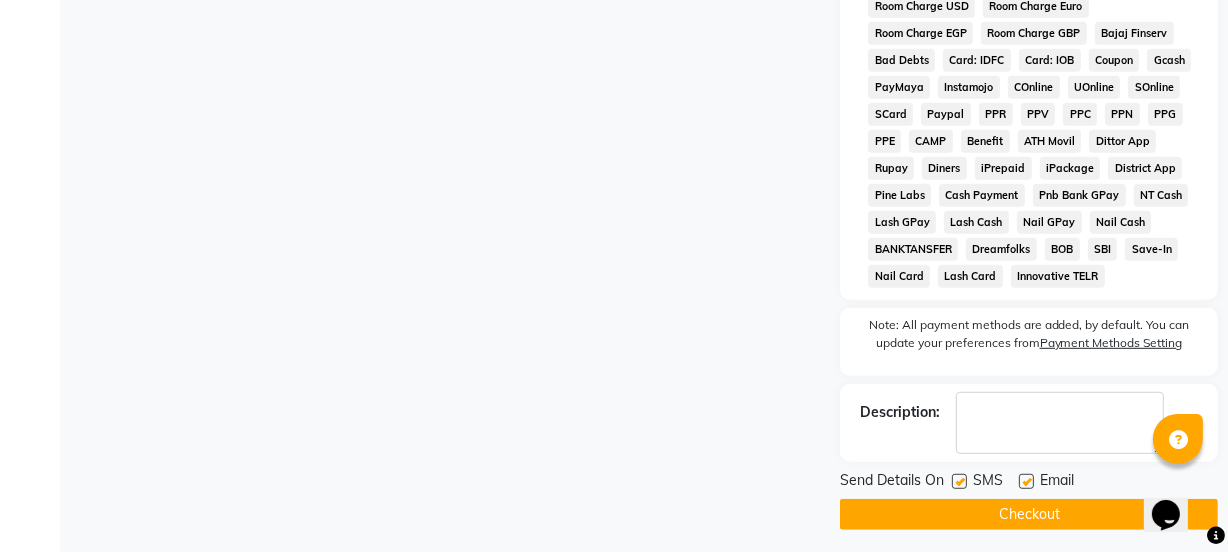 click 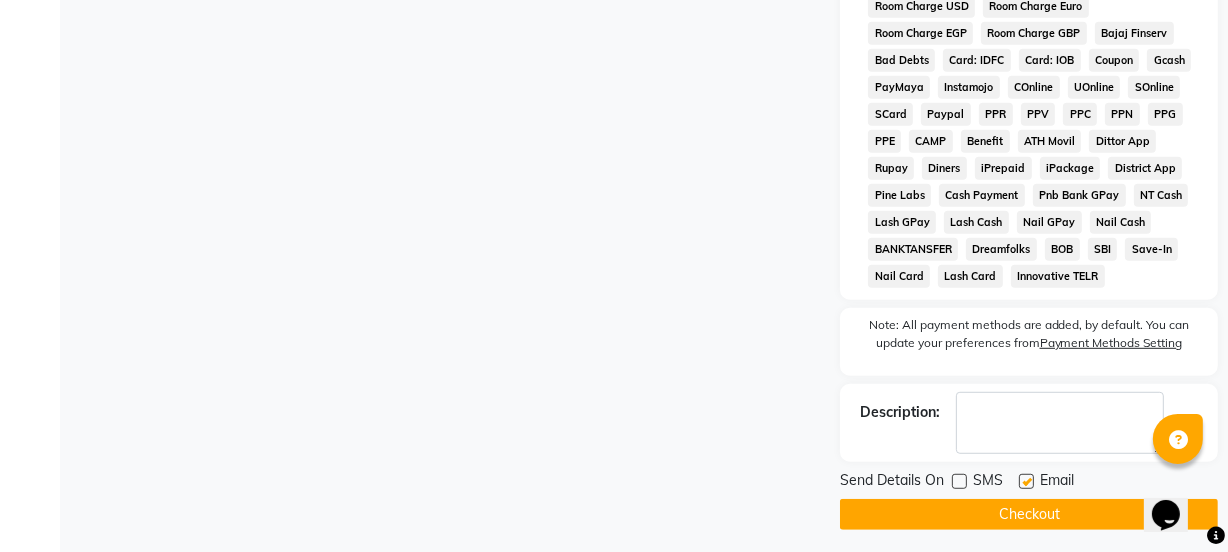 click 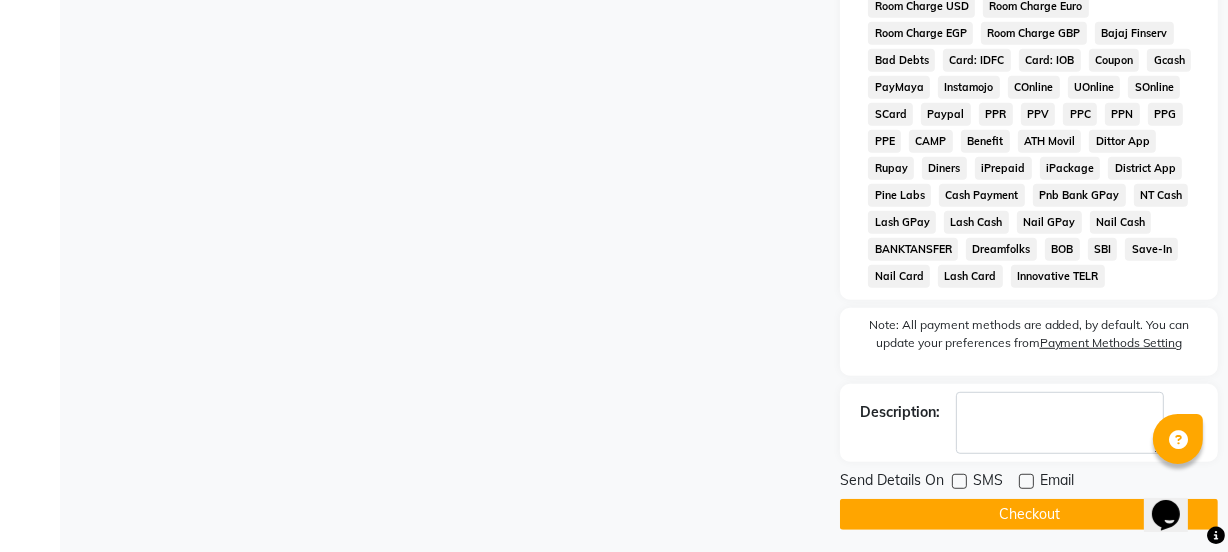 click on "Checkout" 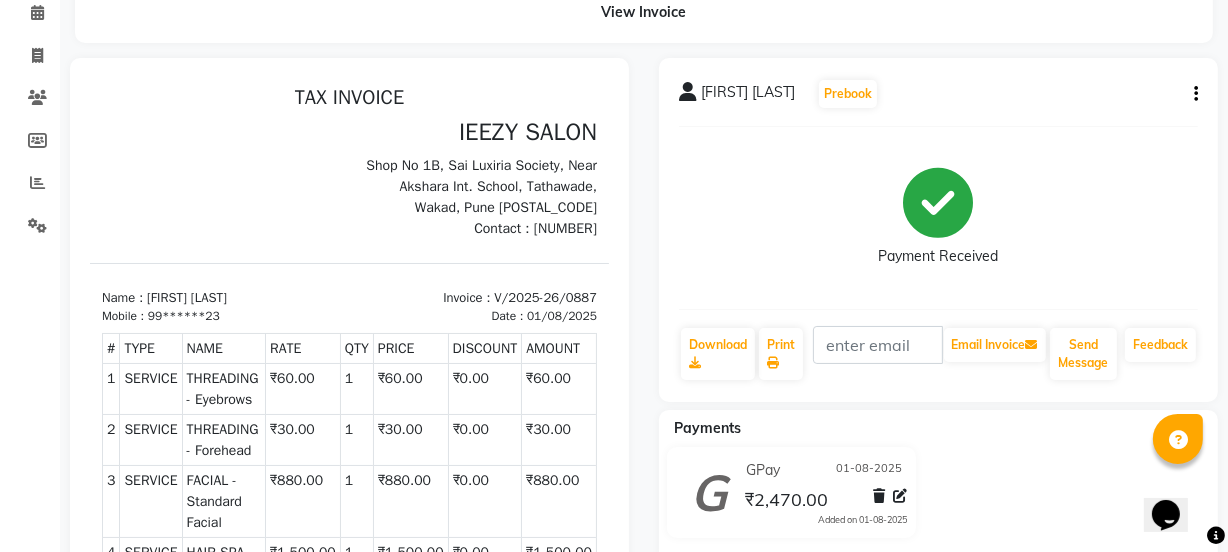 scroll, scrollTop: 0, scrollLeft: 0, axis: both 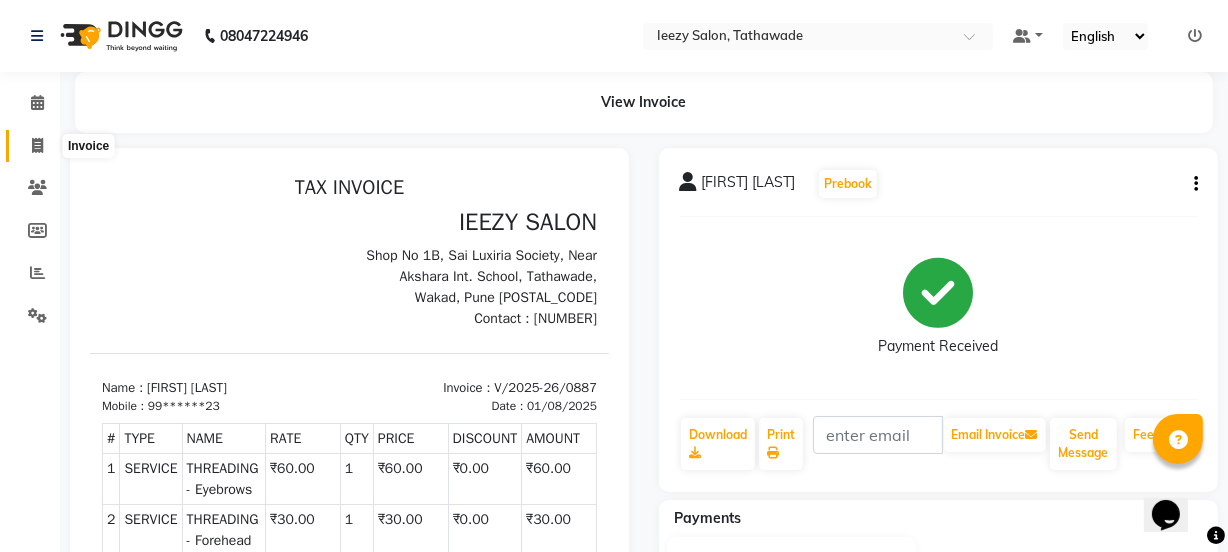 click 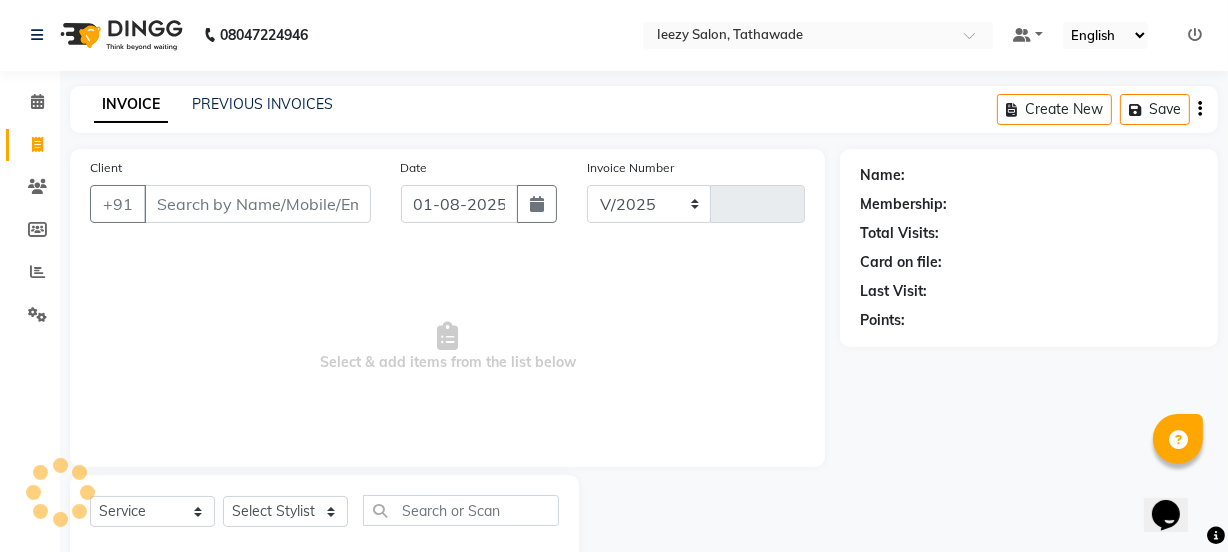 select on "5982" 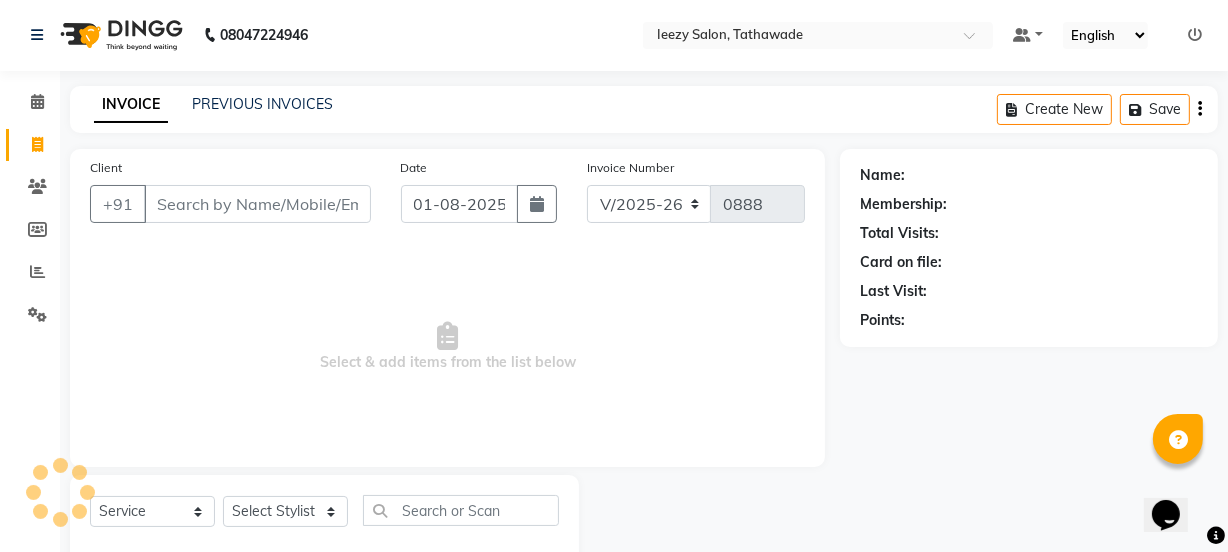 scroll, scrollTop: 50, scrollLeft: 0, axis: vertical 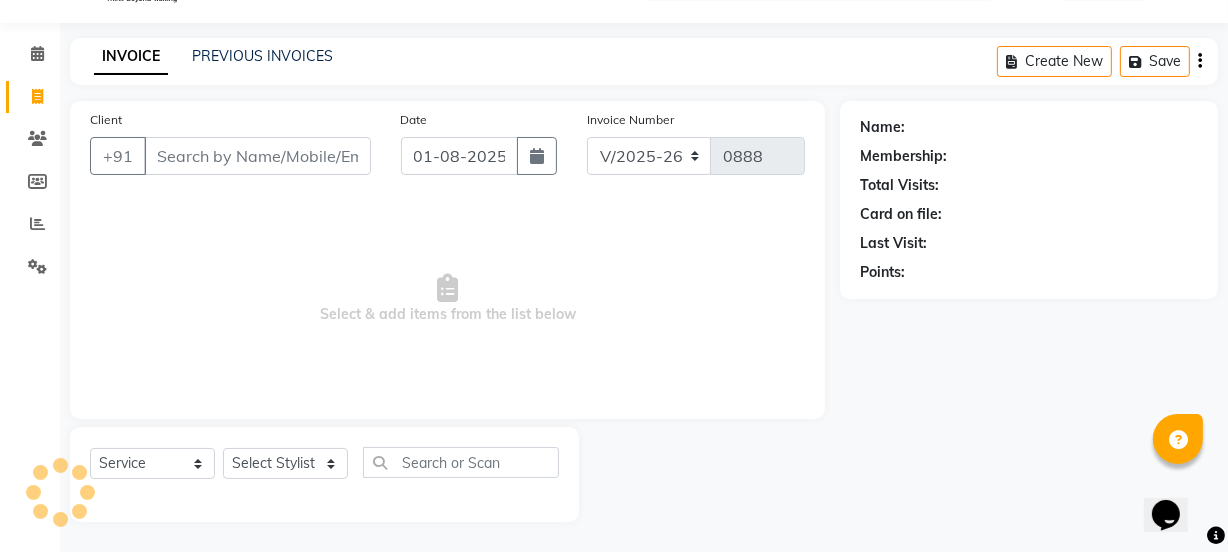 click on "Client" at bounding box center [257, 156] 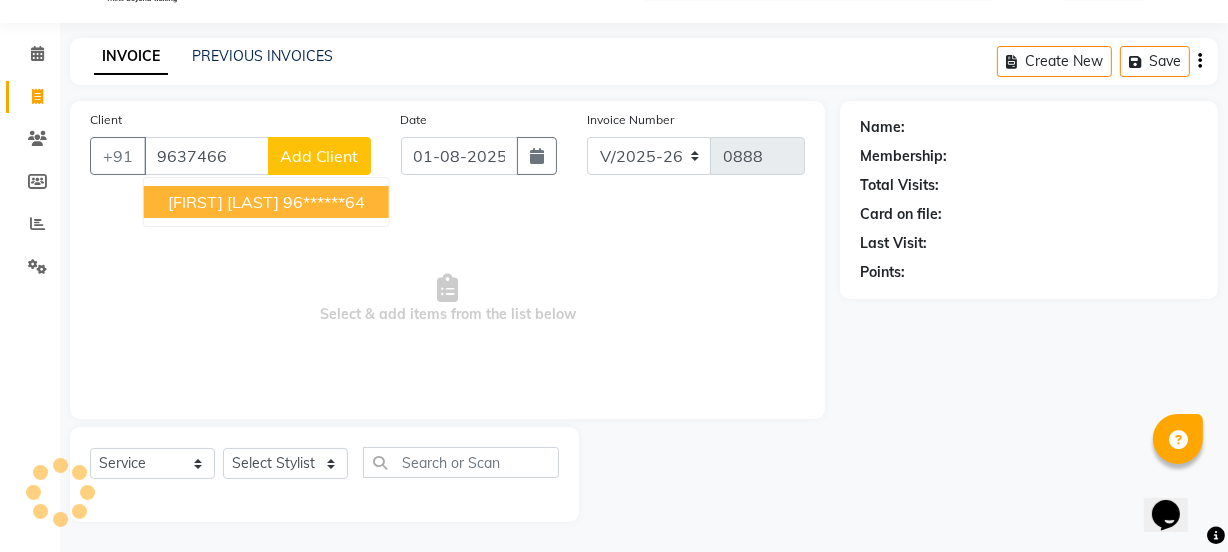 click on "[FIRST] [LAST]" at bounding box center (223, 202) 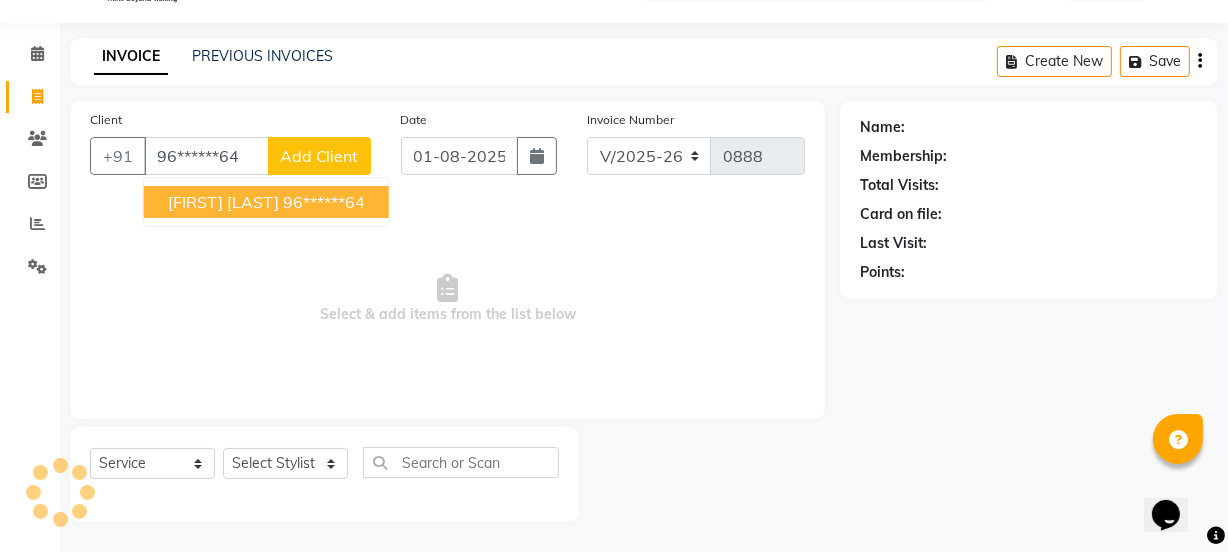 type on "96******64" 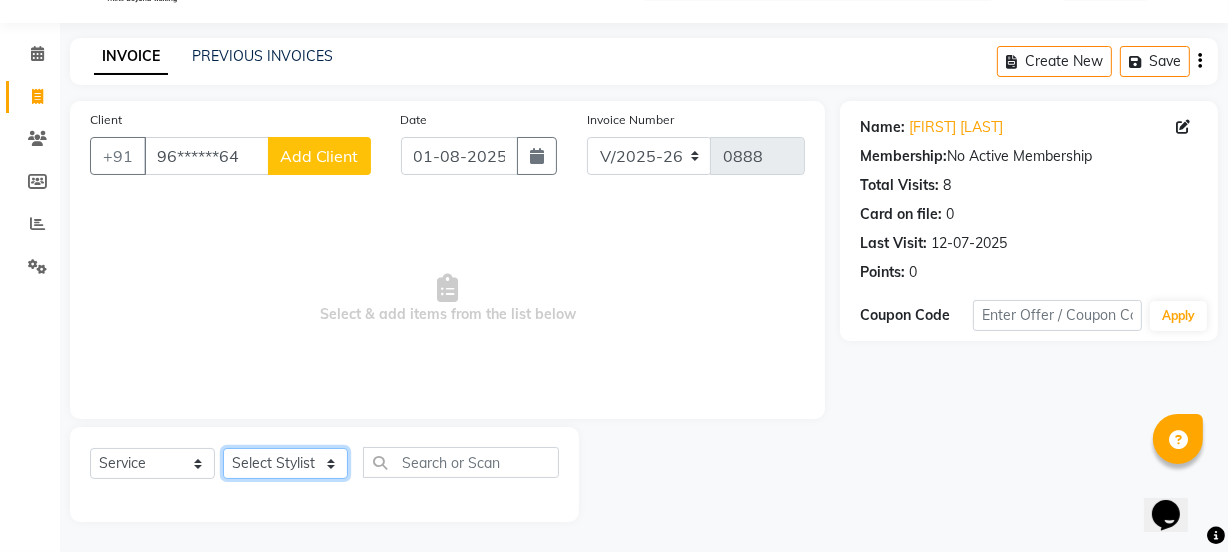 click on "Select Stylist IEEZY -Owner MS KOMAL  Ms Shraddha Rinku  Samiksha  Sr.Bu Rohini  Stylist Shree" 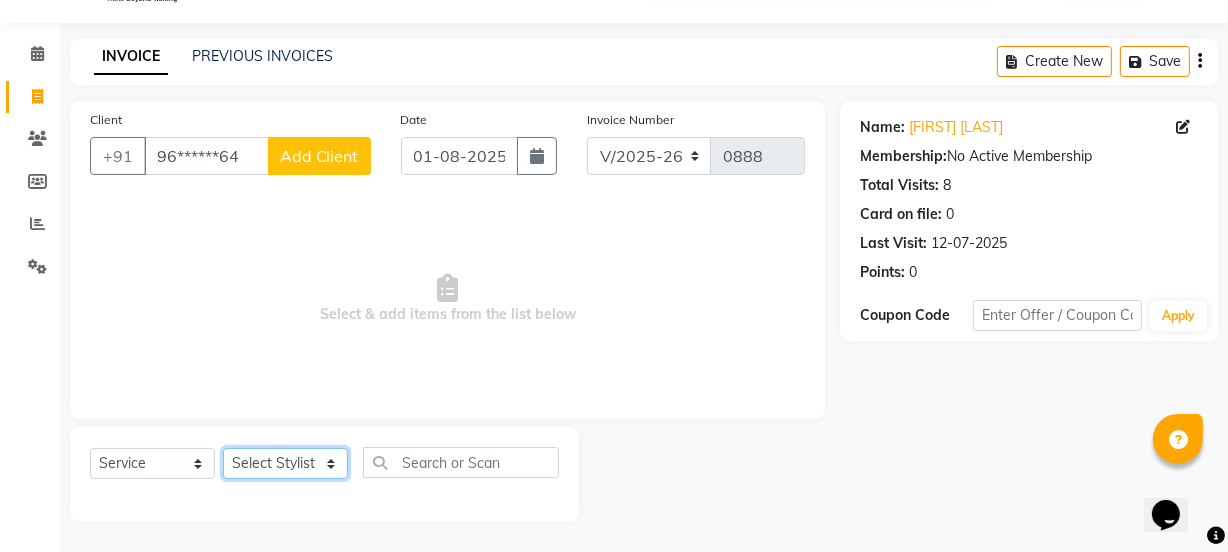 select on "68032" 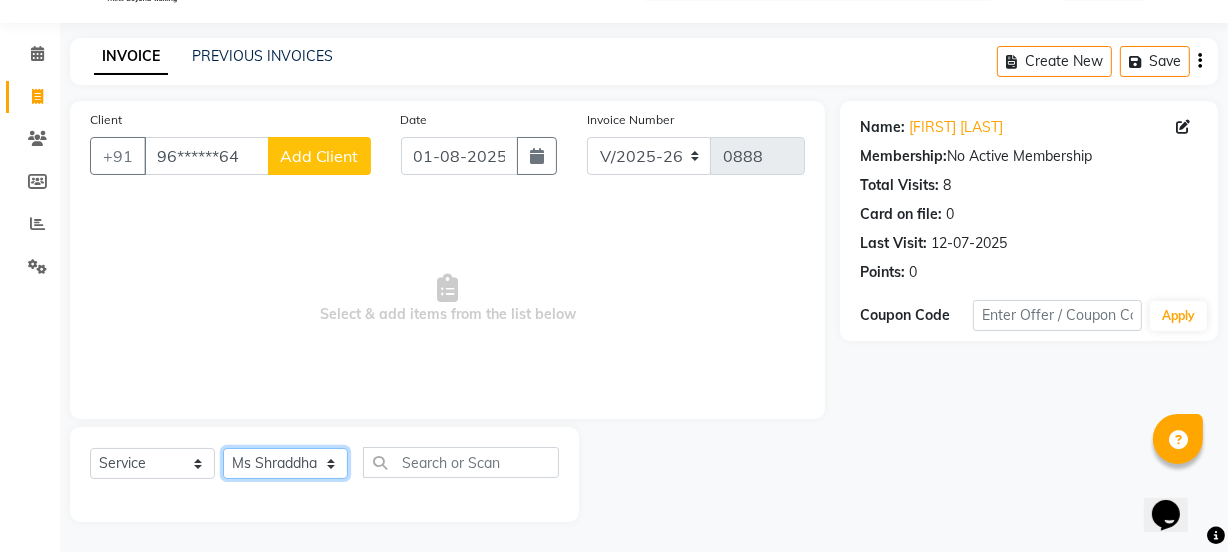 click on "Select Stylist IEEZY -Owner MS KOMAL  Ms Shraddha Rinku  Samiksha  Sr.Bu Rohini  Stylist Shree" 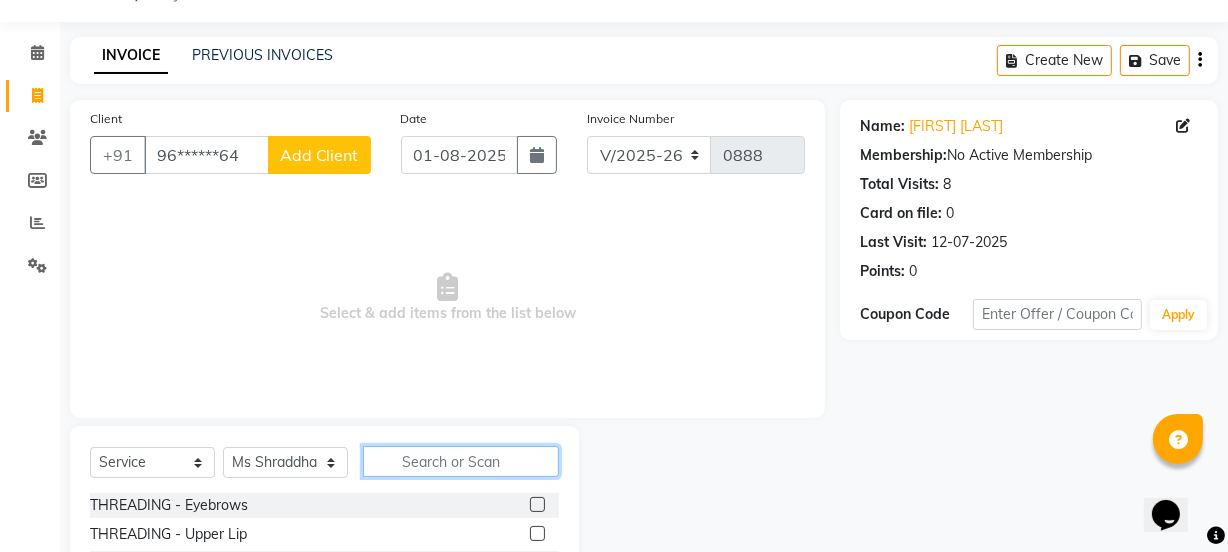 click 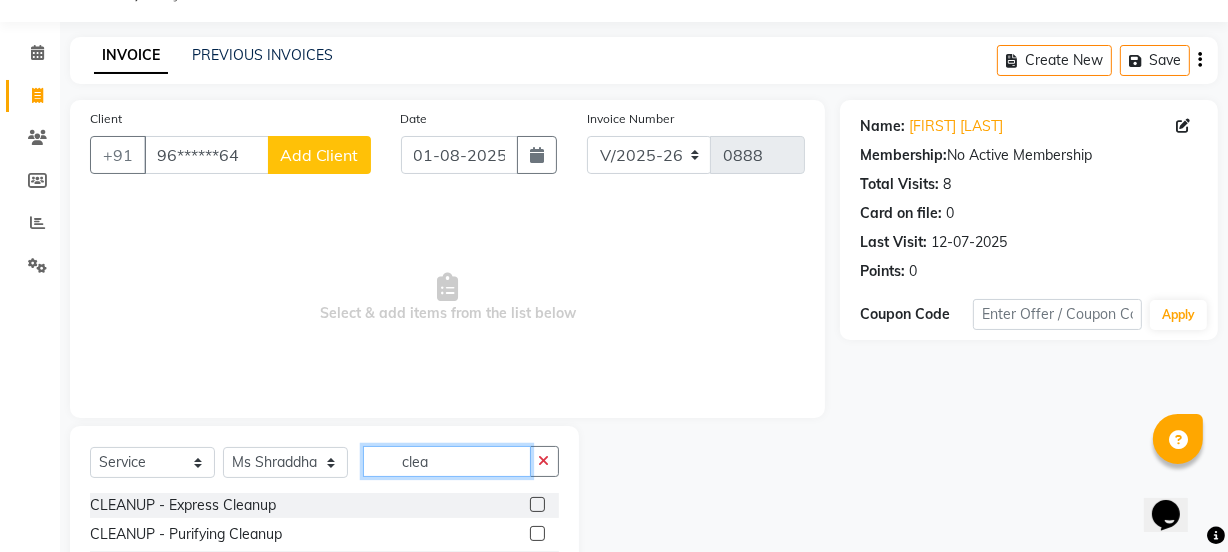 type on "clea" 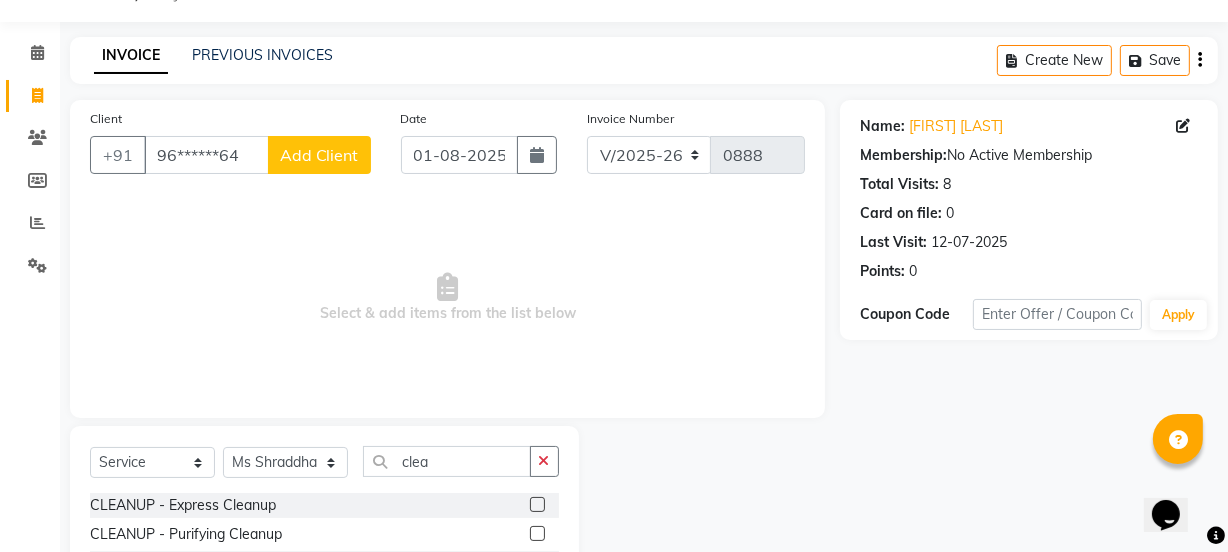 click 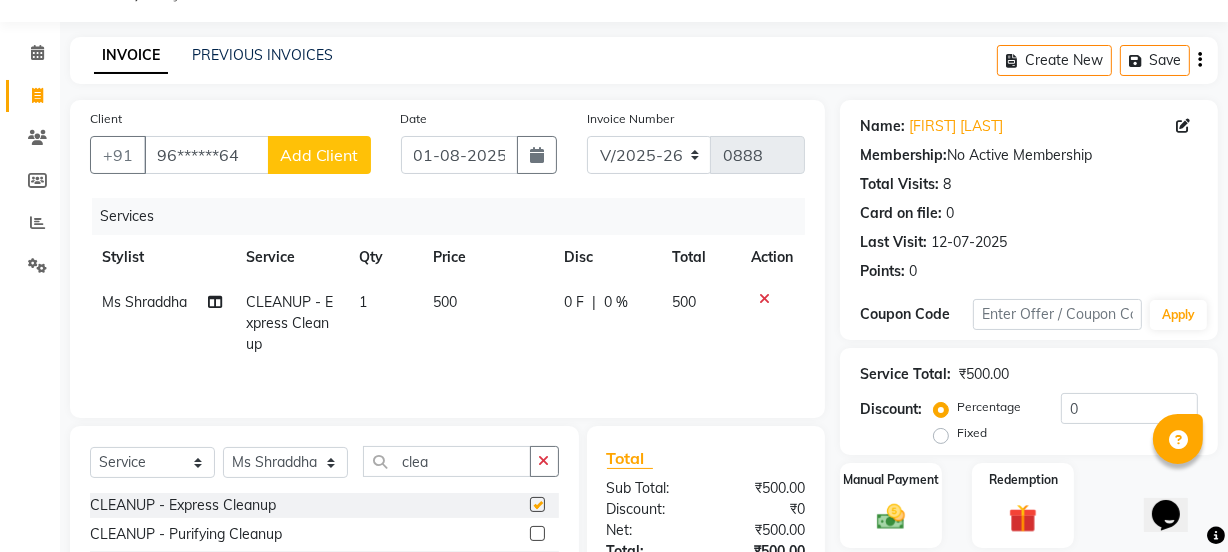 checkbox on "false" 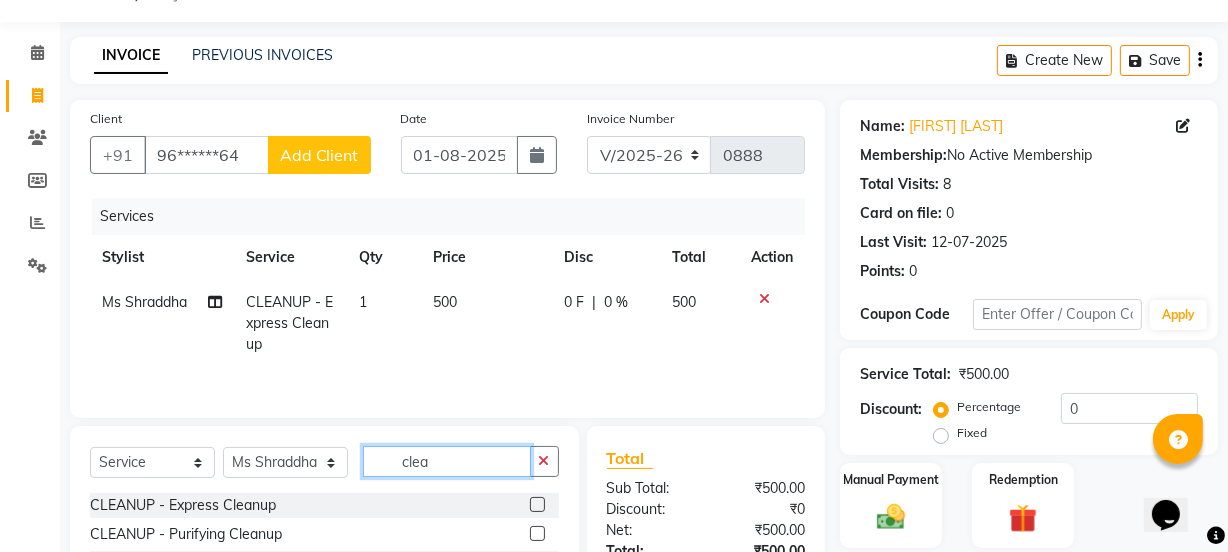 click on "clea" 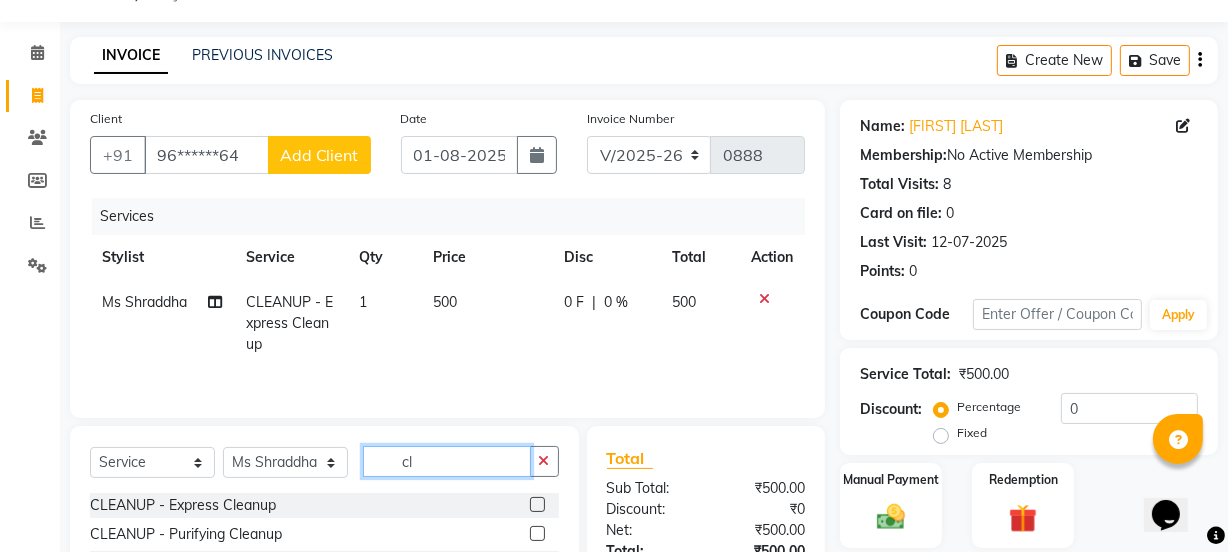 type on "c" 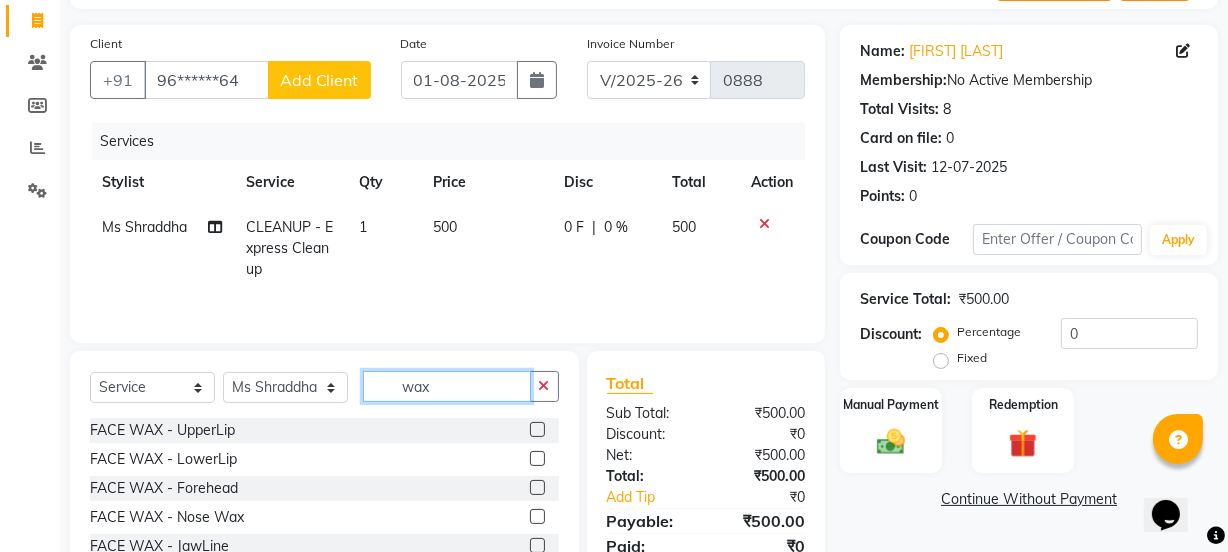 scroll, scrollTop: 250, scrollLeft: 0, axis: vertical 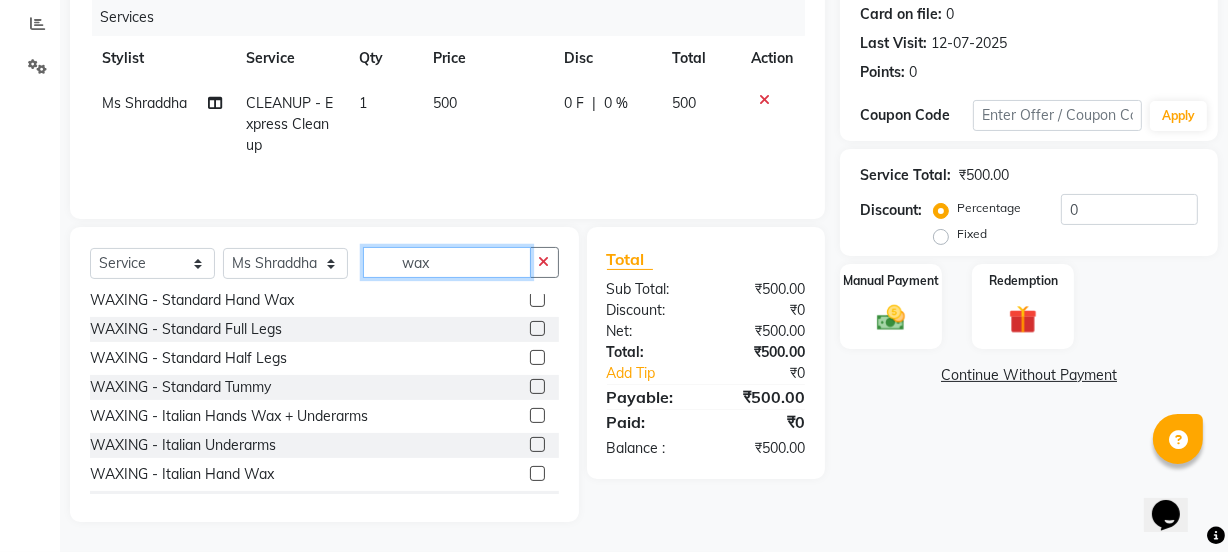 type on "wax" 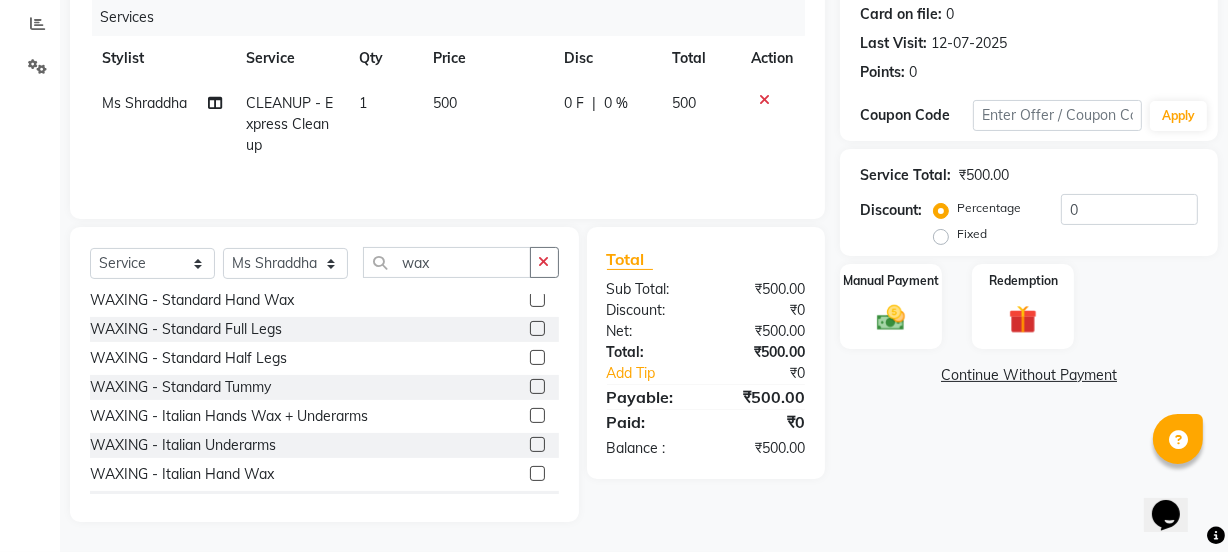click 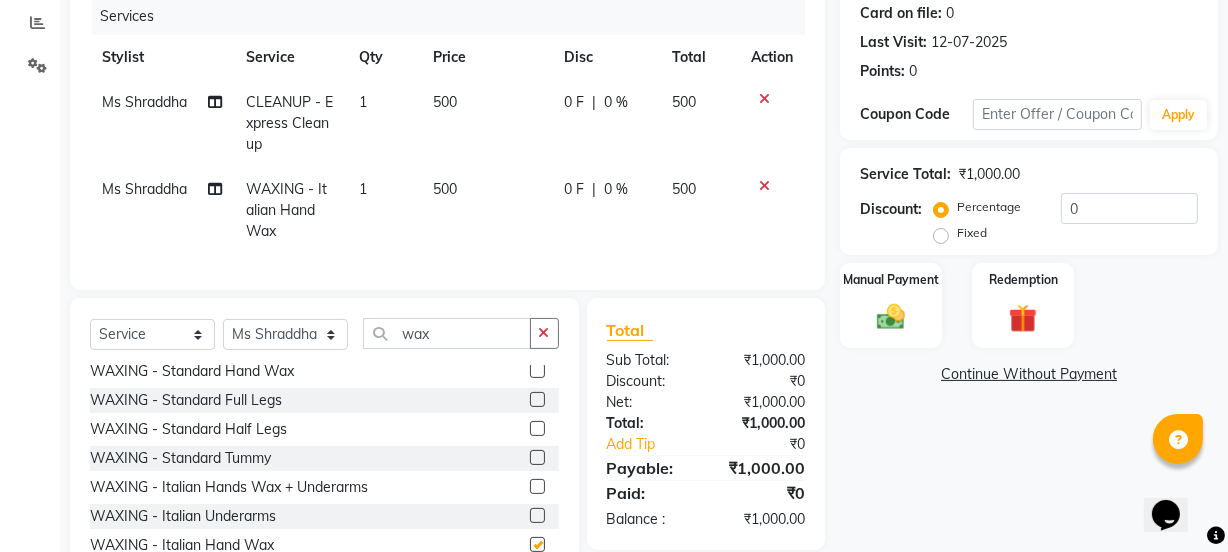 checkbox on "false" 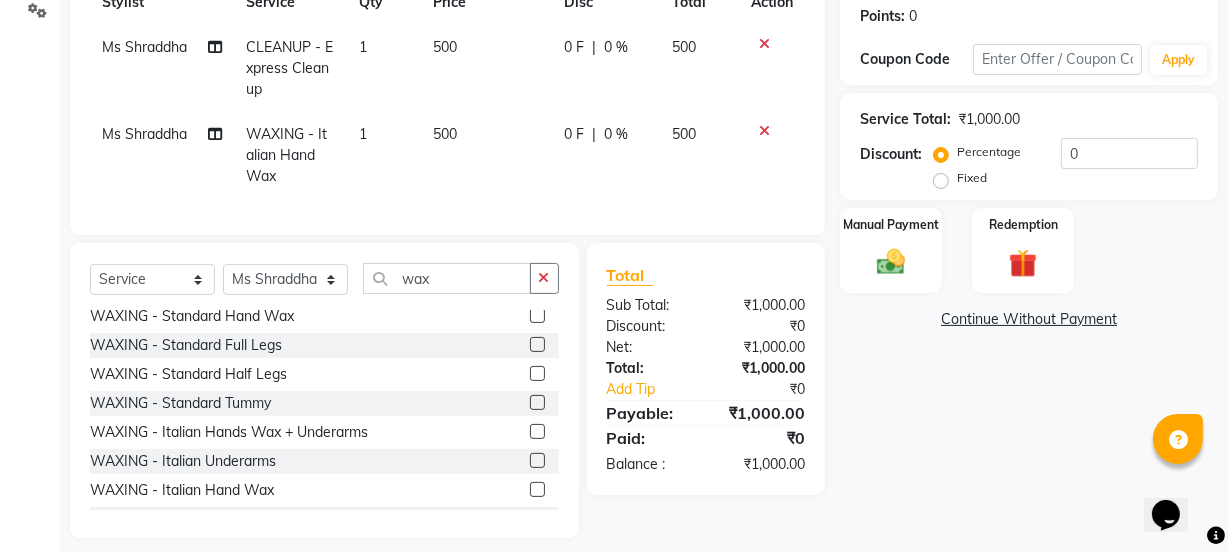 scroll, scrollTop: 335, scrollLeft: 0, axis: vertical 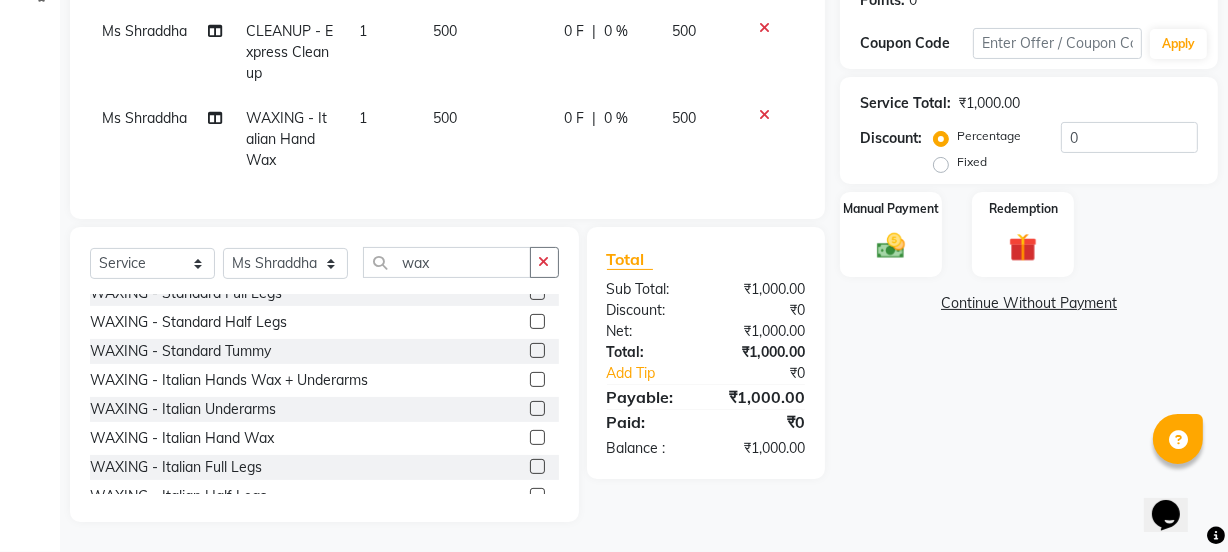 click 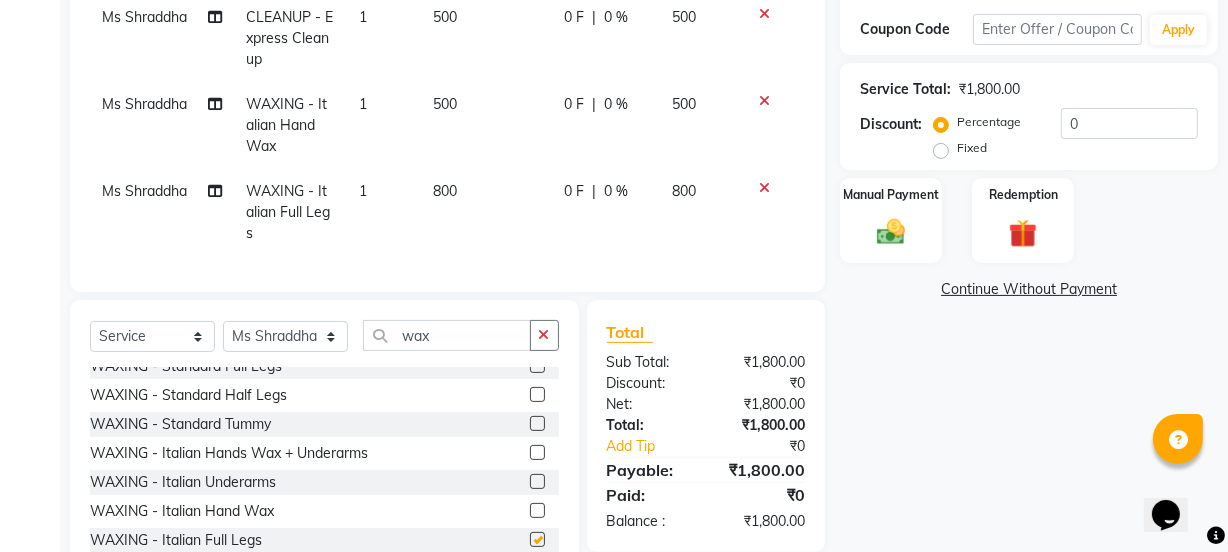 checkbox on "false" 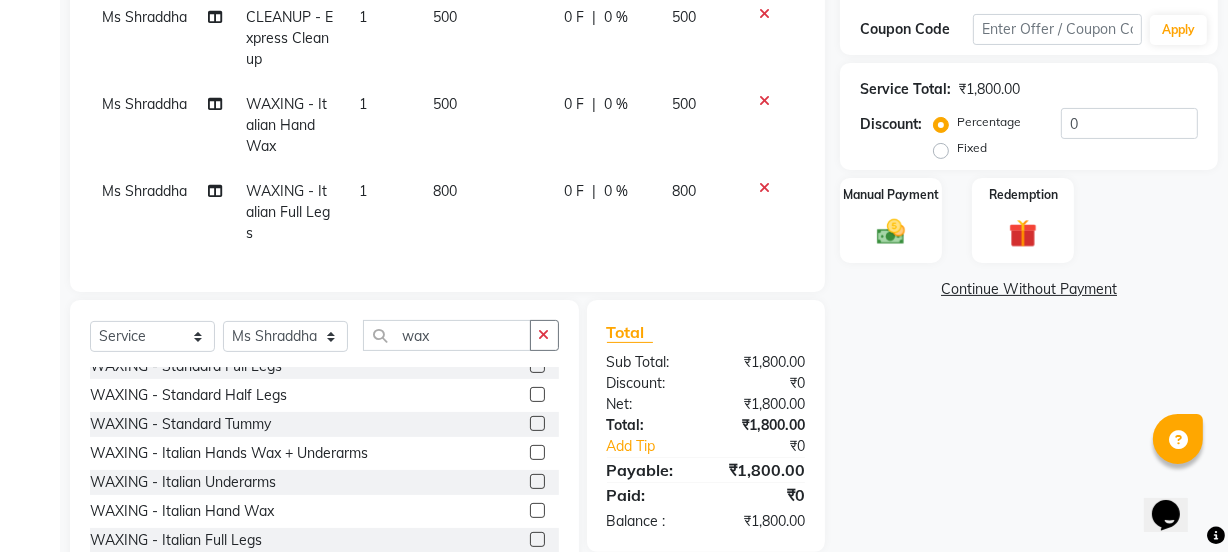 click on "800" 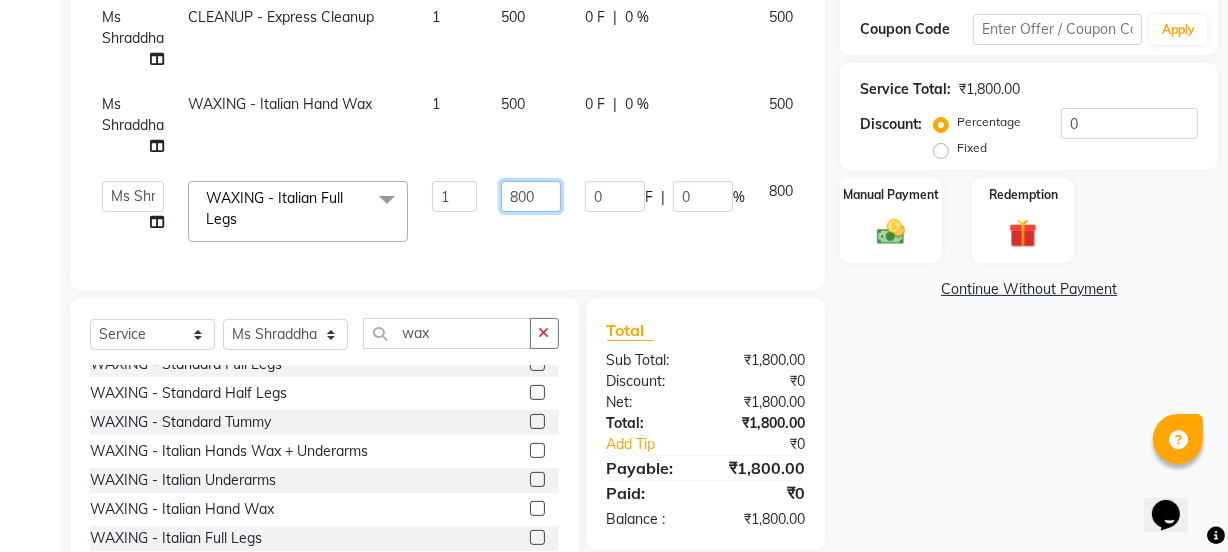 click on "800" 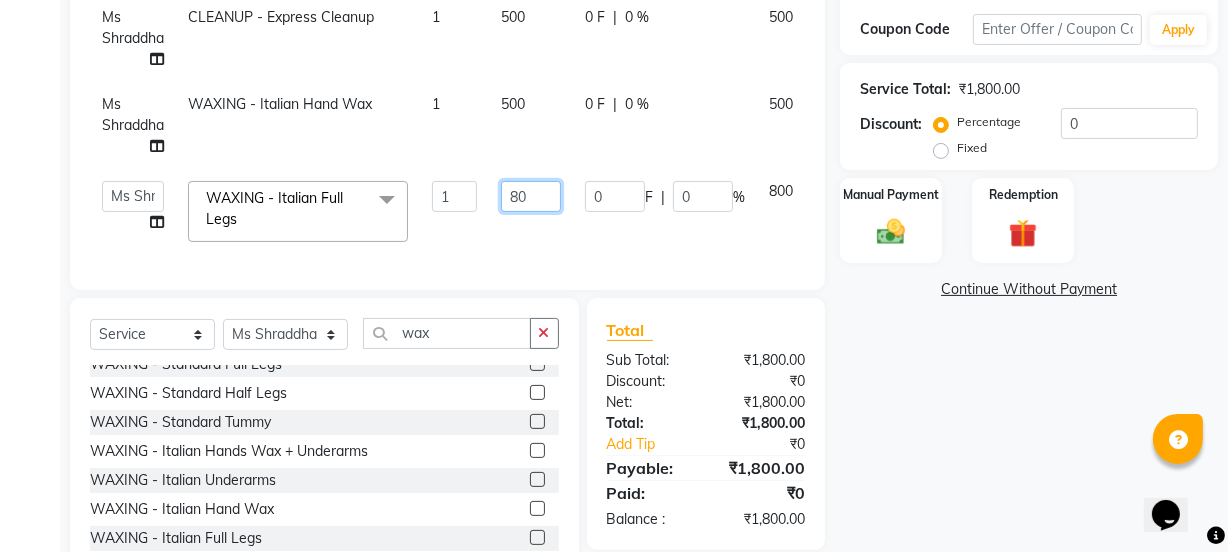 type on "8" 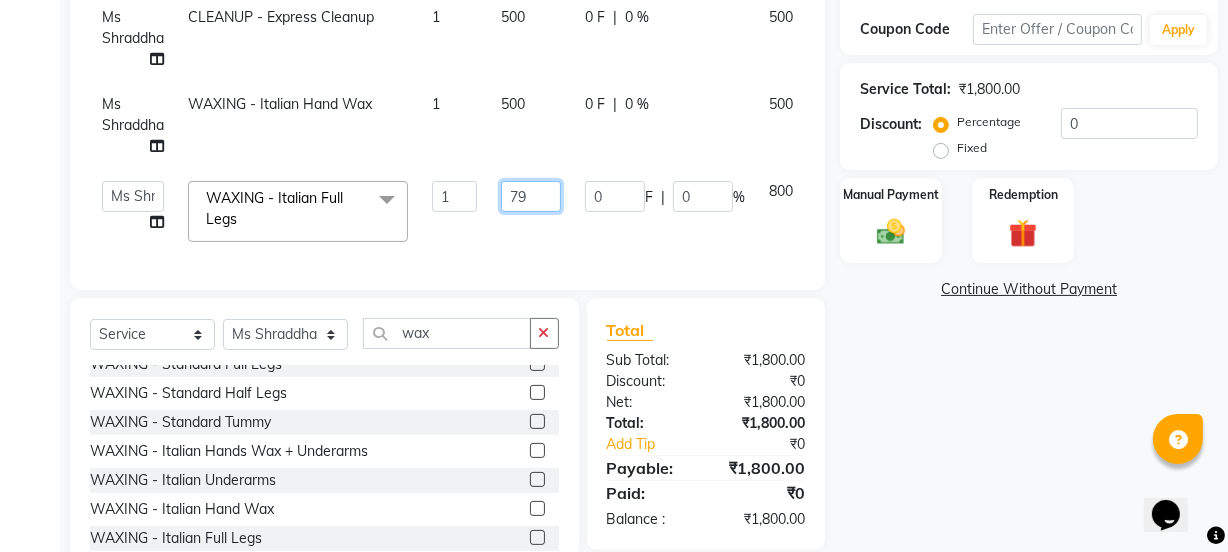 type on "790" 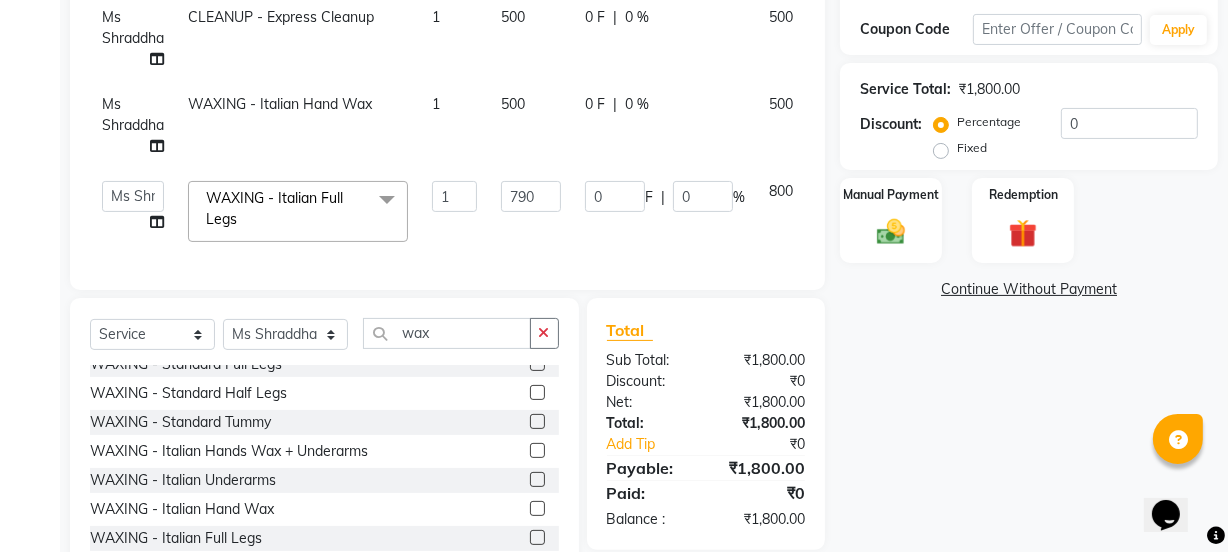 click on "IEEZY -Owner   MS KOMAL    Ms Shraddha   Rinku    Samiksha    Sr.Bu Rohini    Stylist Shree  WAXING - Italian Full Legs  x THREADING - Eyebrows THREADING - Upper Lip THREADING - Lower Lip THREADING - Forehead THREADING - Chin THREADING - JawLine THREADING - Full Face THREADING - Eye+Upp+For advance peyment  FACE WAX - UpperLip FACE WAX - LowerLip FACE WAX - Forehead FACE WAX - Nose Wax FACE WAX - JawLine FACE WAX - Chin & Neck FACE WAX - Full Face WAXING - Standard Hands Wax + Underarms WAXING - Standard Underarms WAXING - Standard Hand Wax WAXING - Standard Full Legs WAXING - Standard Half Legs WAXING - Standard Tummy WAXING - Italian Hands Wax + Underarms WAXING - Italian Underarms WAXING - Italian Hand Wax WAXING - Italian Full Legs WAXING - Italian Half Legs WAXING - Italian Tummy WAXING - Standard Full Front WAXING - Standard Full Back WAXING - Standard Bikini Line WAXING - Standard Bult WAXING - Standard Full Body WAXING - Standard BikiniWax(Peel Of Wax/Rica Wax) WAXING - Italian Full Front Nail Art 1" 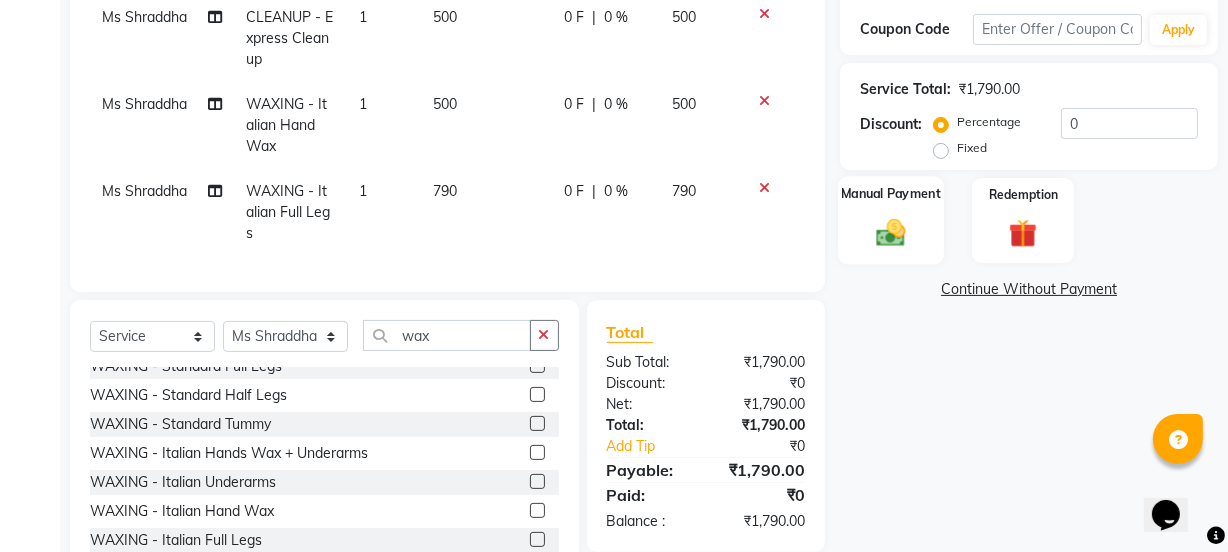 click on "Manual Payment" 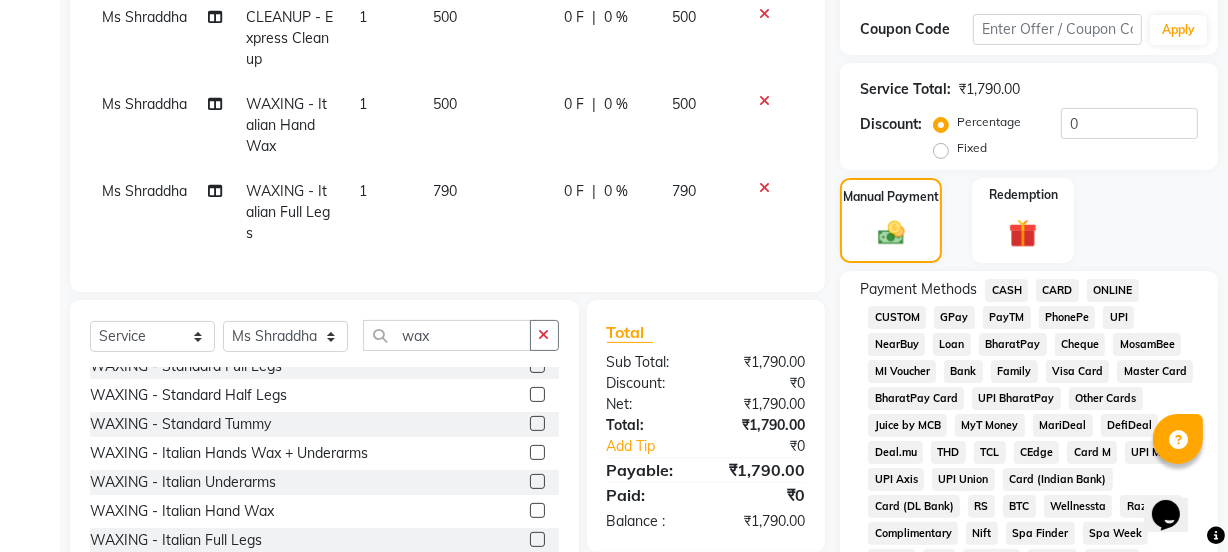 click on "GPay" 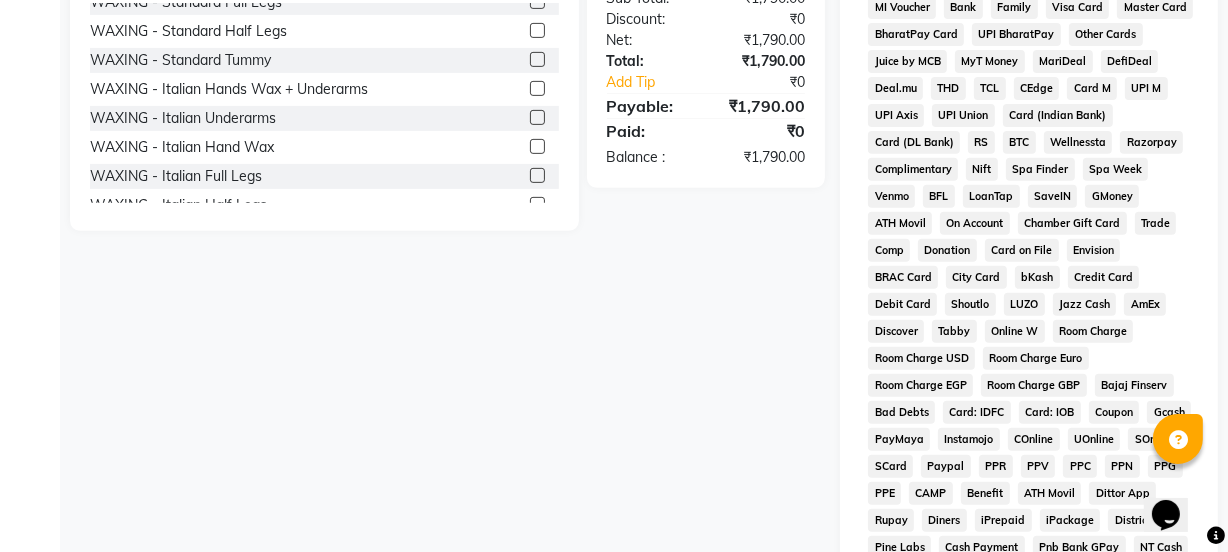 scroll, scrollTop: 1051, scrollLeft: 0, axis: vertical 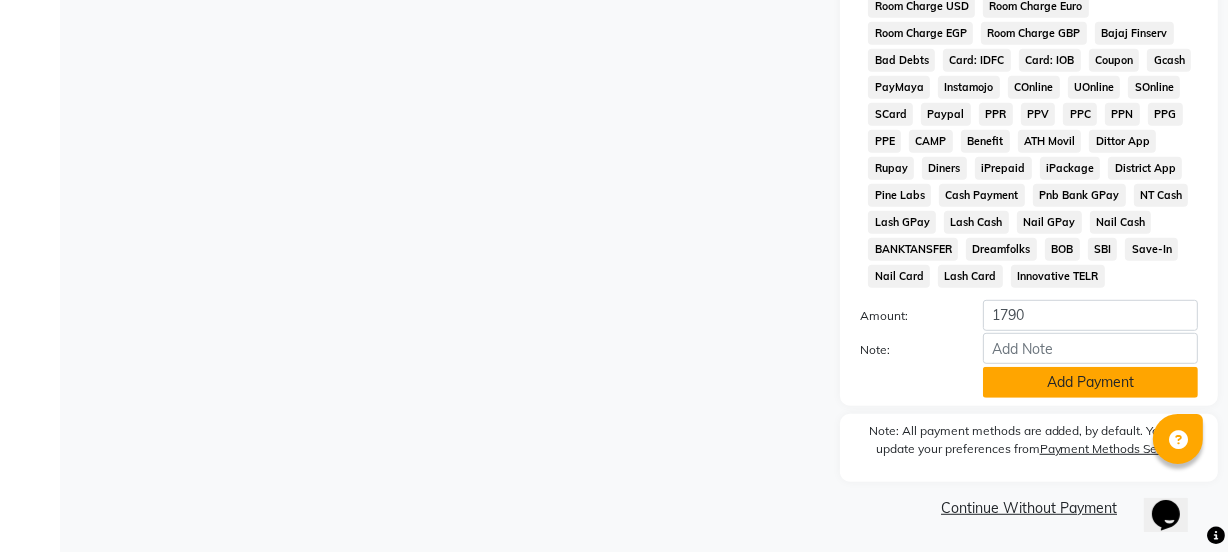 click on "Add Payment" 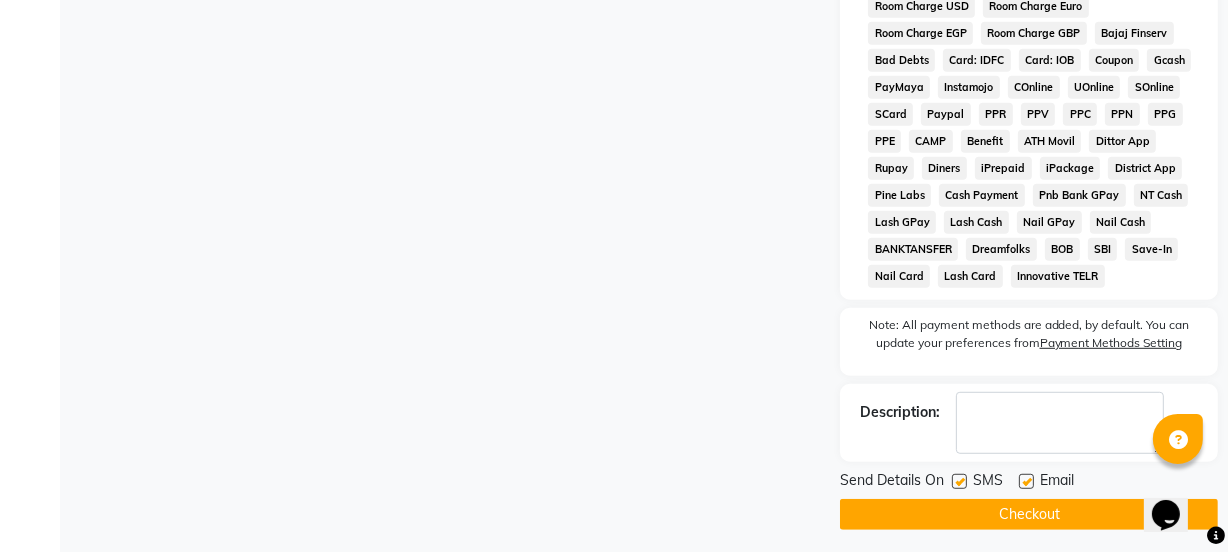 click 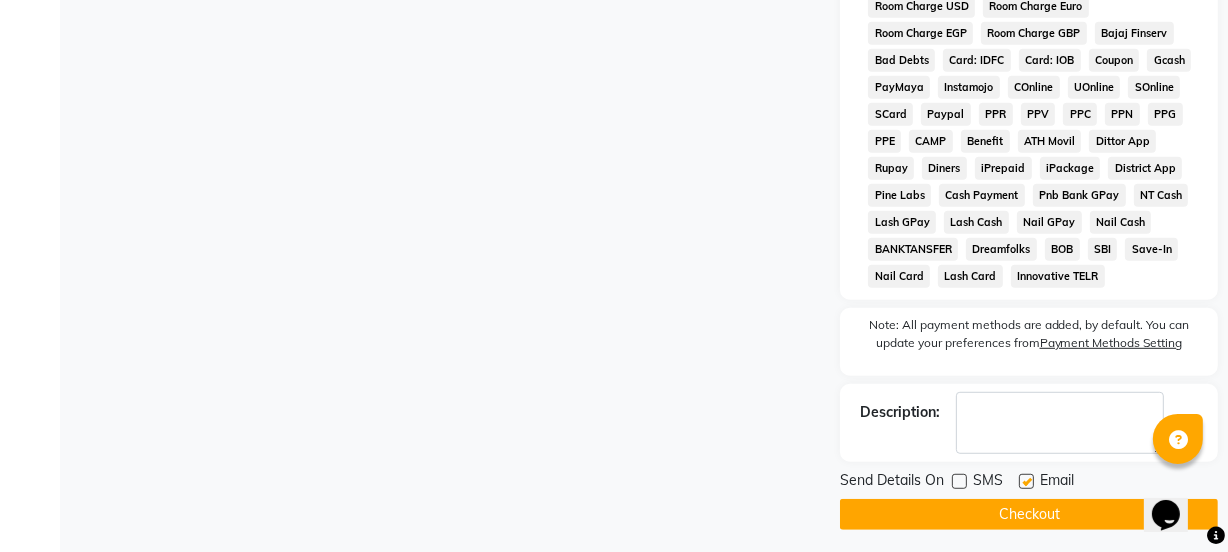 click 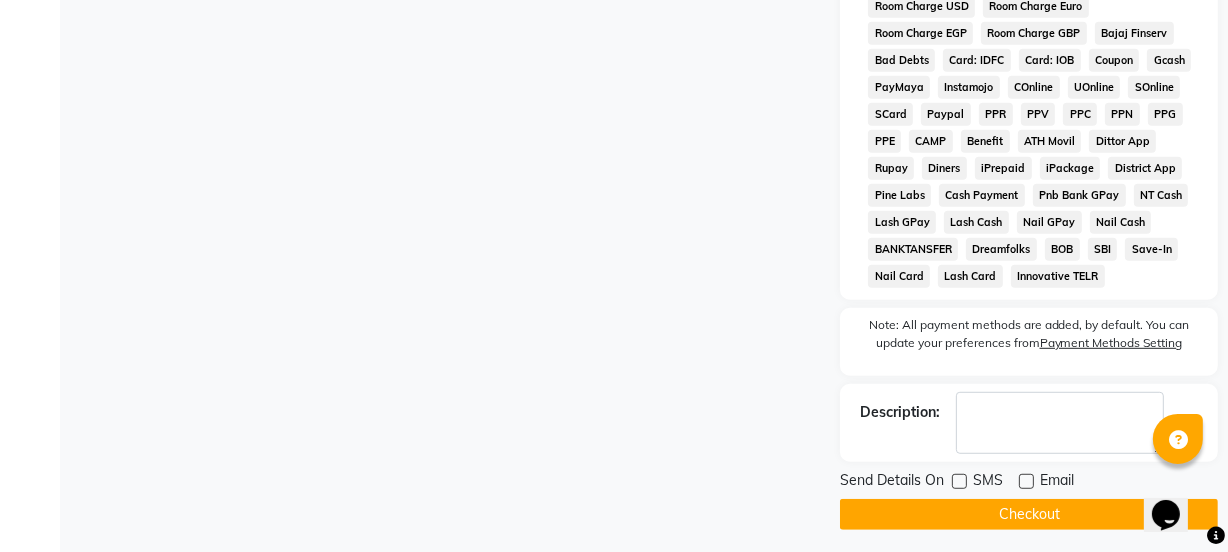 click on "Checkout" 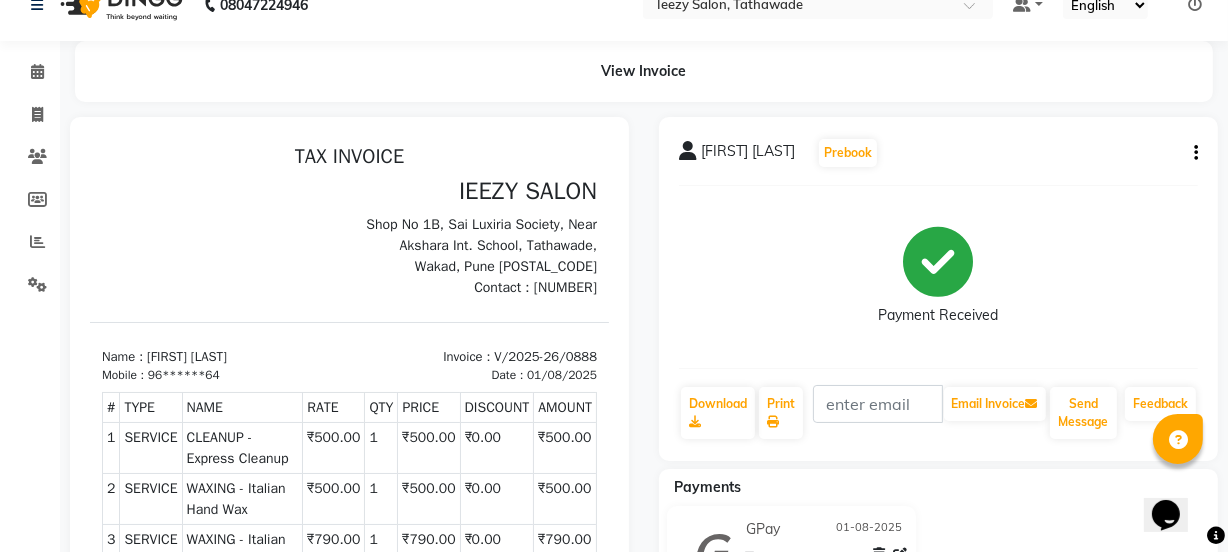 scroll, scrollTop: 0, scrollLeft: 0, axis: both 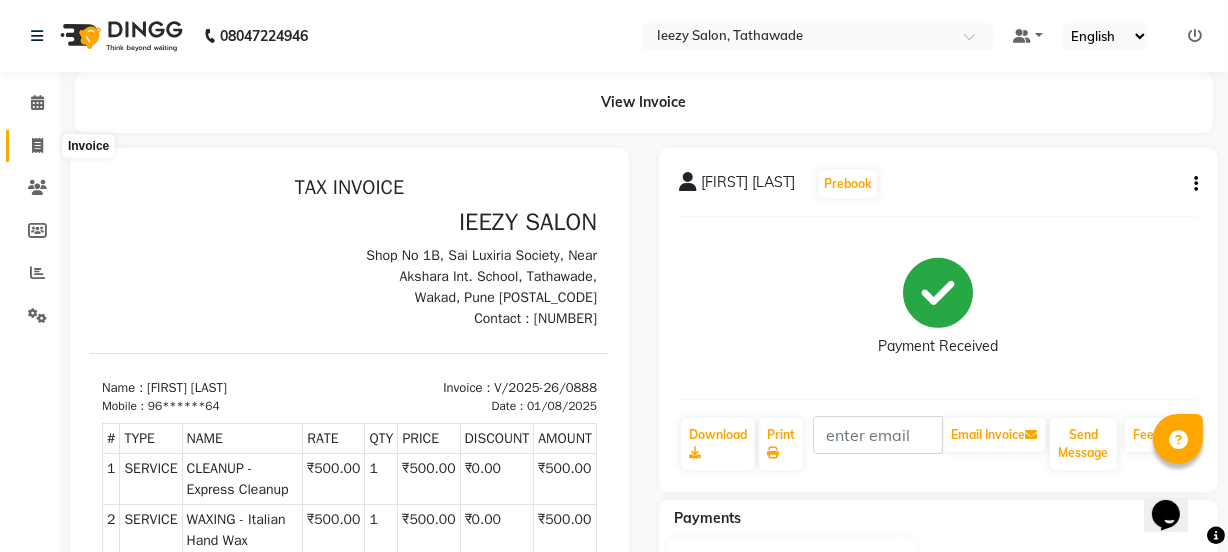 click 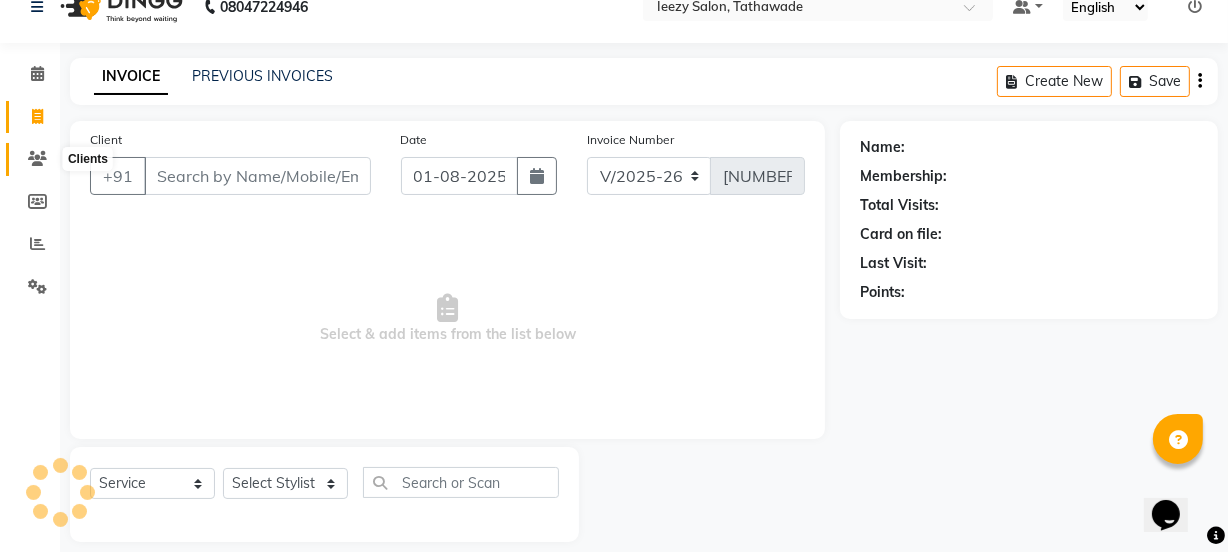 scroll, scrollTop: 50, scrollLeft: 0, axis: vertical 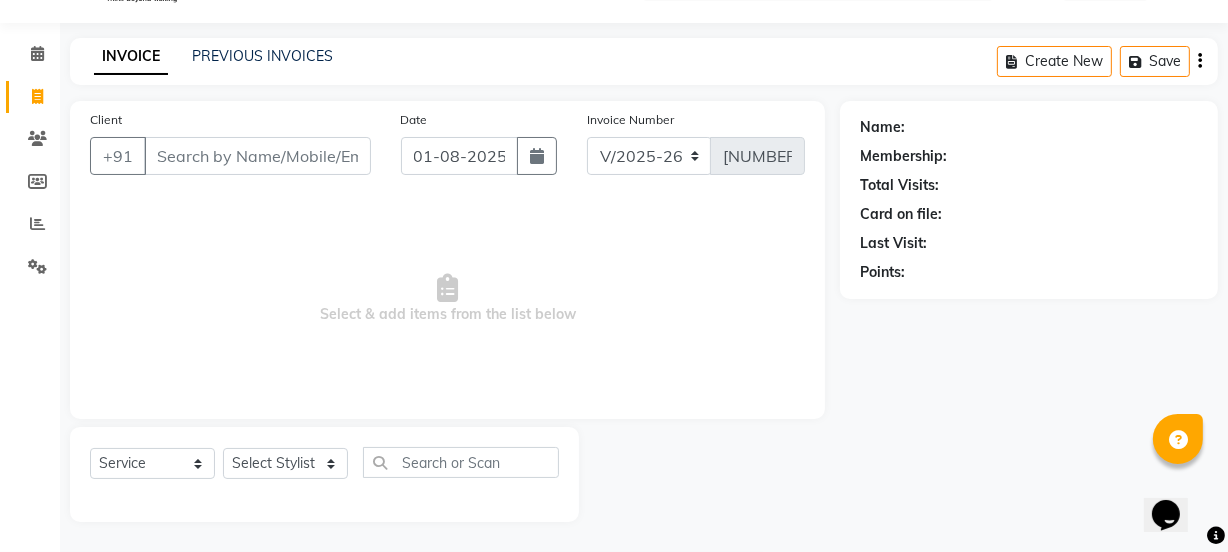 click on "PREVIOUS INVOICES" 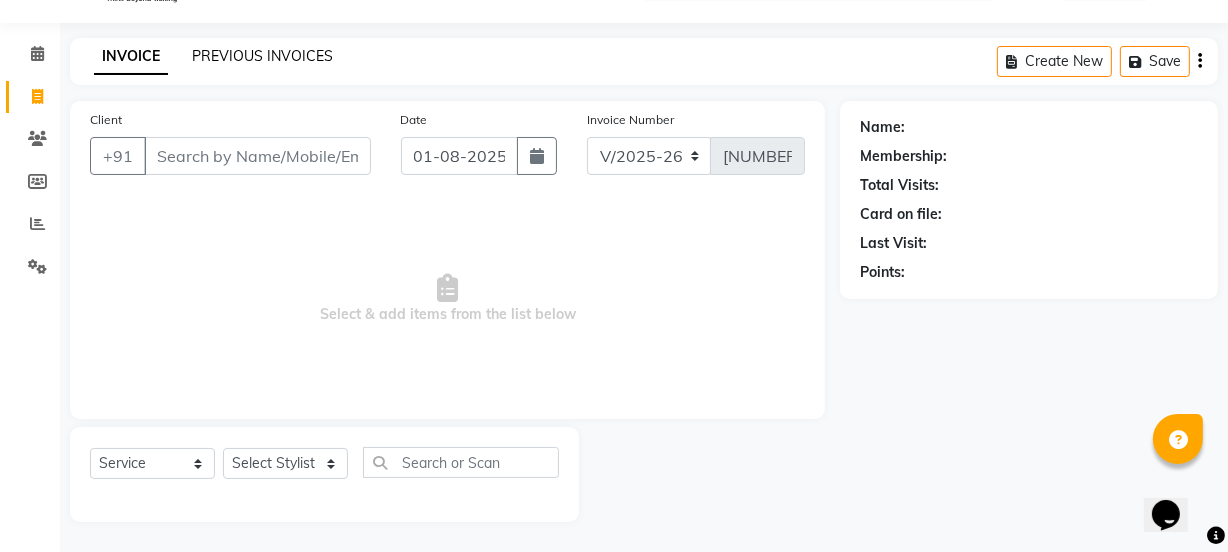 click on "PREVIOUS INVOICES" 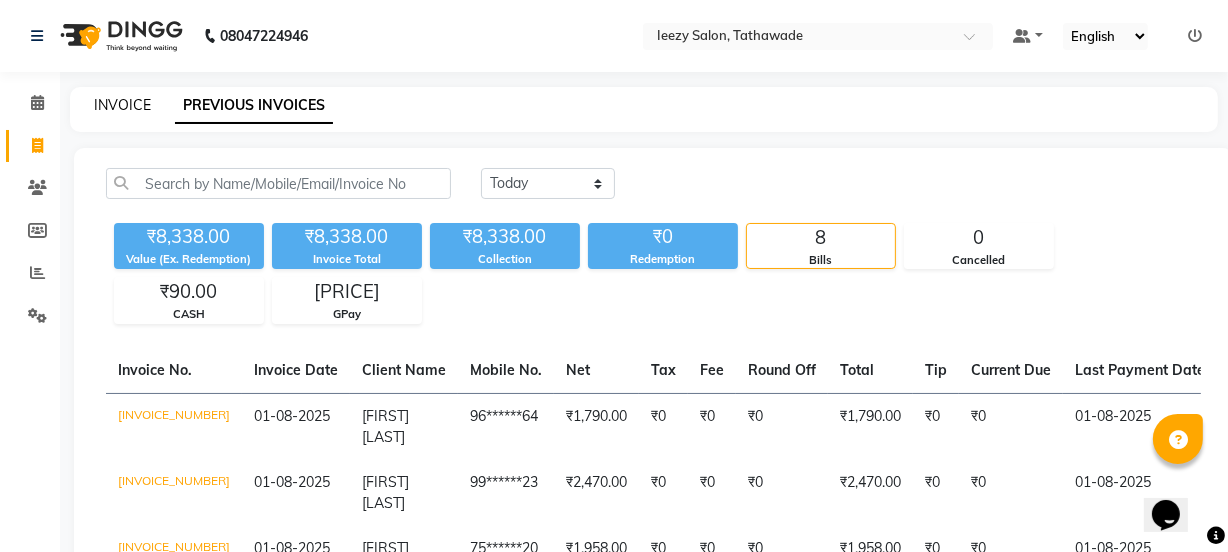 click on "INVOICE" 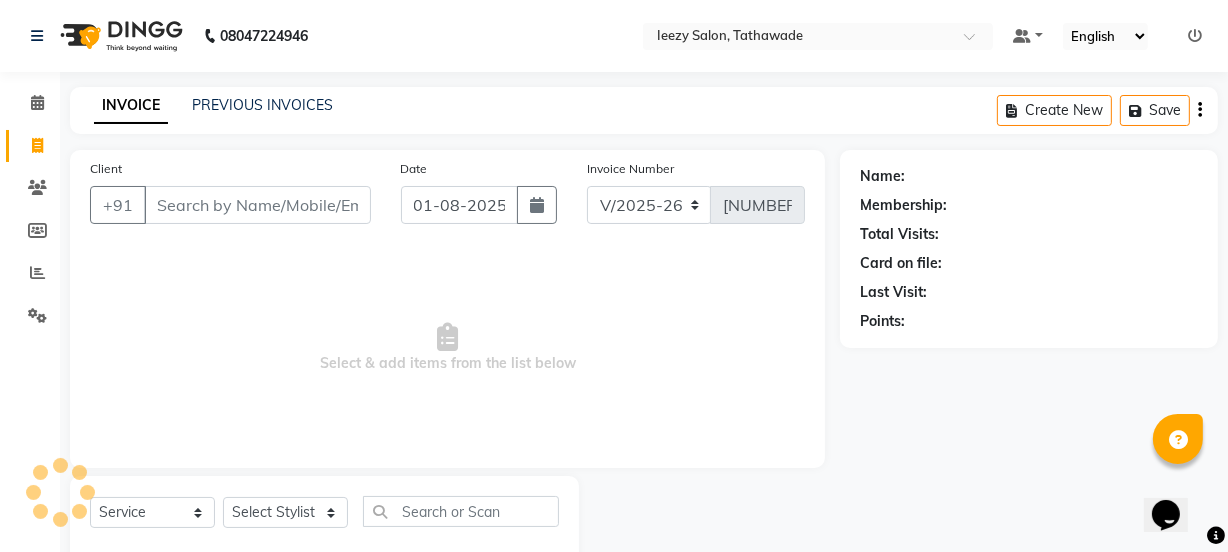 scroll, scrollTop: 50, scrollLeft: 0, axis: vertical 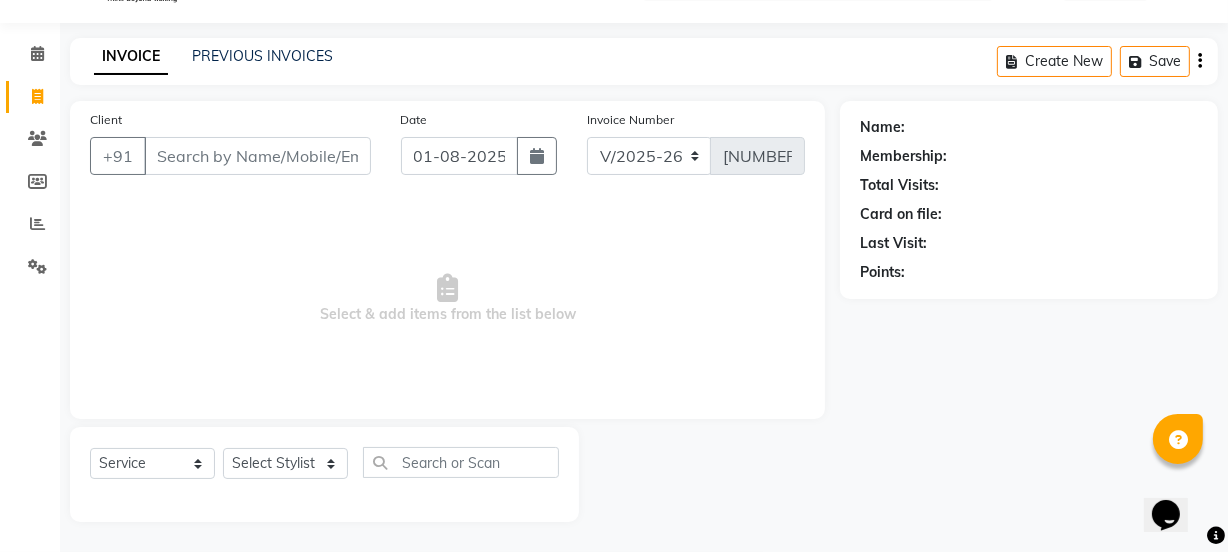 click on "Client" at bounding box center [257, 156] 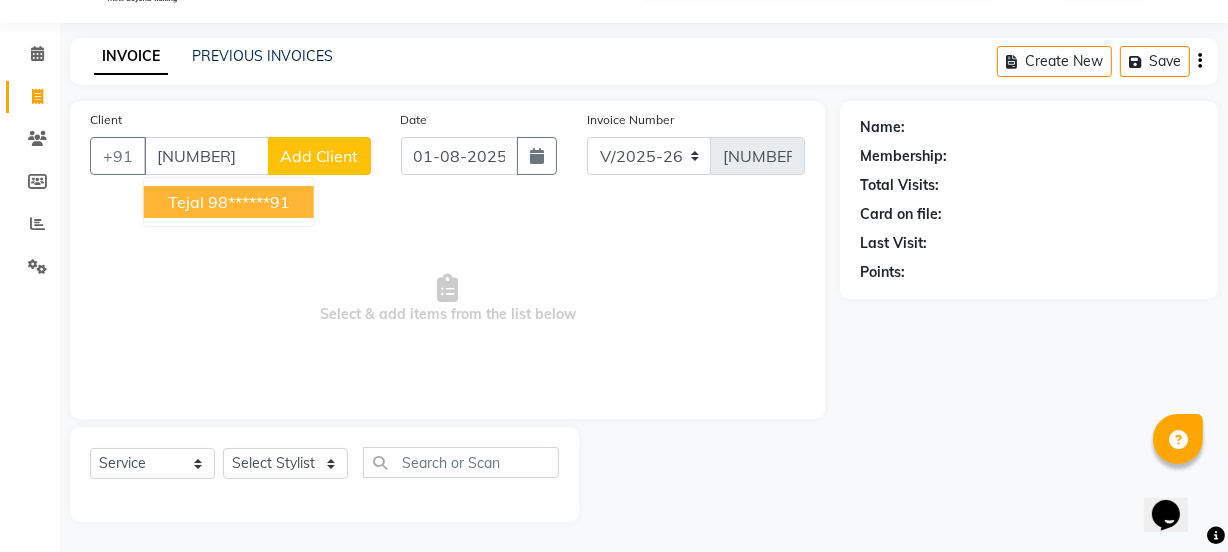 click on "98******91" at bounding box center [249, 202] 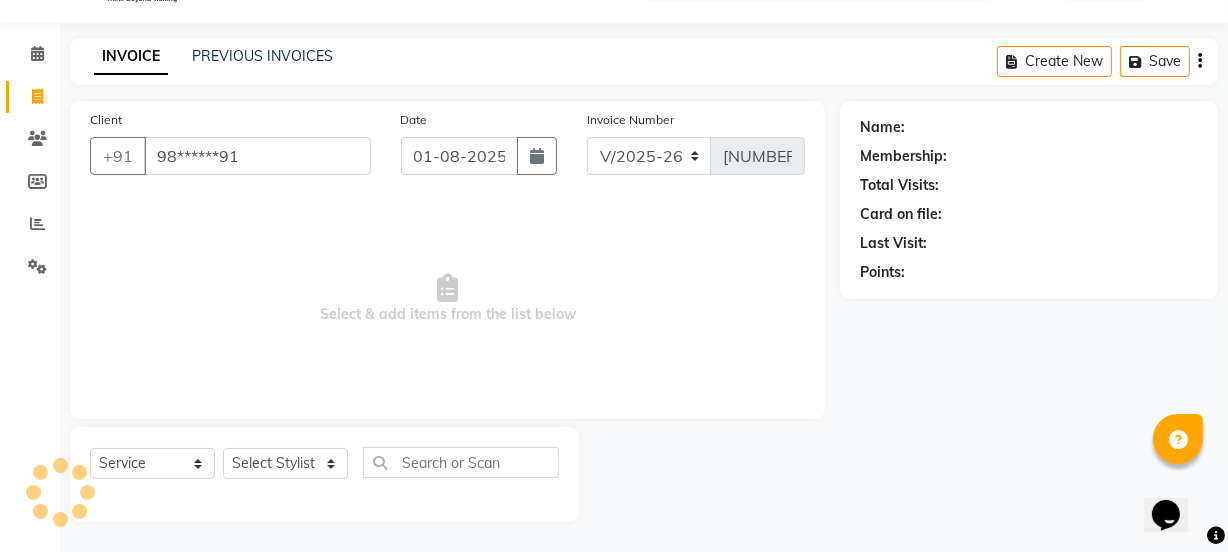 type on "98******91" 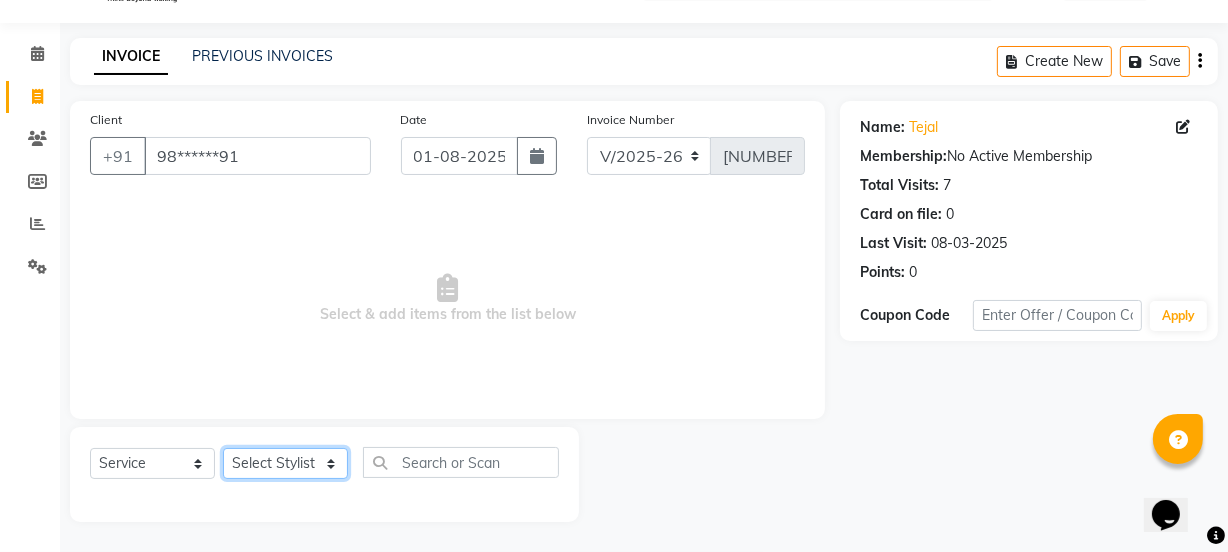 click on "Select Stylist IEEZY -Owner MS KOMAL  Ms Shraddha Rinku  Samiksha  Sr.Bu Rohini  Stylist Shree" 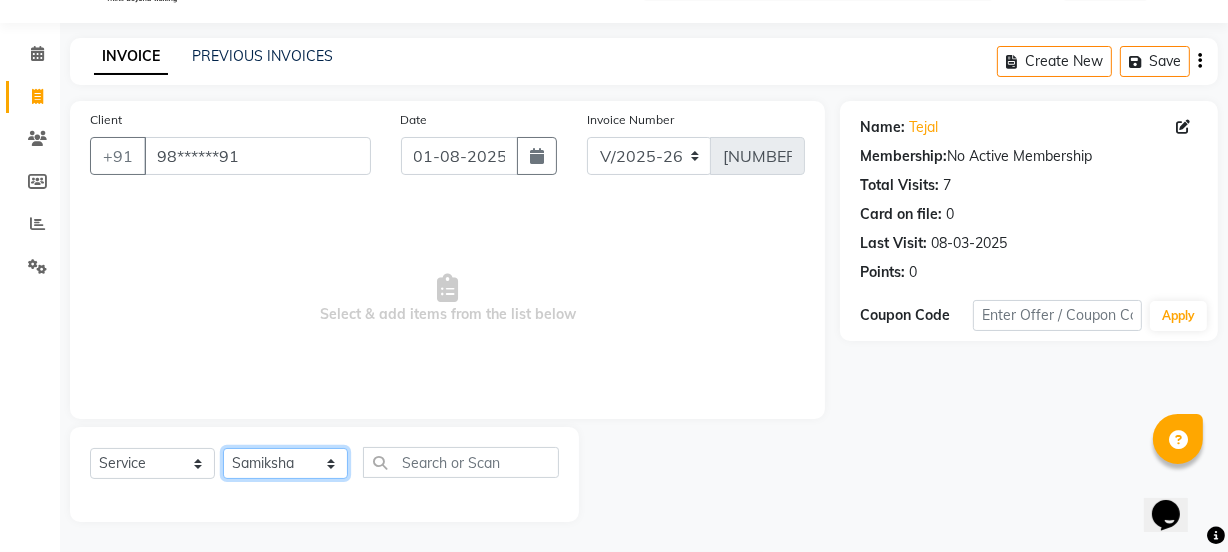 click on "Select Stylist IEEZY -Owner MS KOMAL  Ms Shraddha Rinku  Samiksha  Sr.Bu Rohini  Stylist Shree" 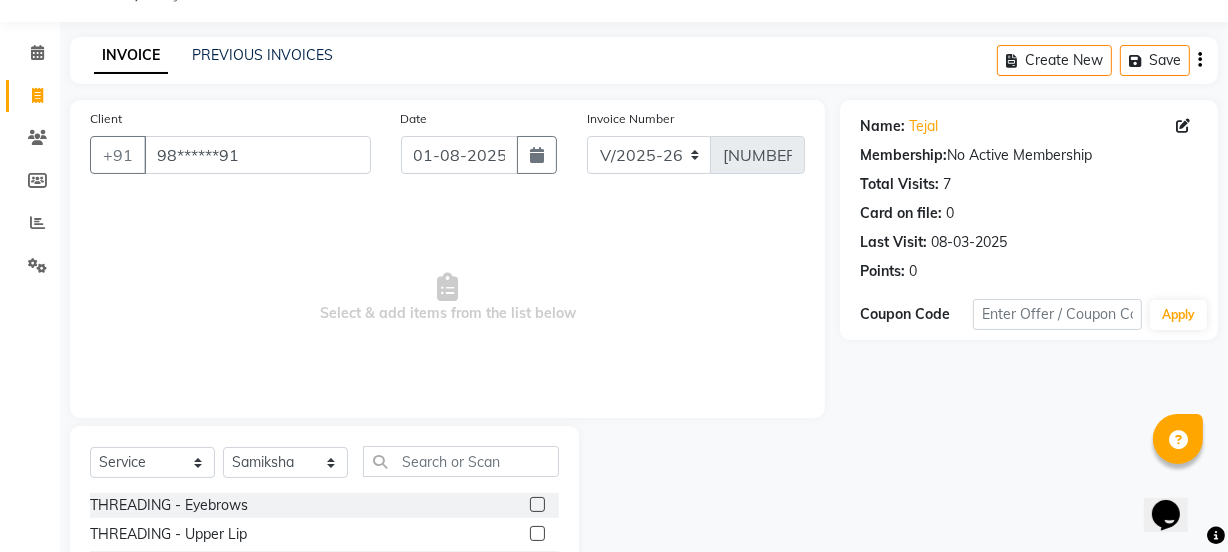 click 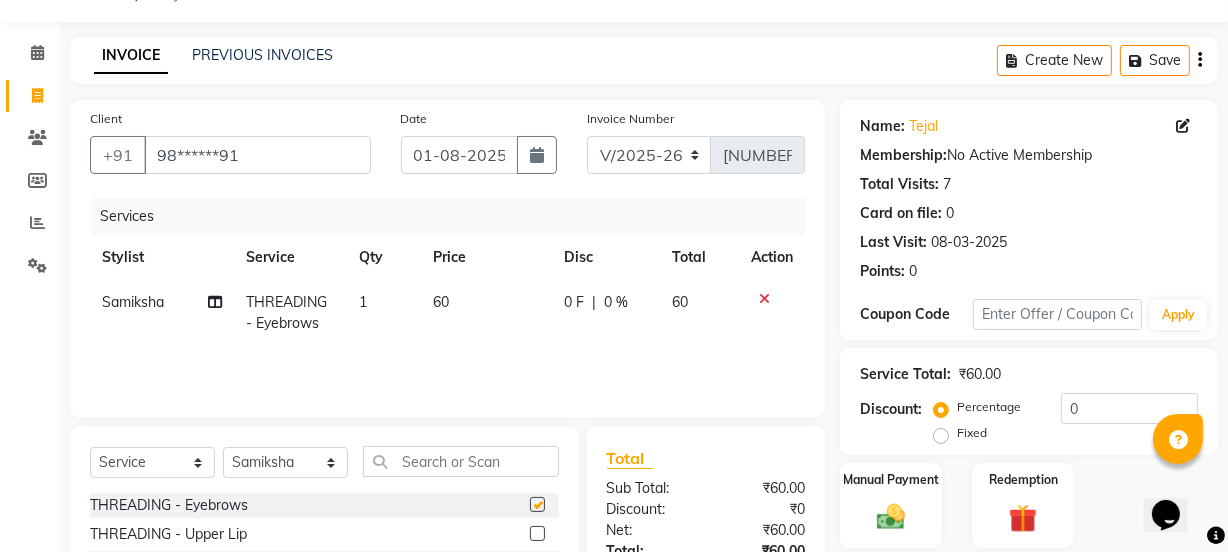 checkbox on "false" 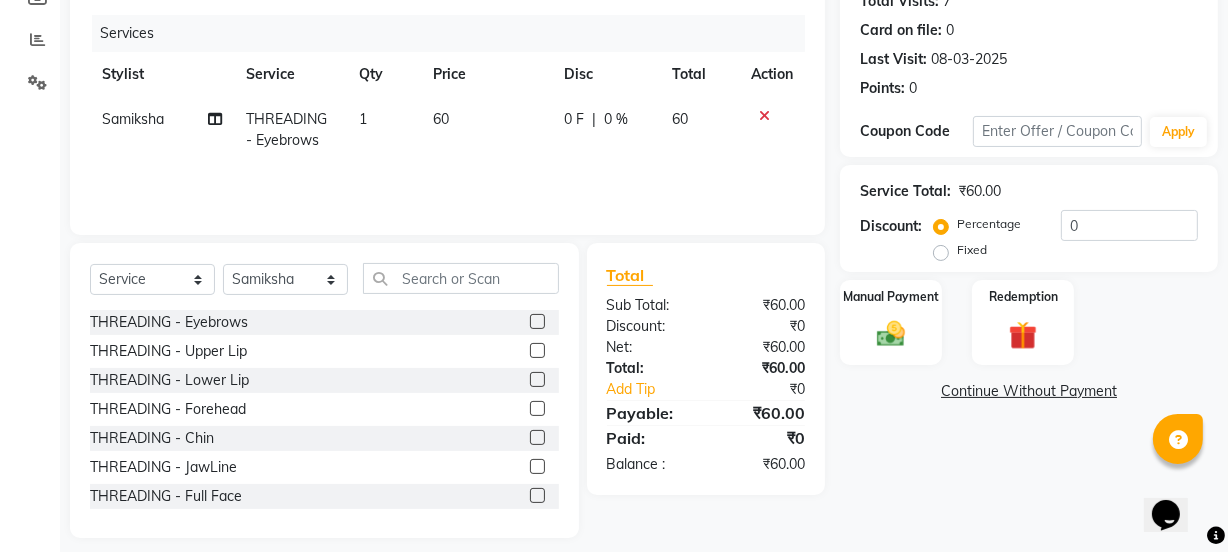 scroll, scrollTop: 250, scrollLeft: 0, axis: vertical 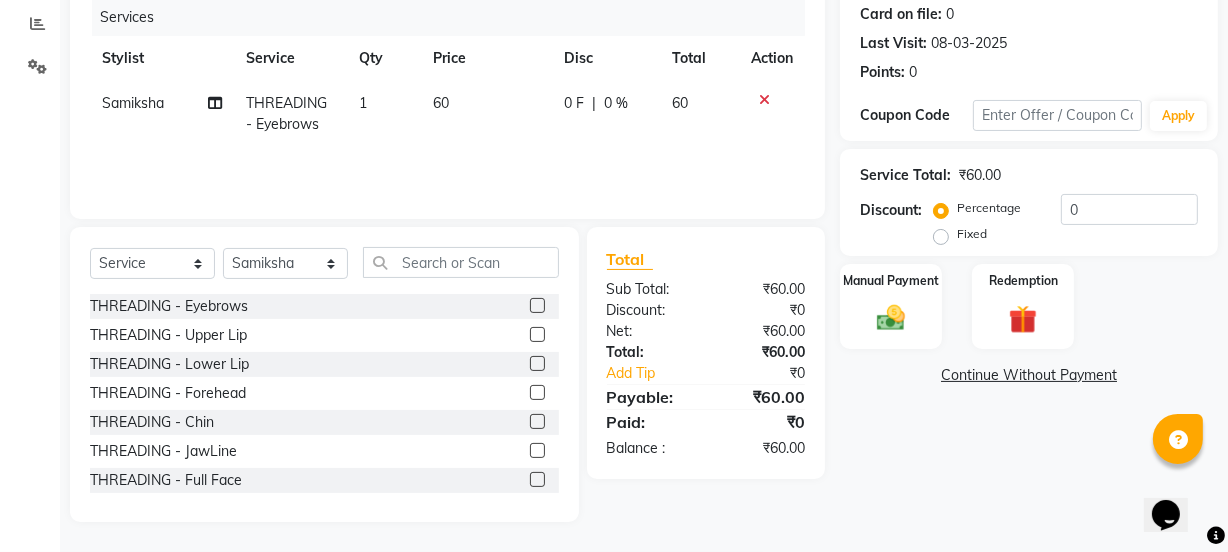 click 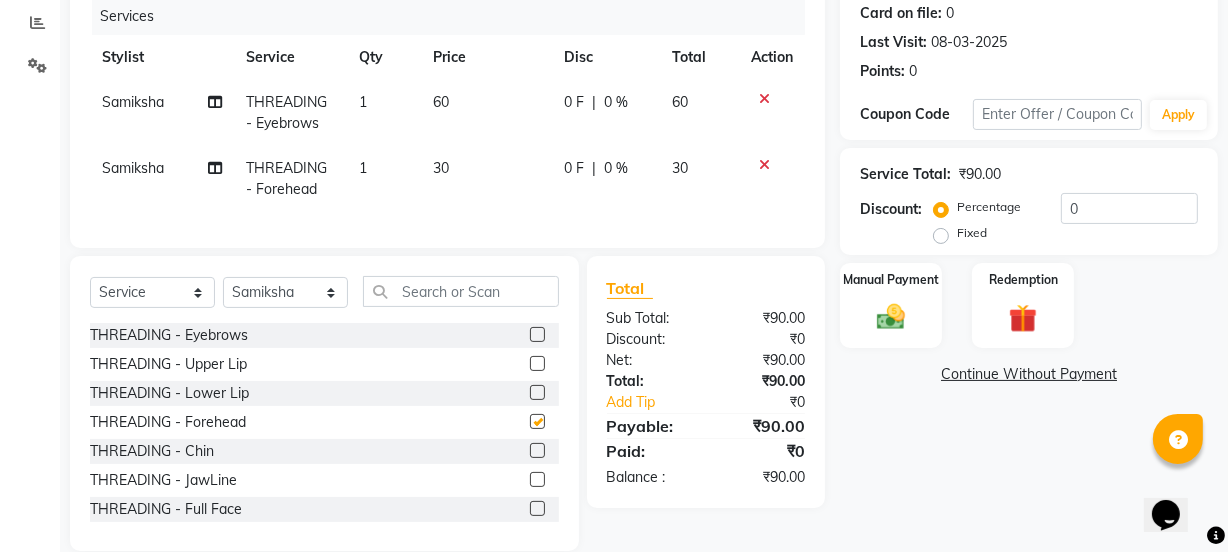 checkbox on "false" 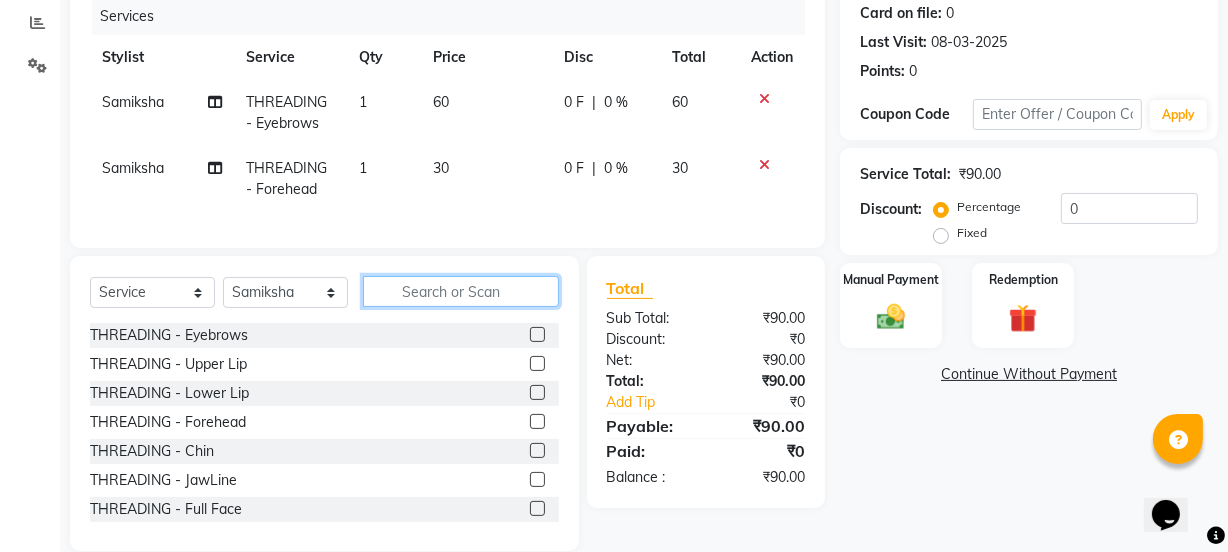 click 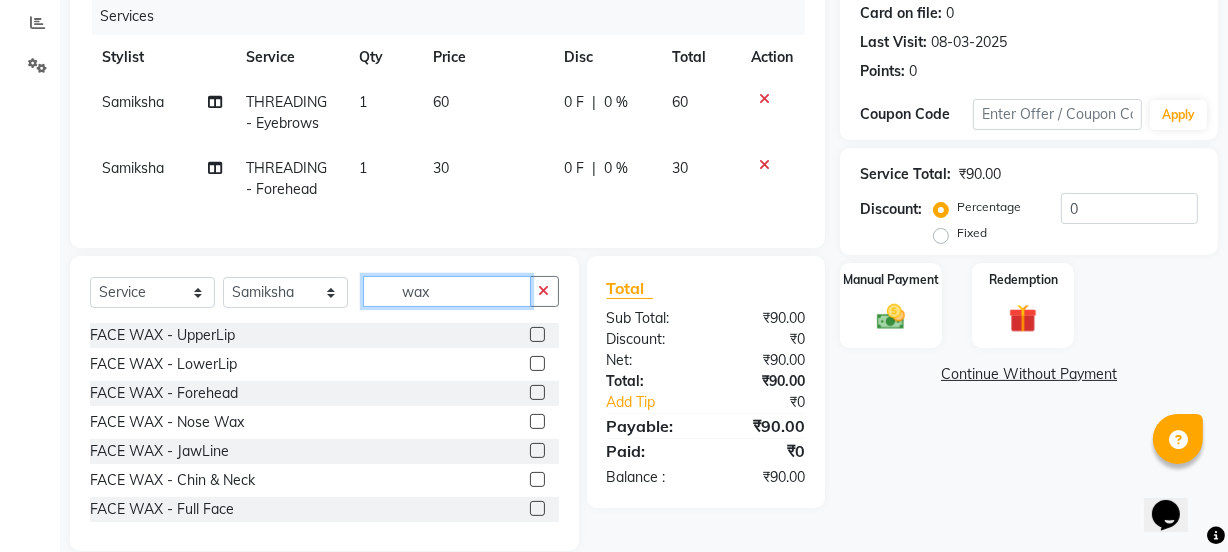 type on "wax" 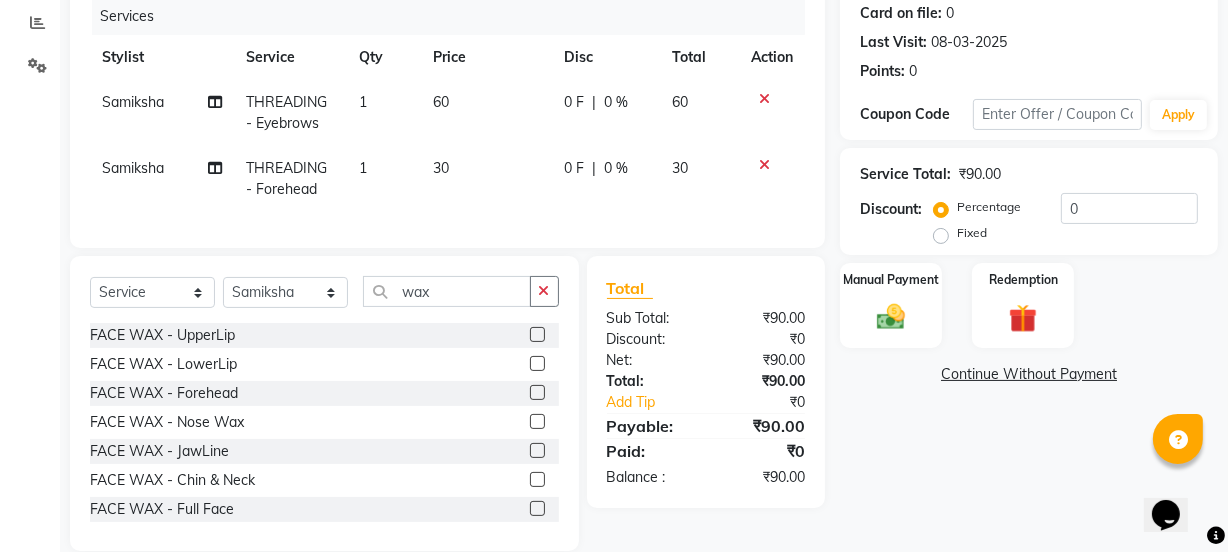 click 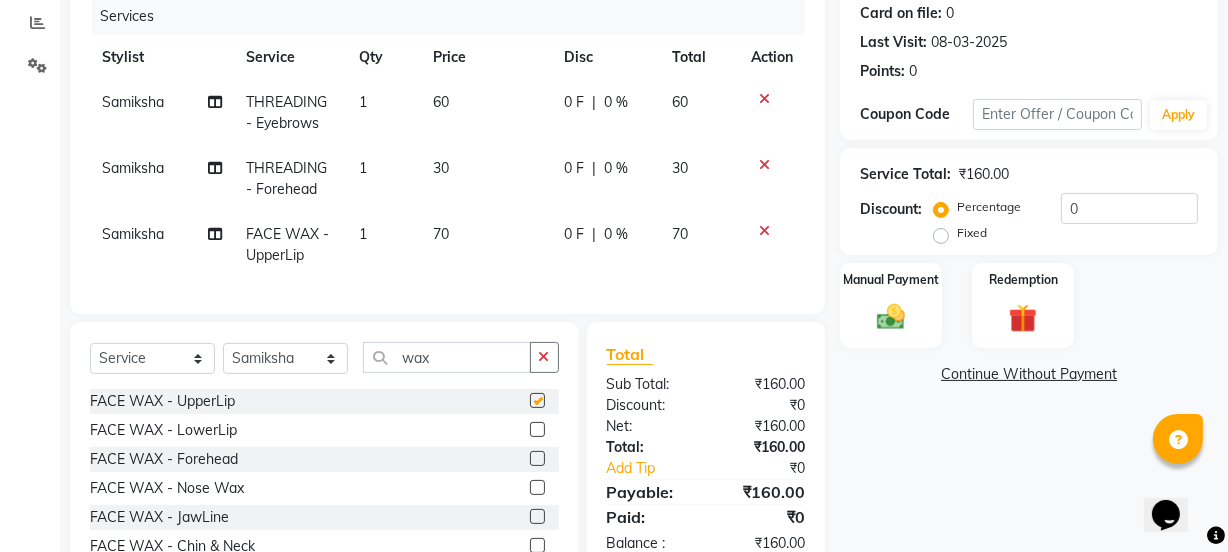 checkbox on "false" 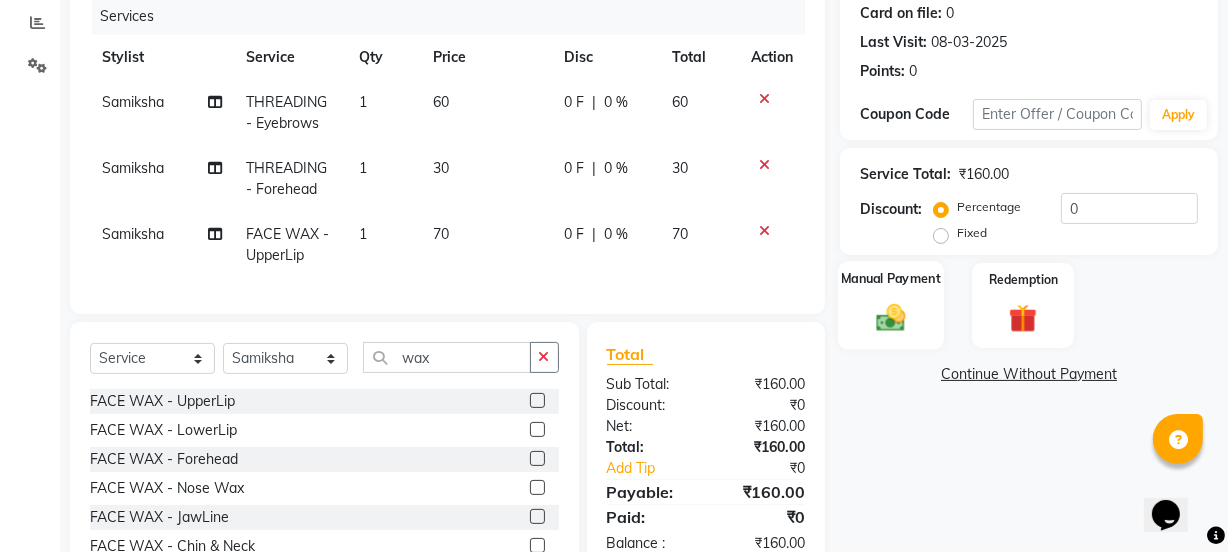 click 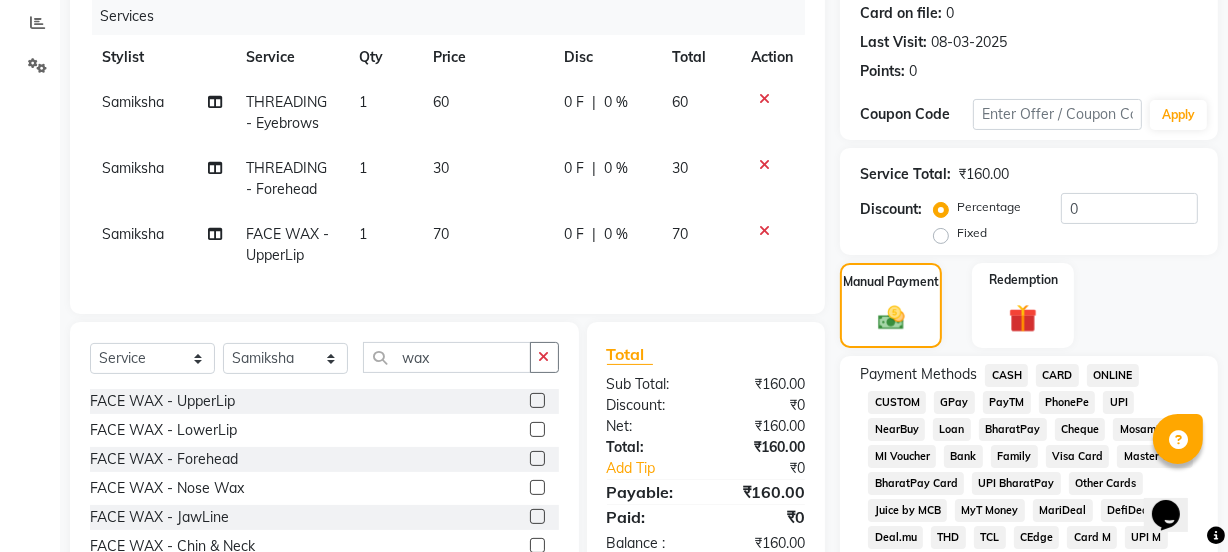 click on "GPay" 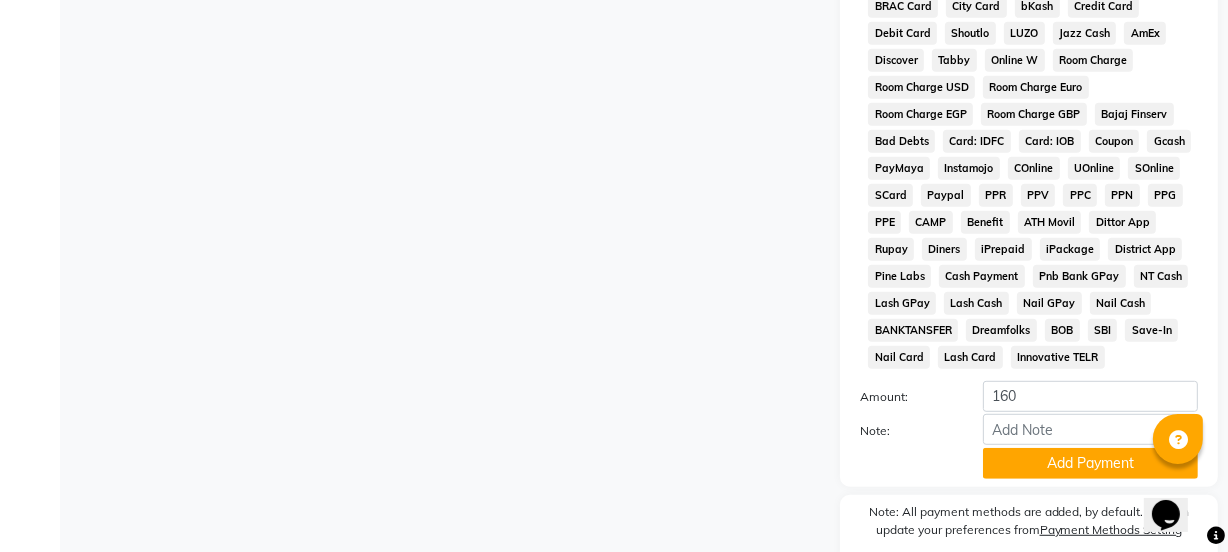 scroll, scrollTop: 1051, scrollLeft: 0, axis: vertical 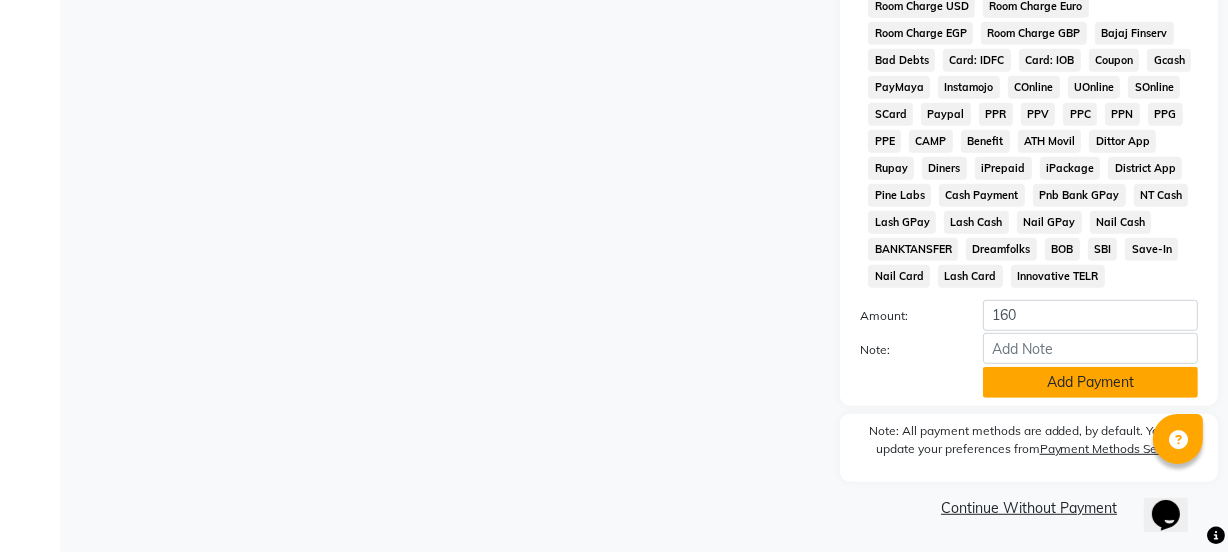 click on "Add Payment" 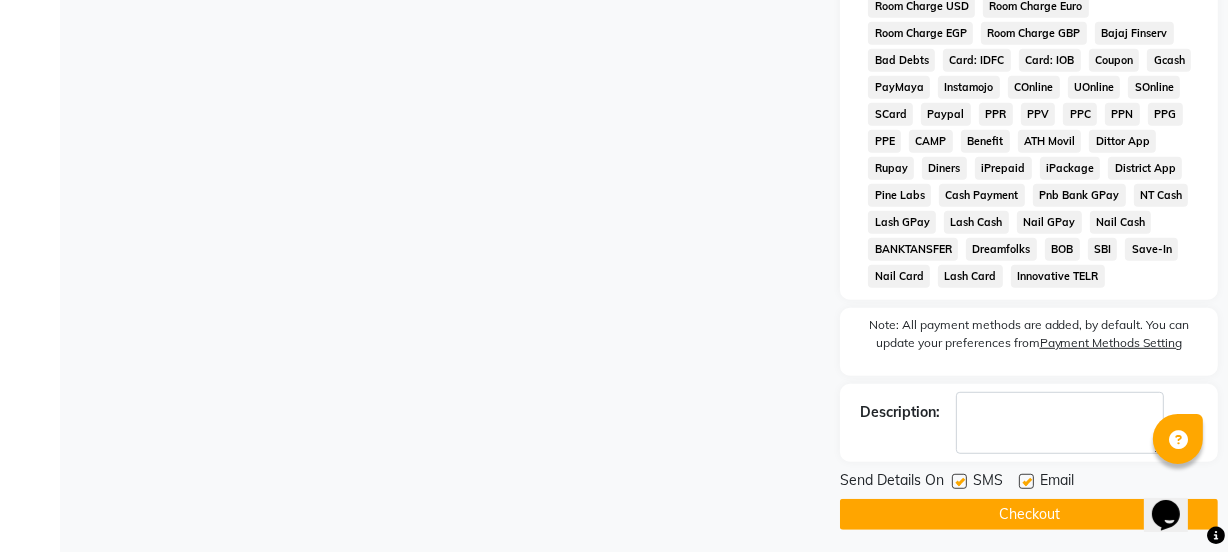 click 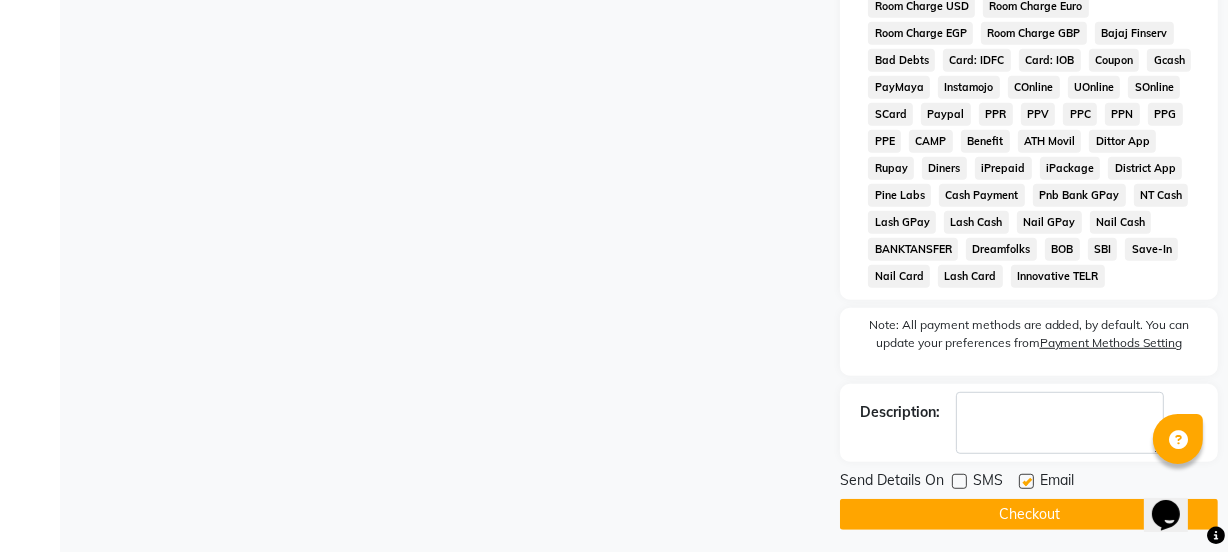click 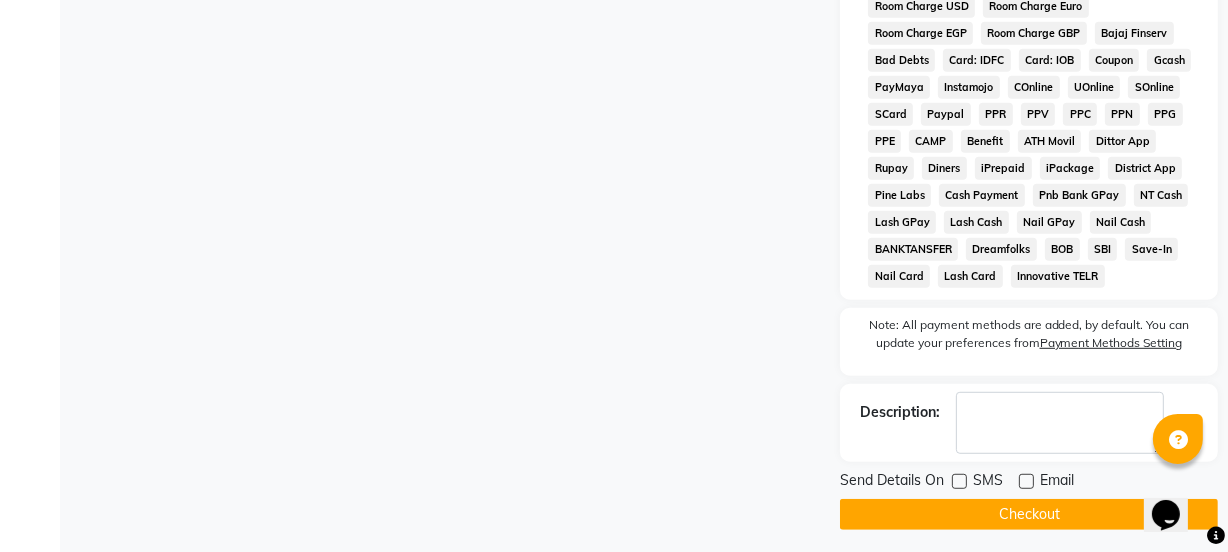 click on "Checkout" 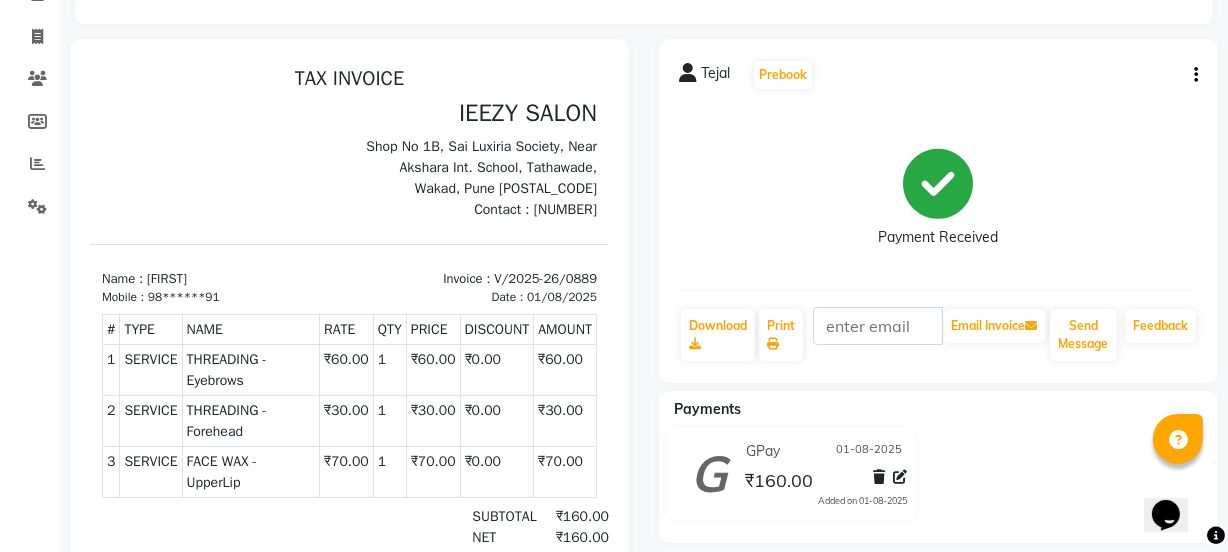 scroll, scrollTop: 0, scrollLeft: 0, axis: both 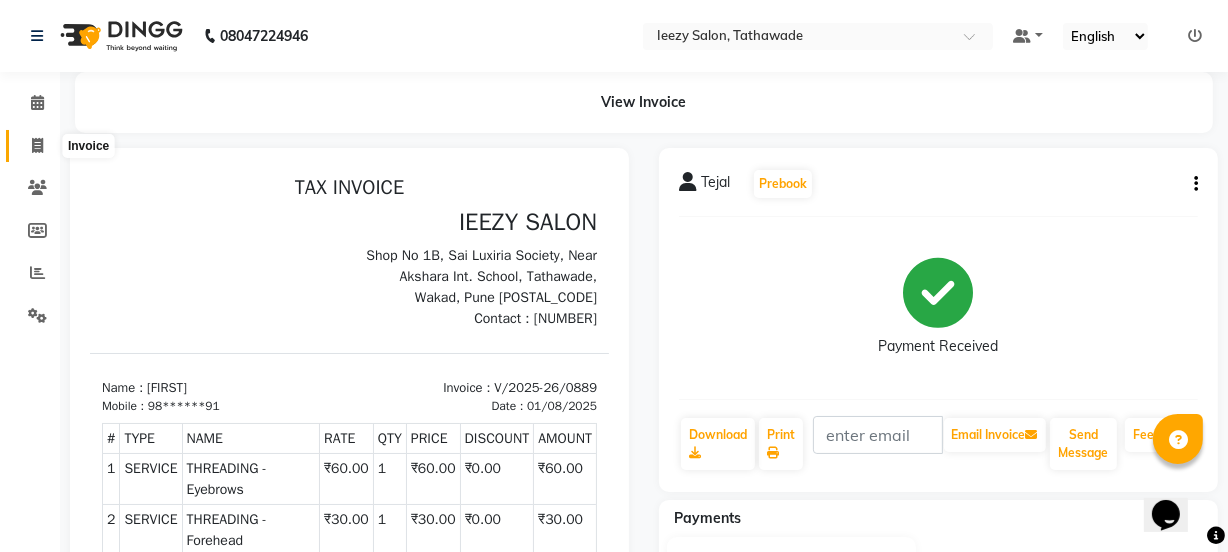 click 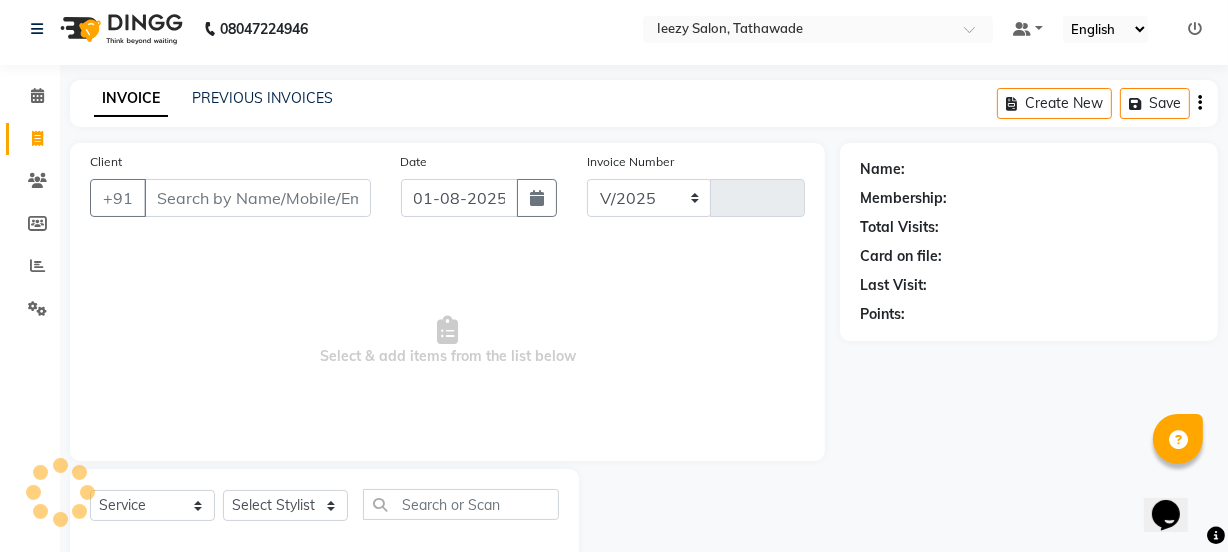 select on "5982" 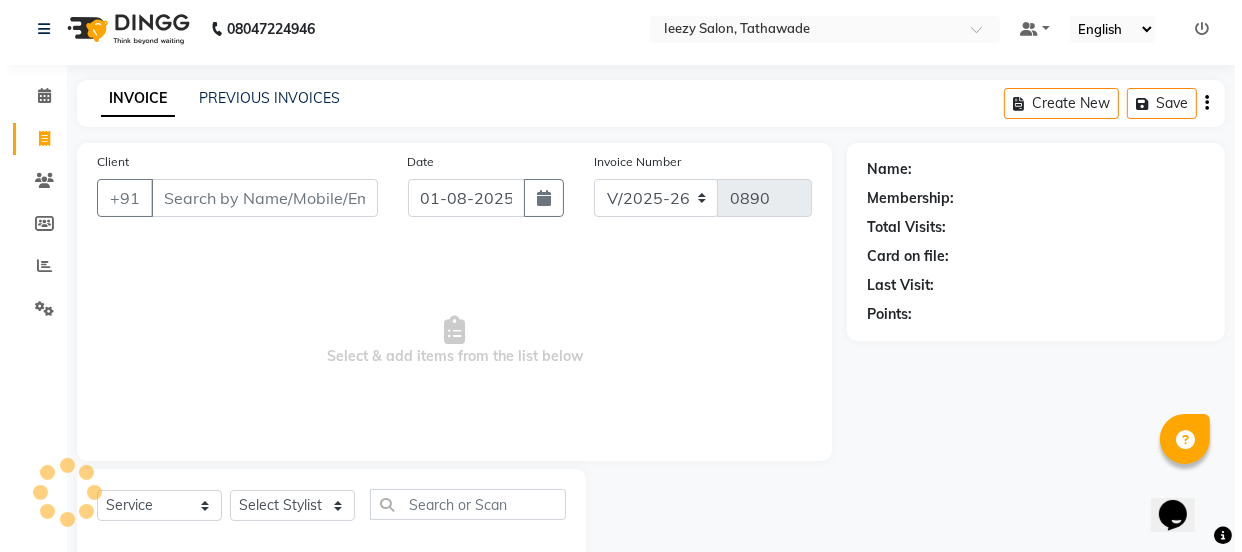 scroll, scrollTop: 50, scrollLeft: 0, axis: vertical 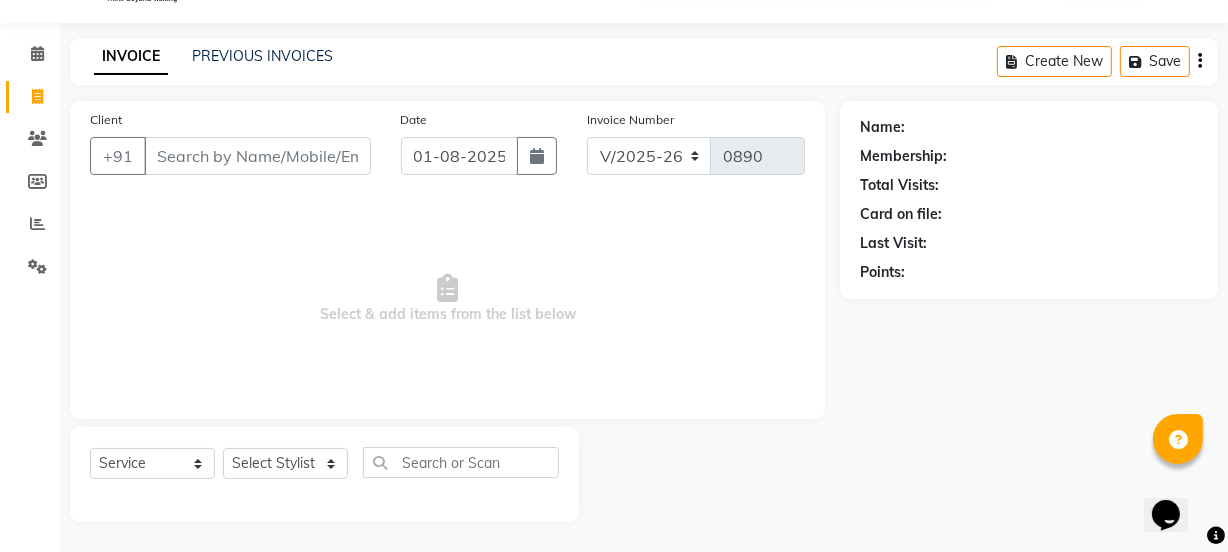 click on "Client" at bounding box center (257, 156) 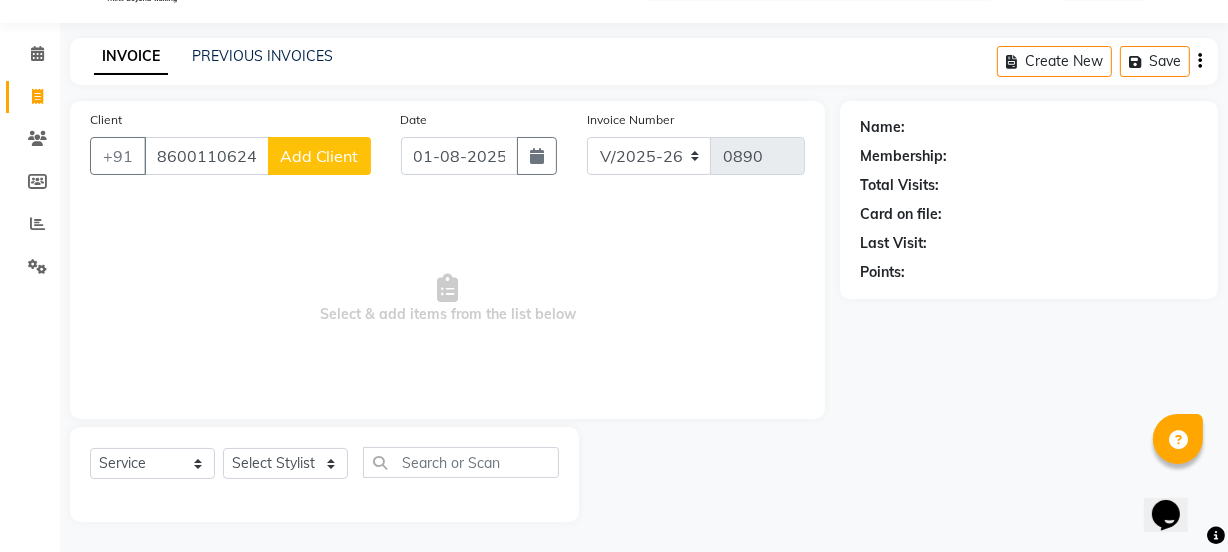 type on "8600110624" 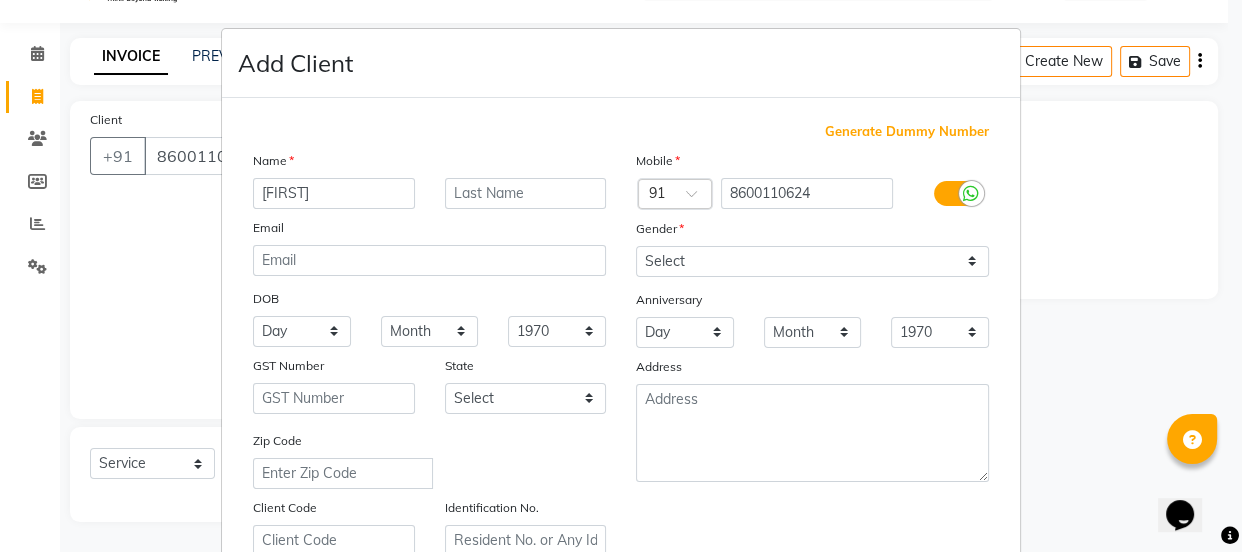 type on "[FIRST]" 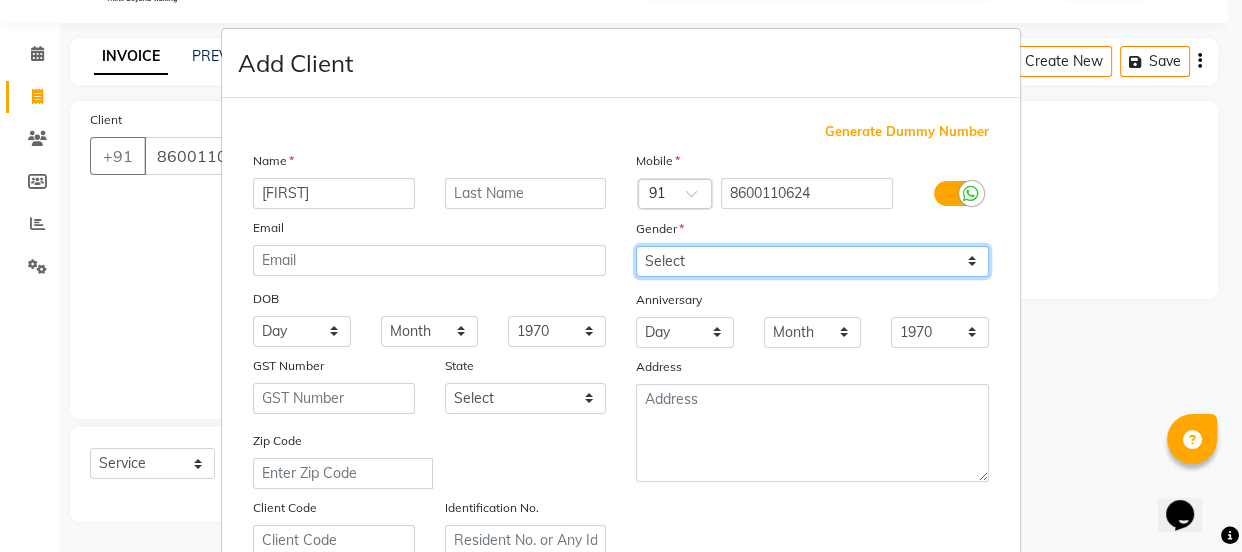 click on "Select Male Female Other Prefer Not To Say" at bounding box center (812, 261) 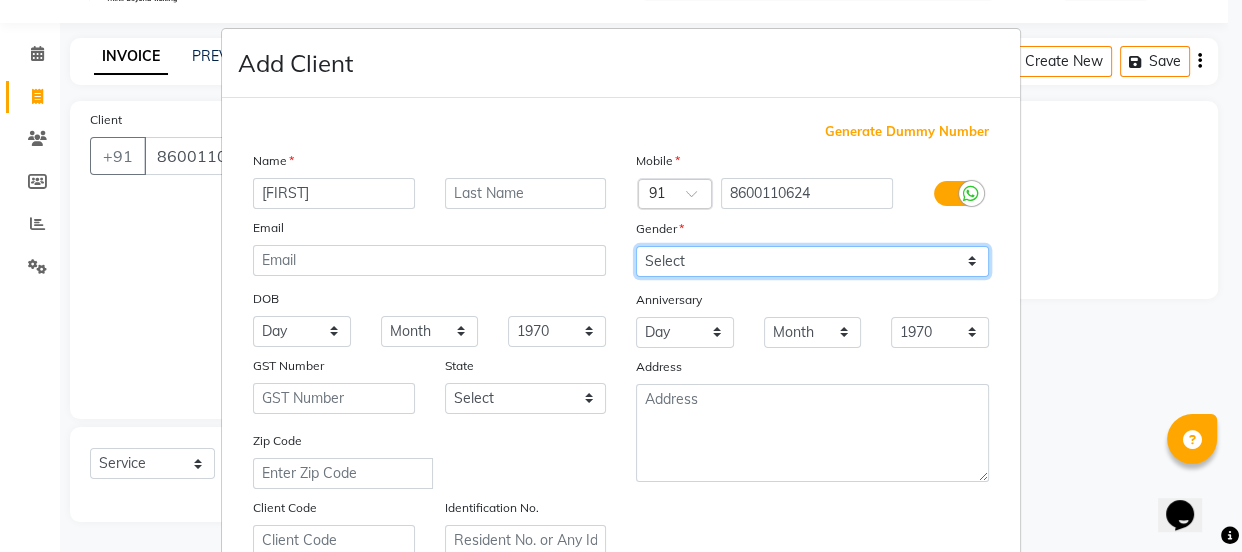 select on "female" 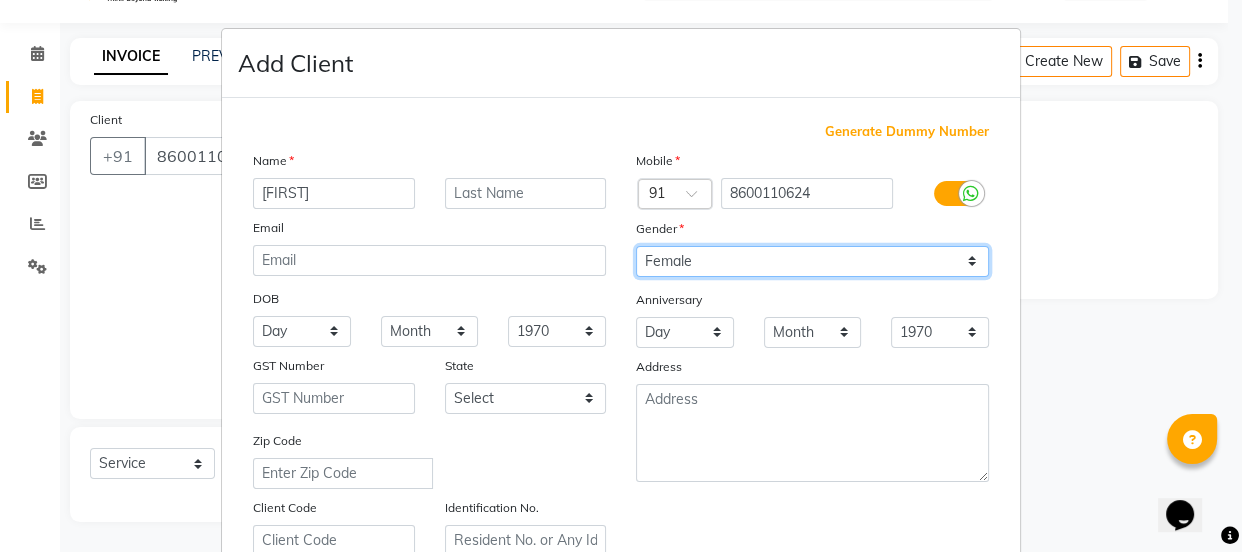 click on "Select Male Female Other Prefer Not To Say" at bounding box center (812, 261) 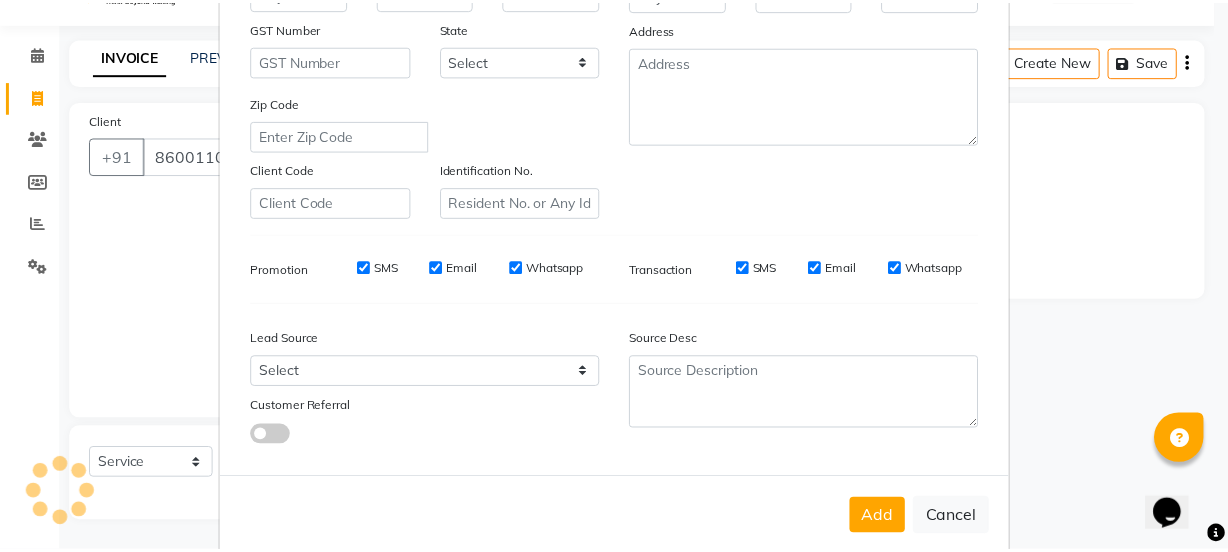 scroll, scrollTop: 363, scrollLeft: 0, axis: vertical 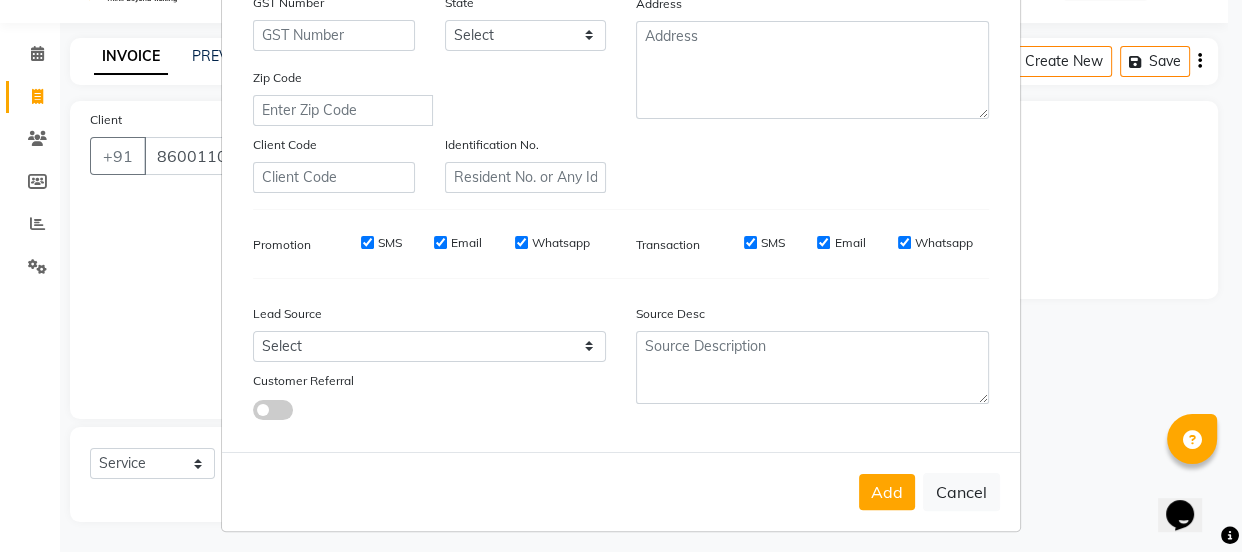 click on "SMS" at bounding box center [367, 242] 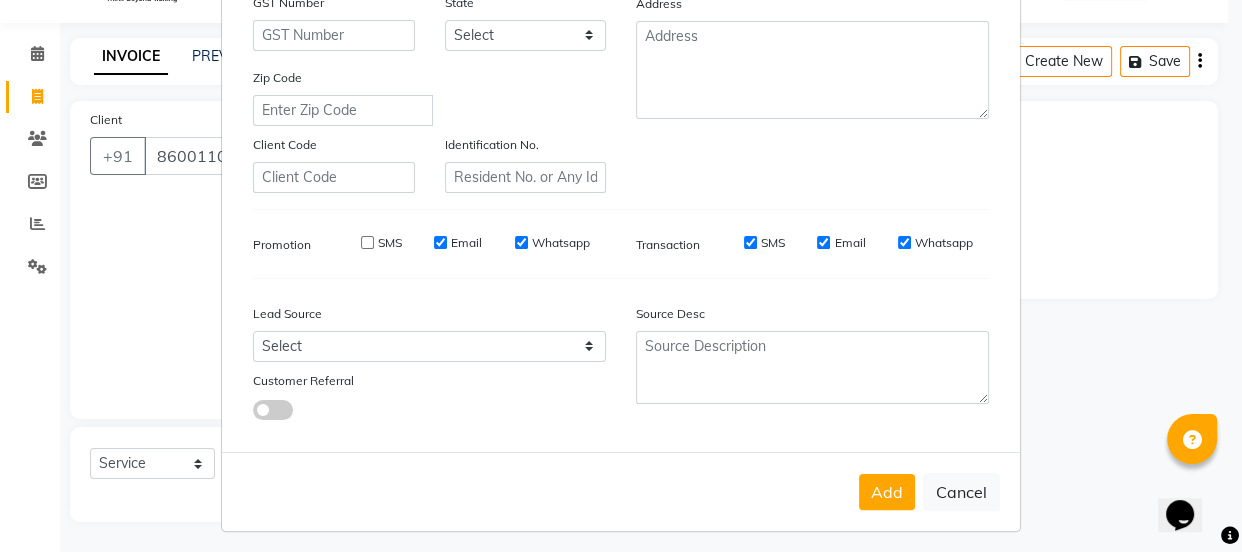 click on "Email" at bounding box center [440, 242] 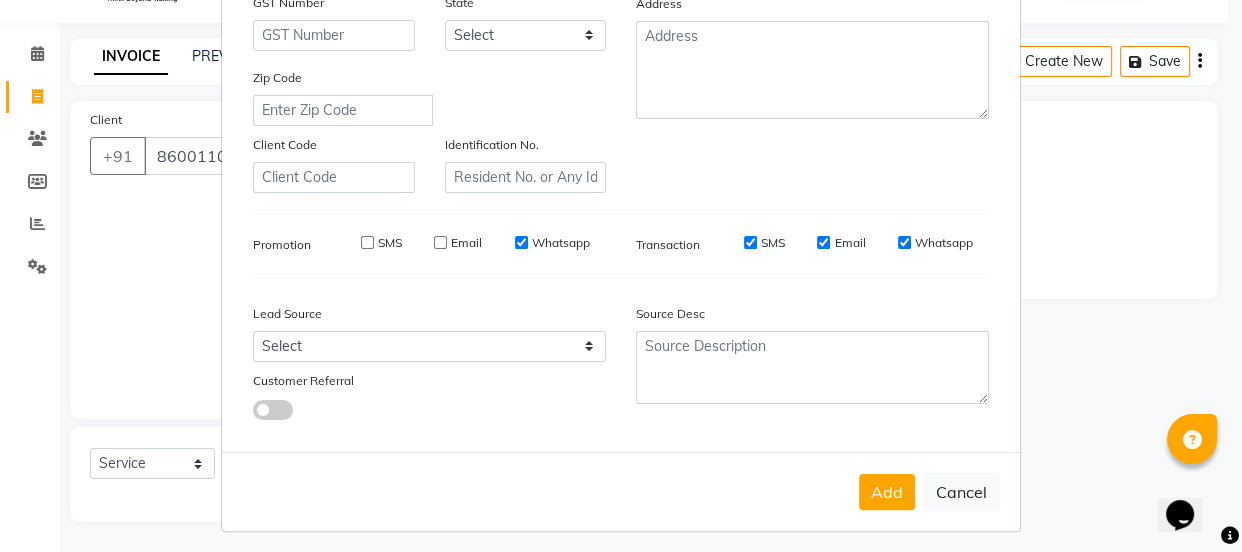 click on "Whatsapp" at bounding box center (521, 242) 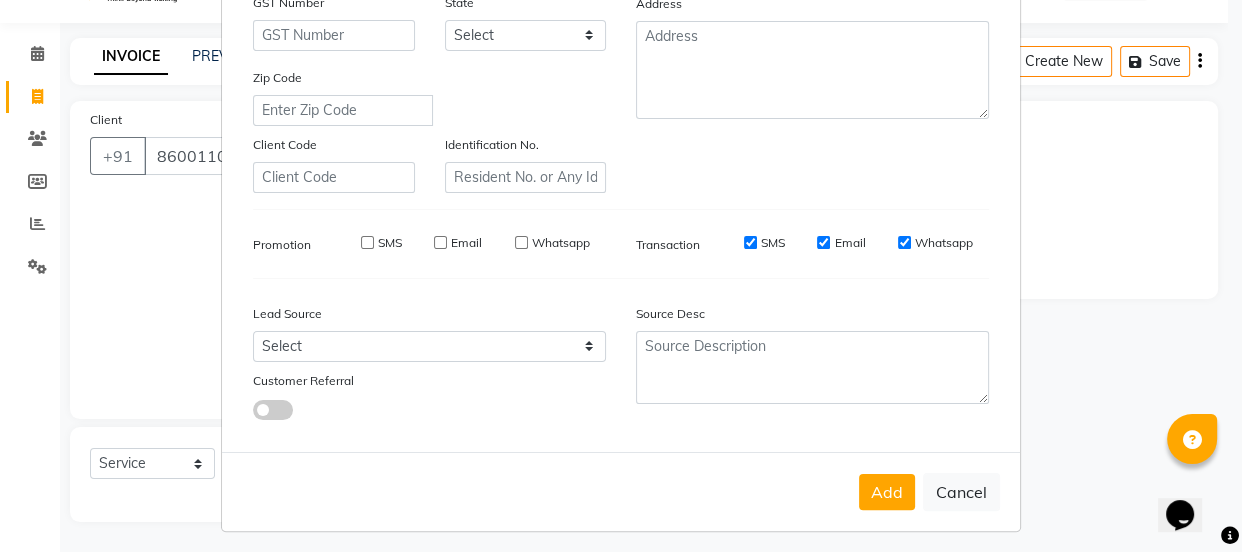 click on "SMS" at bounding box center [750, 242] 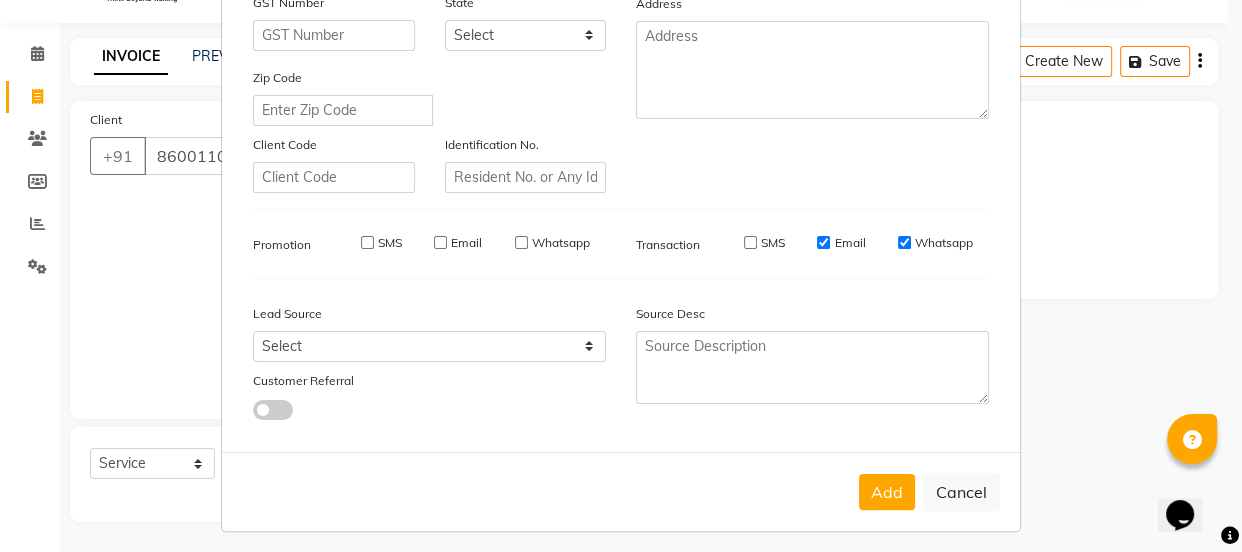click on "Email" at bounding box center (823, 242) 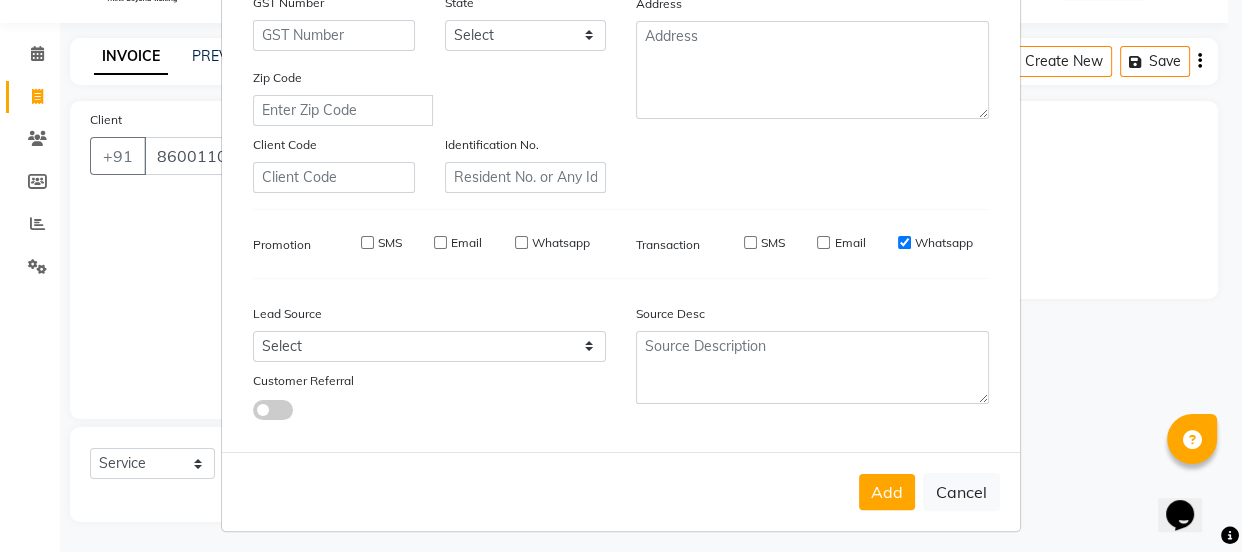 click on "Whatsapp" at bounding box center [904, 242] 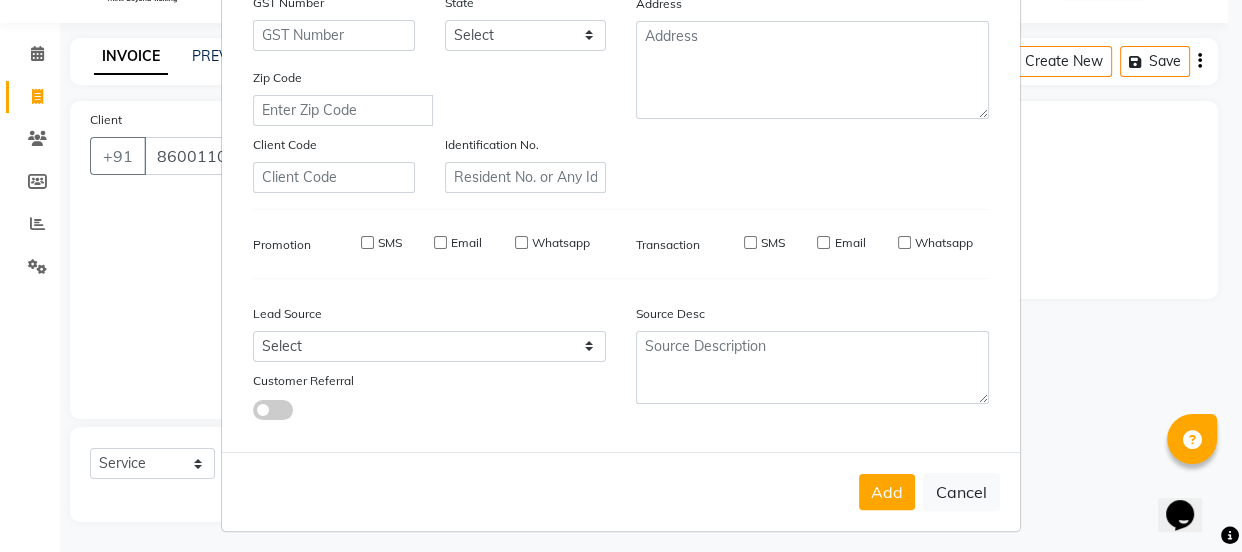 click on "Add" at bounding box center (887, 492) 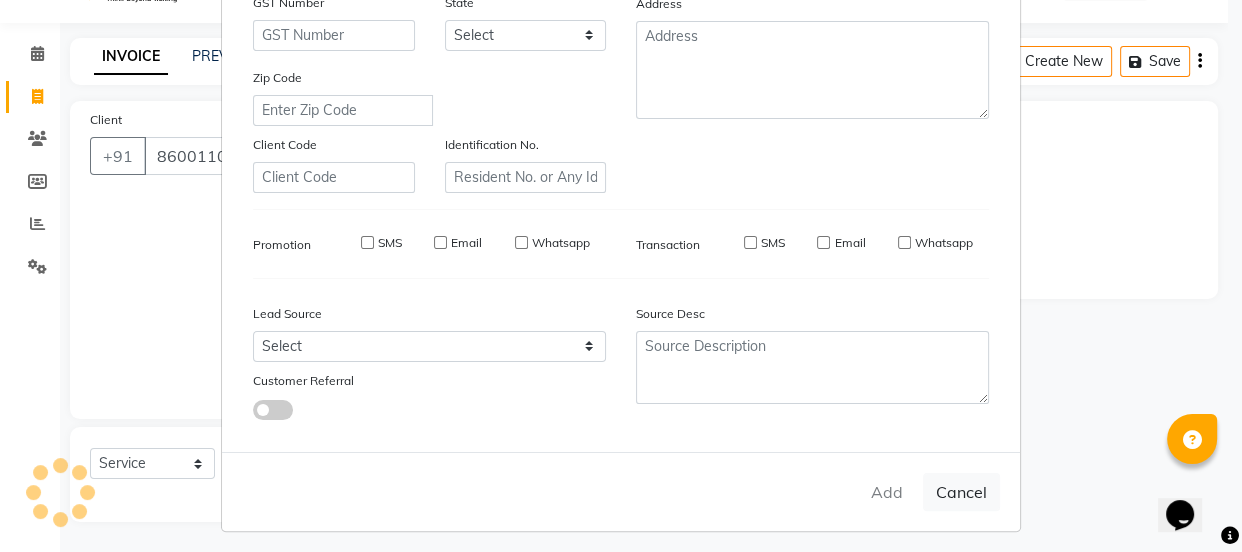 type on "[PHONE]" 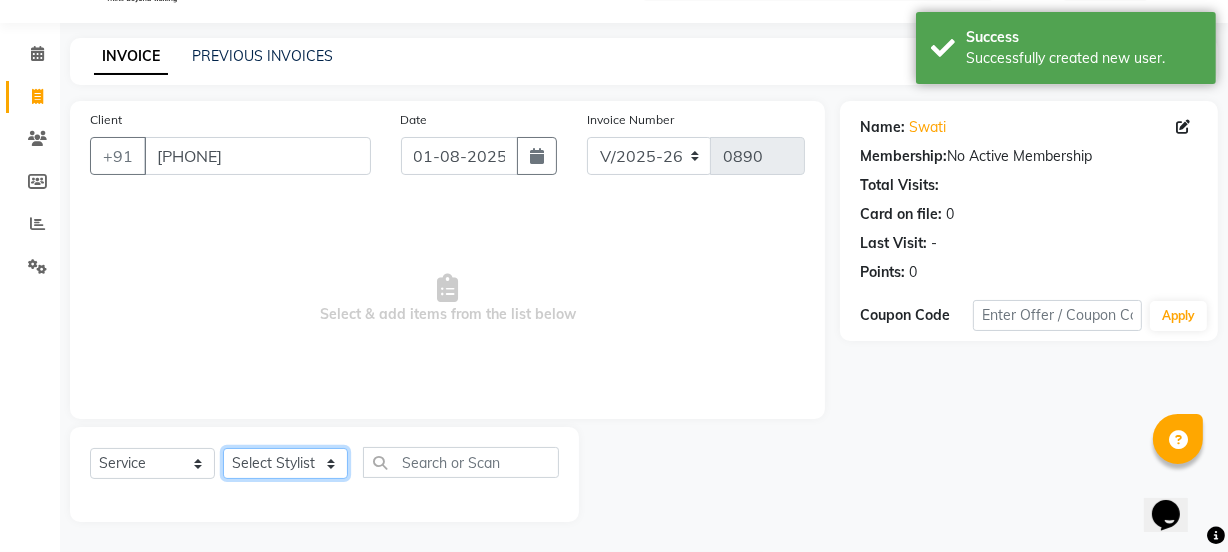 click on "Select Stylist IEEZY -Owner MS KOMAL  Ms Shraddha Rinku  Samiksha  Sr.Bu Rohini  Stylist Shree" 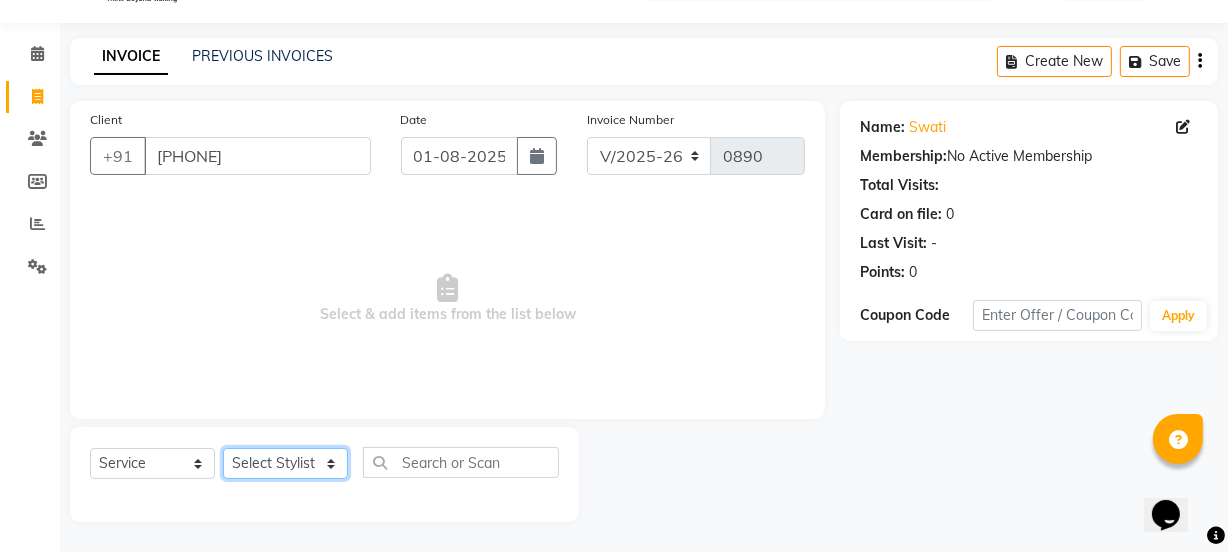 select on "77396" 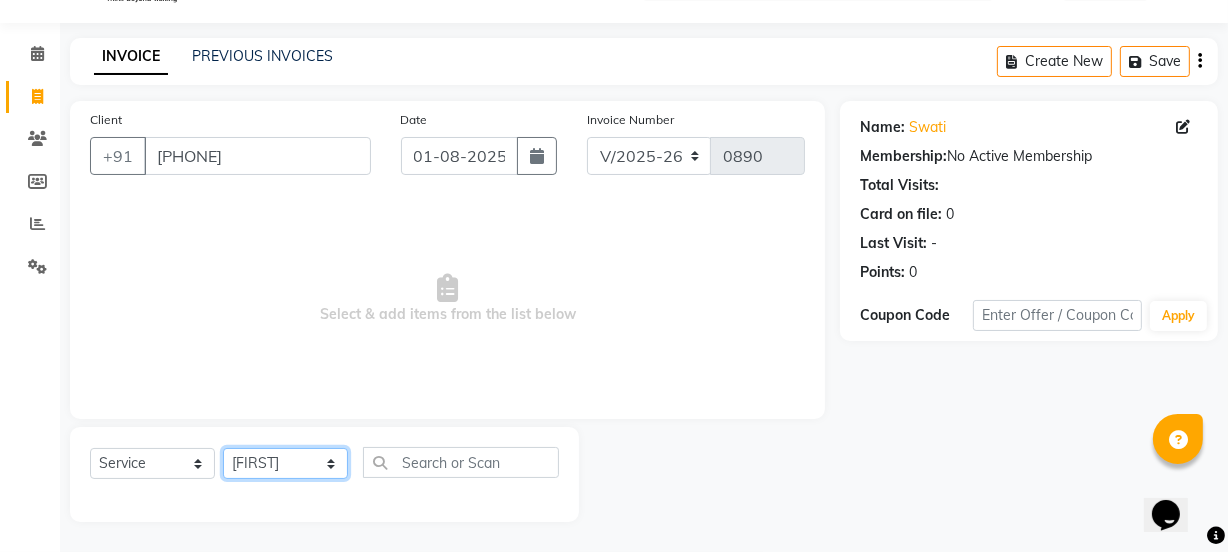 click on "Select Stylist IEEZY -Owner MS KOMAL  Ms Shraddha Rinku  Samiksha  Sr.Bu Rohini  Stylist Shree" 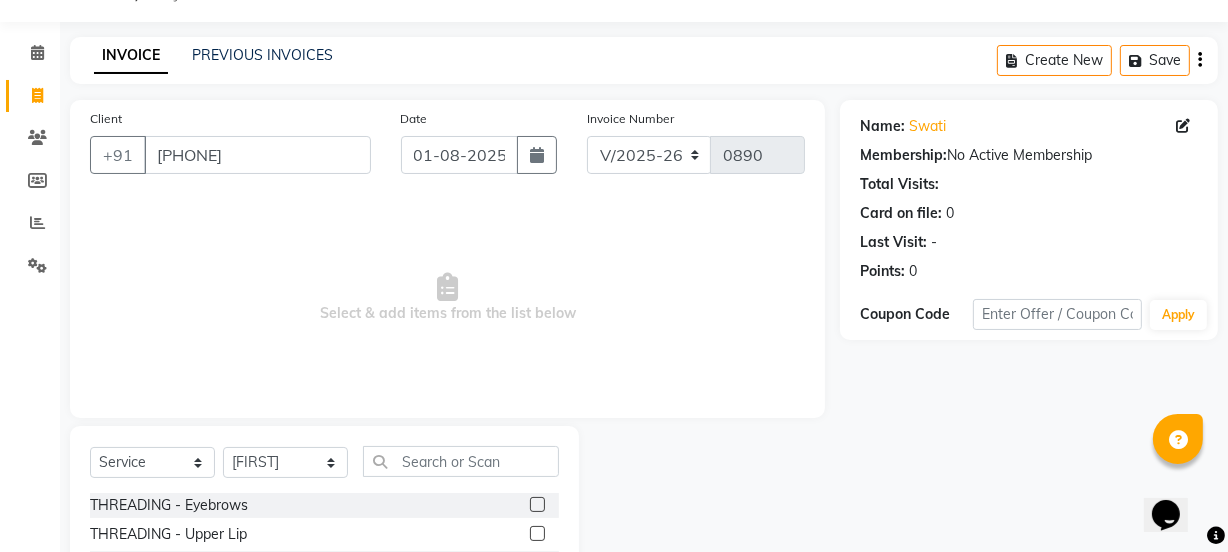 click 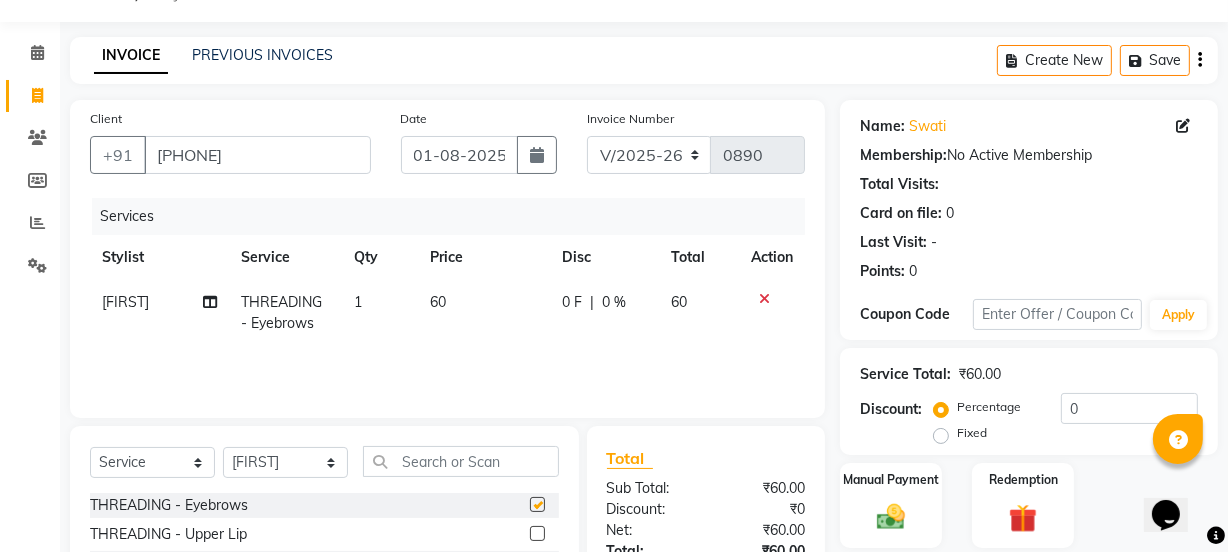 checkbox on "false" 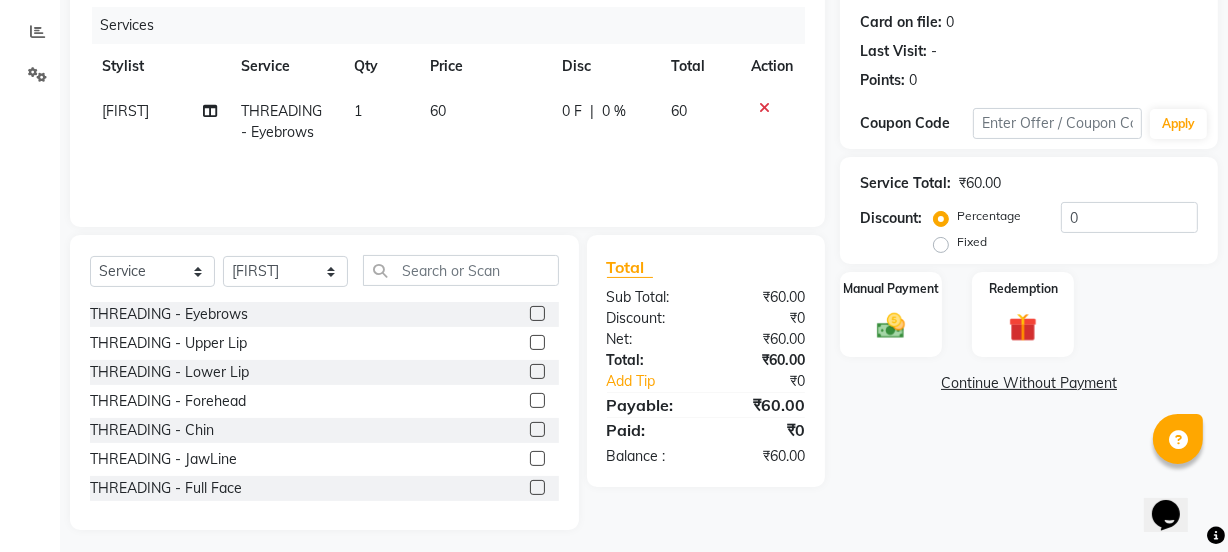scroll, scrollTop: 250, scrollLeft: 0, axis: vertical 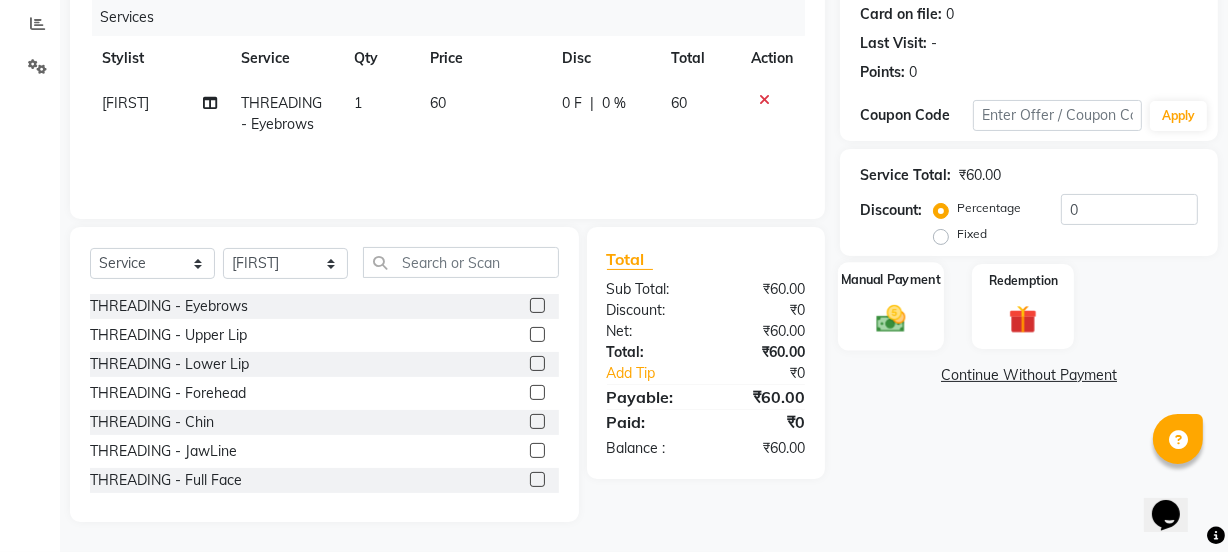click 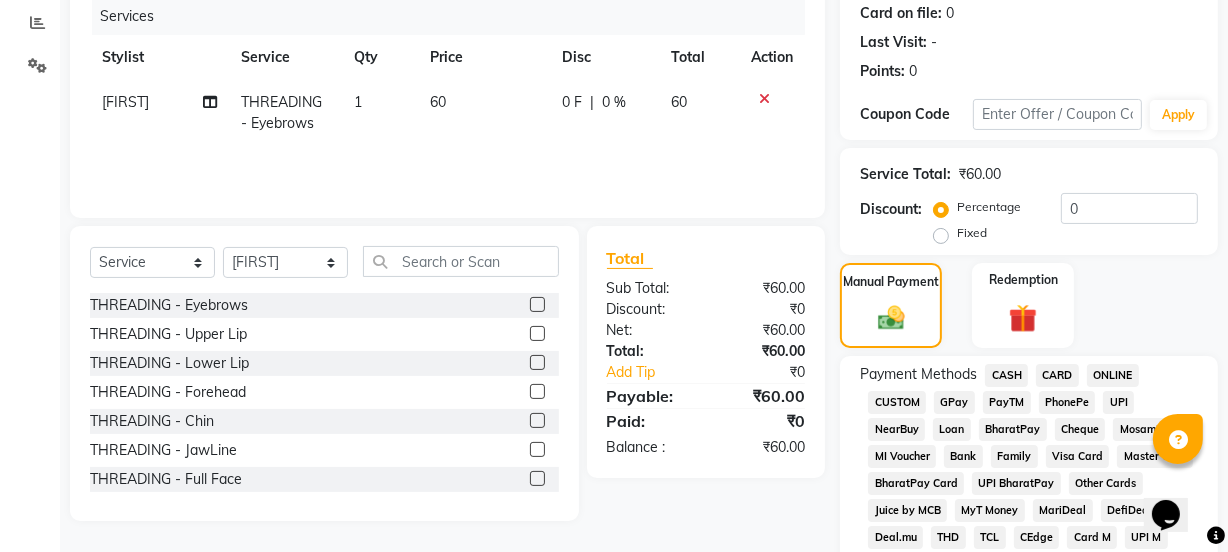 click on "GPay" 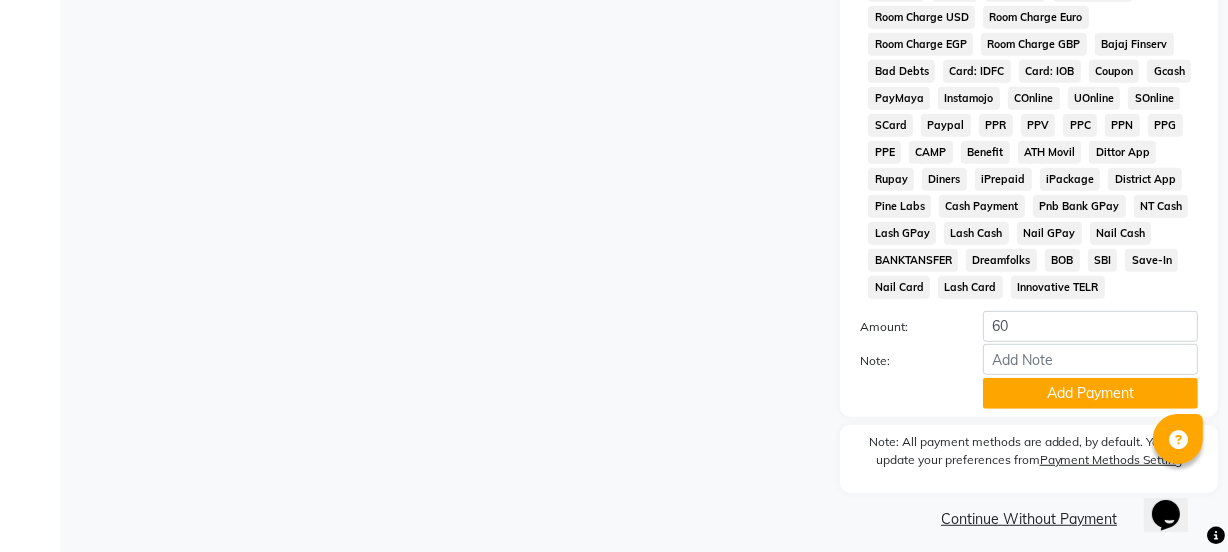 scroll, scrollTop: 1051, scrollLeft: 0, axis: vertical 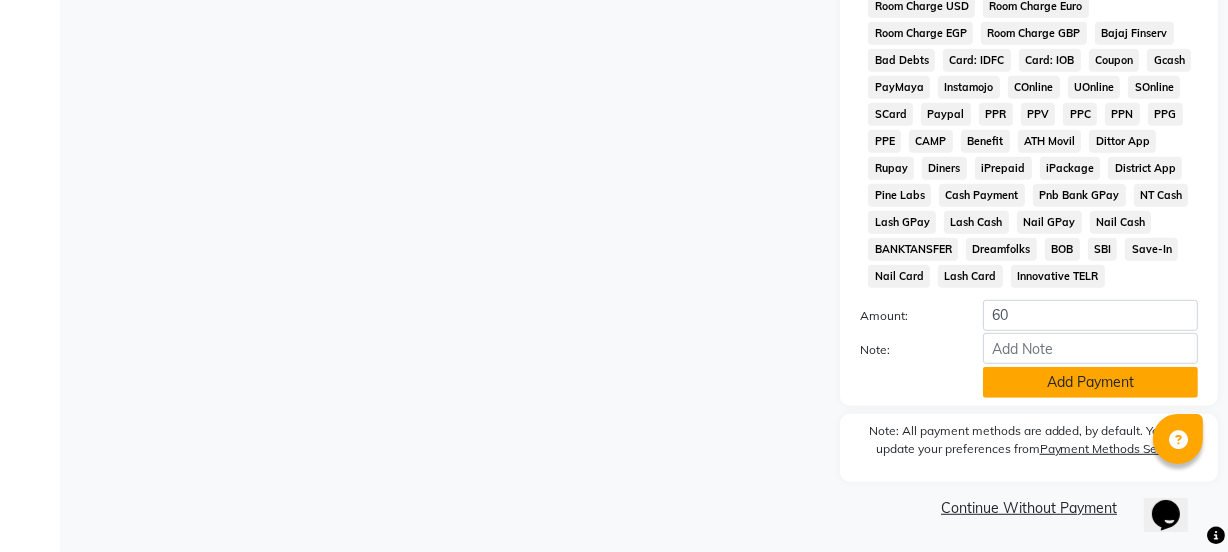 click on "Add Payment" 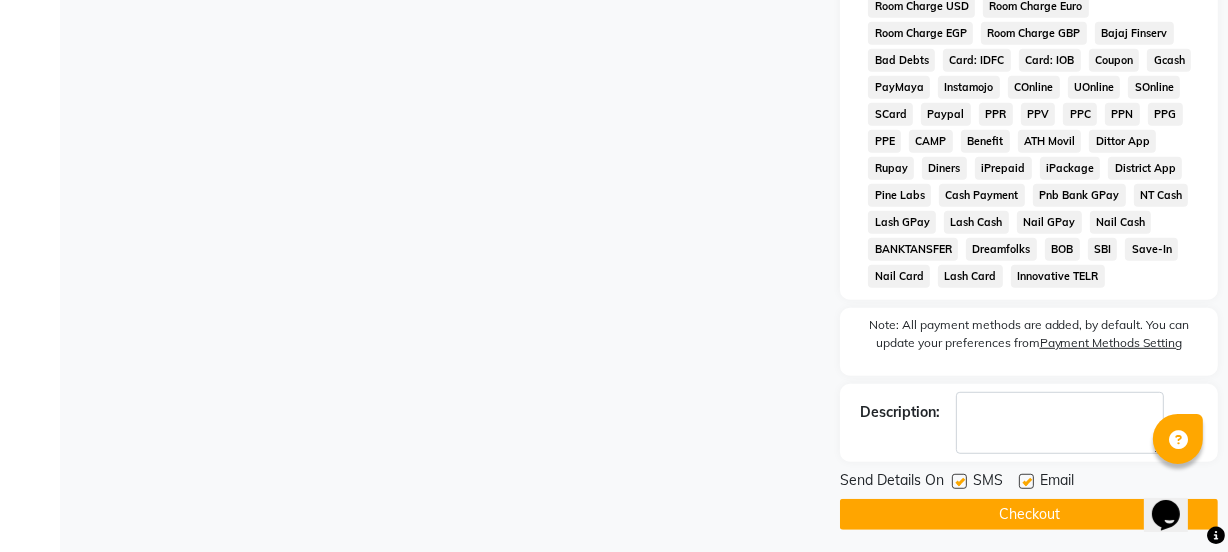 click 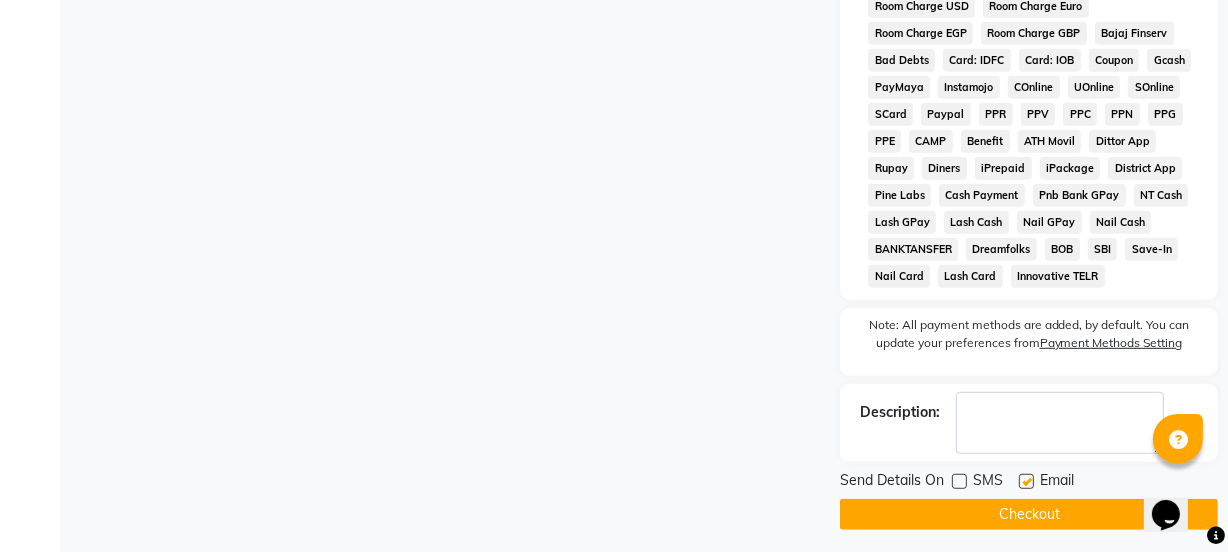 click 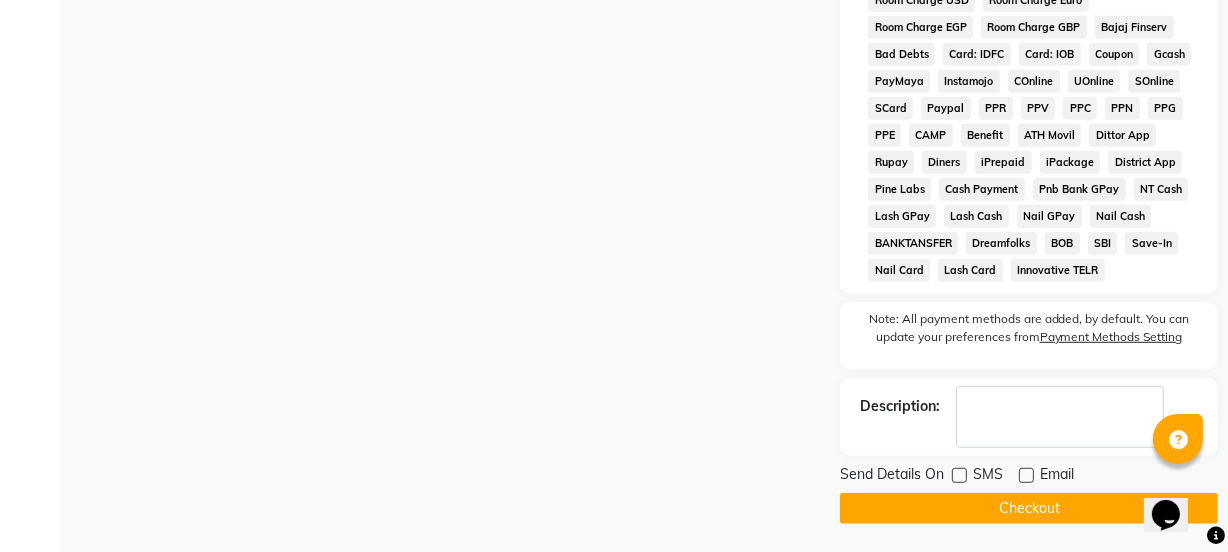 scroll, scrollTop: 1058, scrollLeft: 0, axis: vertical 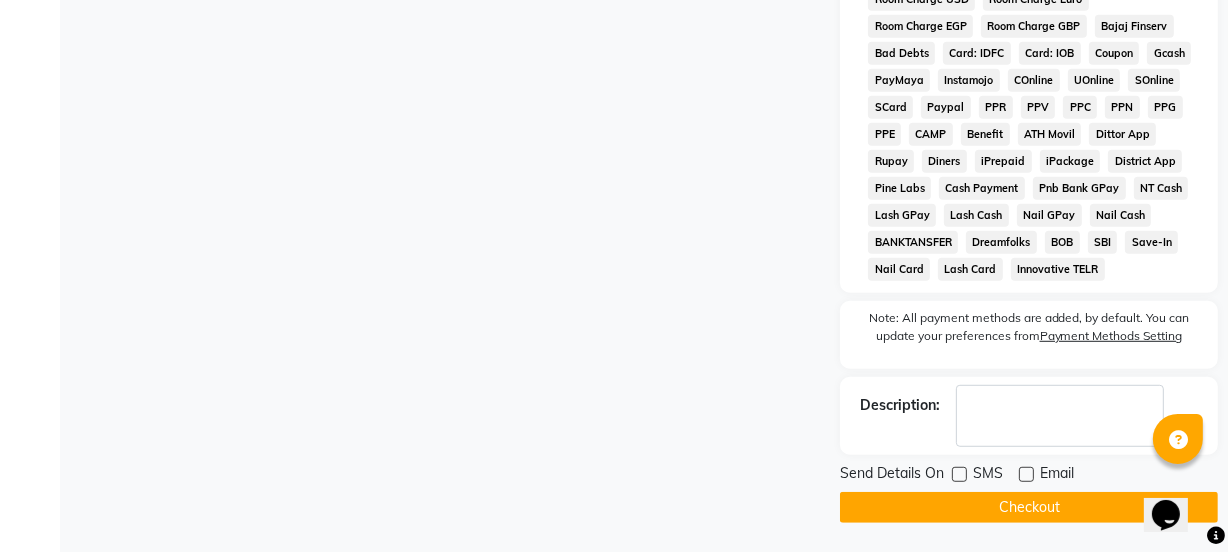 click on "Checkout" 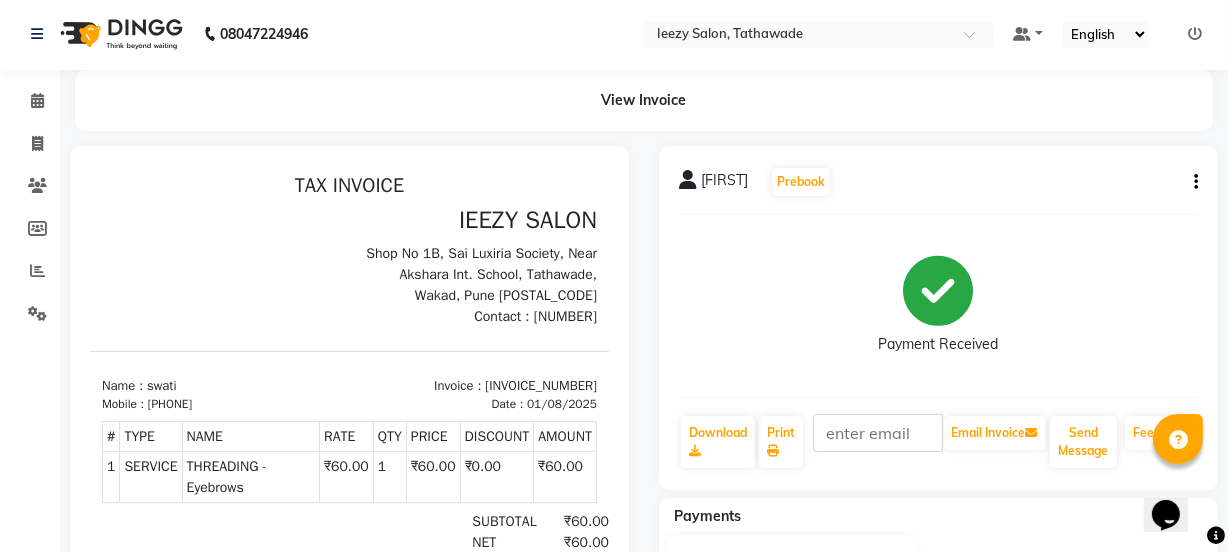 scroll, scrollTop: 0, scrollLeft: 0, axis: both 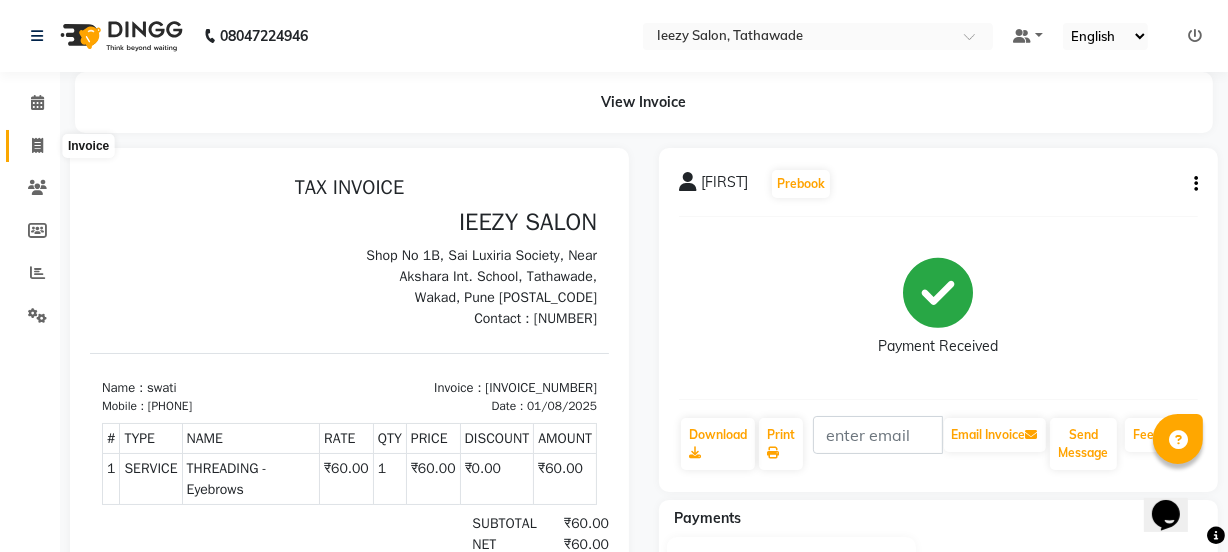 click 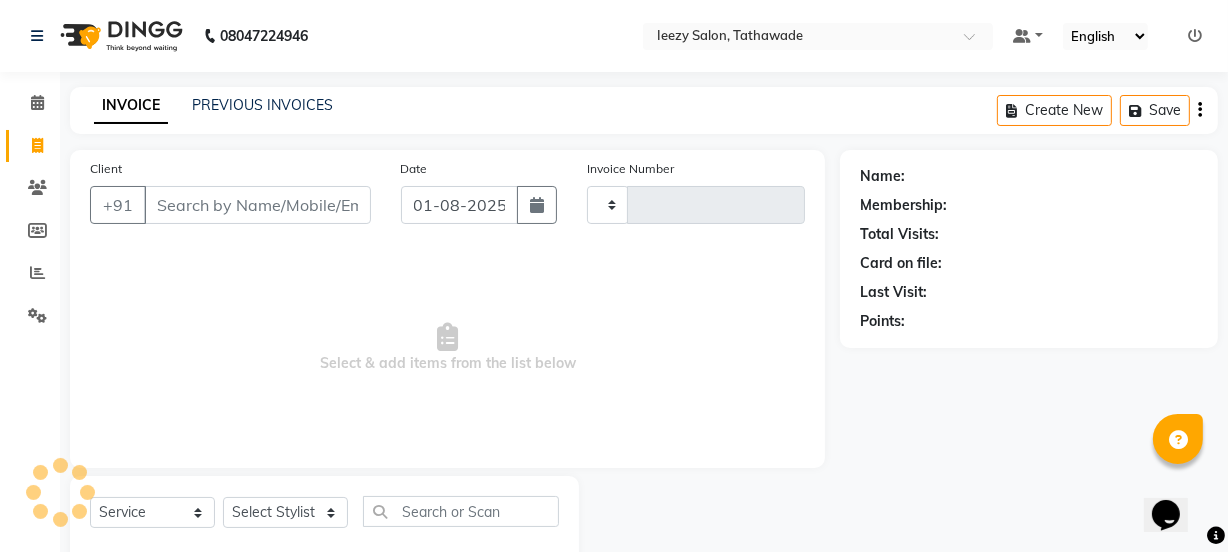 scroll, scrollTop: 50, scrollLeft: 0, axis: vertical 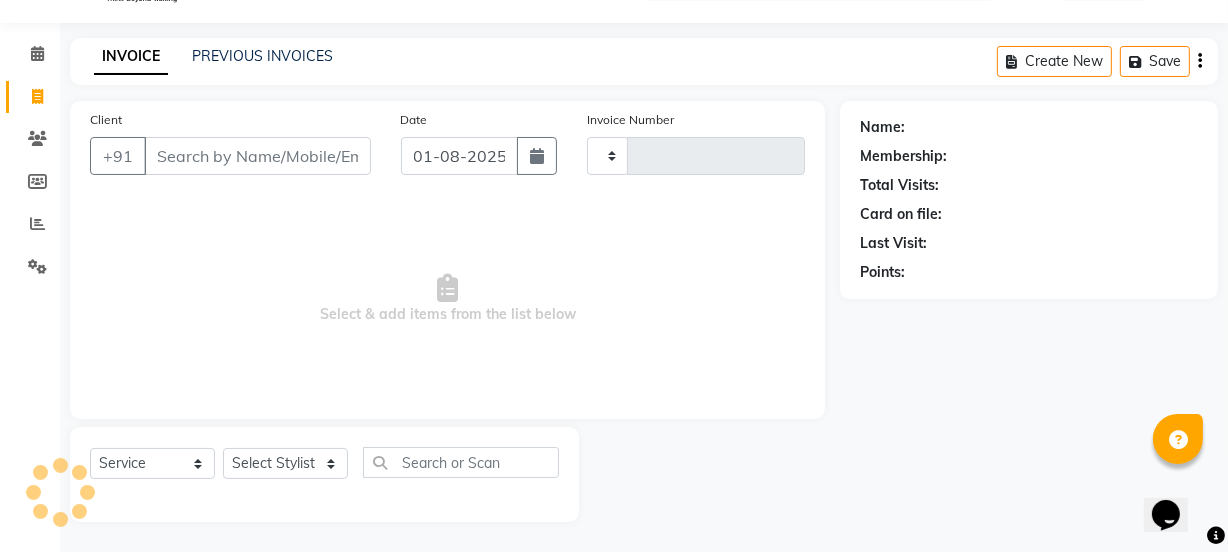 type on "0891" 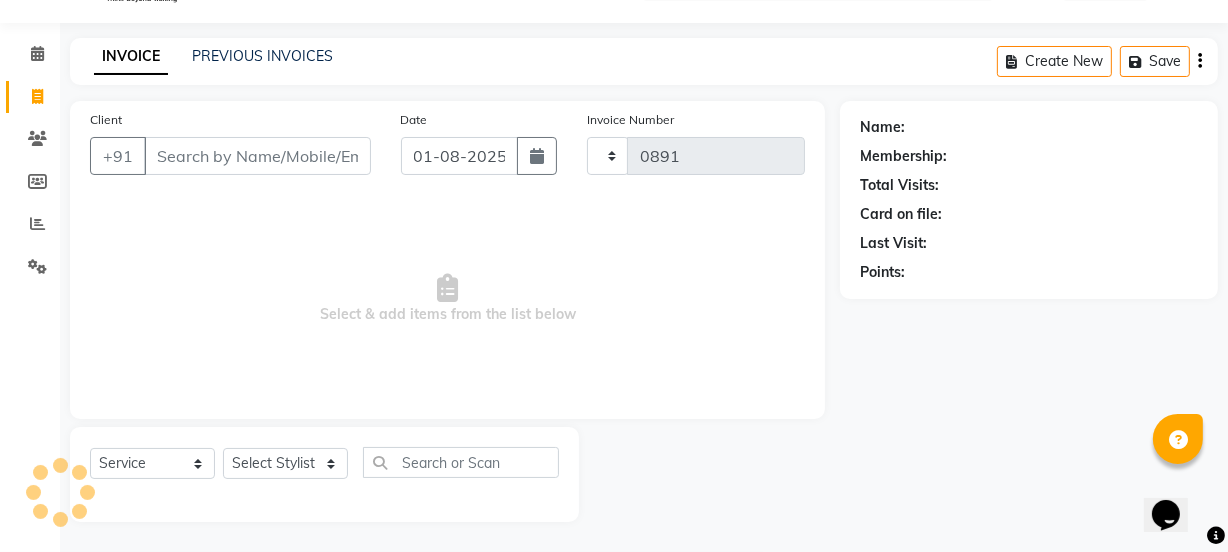 select on "5982" 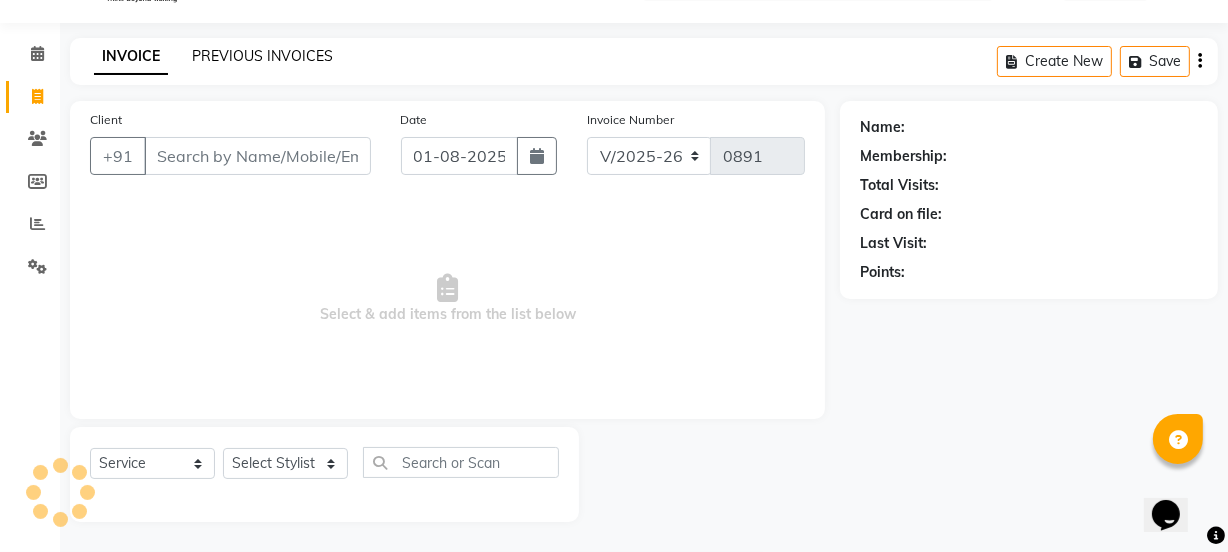 click on "PREVIOUS INVOICES" 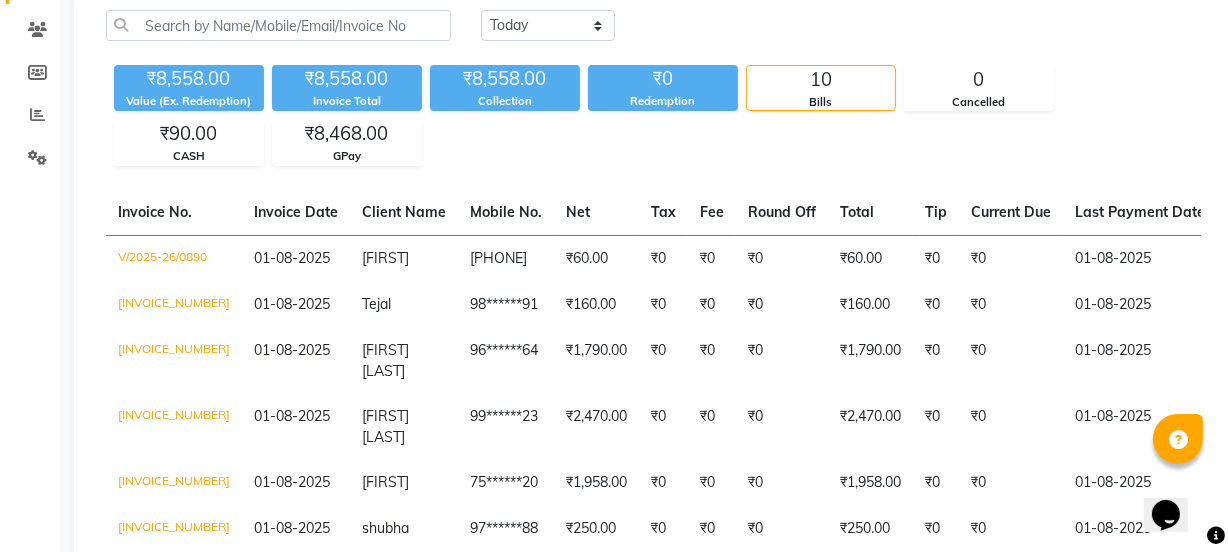 scroll, scrollTop: 82, scrollLeft: 0, axis: vertical 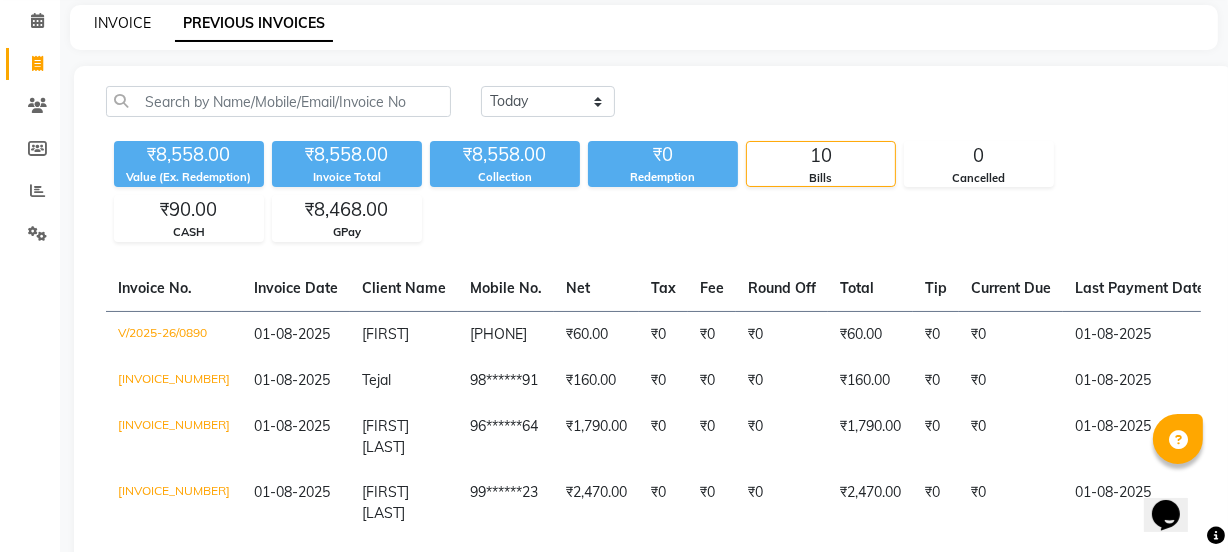 click on "INVOICE" 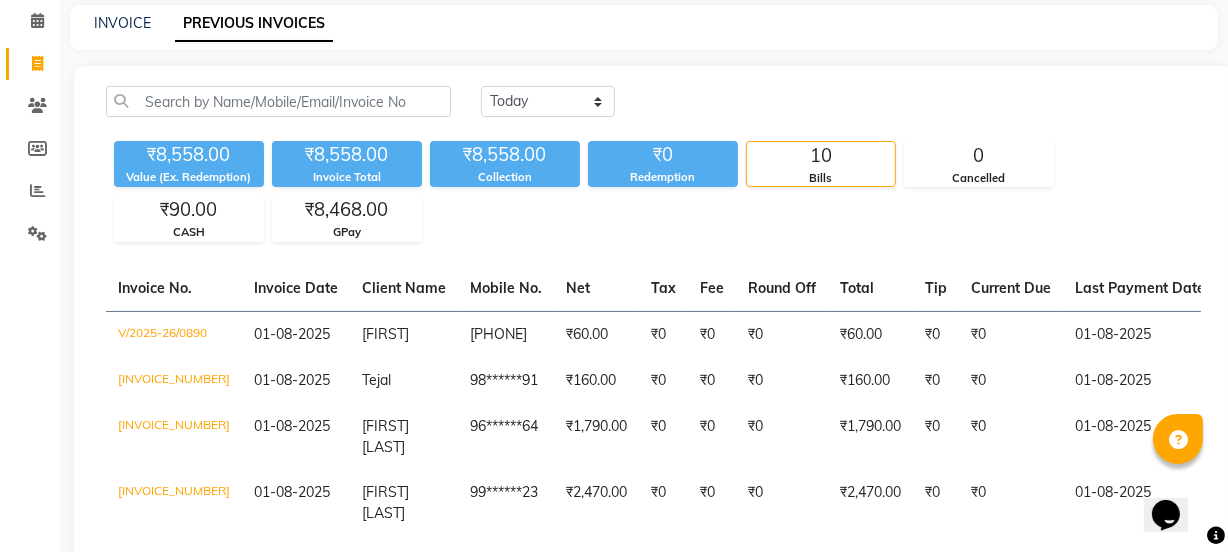 select on "5982" 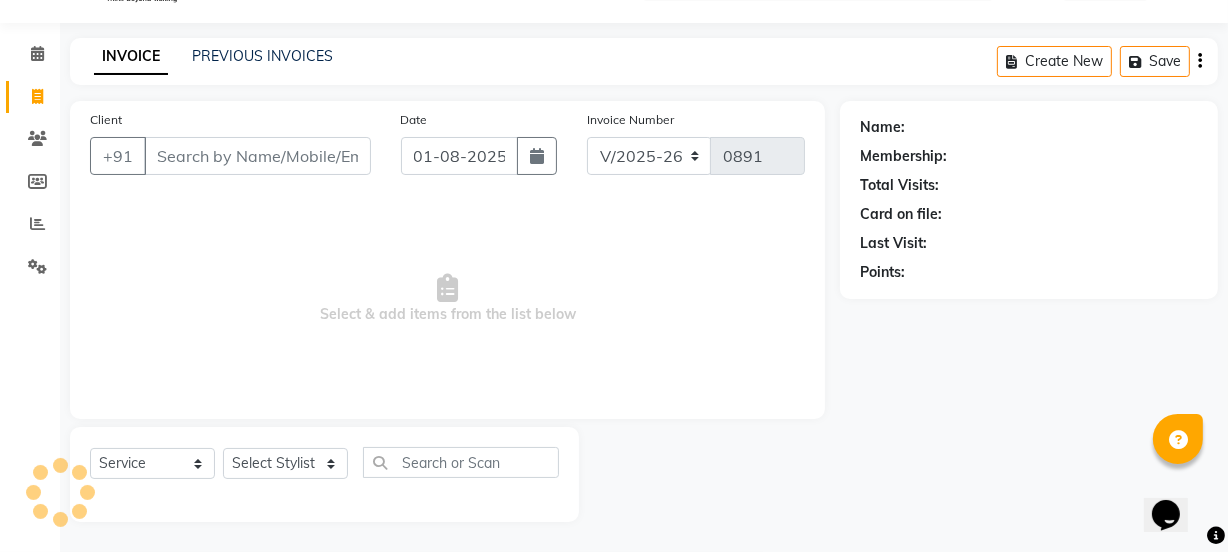 scroll, scrollTop: 50, scrollLeft: 0, axis: vertical 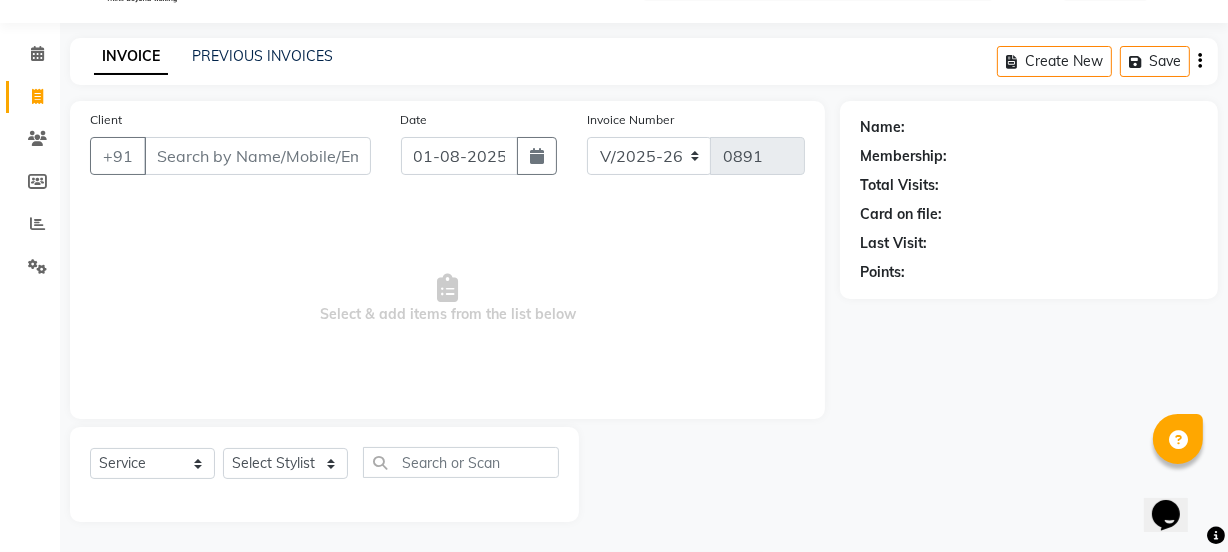 click on "Client" at bounding box center [257, 156] 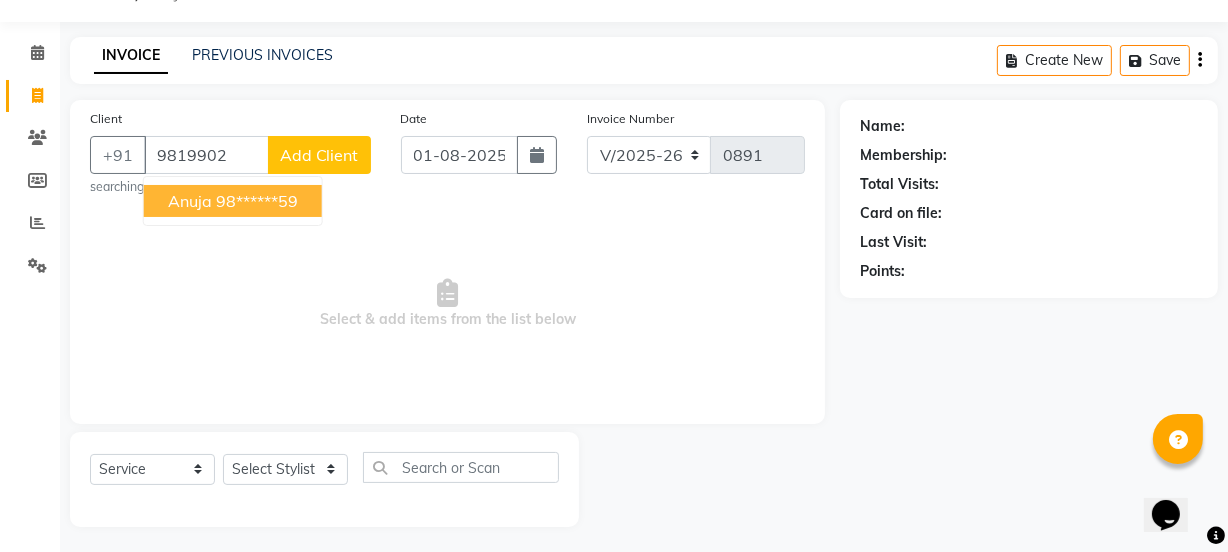 scroll, scrollTop: 50, scrollLeft: 0, axis: vertical 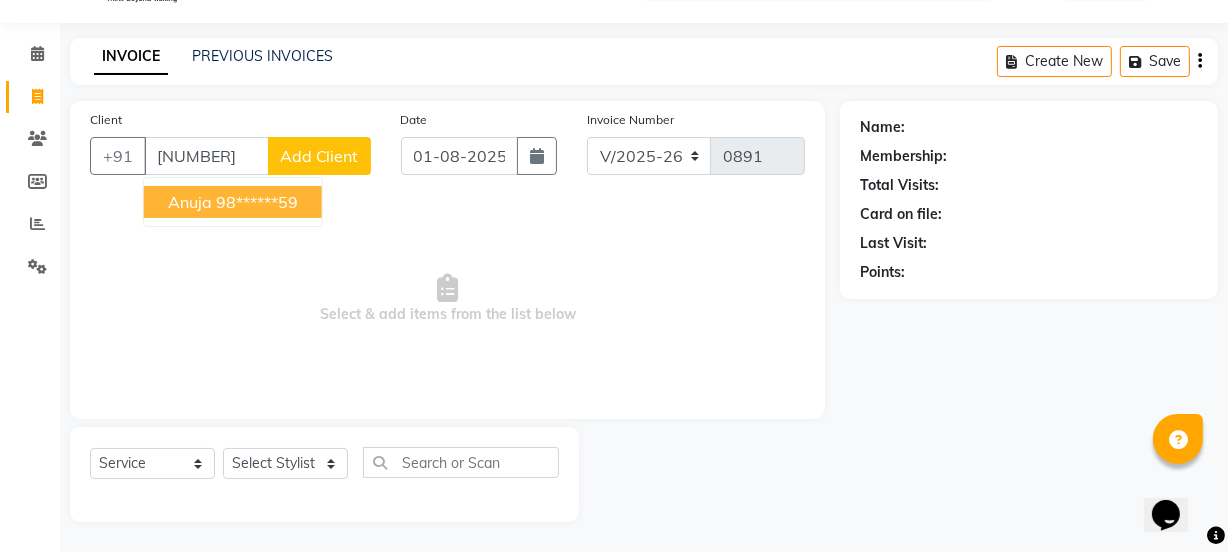 click on "[FIRST] [PHONE]" at bounding box center [233, 202] 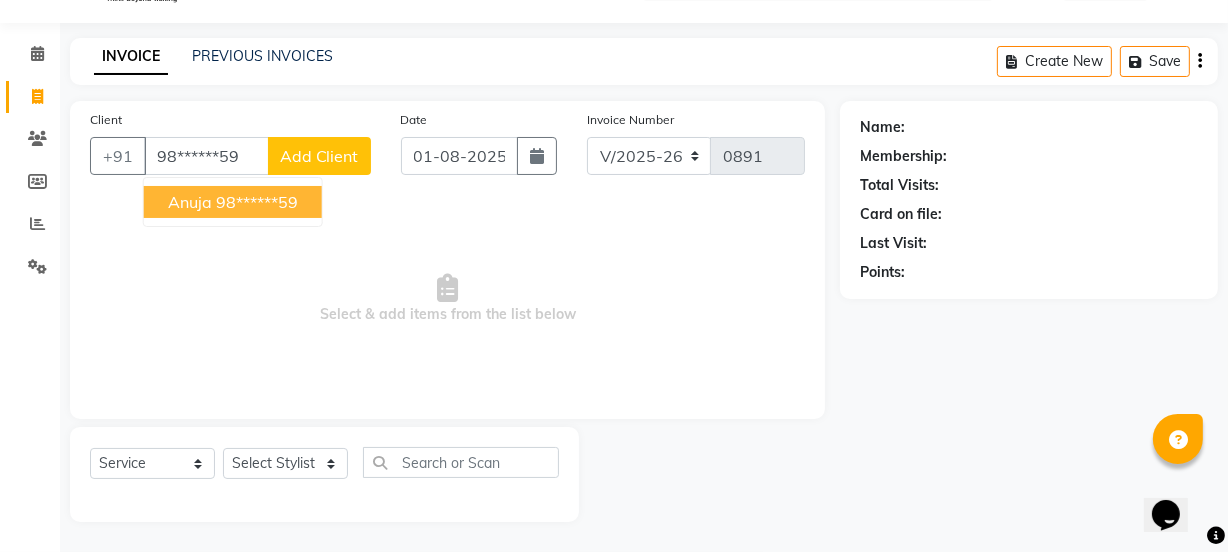 type on "98******59" 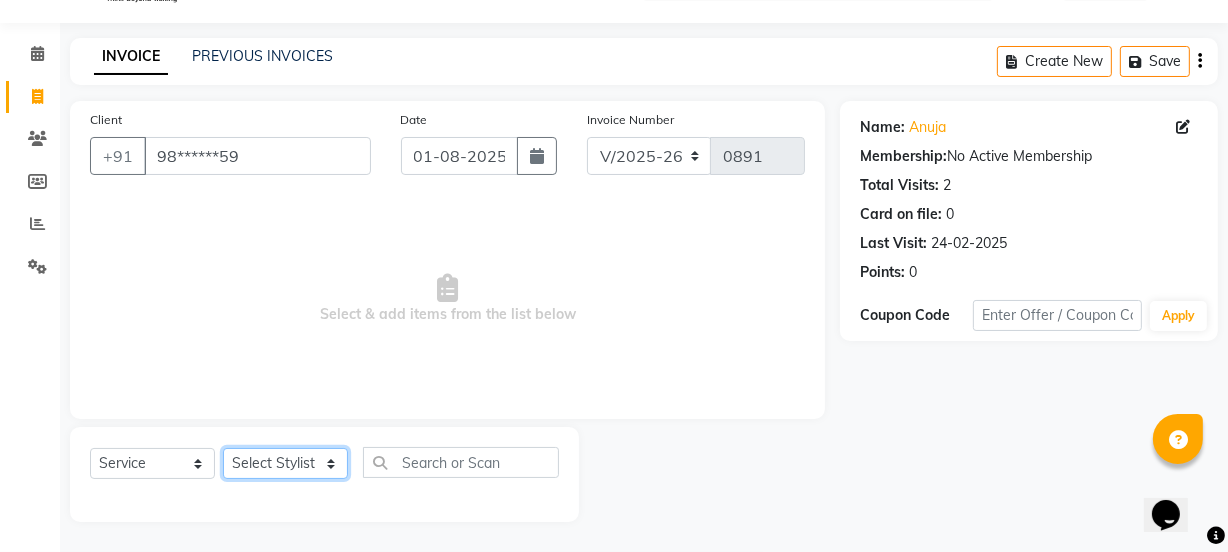 click on "Select Stylist IEEZY -Owner MS KOMAL  Ms Shraddha Rinku  Samiksha  Sr.Bu Rohini  Stylist Shree" 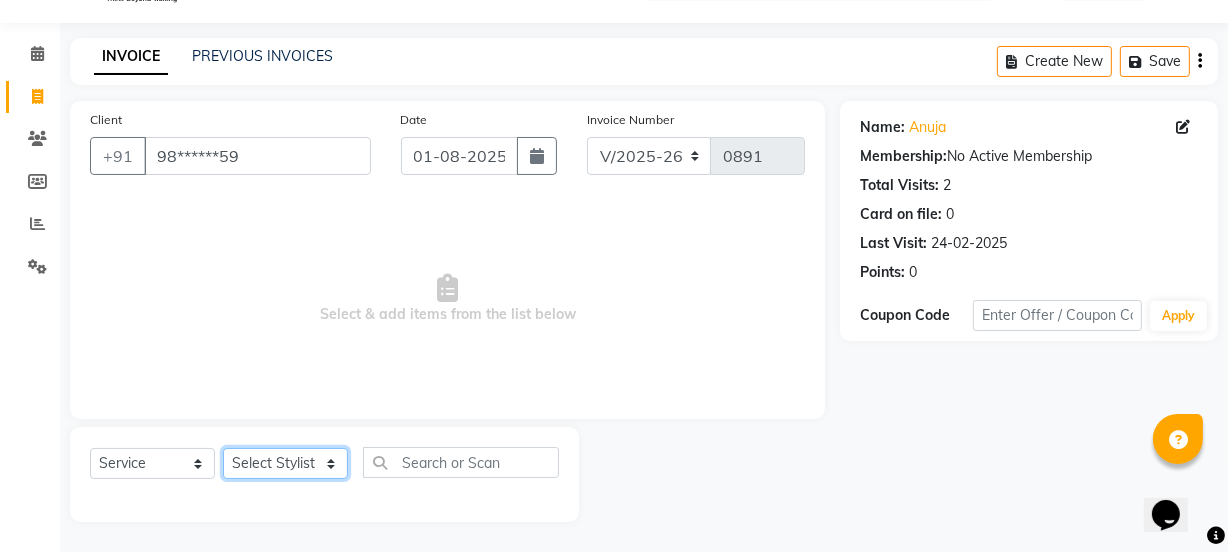select on "52849" 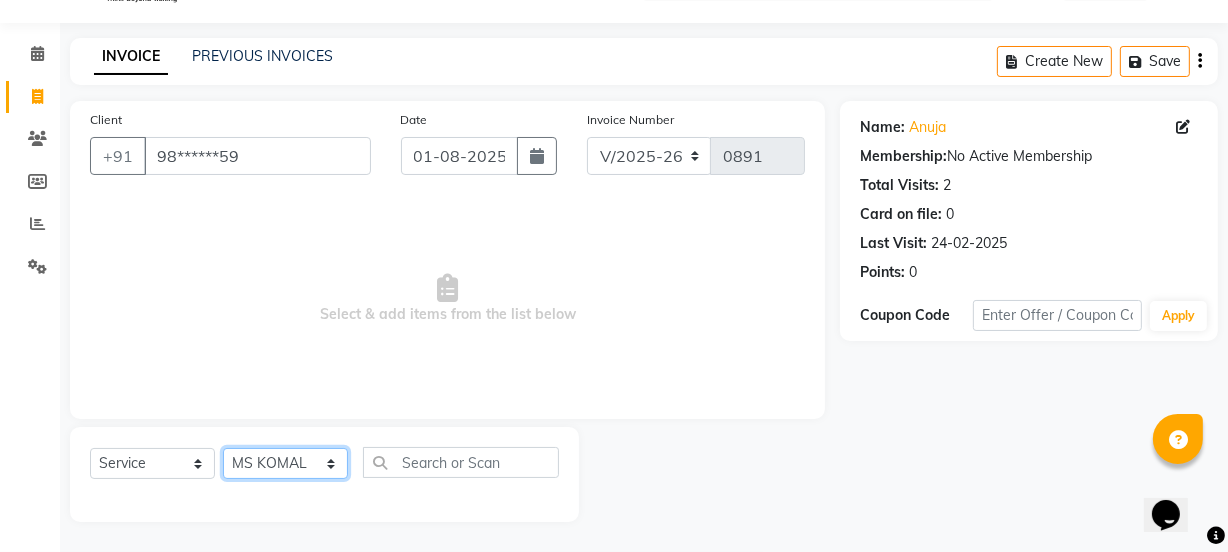 click on "Select Stylist IEEZY -Owner MS KOMAL  Ms Shraddha Rinku  Samiksha  Sr.Bu Rohini  Stylist Shree" 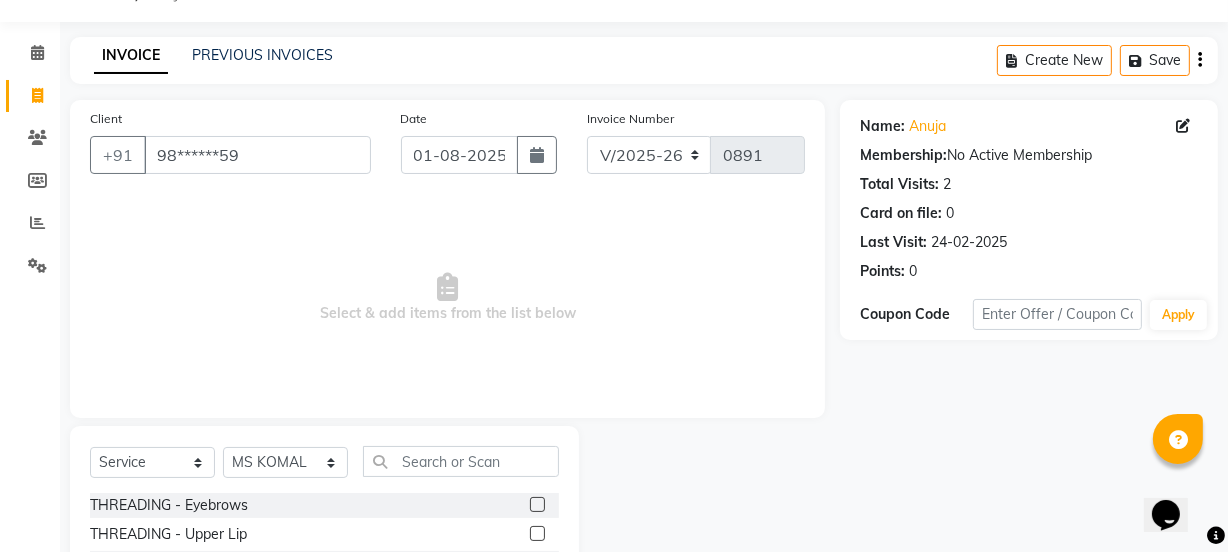 click 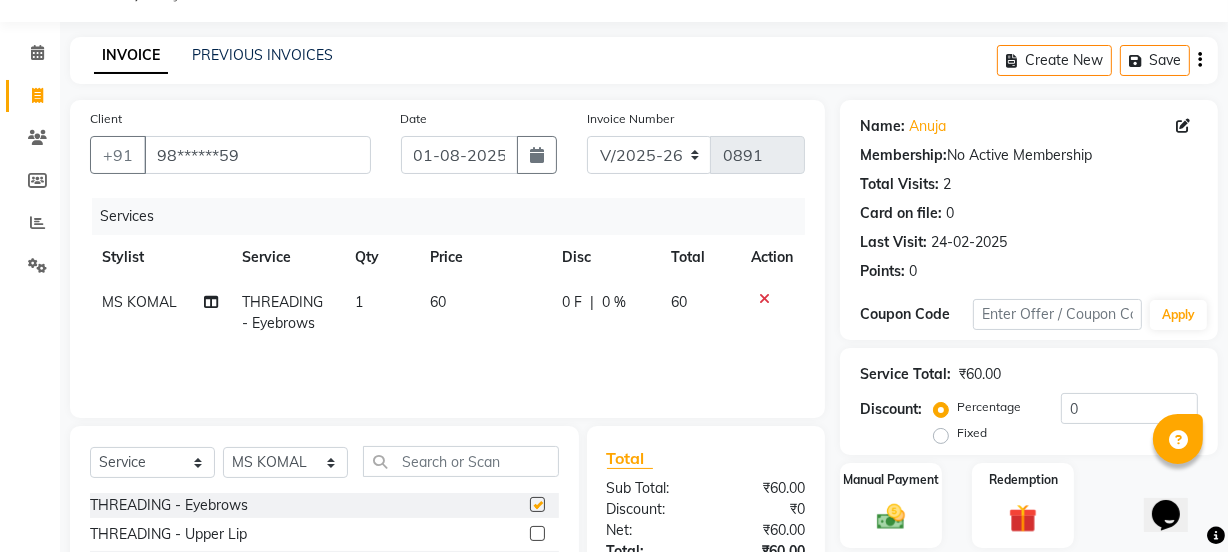 checkbox on "false" 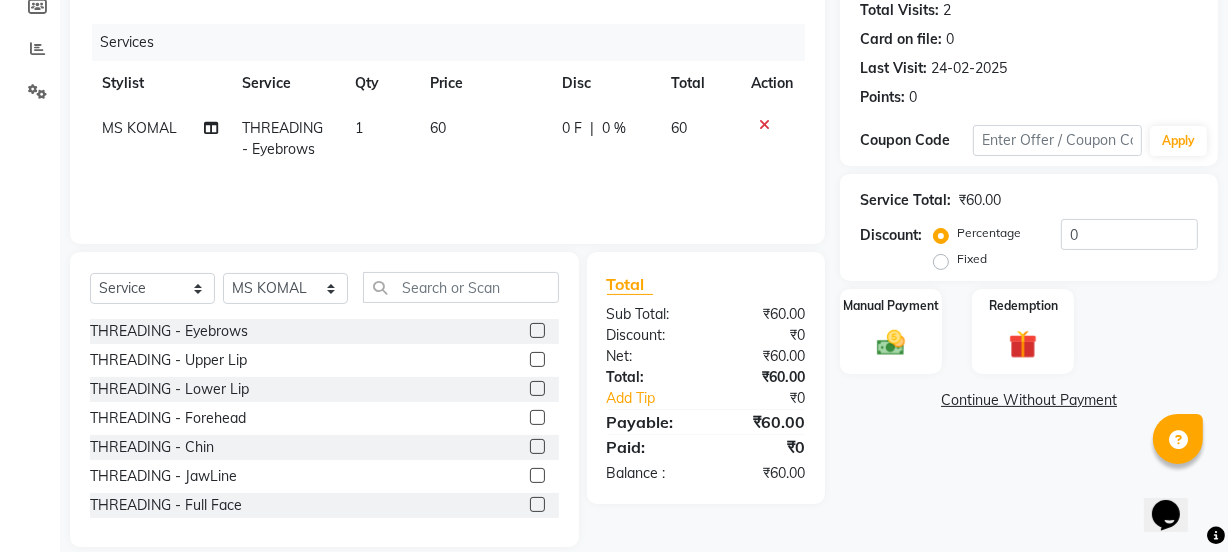 scroll, scrollTop: 250, scrollLeft: 0, axis: vertical 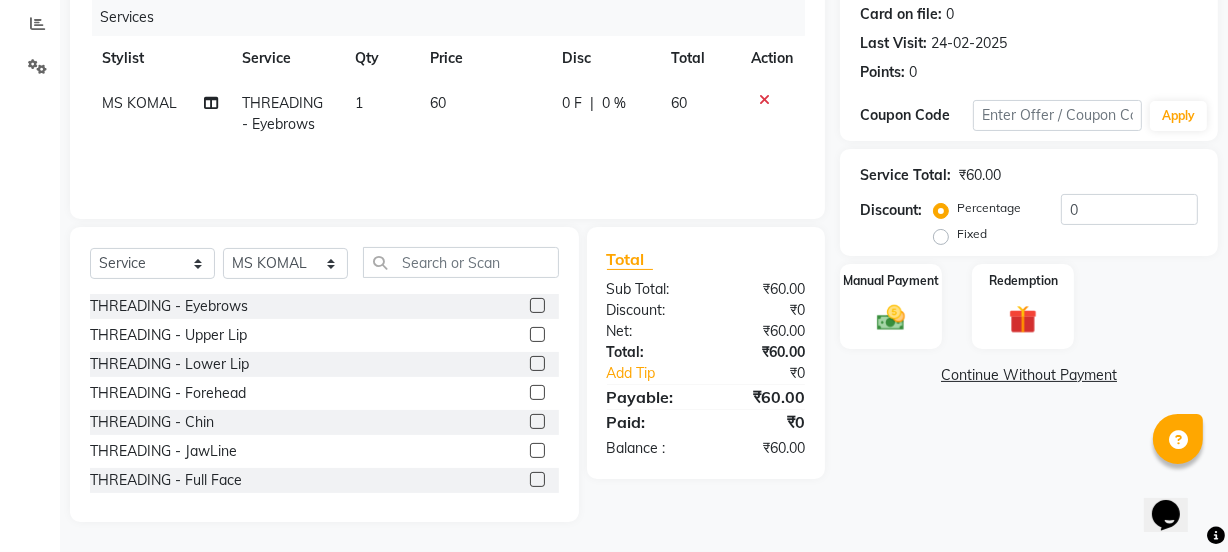 click 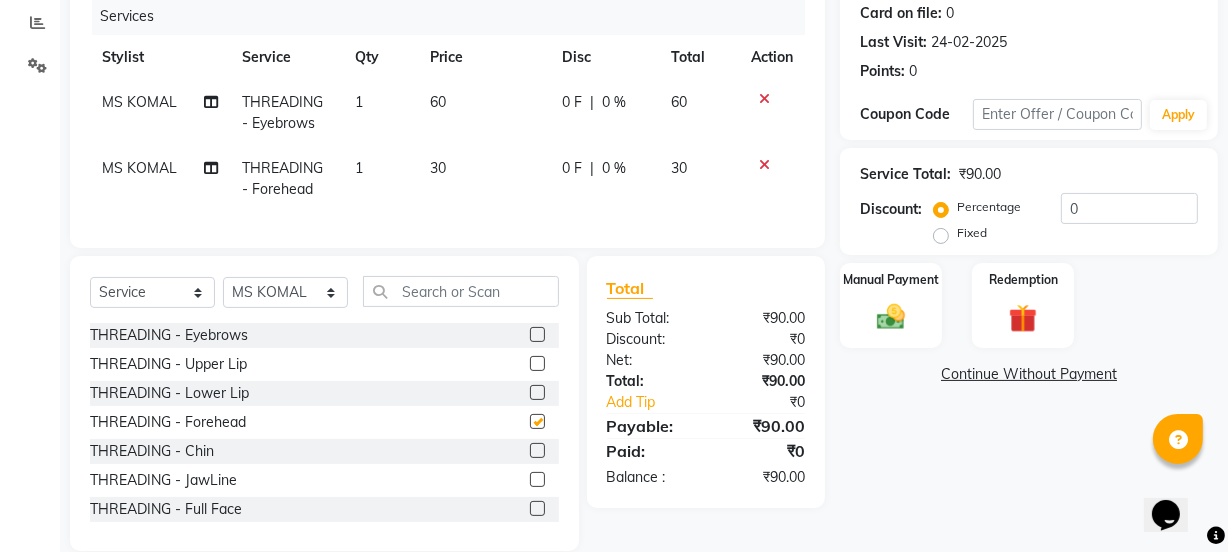 checkbox on "false" 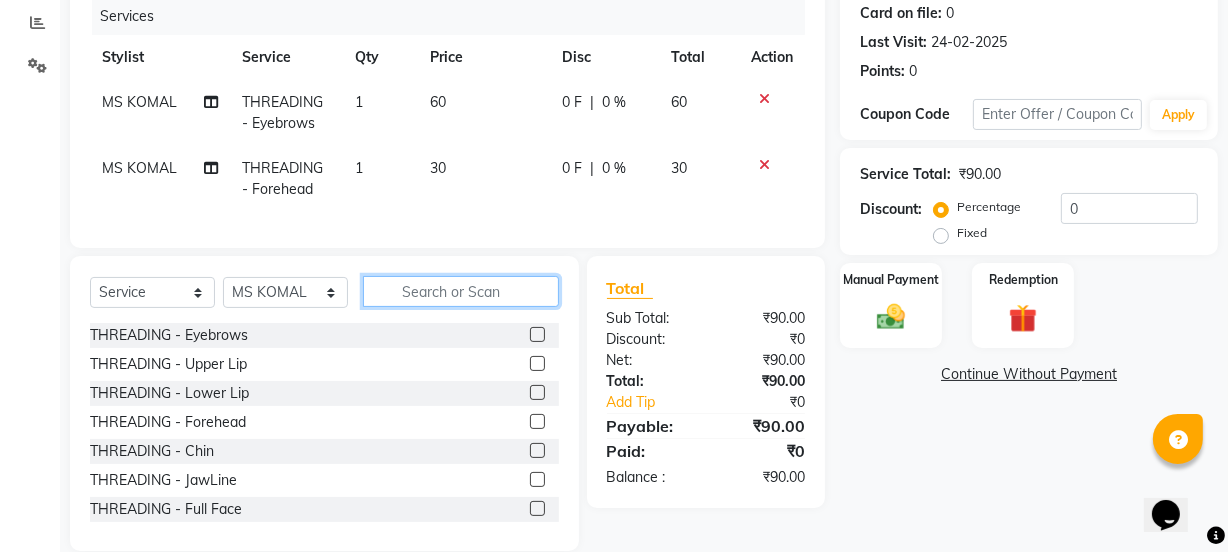 click 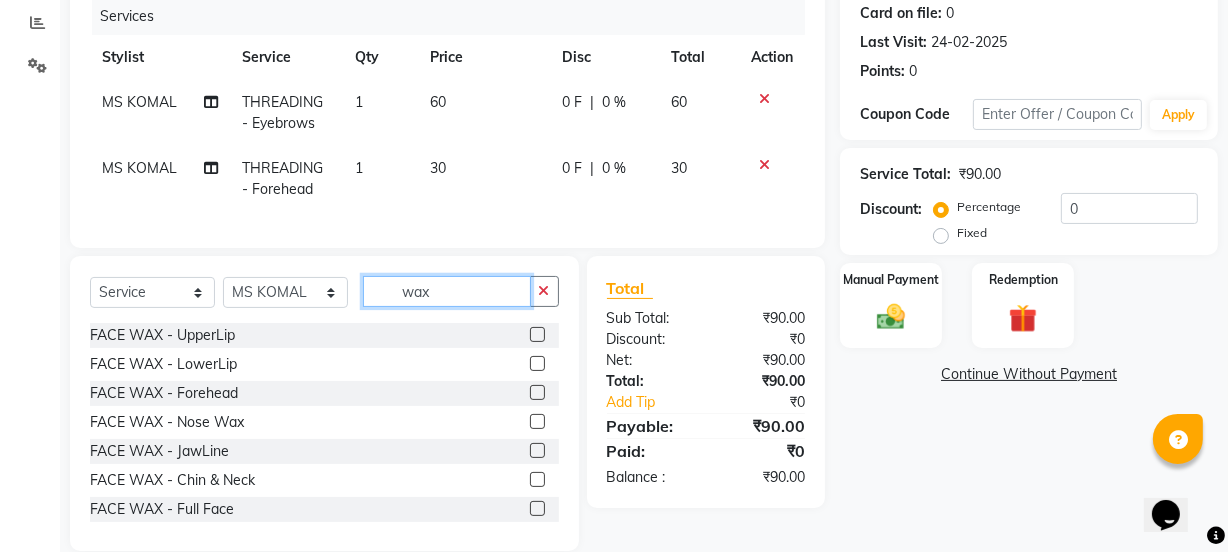 type on "wax" 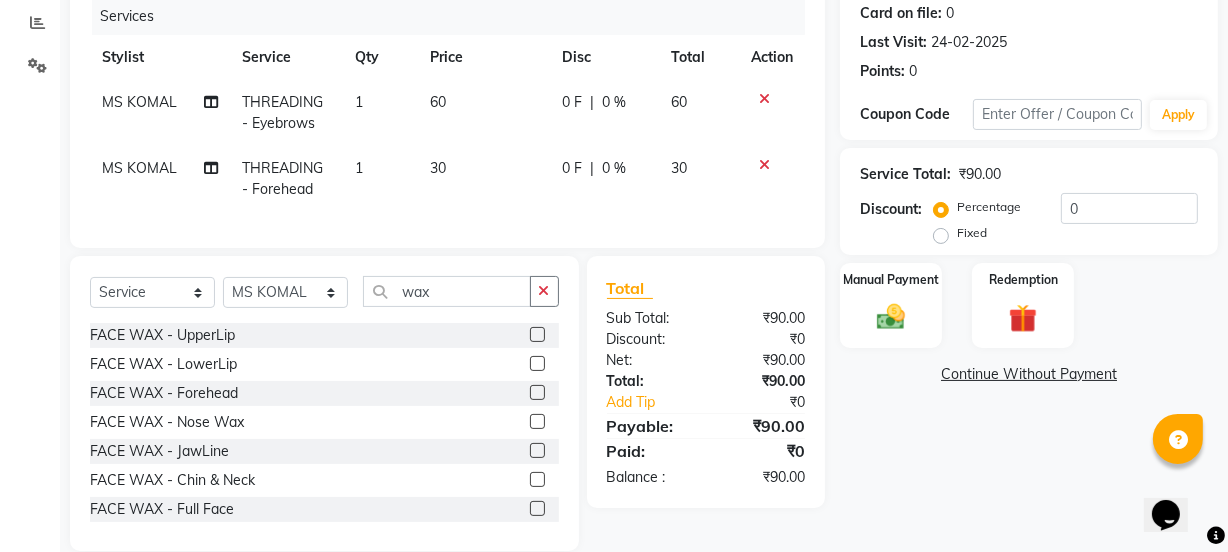 click 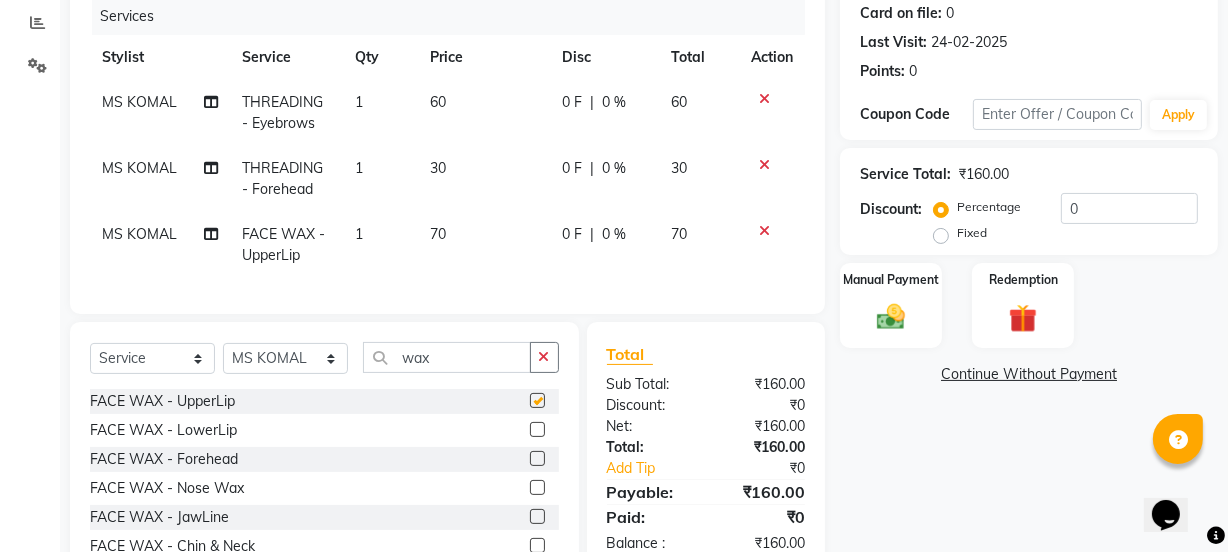 checkbox on "false" 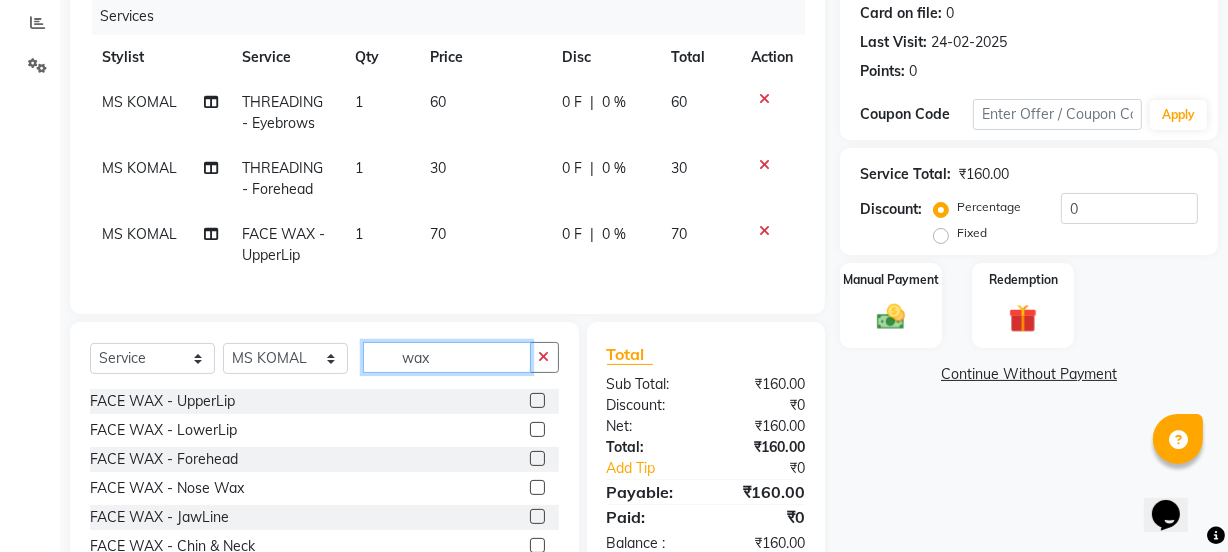 click on "wax" 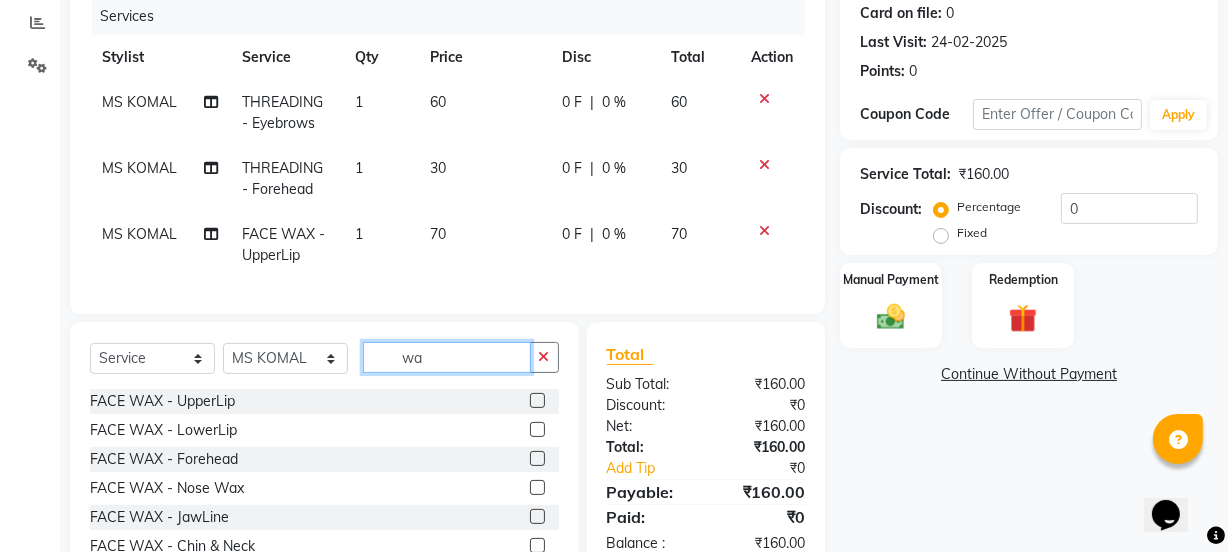 type on "w" 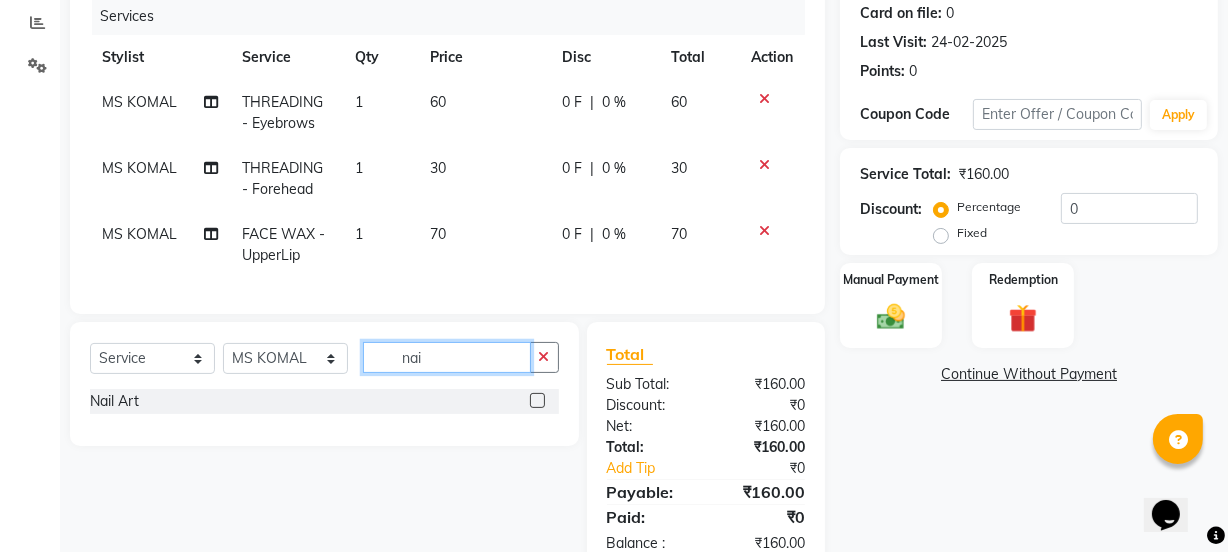 type on "nai" 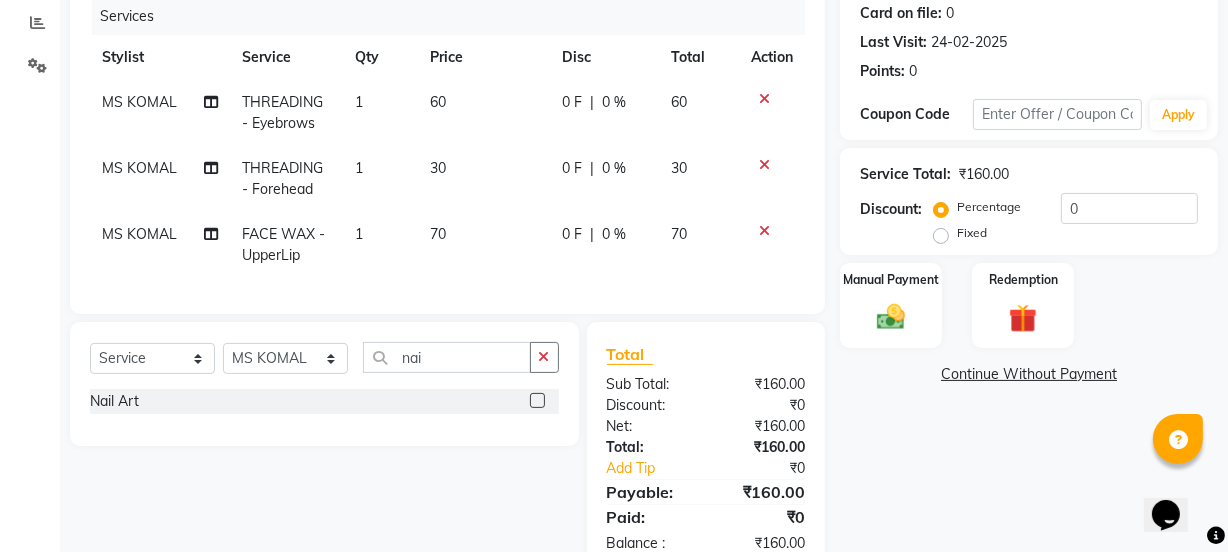click 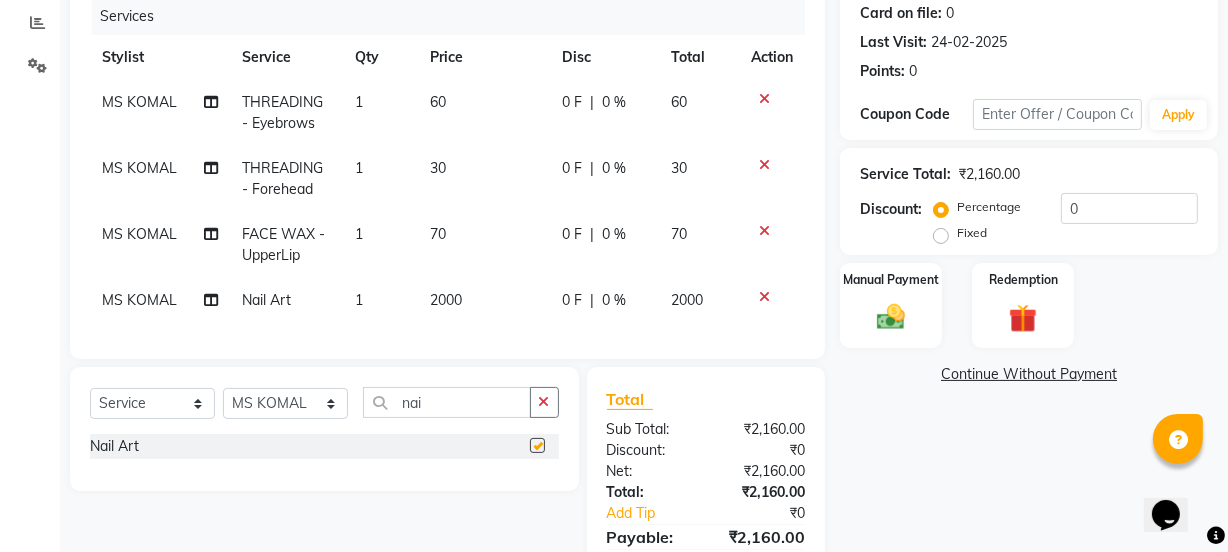 checkbox on "false" 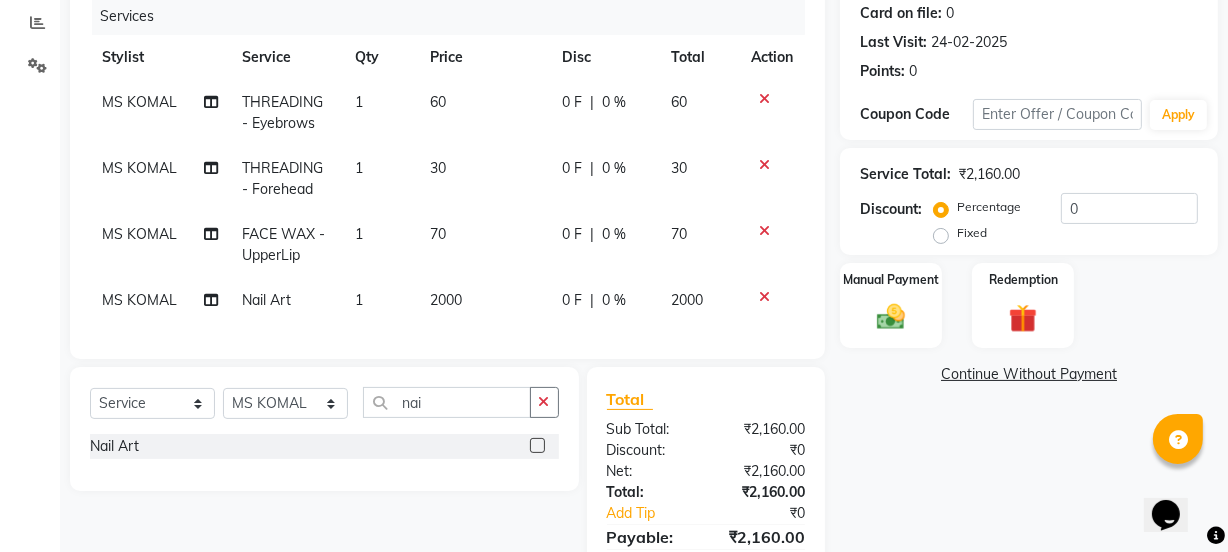 click on "2000" 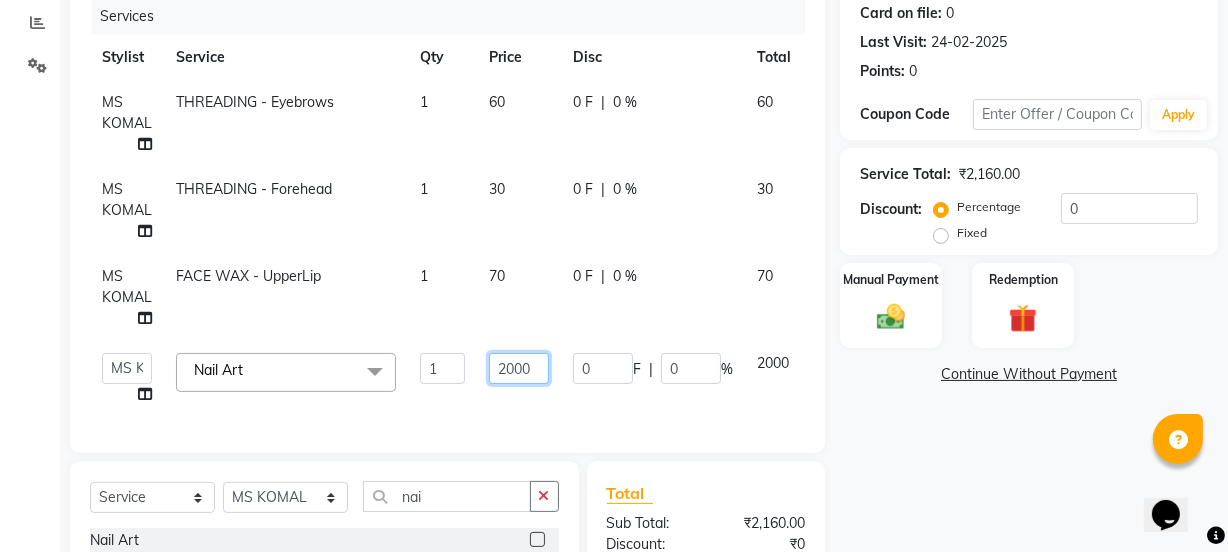 click on "2000" 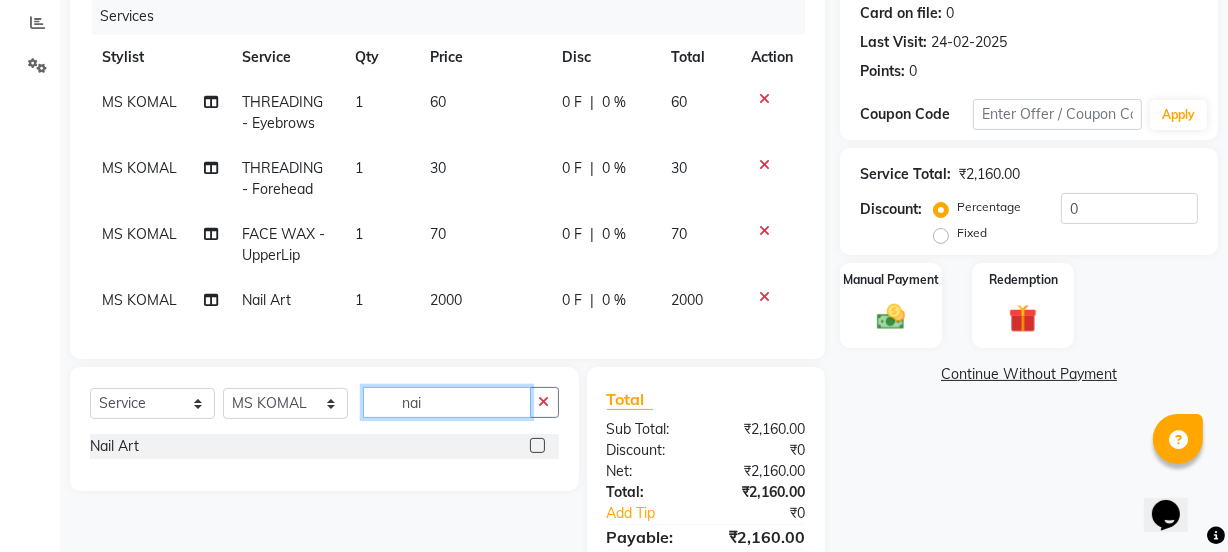 click on "Select  Service  Product  Membership  Package Voucher Prepaid Gift Card  Select Stylist IEEZY -Owner MS KOMAL  Ms Shraddha Rinku  Samiksha  Sr.Bu Rohini  Stylist Shree nai Nail Art" 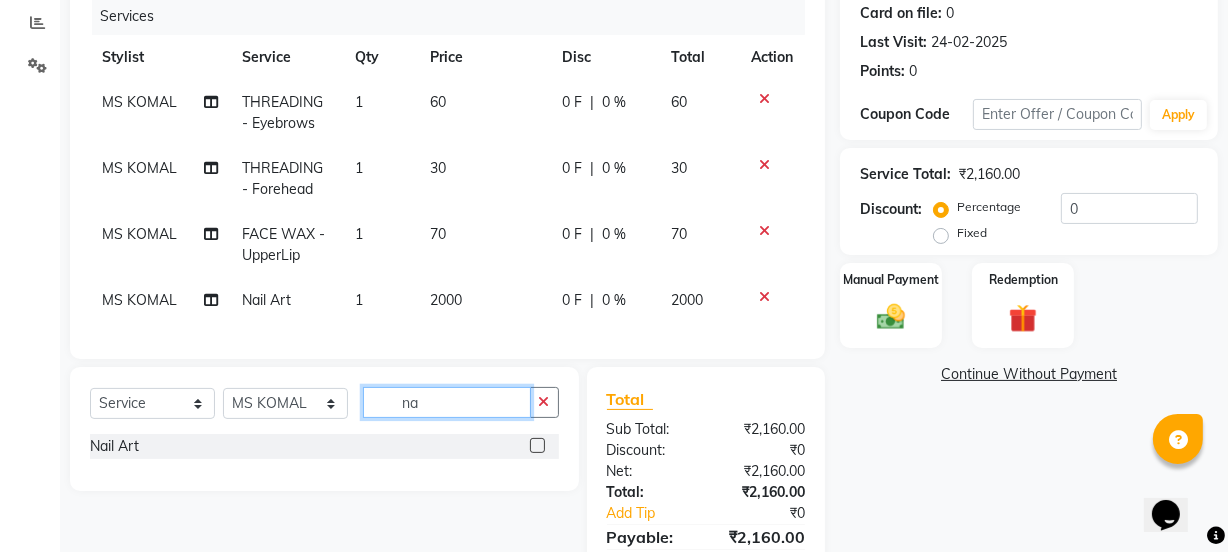 type on "n" 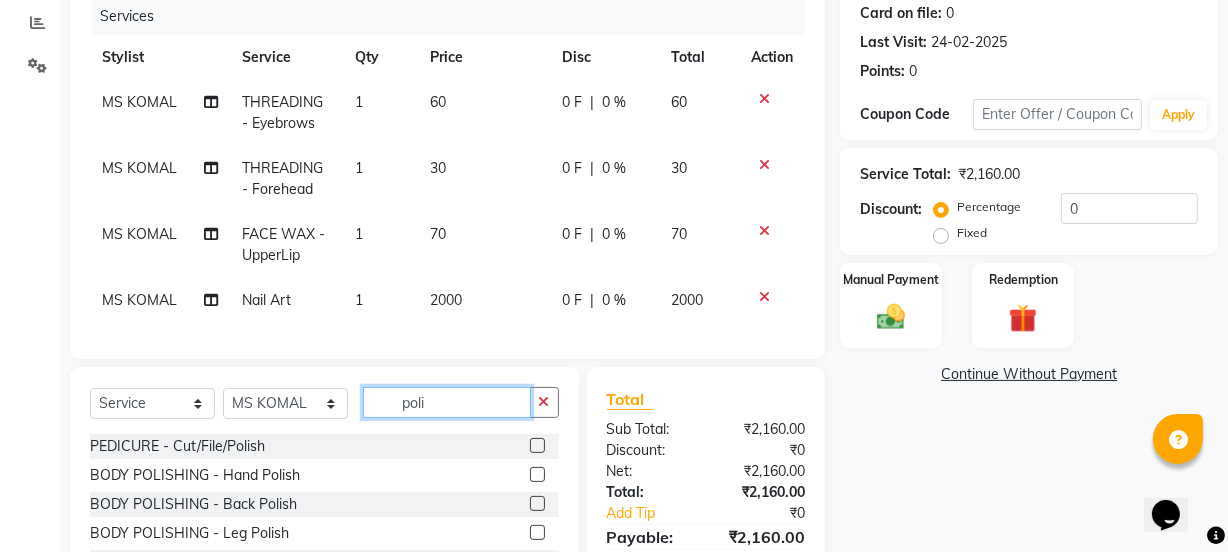 type on "poli" 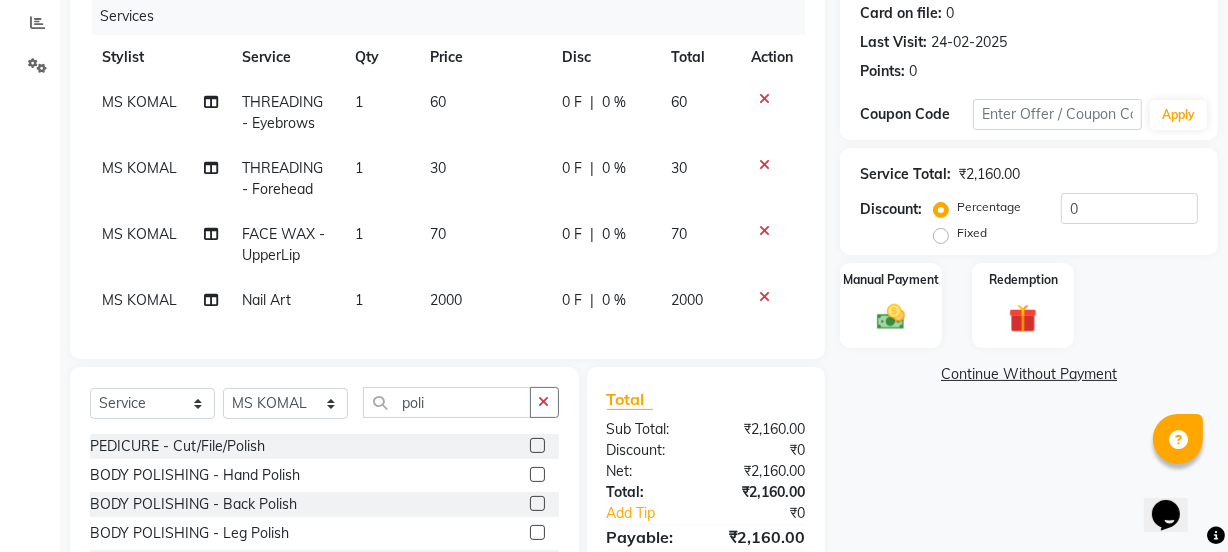 click on "PEDICURE - Cut/File/Polish" 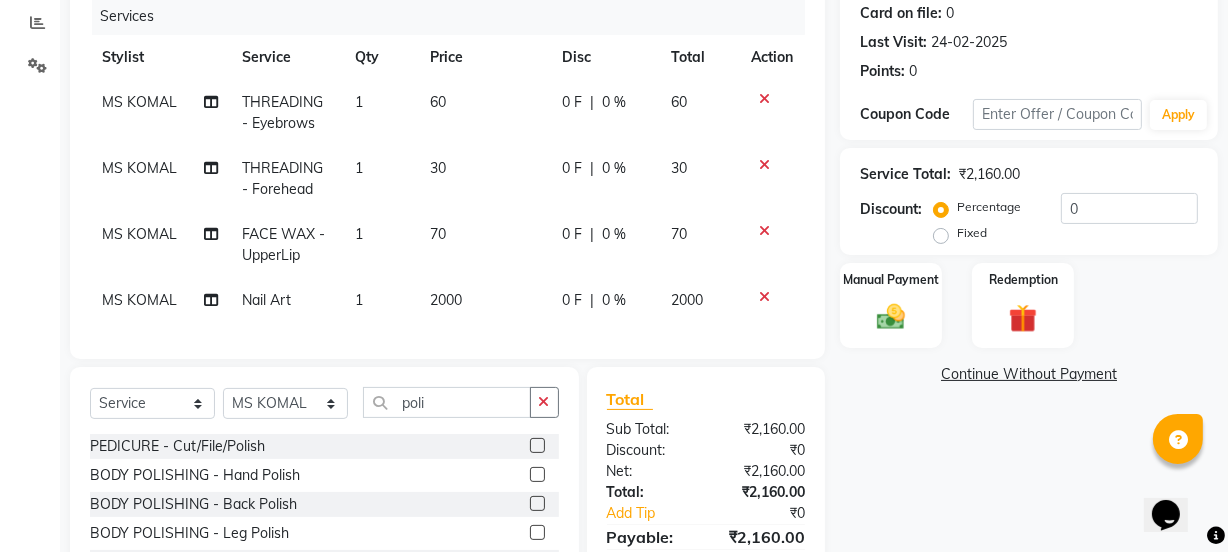 scroll, scrollTop: 340, scrollLeft: 0, axis: vertical 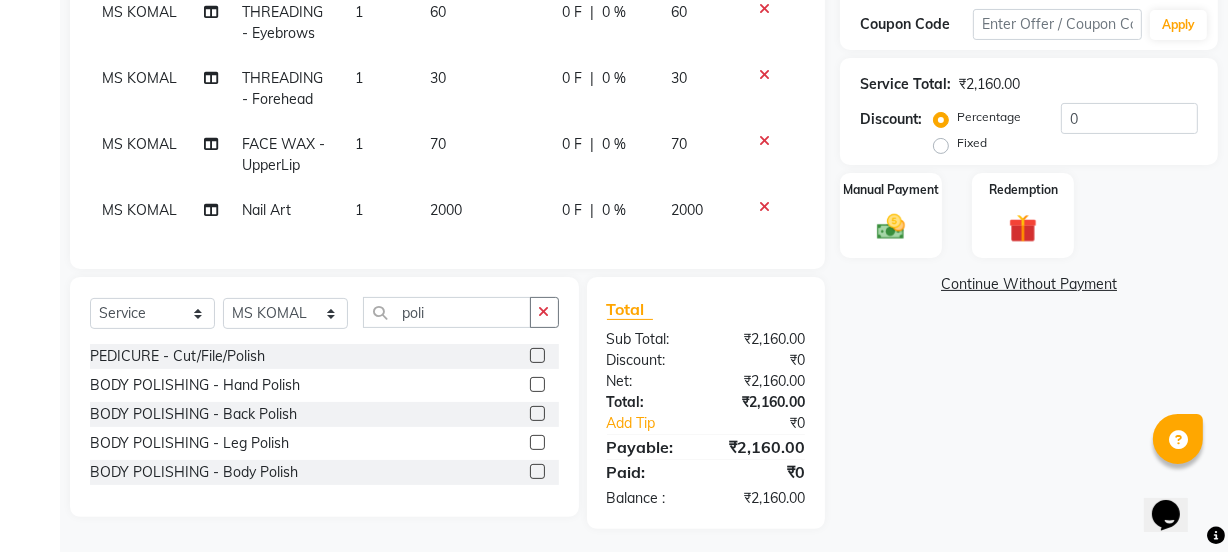 click 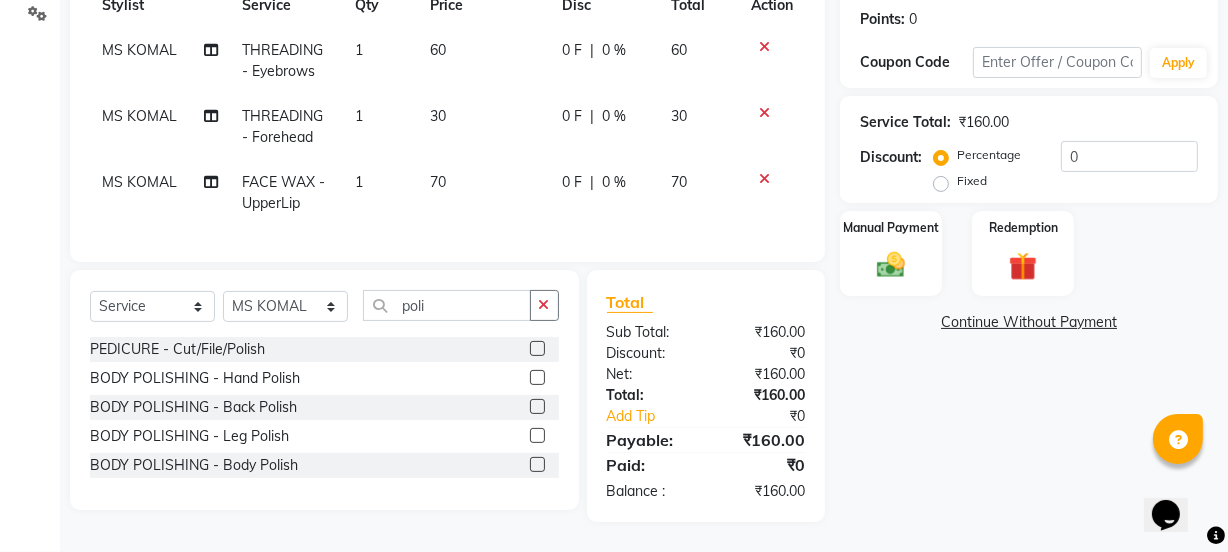 scroll, scrollTop: 316, scrollLeft: 0, axis: vertical 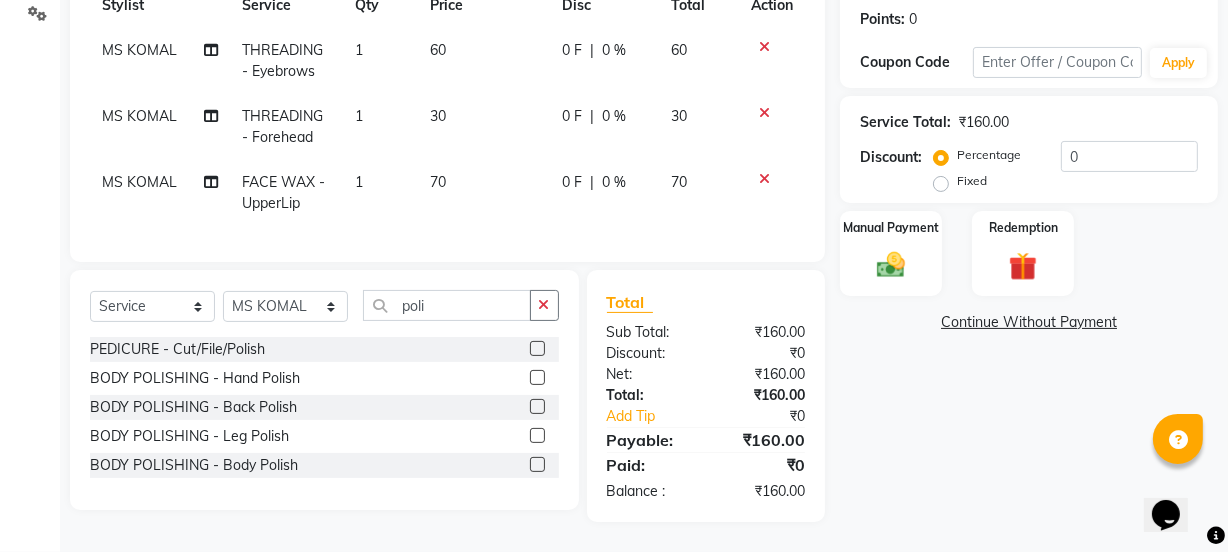 click 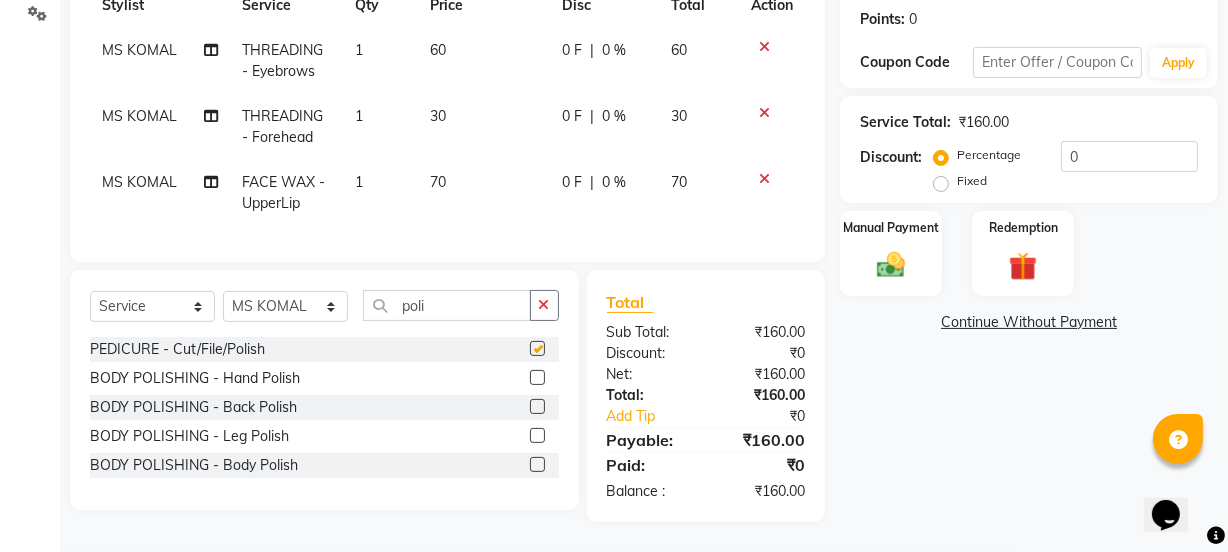 scroll, scrollTop: 340, scrollLeft: 0, axis: vertical 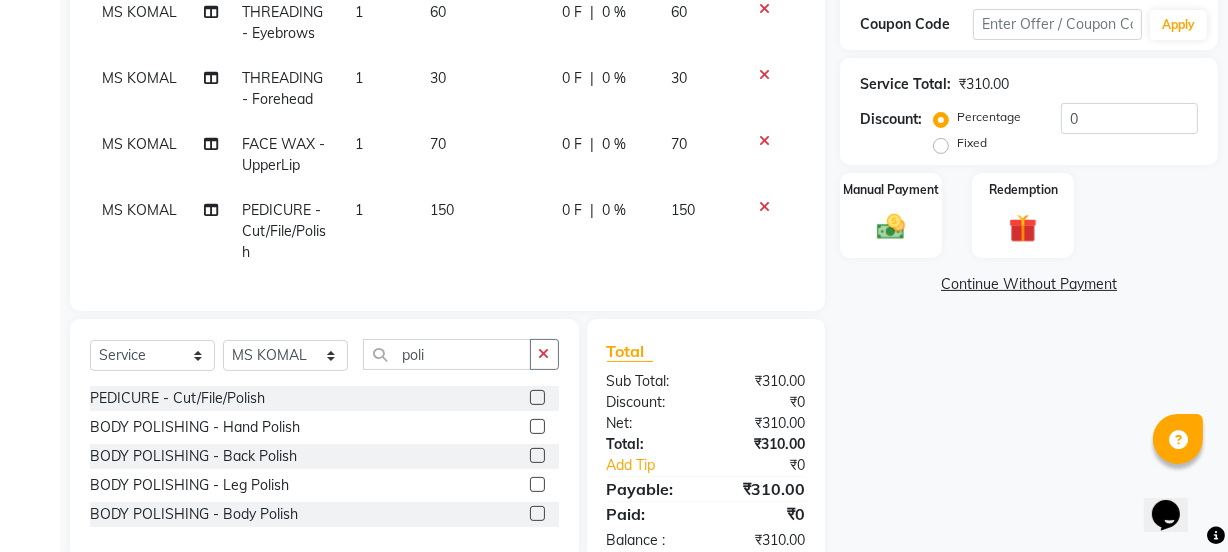 checkbox on "false" 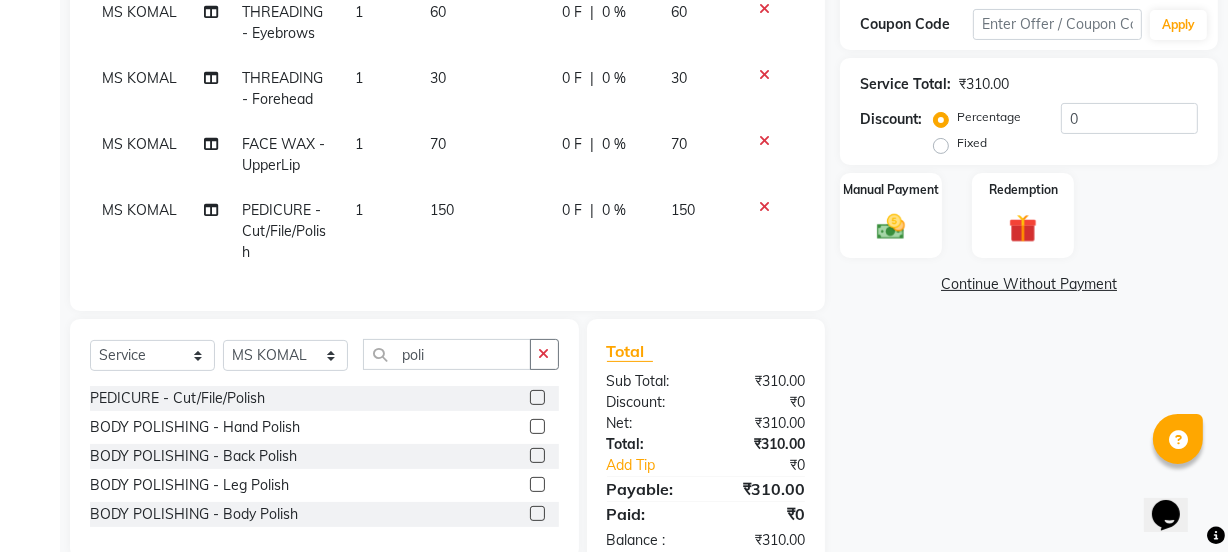 click on "150" 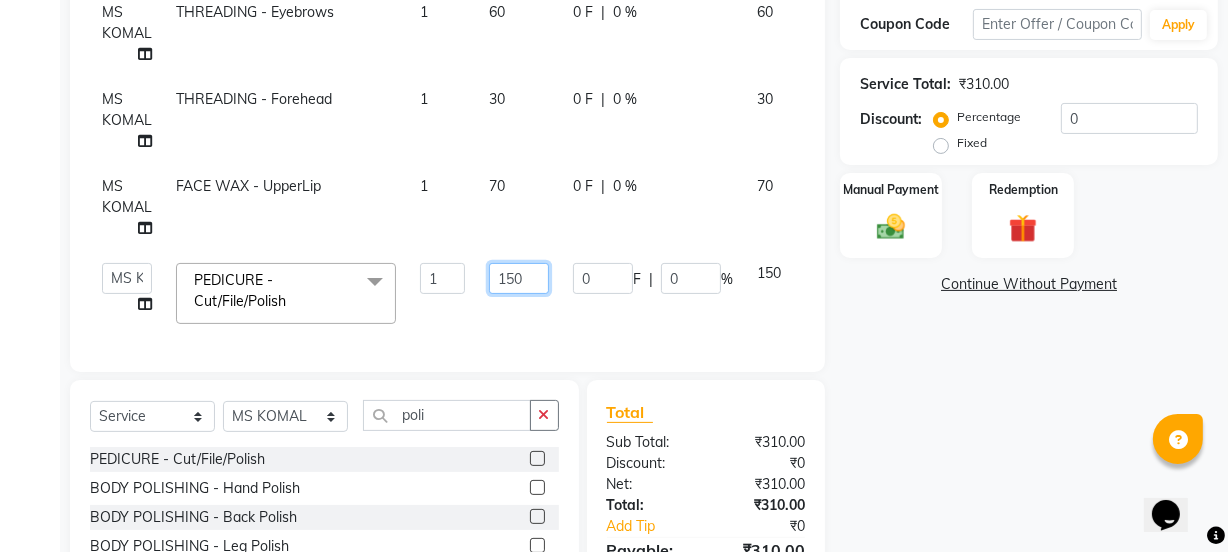 click on "150" 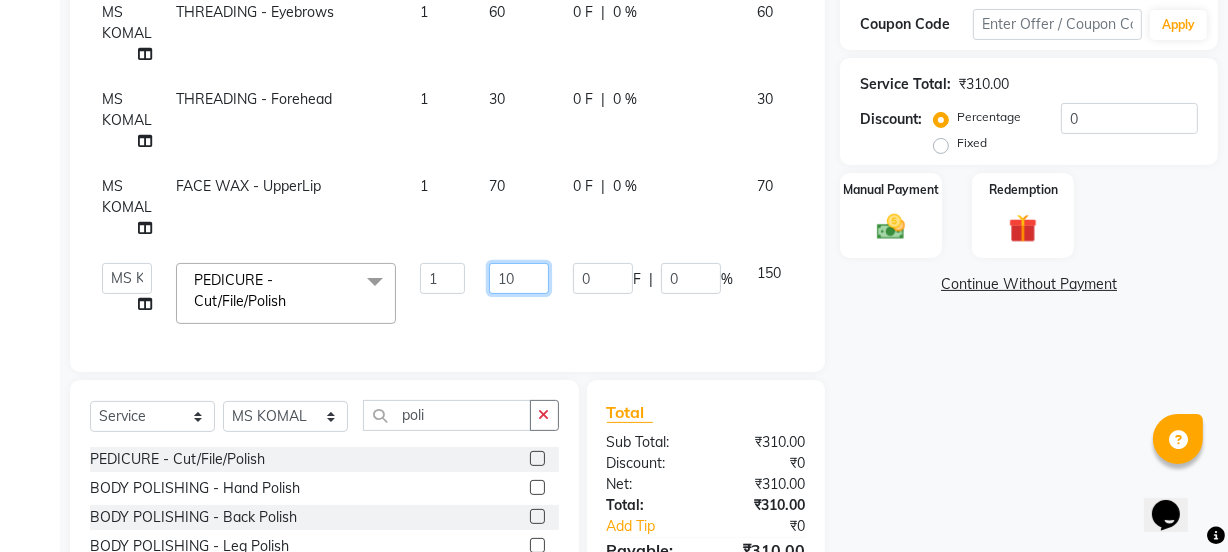 type 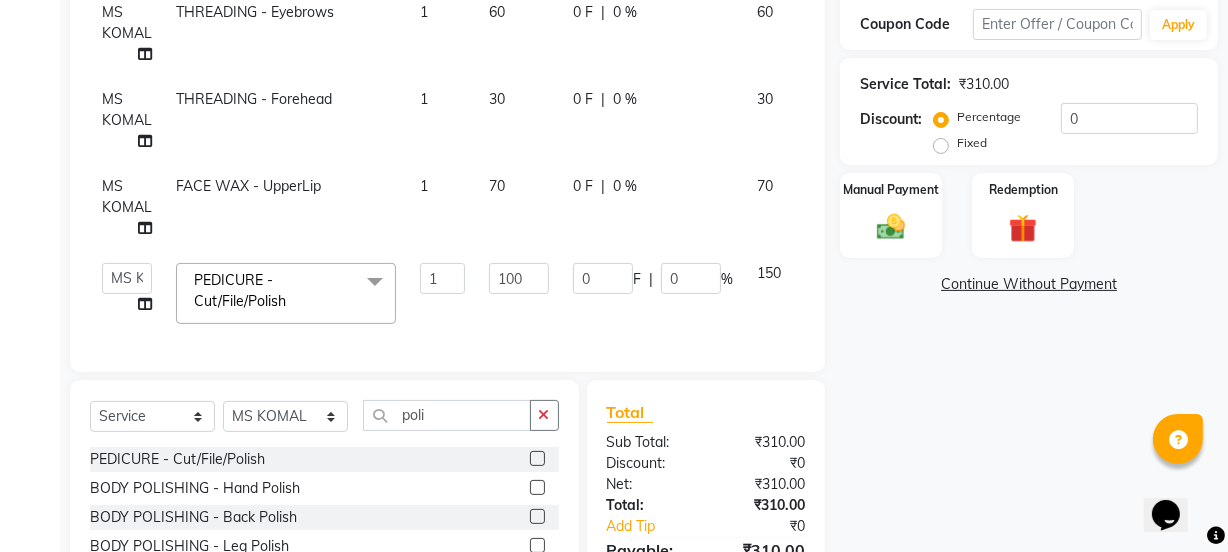 click on "Client +91 [PHONE] Date [DATE] Invoice Number [INVOICE_NUMBER] [INVOICE_NUMBER] [NUMBER] Services Stylist Service Qty Price Disc Total Action MS KOMAL  THREADING - Eyebrows 1 60 0 F | 0 % 60 MS KOMAL  THREADING - Forehead 1 30 0 F | 0 % 30 MS KOMAL  FACE WAX - UpperLip 1 70 0 F | 0 % 70  IEEZY -Owner   MS KOMAL    Ms Shraddha   Rinku    Samiksha    Sr.Bu Rohini    Stylist Shree  PEDICURE - Cut/File/Polish  x THREADING - Eyebrows THREADING - Upper Lip THREADING - Lower Lip THREADING - Forehead THREADING - Chin THREADING - JawLine THREADING - Full Face THREADING - Eye+Upp+For advance peyment  FACE WAX - UpperLip FACE WAX - LowerLip FACE WAX - Forehead FACE WAX - Nose Wax FACE WAX - JawLine FACE WAX - Chin & Neck FACE WAX - Full Face WAXING - Standard Hands Wax + Underarms WAXING - Standard Underarms WAXING - Standard Hand Wax WAXING - Standard Full Legs WAXING - Standard Half Legs WAXING - Standard Tummy WAXING - Italian Hands Wax + Underarms WAXING - Italian Underarms WAXING - Italian Hand Wax WAXING - Italian Full Legs 1" 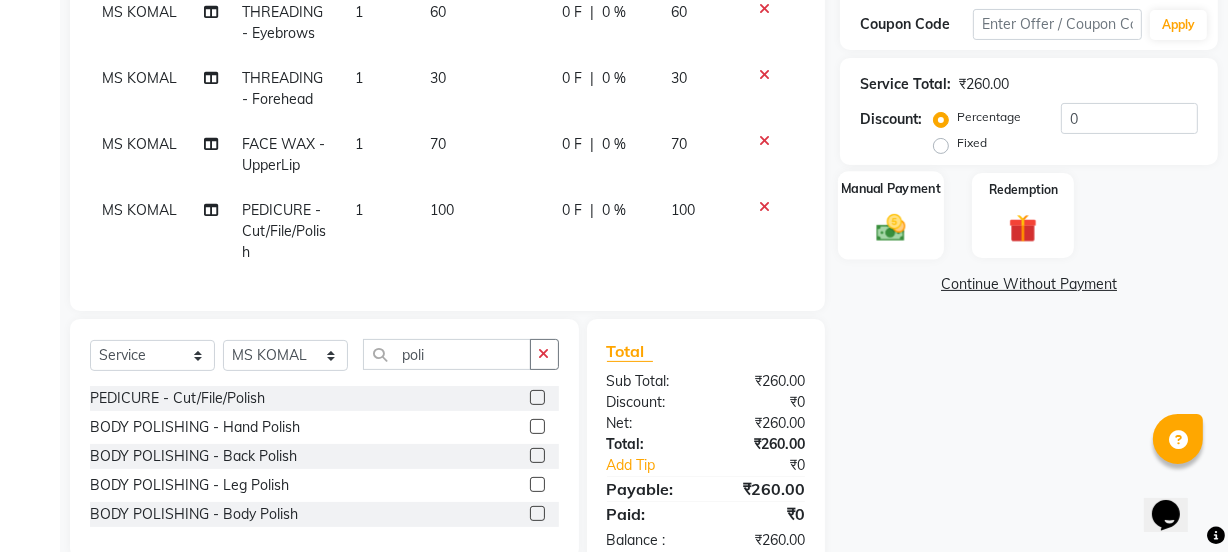 click 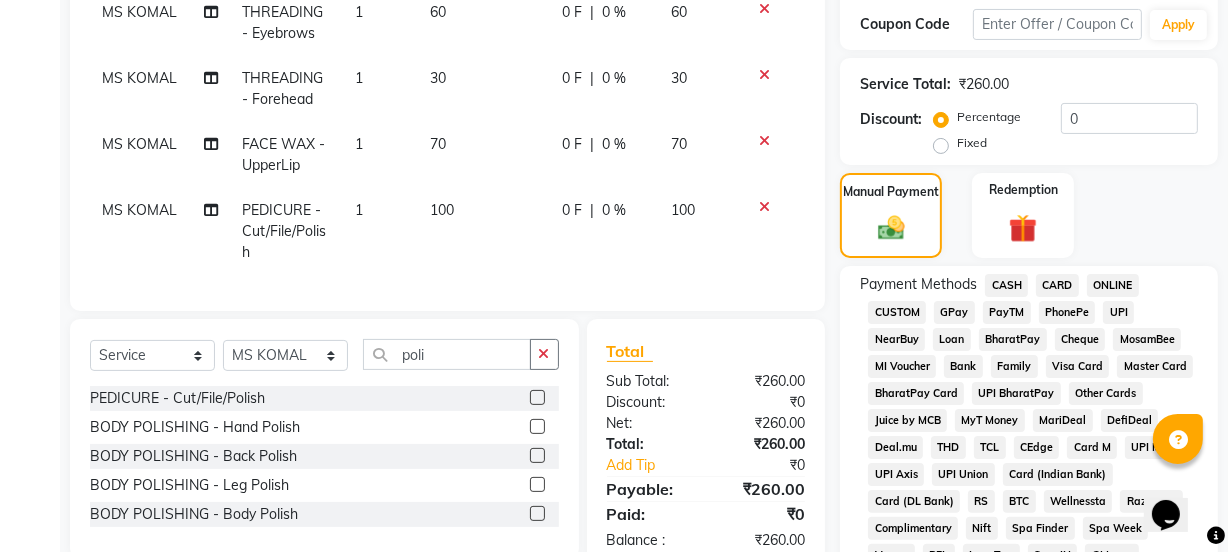 click on "GPay" 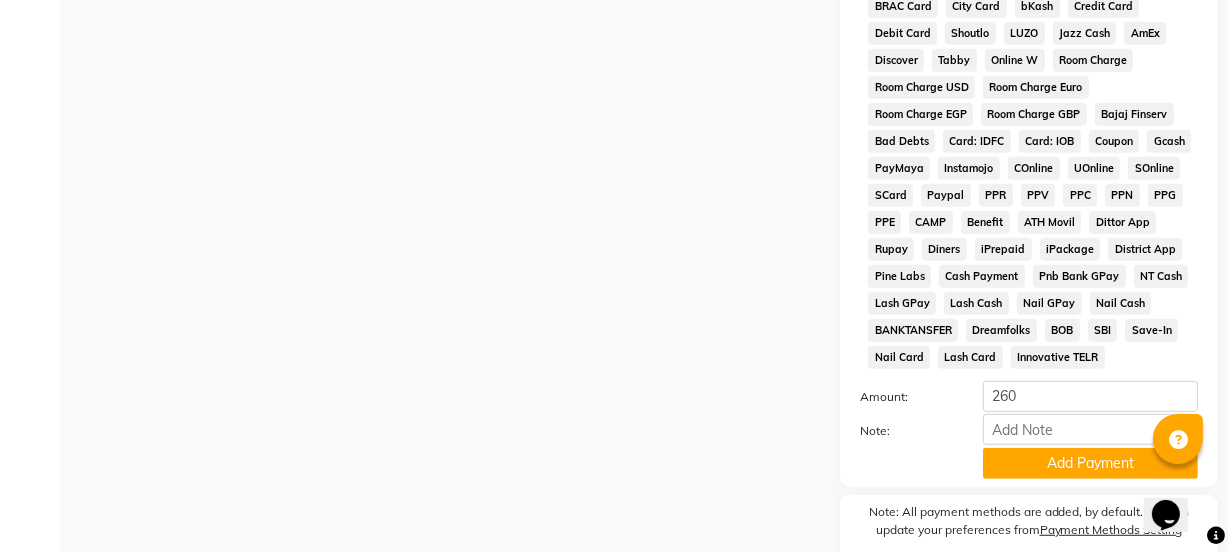 scroll, scrollTop: 1051, scrollLeft: 0, axis: vertical 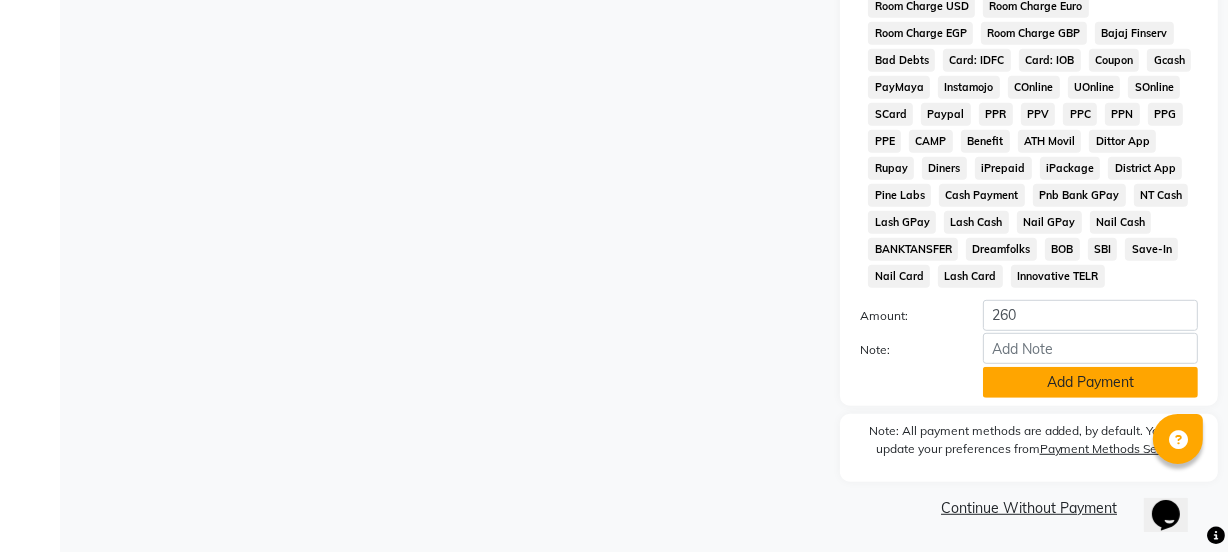 click on "Add Payment" 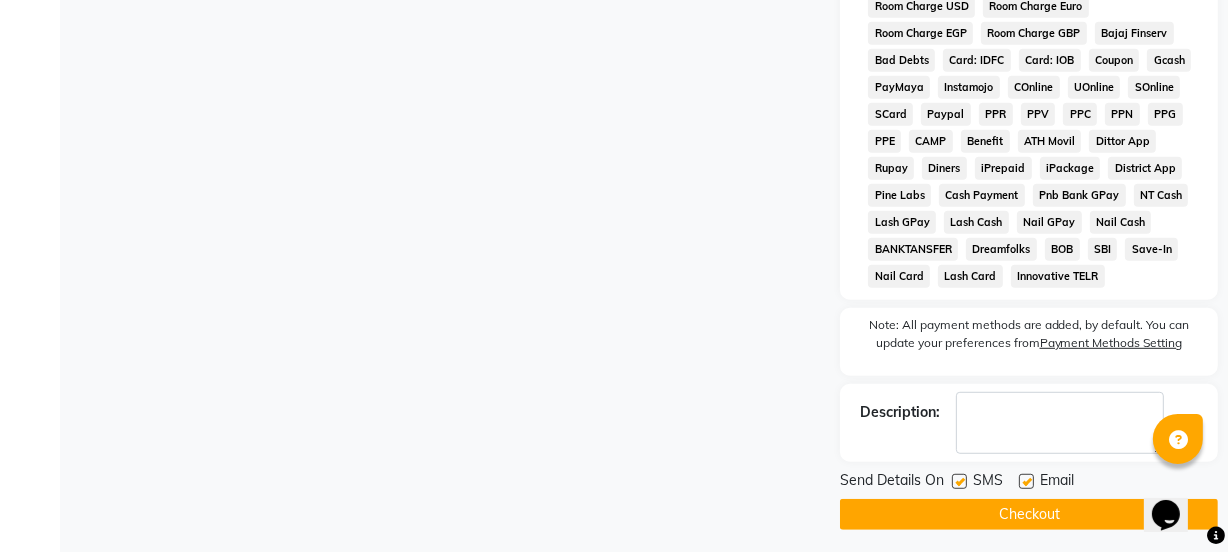 click 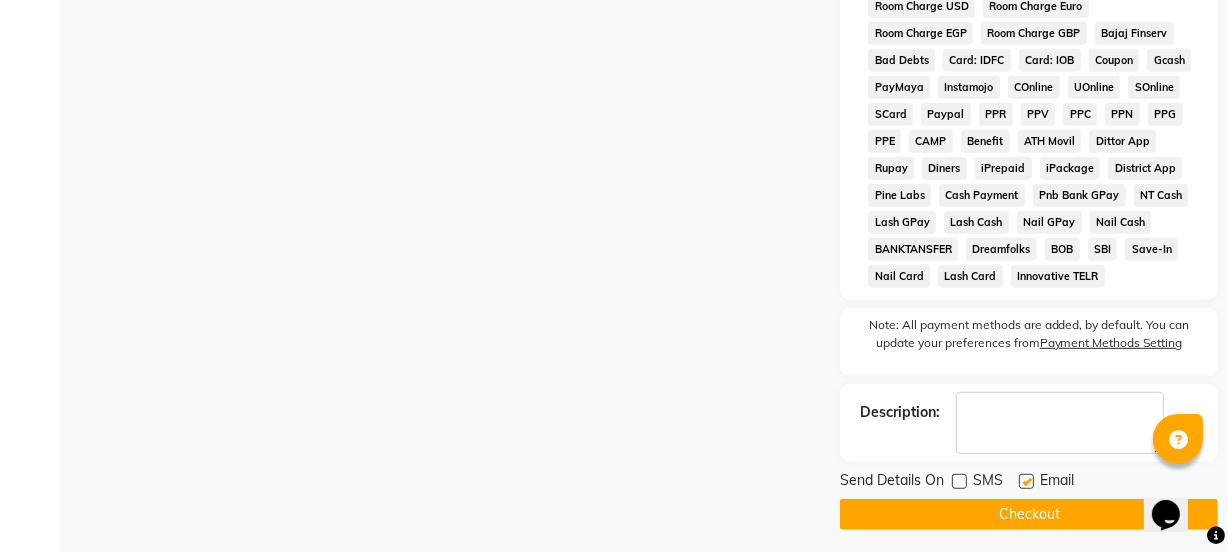 click 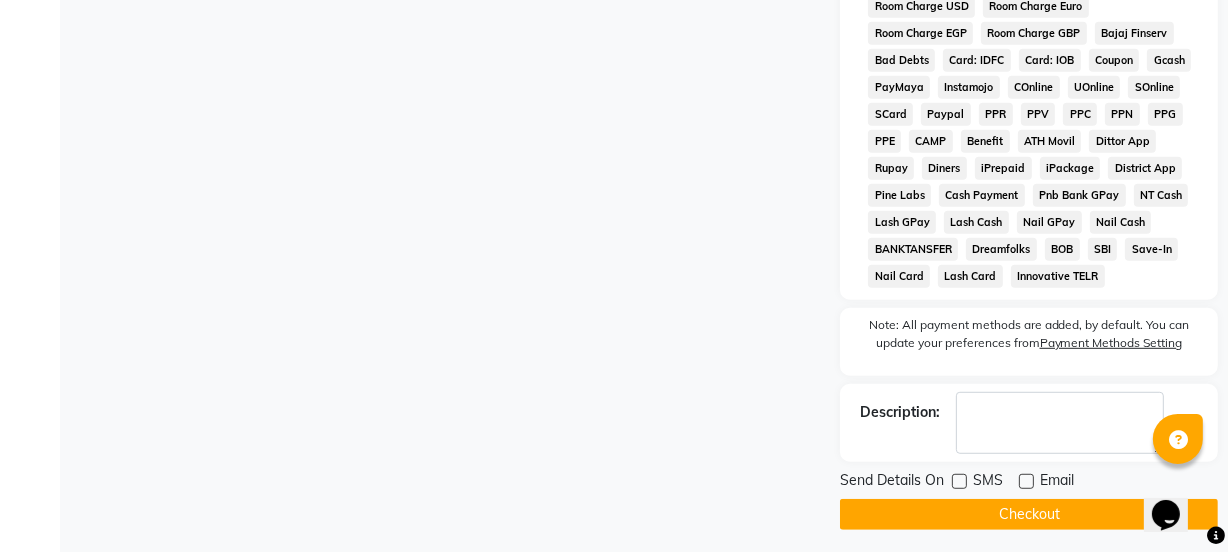 click on "Checkout" 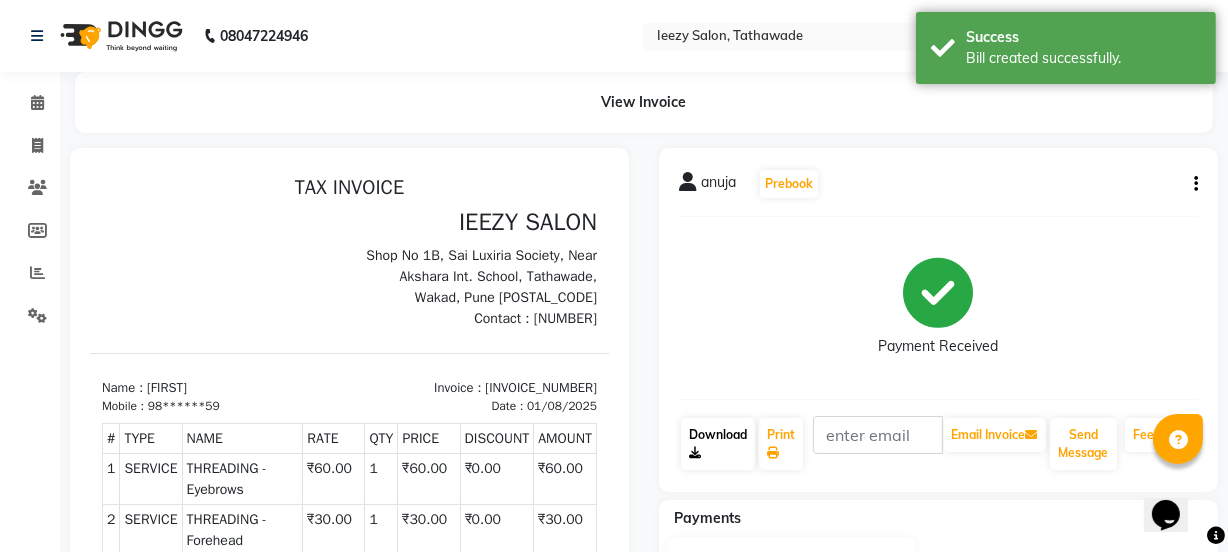 scroll, scrollTop: 0, scrollLeft: 0, axis: both 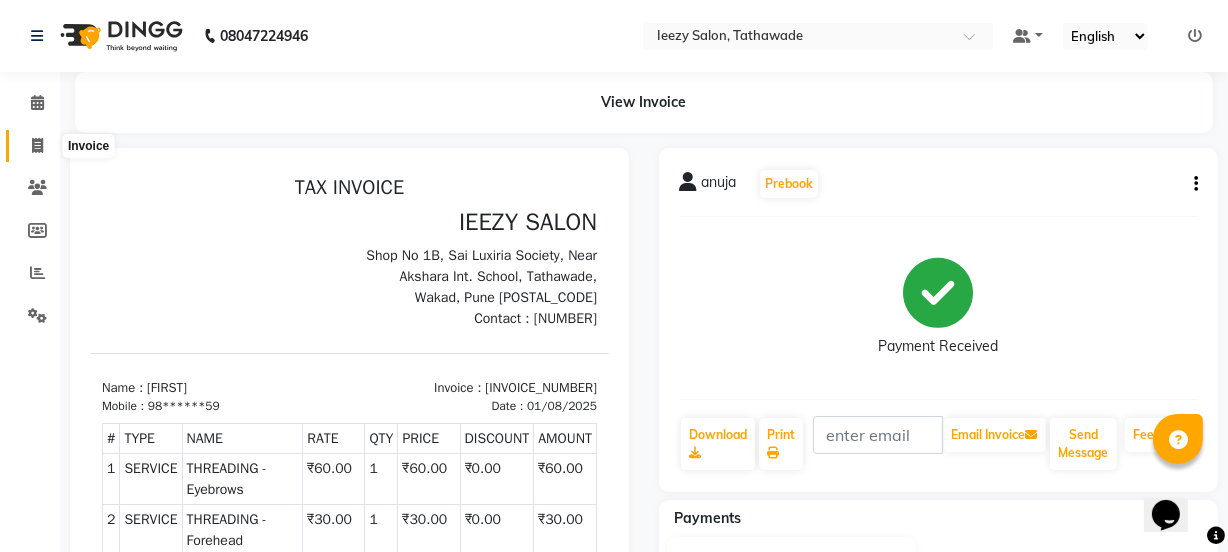 click 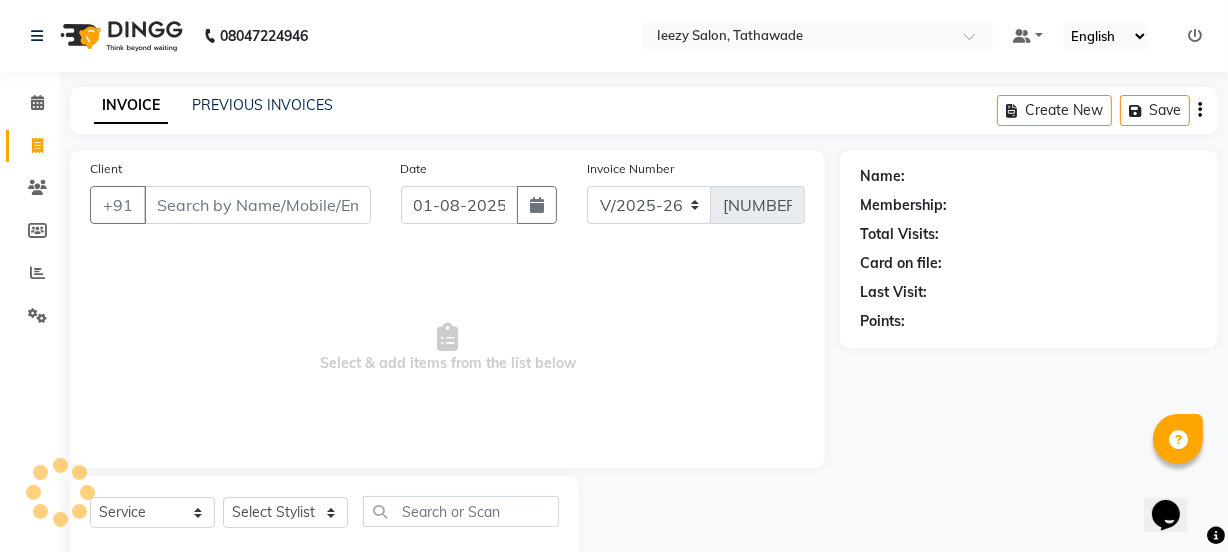 scroll, scrollTop: 50, scrollLeft: 0, axis: vertical 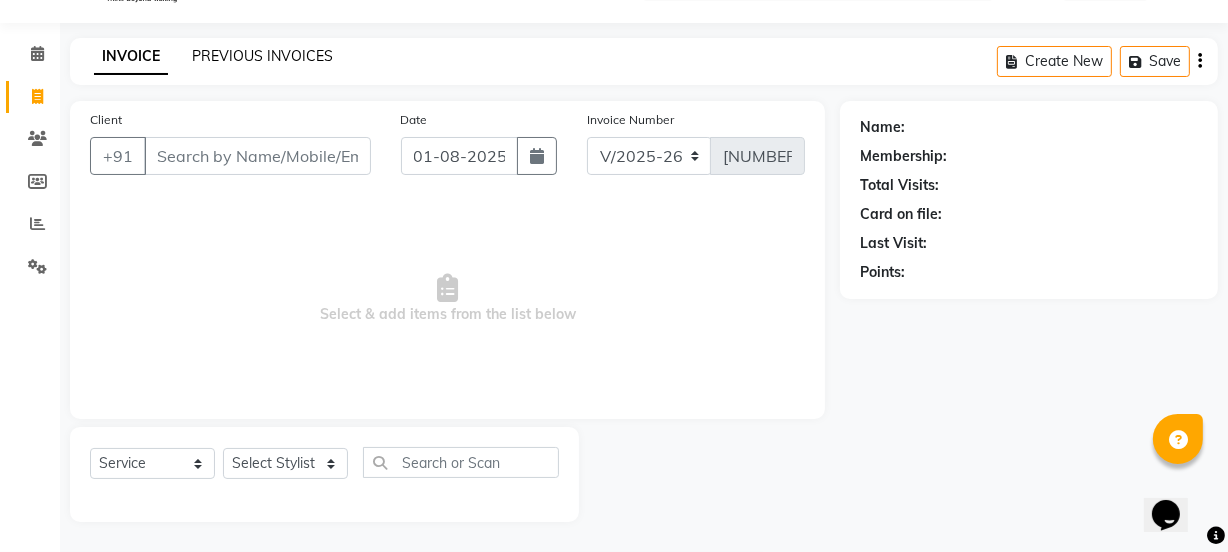 click on "PREVIOUS INVOICES" 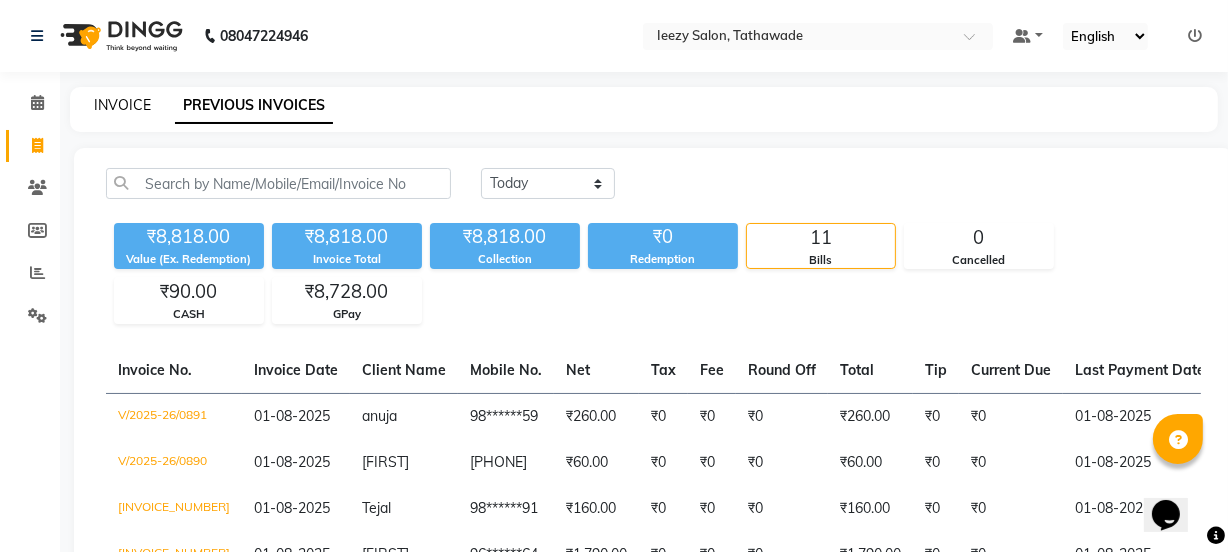 click on "INVOICE" 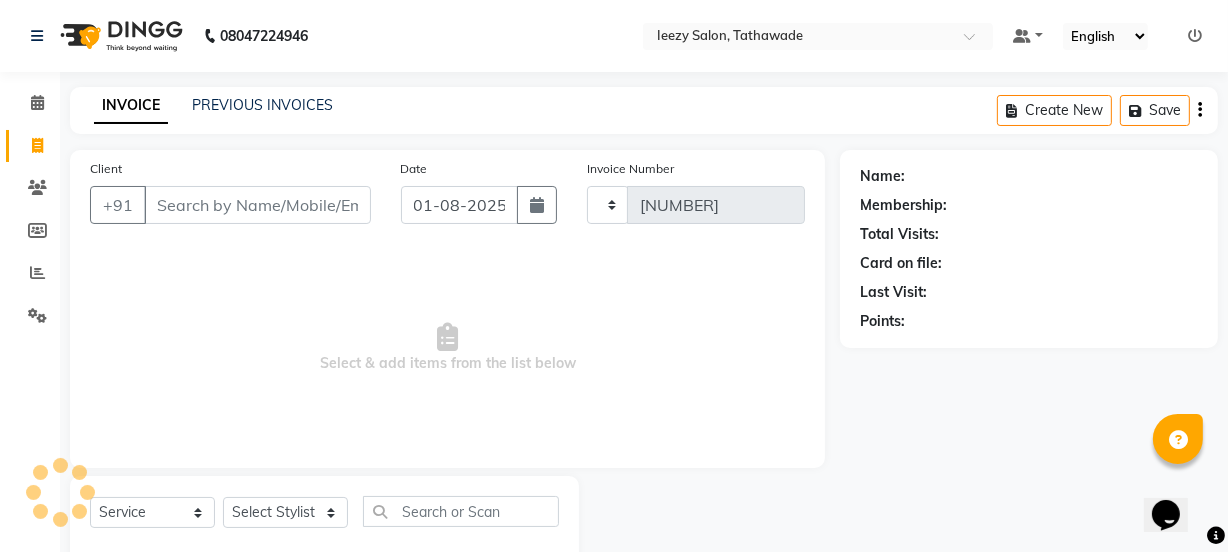 scroll, scrollTop: 50, scrollLeft: 0, axis: vertical 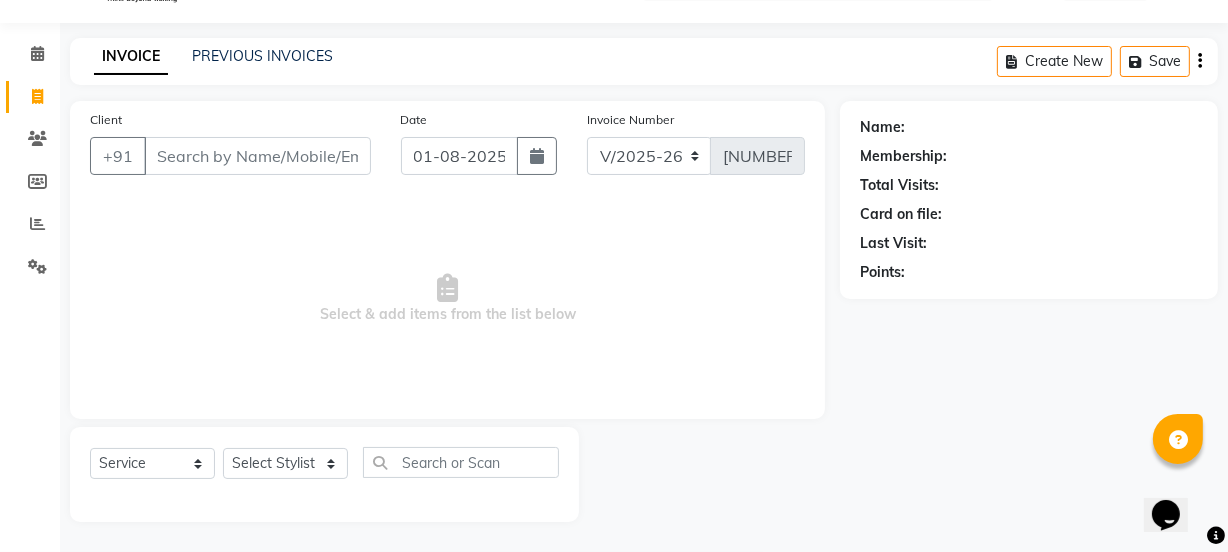 click on "Client" at bounding box center [257, 156] 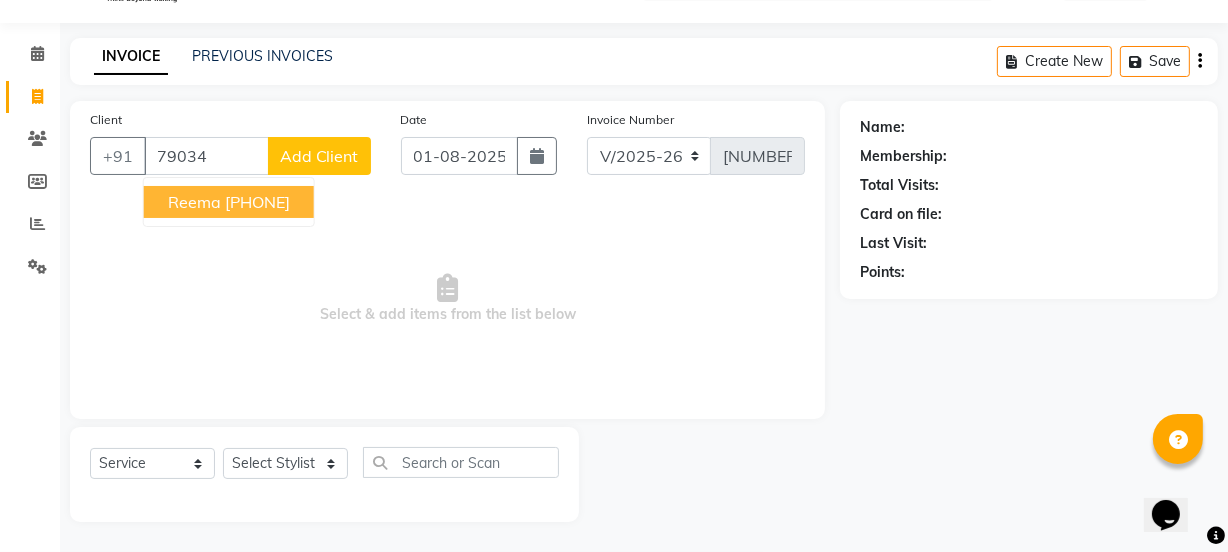 click on "[PHONE]" at bounding box center [257, 202] 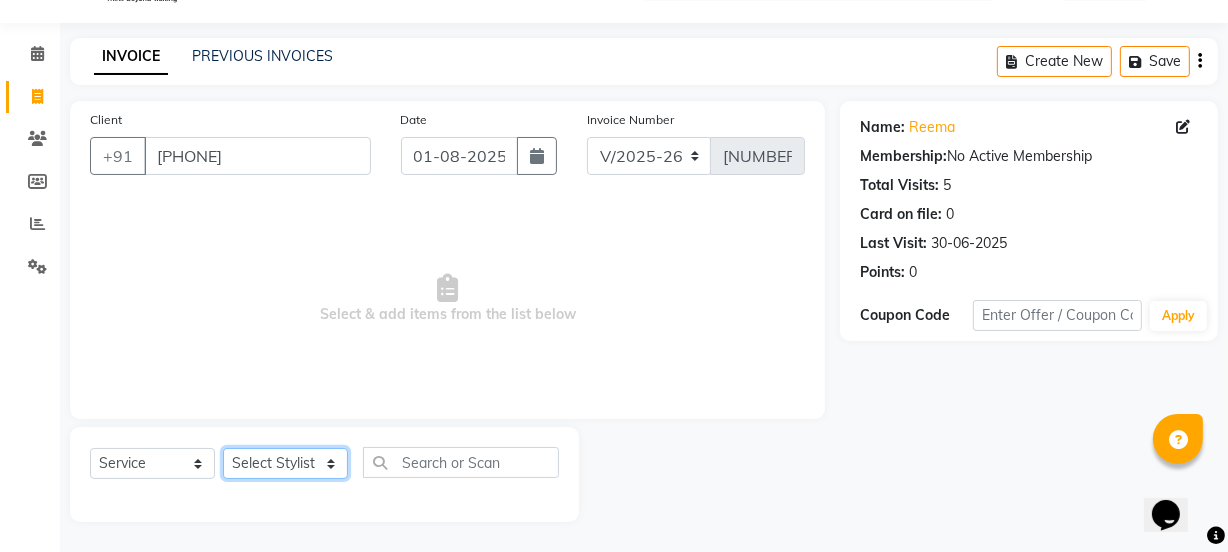 click on "Select Stylist IEEZY -Owner MS KOMAL  Ms Shraddha Rinku  Samiksha  Sr.Bu Rohini  Stylist Shree" 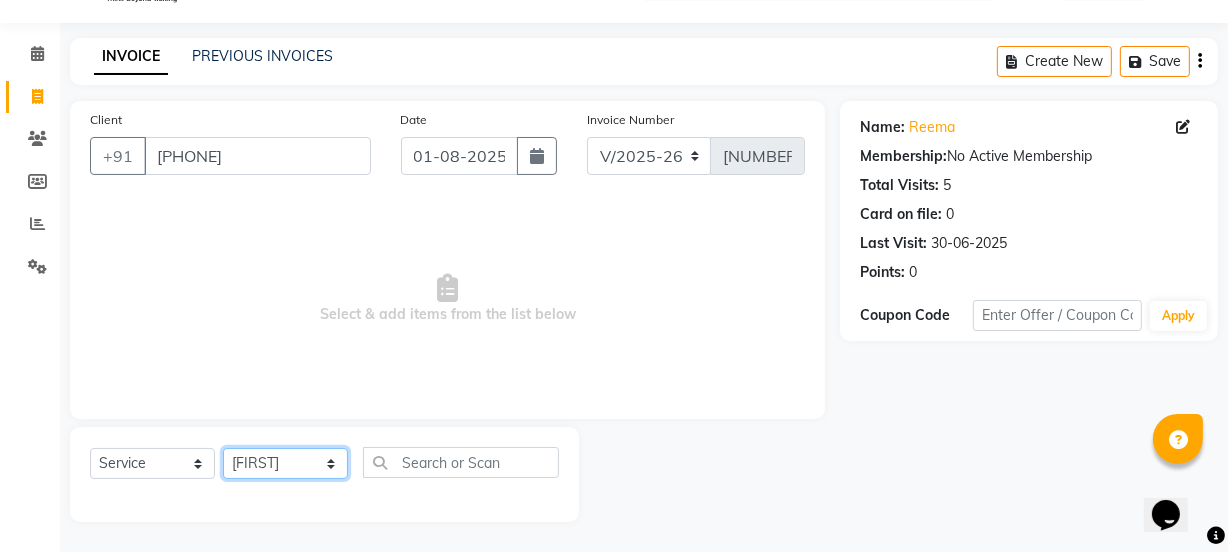 click on "Select Stylist IEEZY -Owner MS KOMAL  Ms Shraddha Rinku  Samiksha  Sr.Bu Rohini  Stylist Shree" 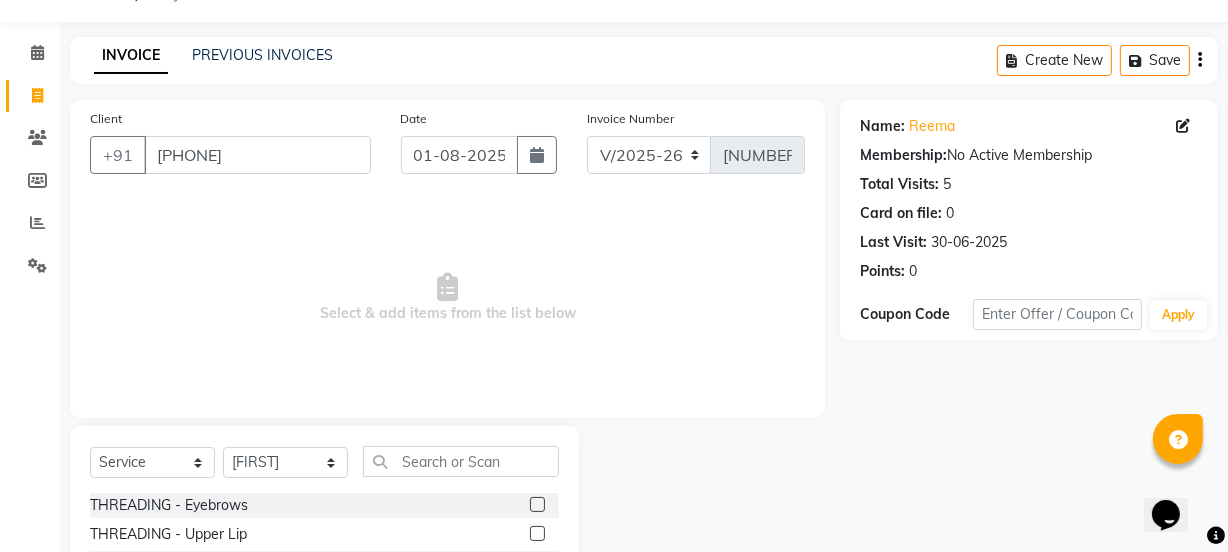 click 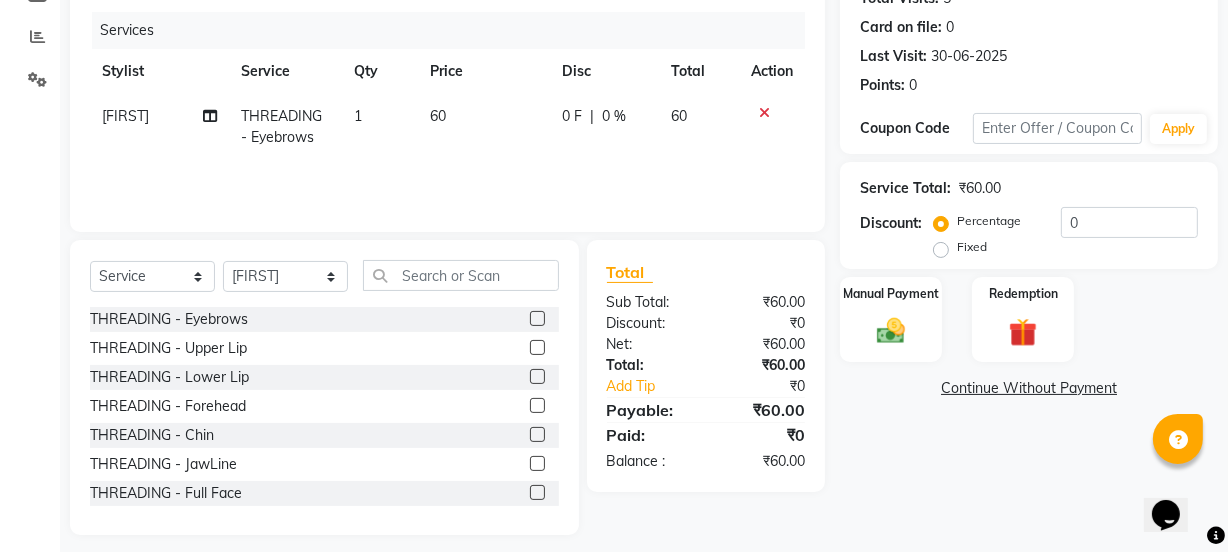 scroll, scrollTop: 250, scrollLeft: 0, axis: vertical 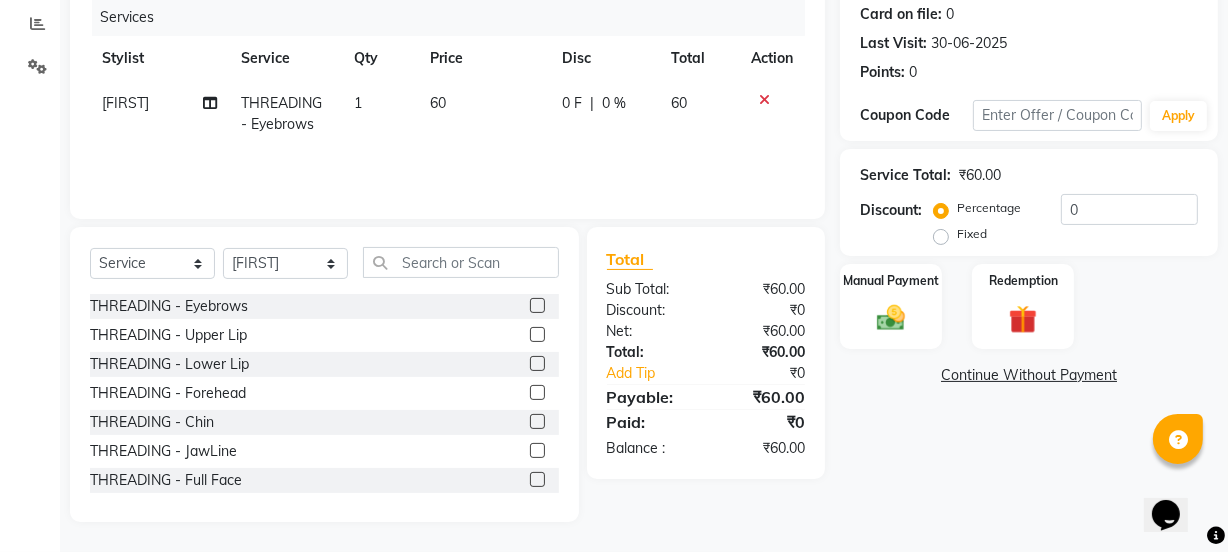 click 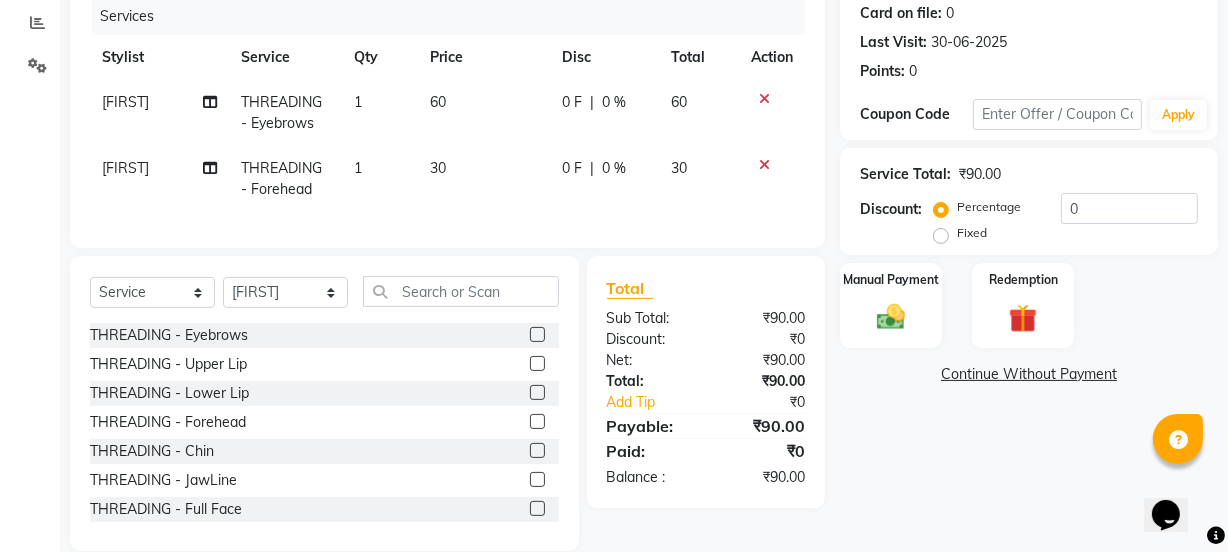 click 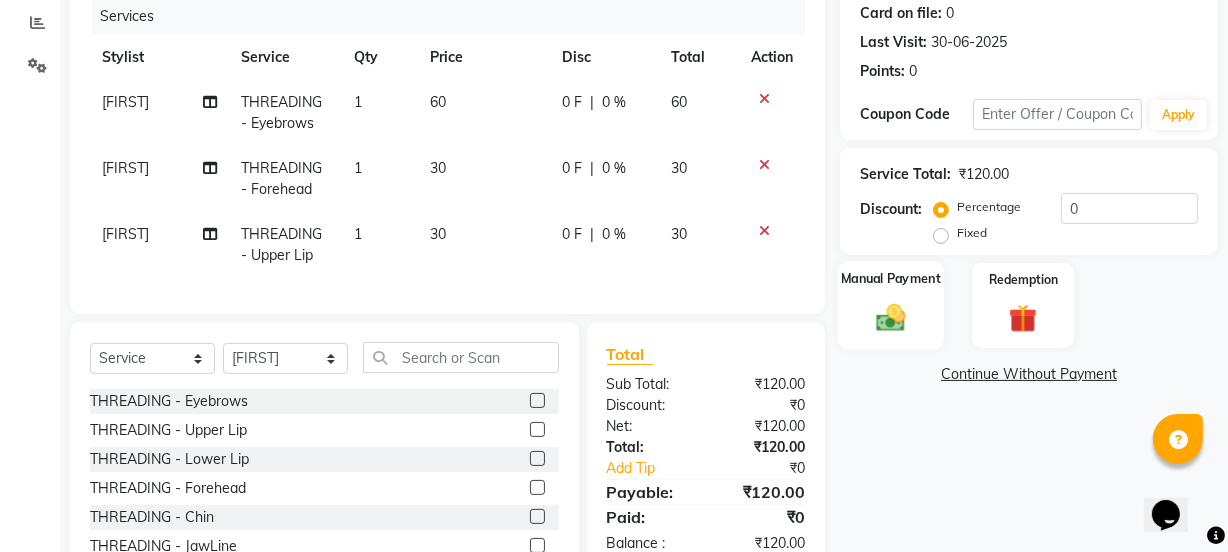 click 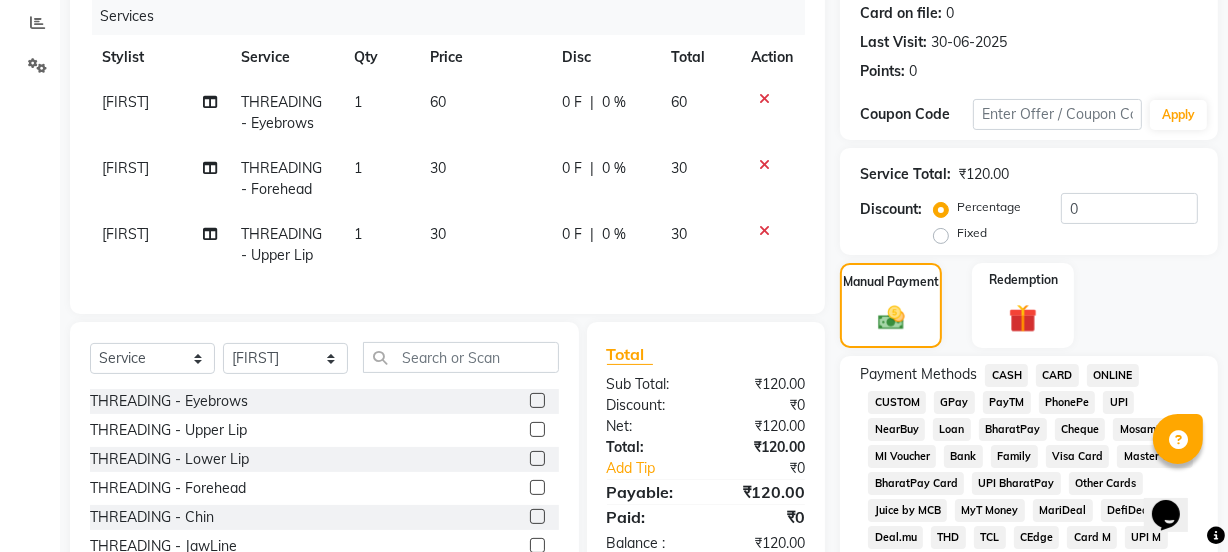click on "GPay" 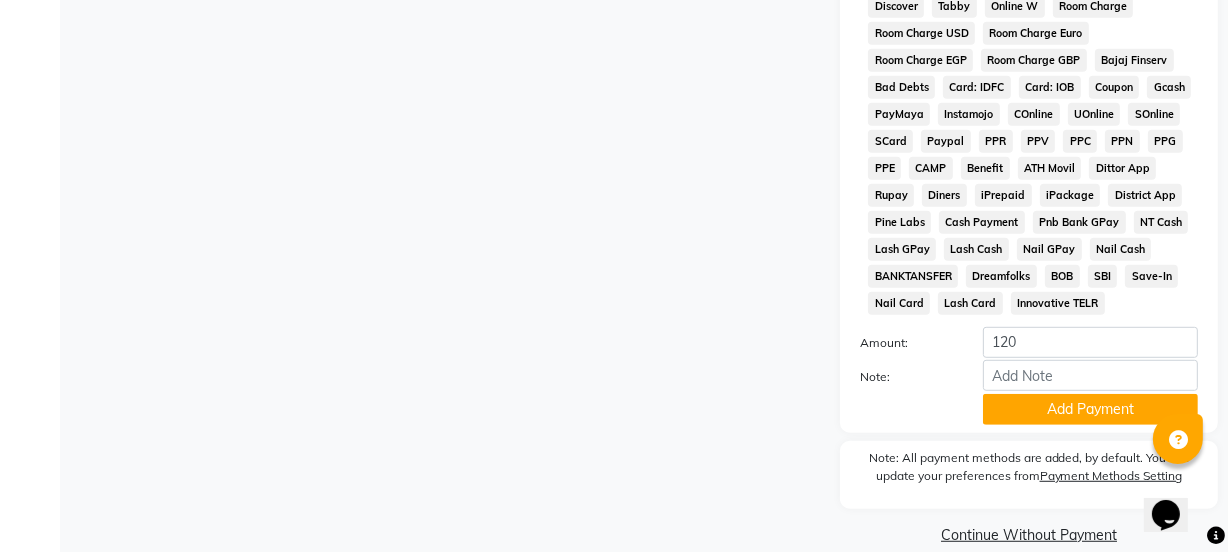 scroll, scrollTop: 1051, scrollLeft: 0, axis: vertical 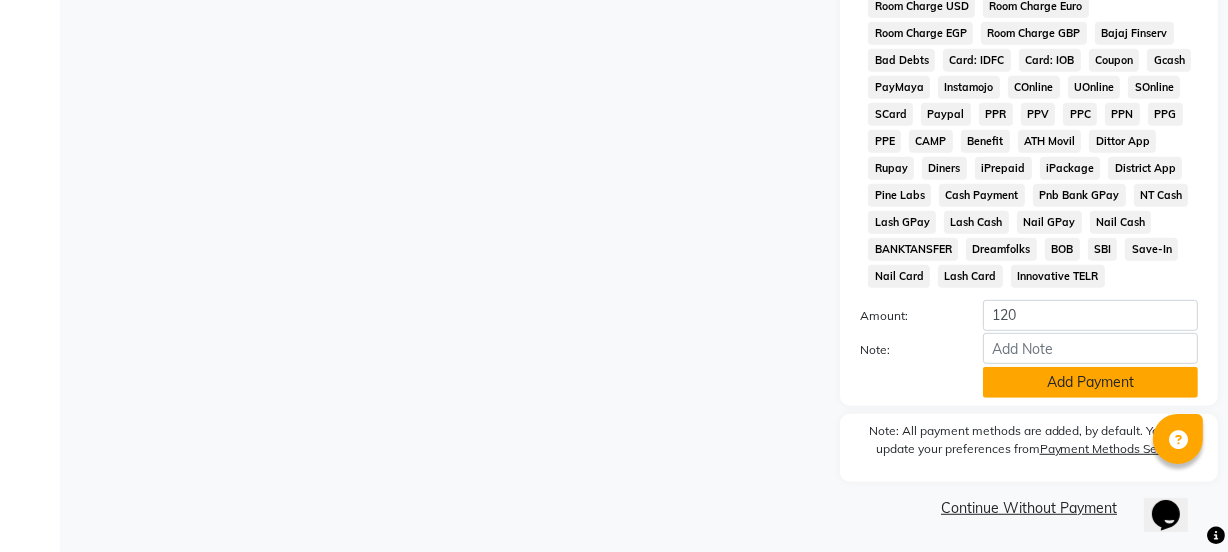 click on "Add Payment" 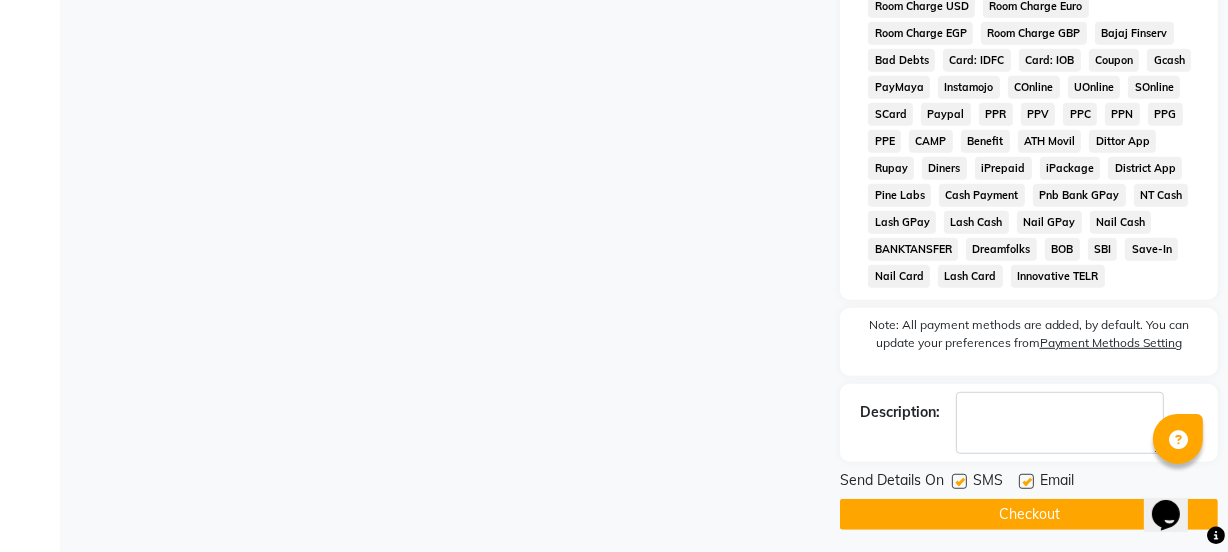 click 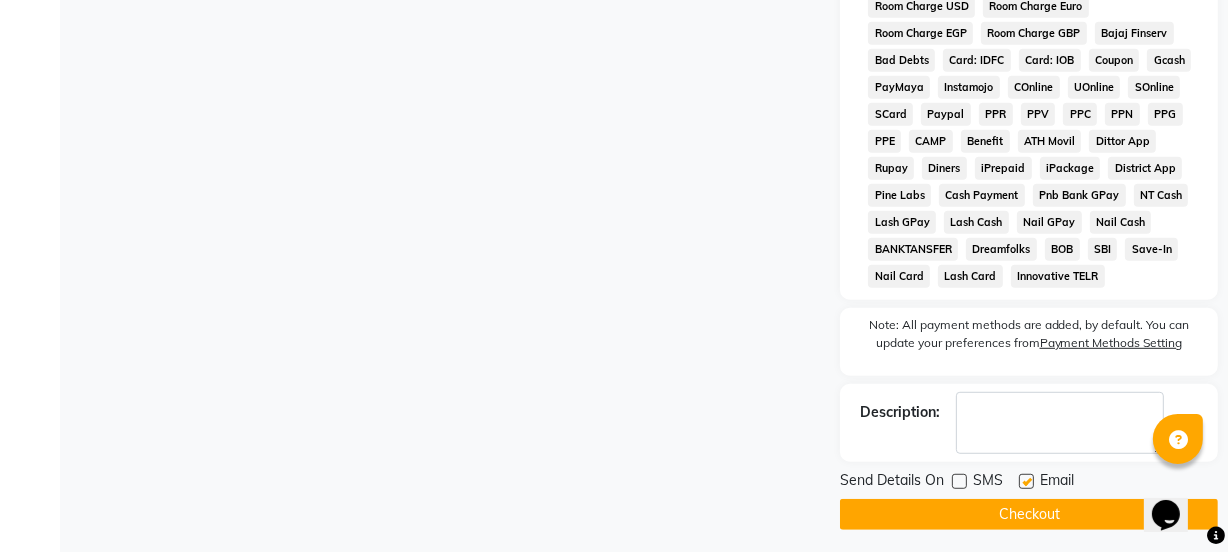 click 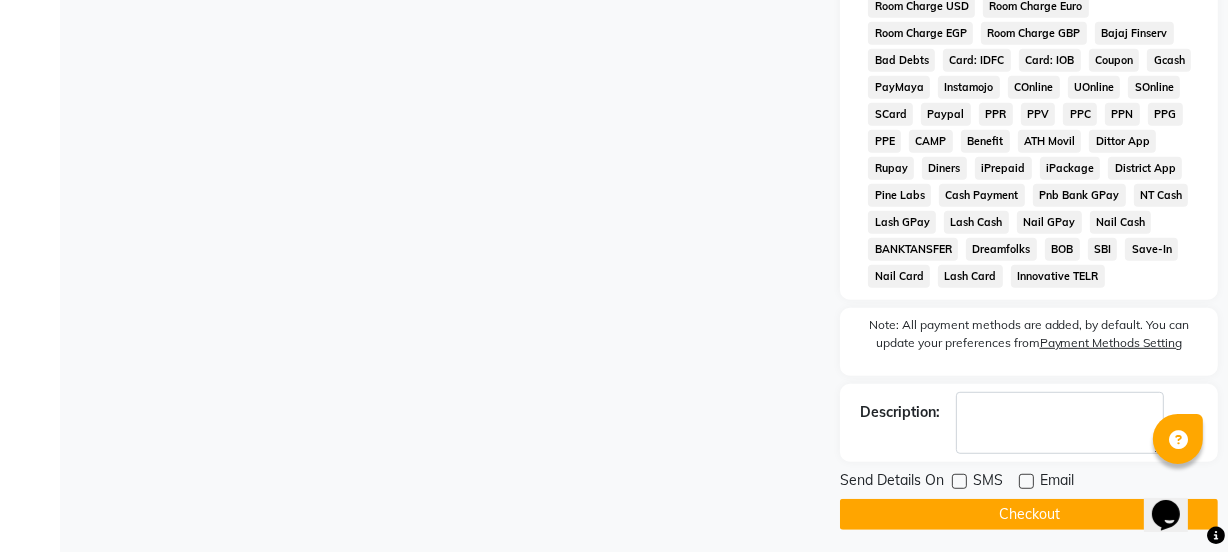 click on "Client +91 [PHONE] Date [DATE] Invoice Number [INVOICE_NUMBER] [INVOICE_NUMBER] [NUMBER] Services Stylist Service Qty Price Disc Total Action Sr.Bu Rohini  THREADING - Eyebrows 1 60 0 F | 0 % 60 Sr.Bu Rohini  THREADING - Forehead 1 30 0 F | 0 % 30 Sr.Bu Rohini  THREADING - Upper Lip 1 30 0 F | 0 % 30 Select  Service  Product  Membership  Package Voucher Prepaid Gift Card  Select Stylist IEEZY -Owner MS KOMAL  Ms Shraddha Rinku  Samiksha  Sr.Bu Rohini  Stylist Shree THREADING - Eyebrows  THREADING - Upper Lip  THREADING - Lower Lip  THREADING - Forehead  THREADING - Chin  THREADING - JawLine  THREADING - Full Face  THREADING - Eye+Upp+For advance peyment   FACE WAX - UpperLip  FACE WAX - LowerLip  FACE WAX - Forehead  FACE WAX - Nose Wax  FACE WAX - JawLine  FACE WAX - Chin & Neck  FACE WAX - Full Face  WAXING - Standard Hands Wax + Underarms  WAXING - Standard Underarms  WAXING - Standard Hand Wax  WAXING - Standard Full Legs  WAXING - Standard Half Legs  WAXING - Standard Tummy WAXING - Italian Hands Wax + Underarms WAXING - Italian Underarms WAXING - Italian Hand Wax WAXING - Italian Full Legs WAXING - Italian Half Legs WAXING - Italian Tummy WAXING - Standard Full Front WAXING - Standard Full Back D-TAN PACK - Face 1" 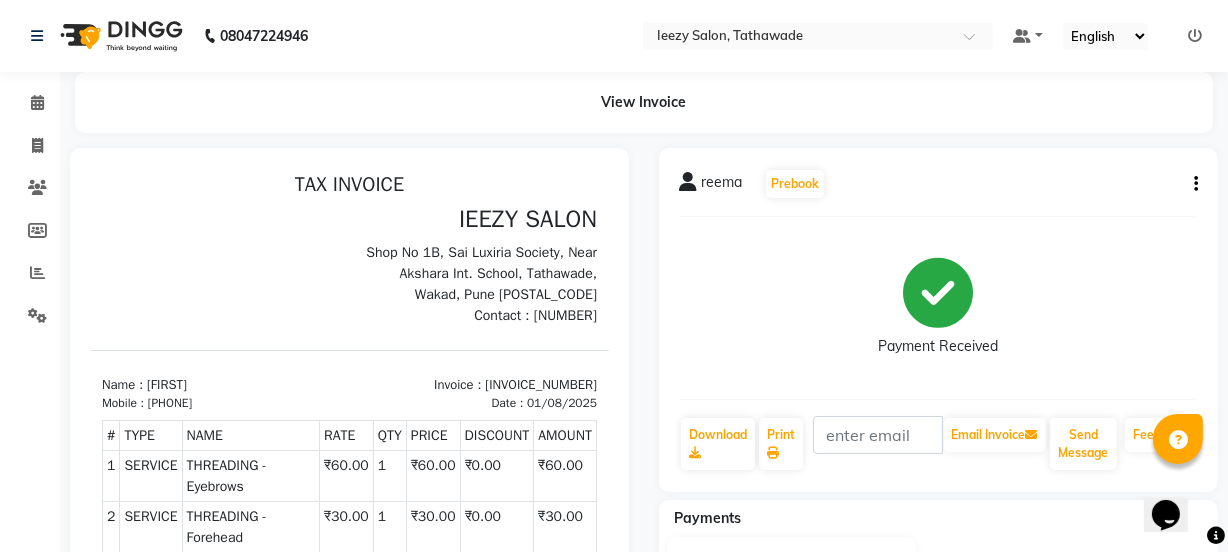 scroll, scrollTop: 16, scrollLeft: 0, axis: vertical 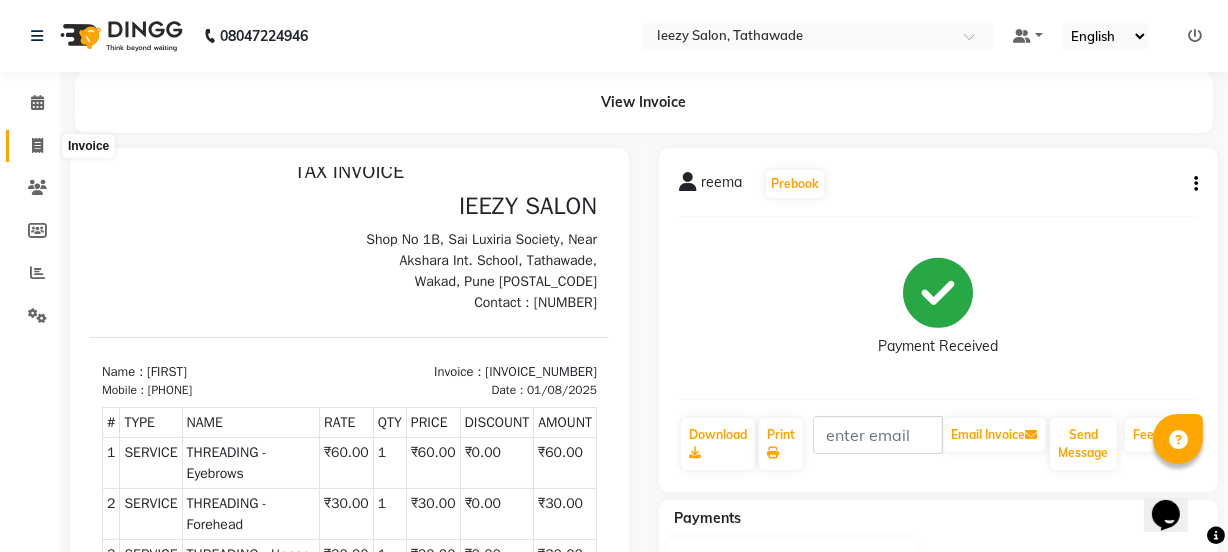 click 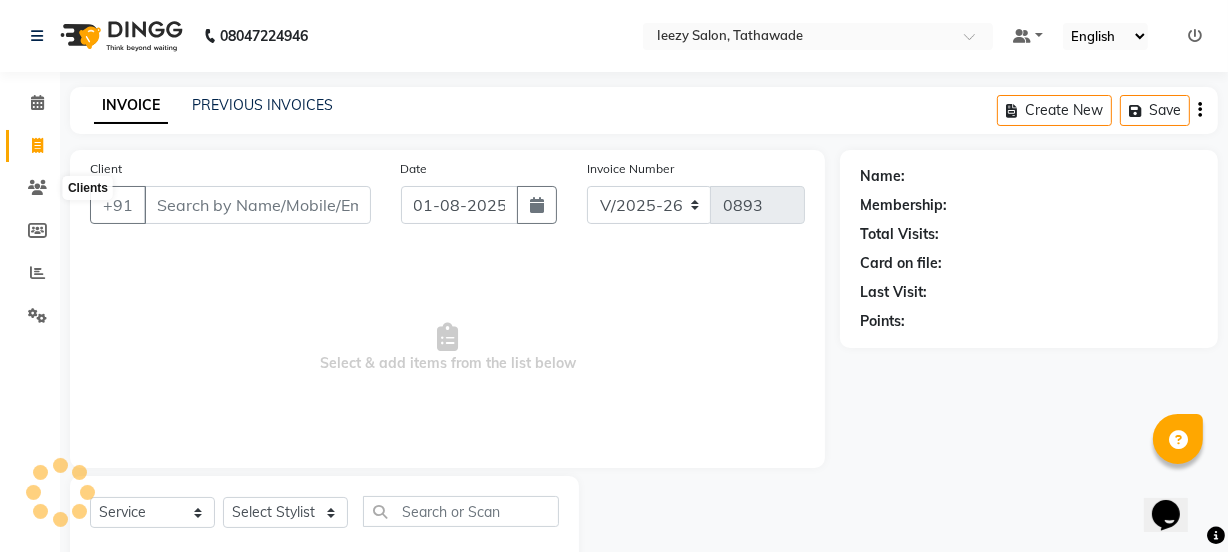 scroll, scrollTop: 50, scrollLeft: 0, axis: vertical 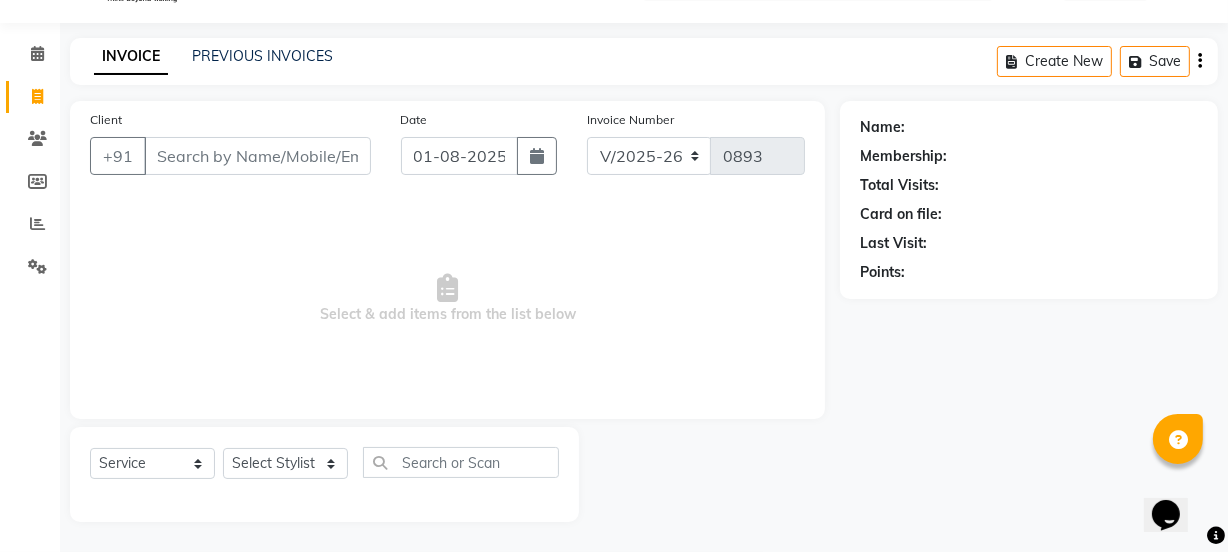 click on "Client" at bounding box center [257, 156] 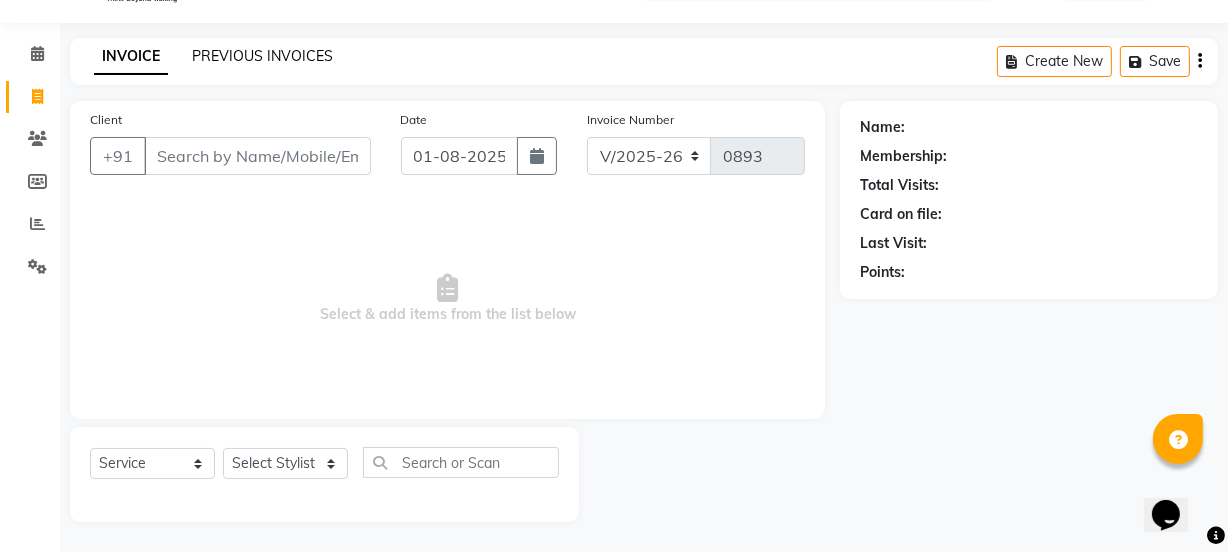 click on "PREVIOUS INVOICES" 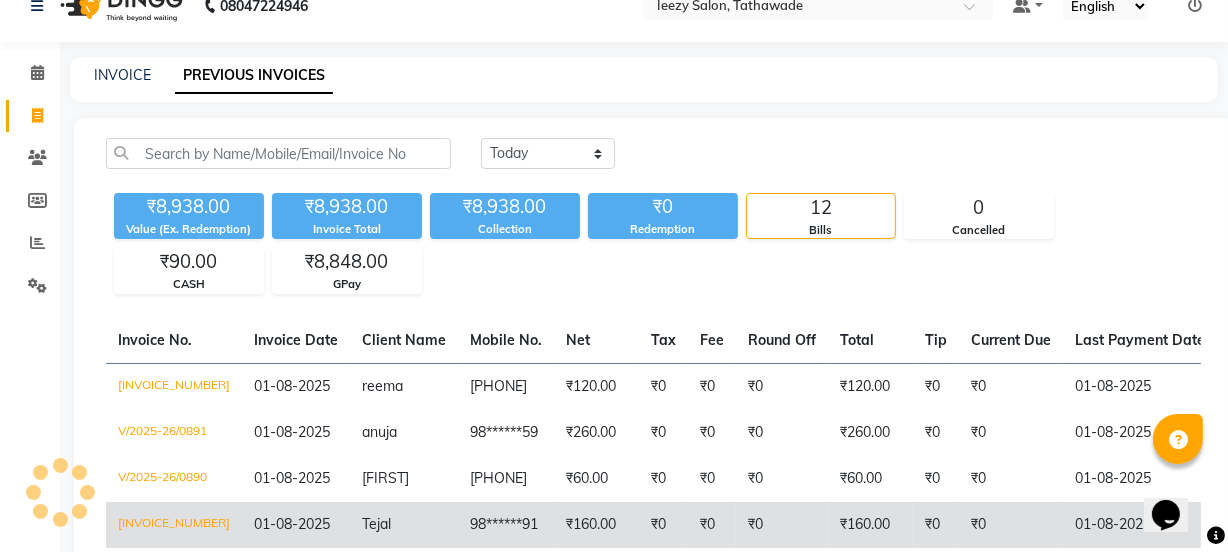 scroll, scrollTop: 0, scrollLeft: 0, axis: both 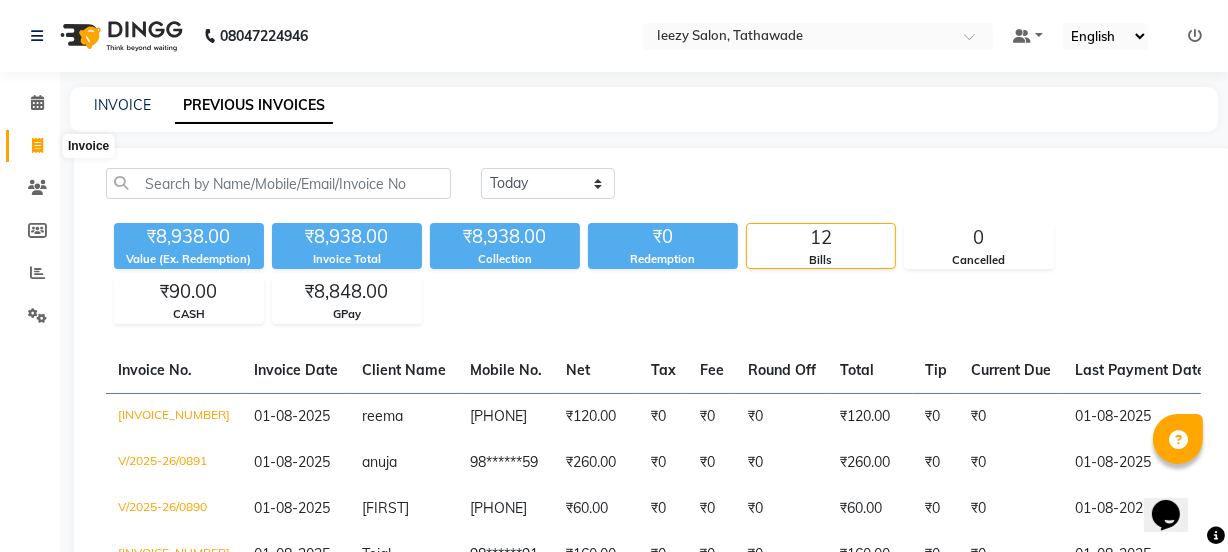 click 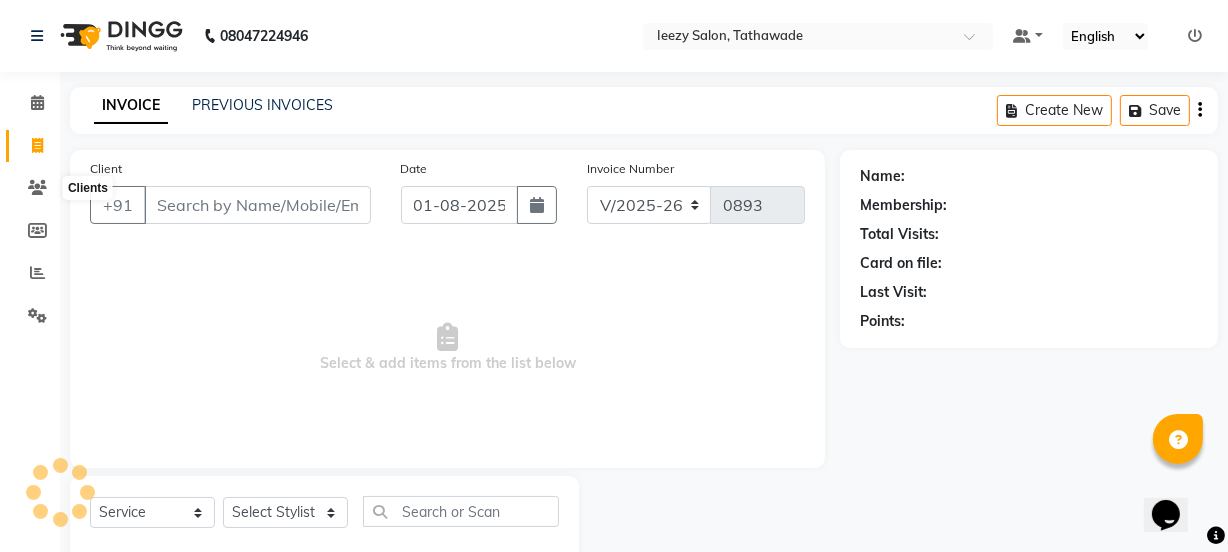 scroll, scrollTop: 50, scrollLeft: 0, axis: vertical 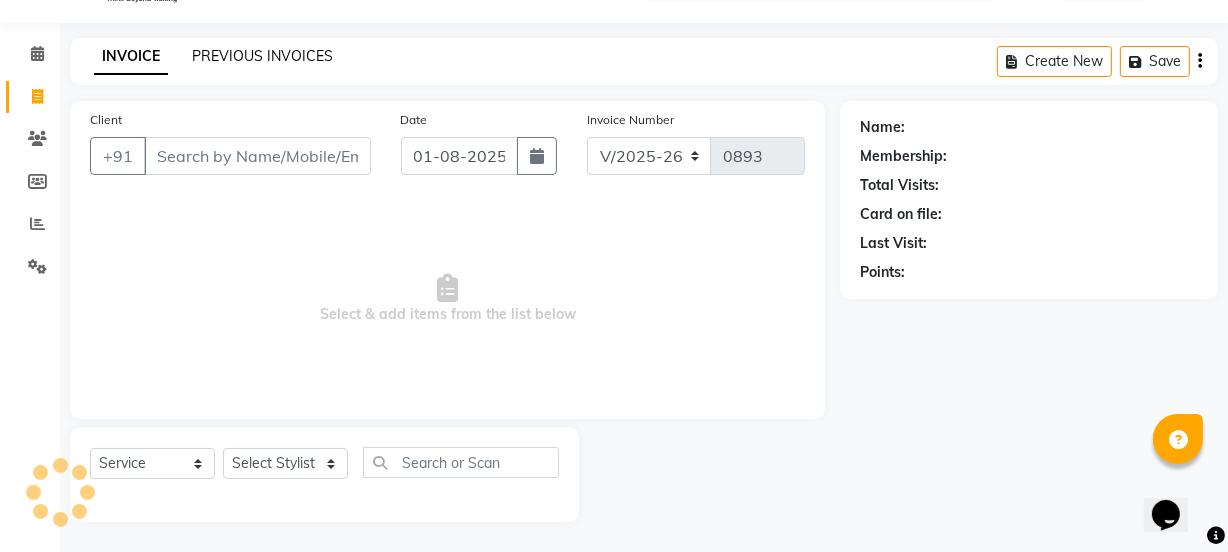 click on "PREVIOUS INVOICES" 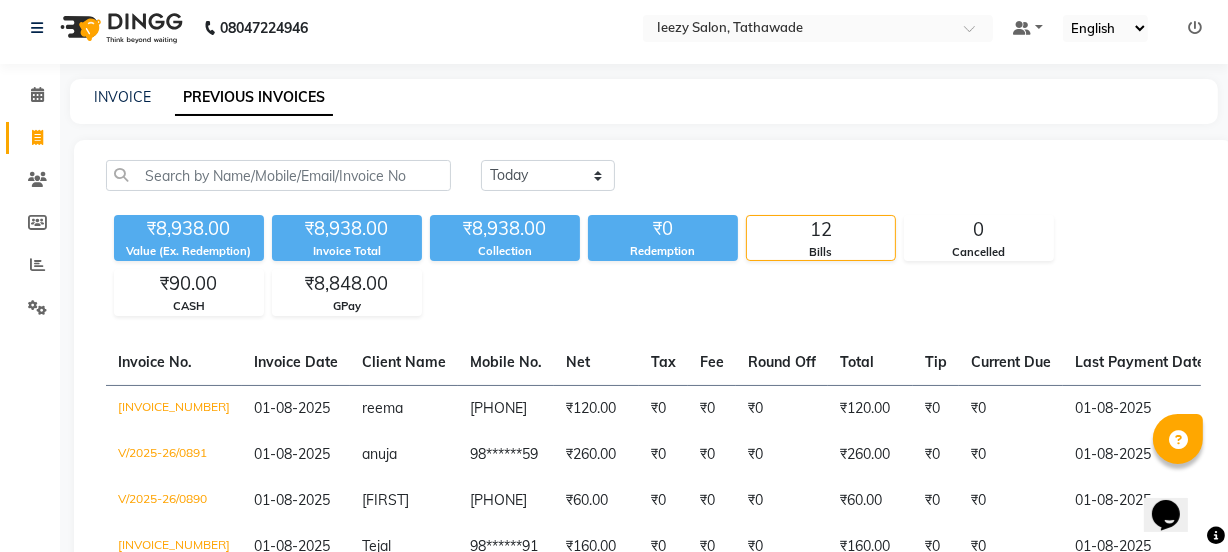scroll, scrollTop: 0, scrollLeft: 0, axis: both 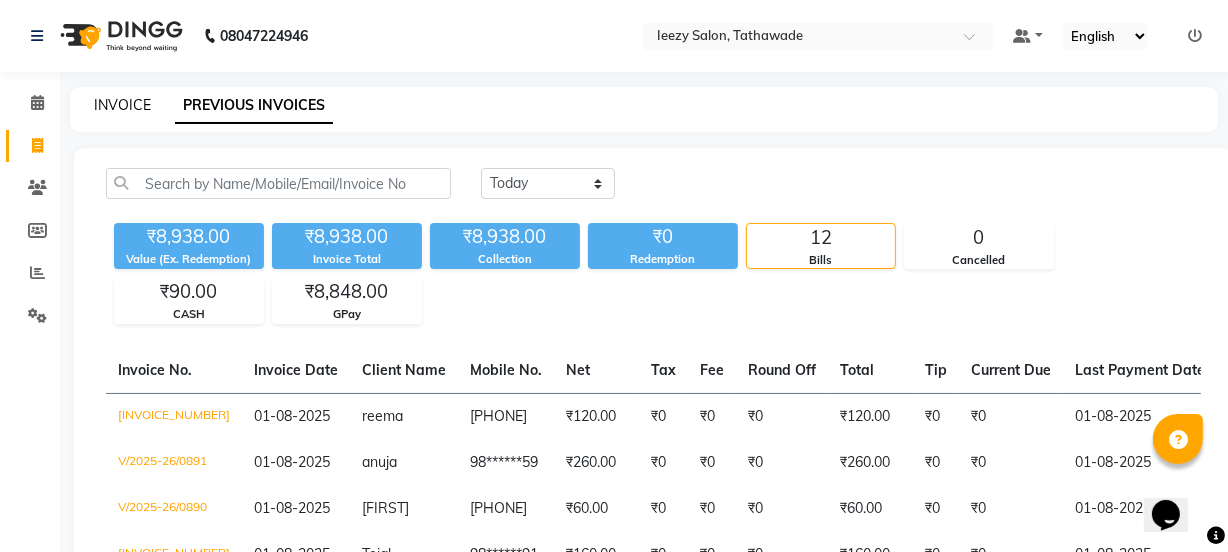 click on "INVOICE" 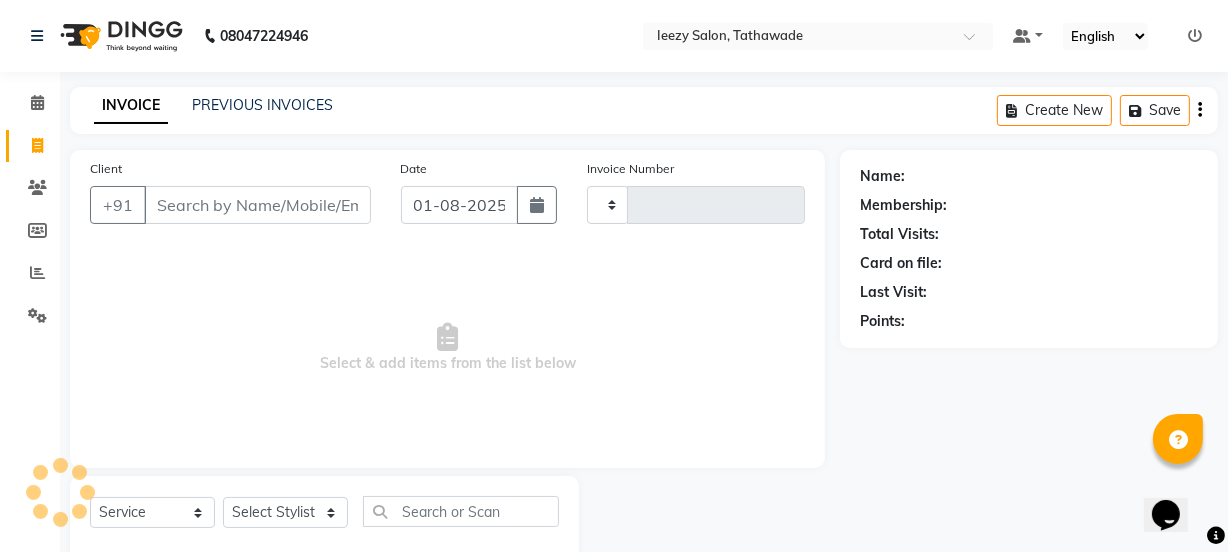 scroll, scrollTop: 50, scrollLeft: 0, axis: vertical 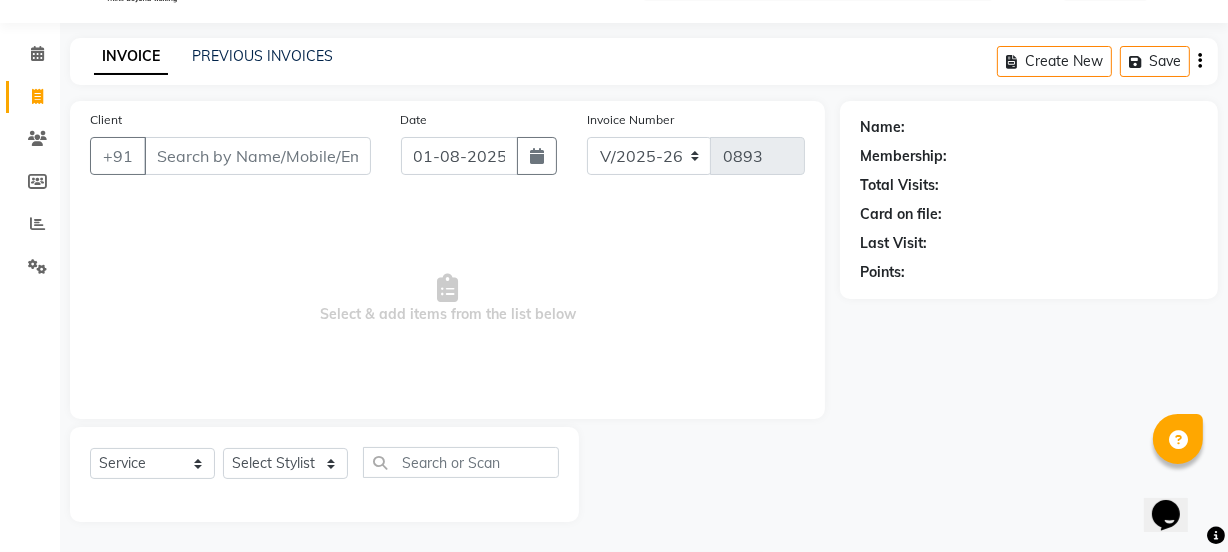 click on "Client" at bounding box center (257, 156) 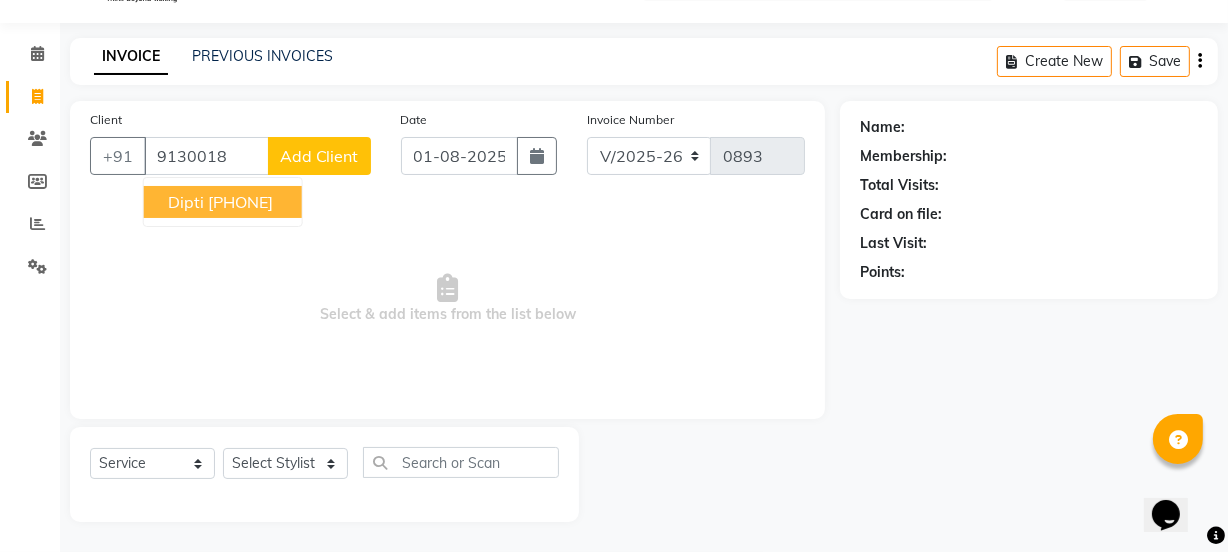 click on "dipti" at bounding box center (186, 202) 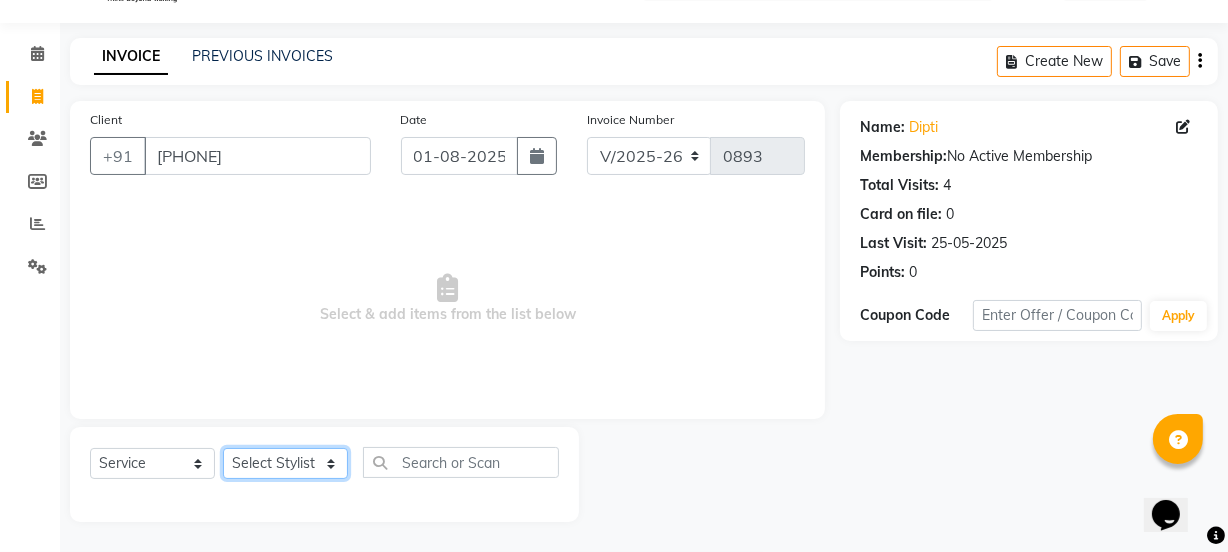 click on "Select Stylist IEEZY -Owner MS KOMAL  Ms Shraddha Rinku  Samiksha  Sr.Bu Rohini  Stylist Shree" 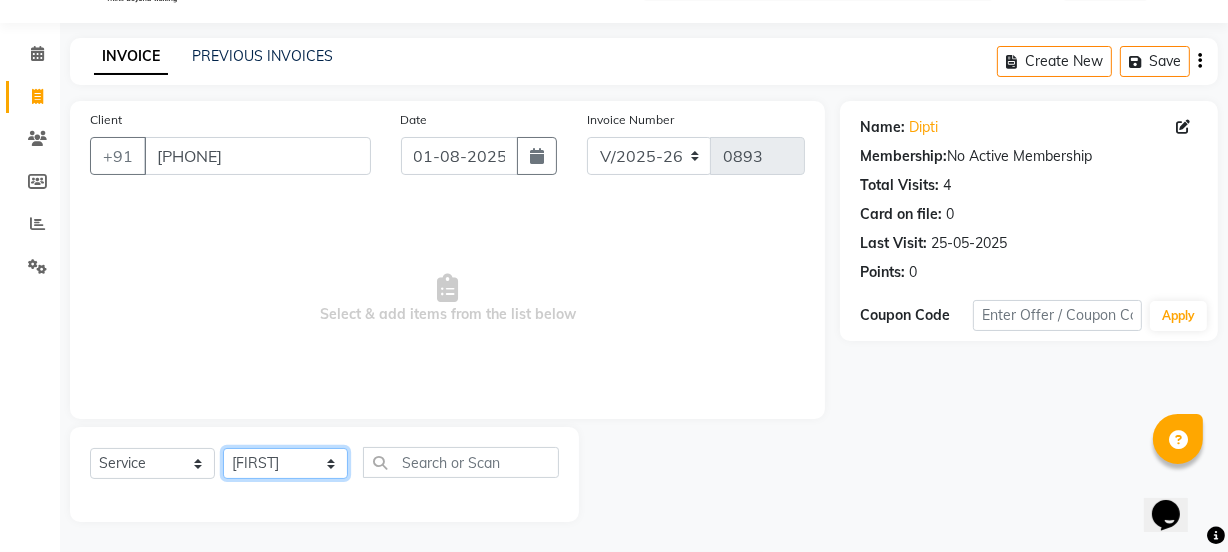 click on "Select Stylist IEEZY -Owner MS KOMAL  Ms Shraddha Rinku  Samiksha  Sr.Bu Rohini  Stylist Shree" 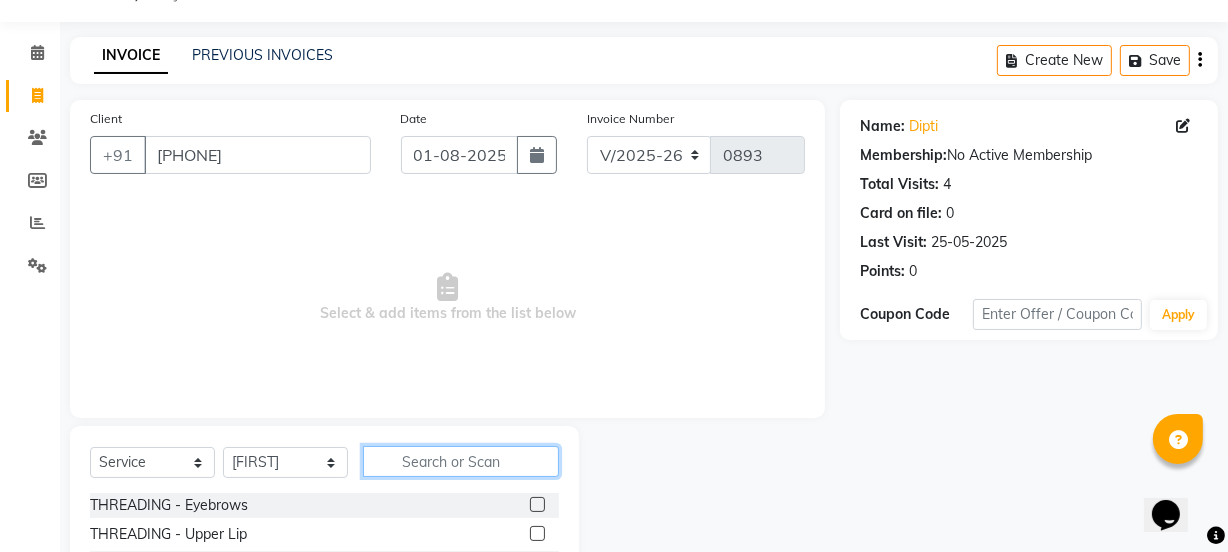 click 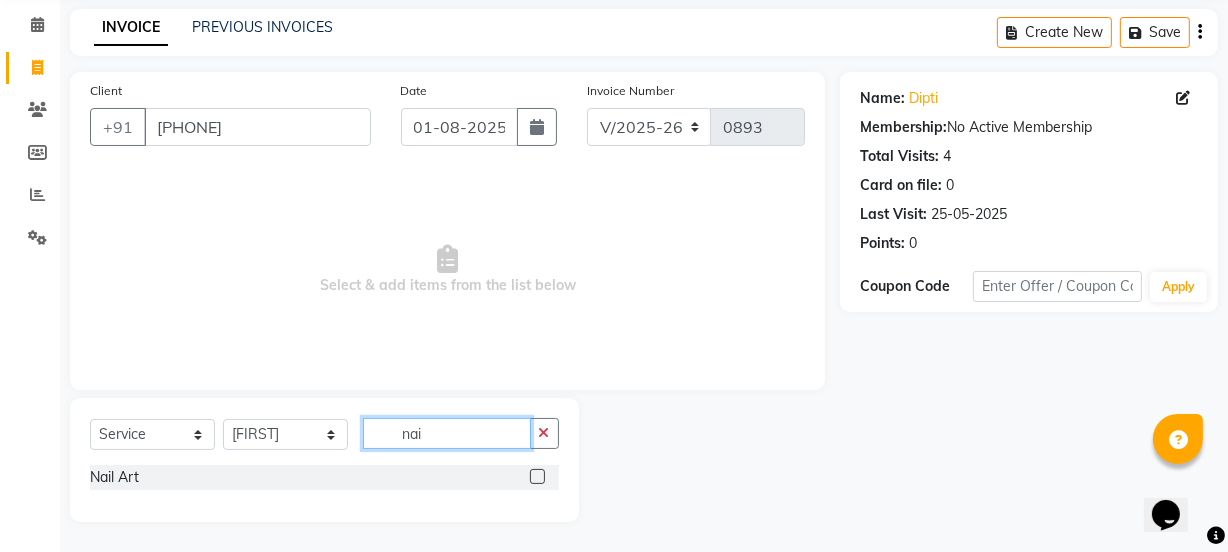 scroll, scrollTop: 79, scrollLeft: 0, axis: vertical 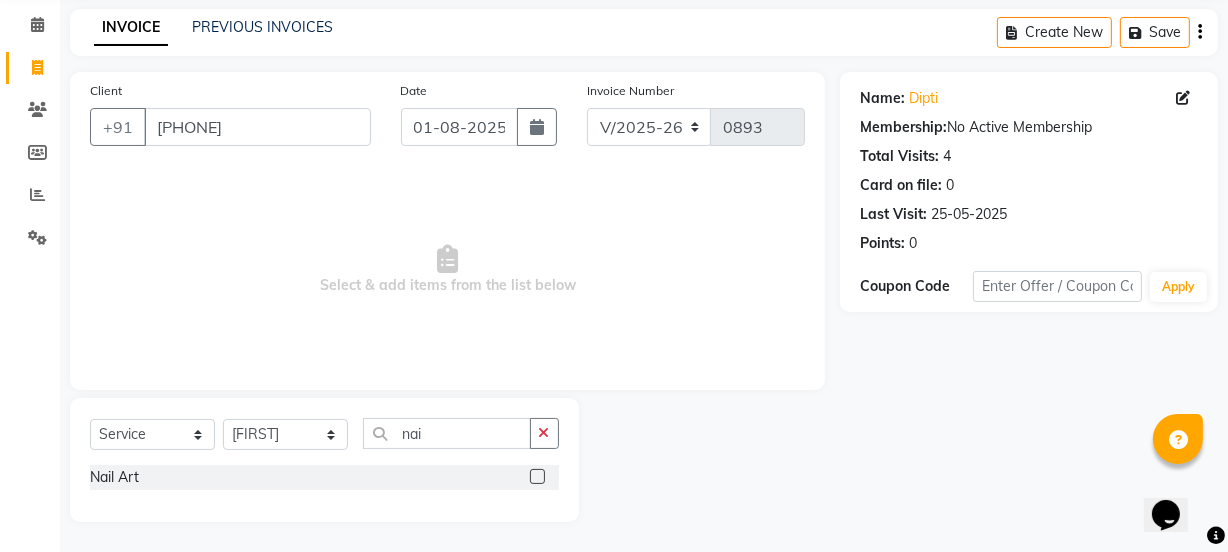 click 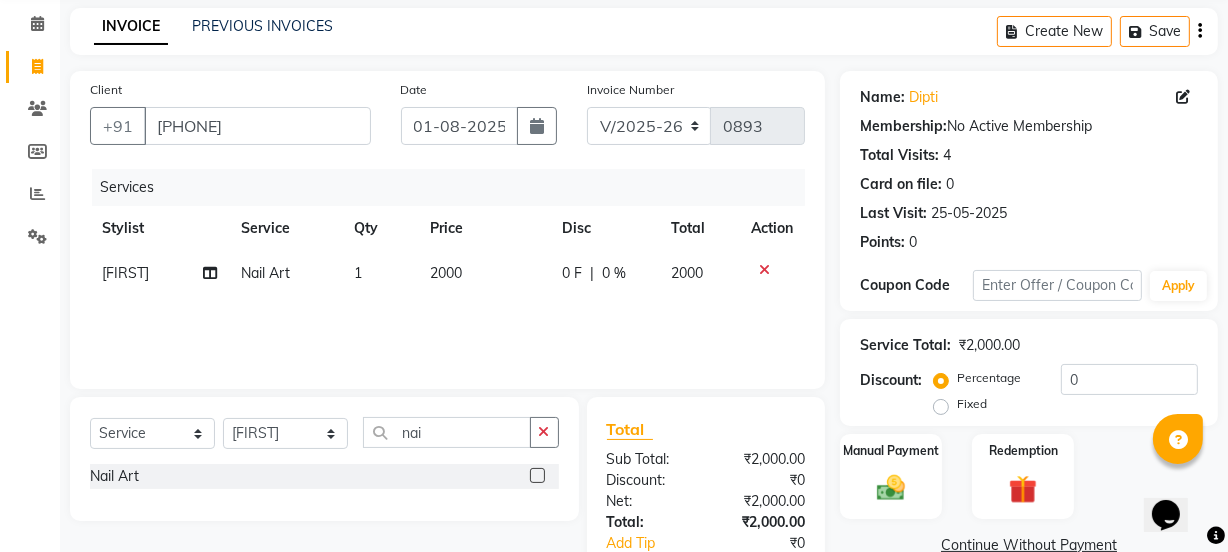 click on "2000" 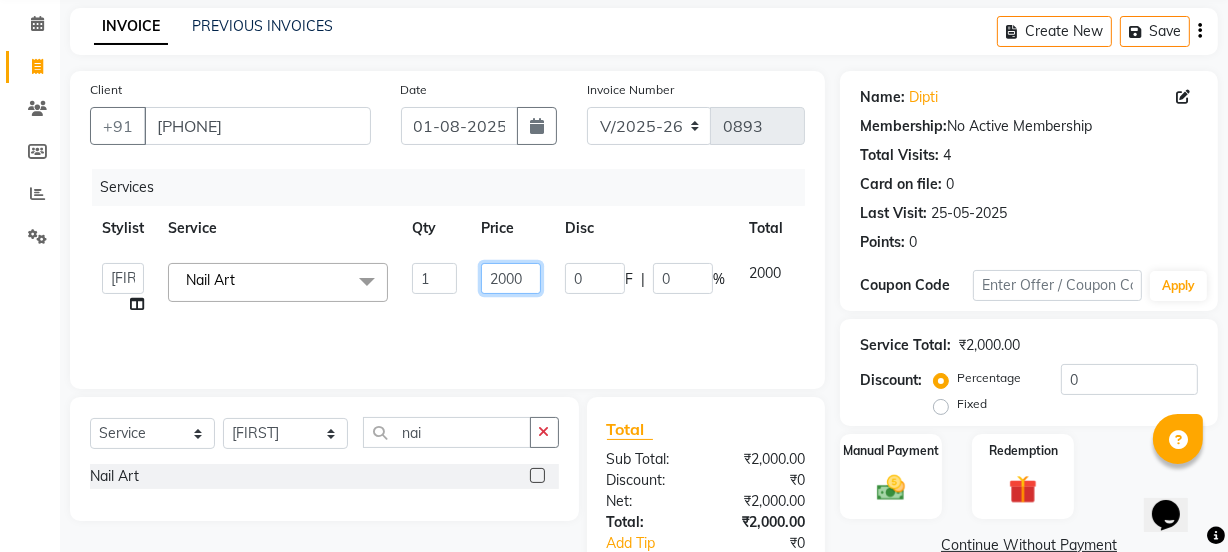 click on "2000" 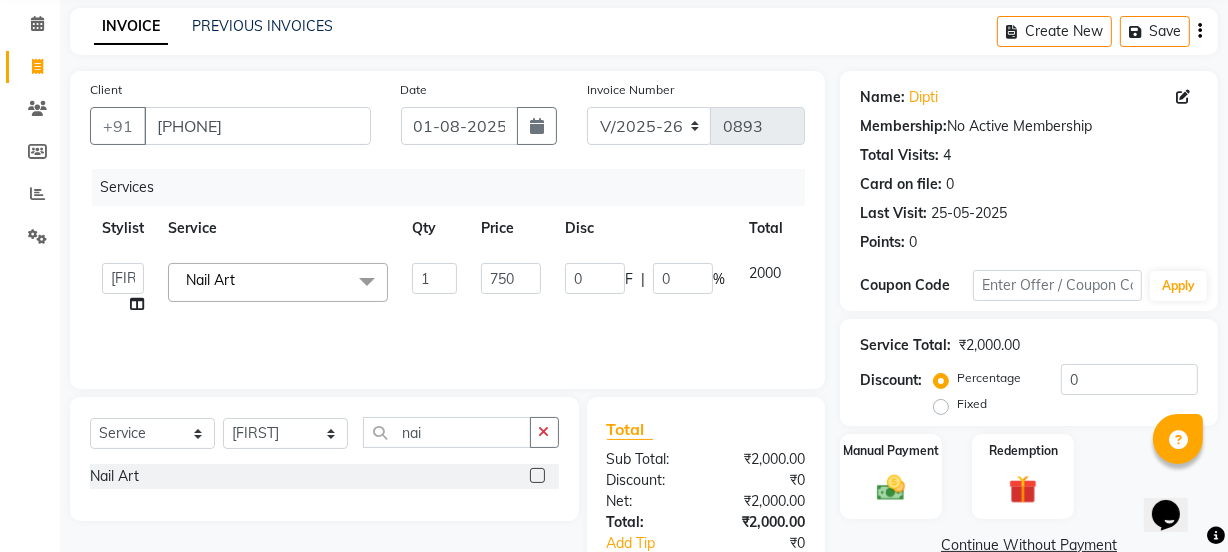 click on "Services Stylist Service Qty Price Disc Total Action  IEEZY -Owner   MS KOMAL    Ms Shraddha   Rinku    Samiksha    Sr.Bu Rohini    Stylist Shree  Nail Art  x THREADING - Eyebrows THREADING - Upper Lip THREADING - Lower Lip THREADING - Forehead THREADING - Chin THREADING - JawLine THREADING - Full Face THREADING - Eye+Upp+For advance peyment  FACE WAX - UpperLip FACE WAX - LowerLip FACE WAX - Forehead FACE WAX - Nose Wax FACE WAX - JawLine FACE WAX - Chin & Neck FACE WAX - Full Face WAXING - Standard Hands Wax + Underarms WAXING - Standard Underarms WAXING - Standard Hand Wax WAXING - Standard Full Legs WAXING - Standard Half Legs WAXING - Standard Tummy WAXING - Italian Hands Wax + Underarms WAXING - Italian Underarms WAXING - Italian Hand Wax WAXING - Italian Full Legs WAXING - Italian Half Legs WAXING - Italian Tummy WAXING - Standard Full Front WAXING - Standard Full Back WAXING - Standard Bikini Line WAXING - Standard Bult WAXING - Standard Full Body WAXING - Standard BikiniWax(Peel Of Wax/Rica Wax) 1 0" 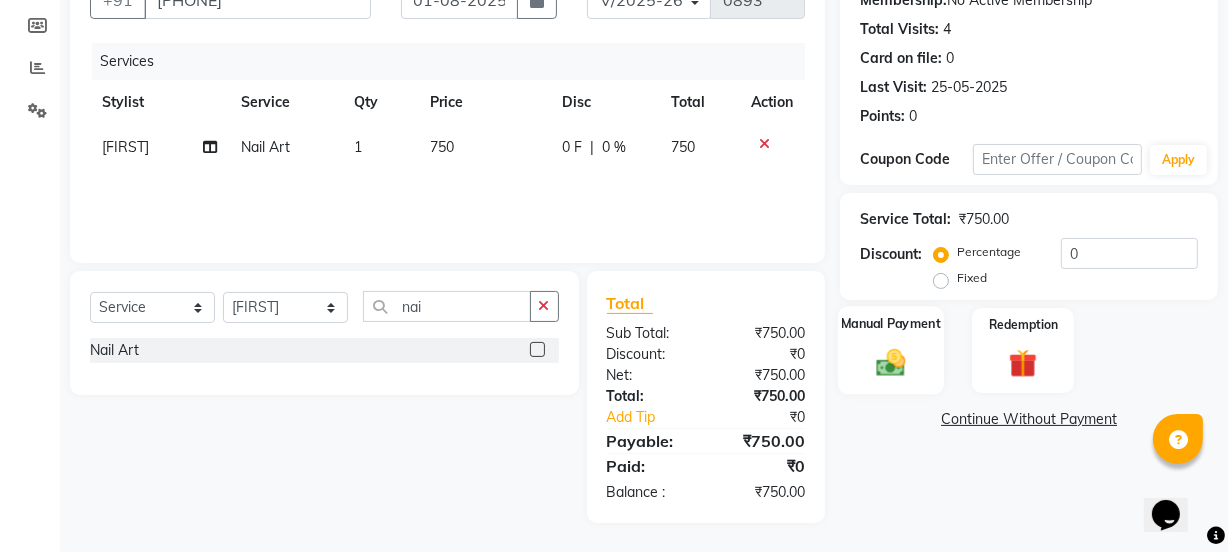 scroll, scrollTop: 206, scrollLeft: 0, axis: vertical 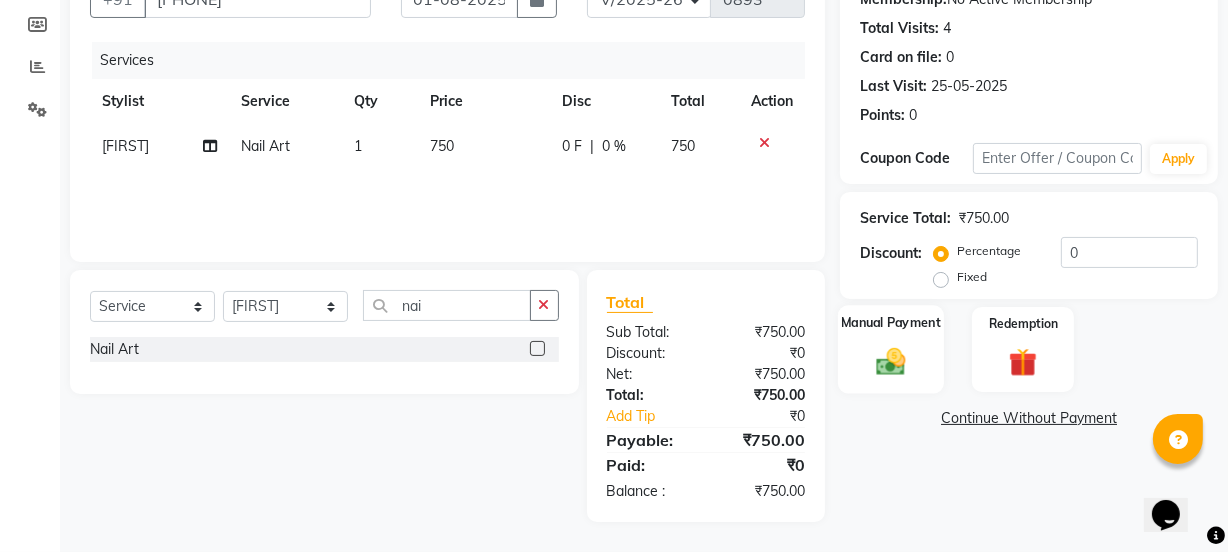 click on "Manual Payment" 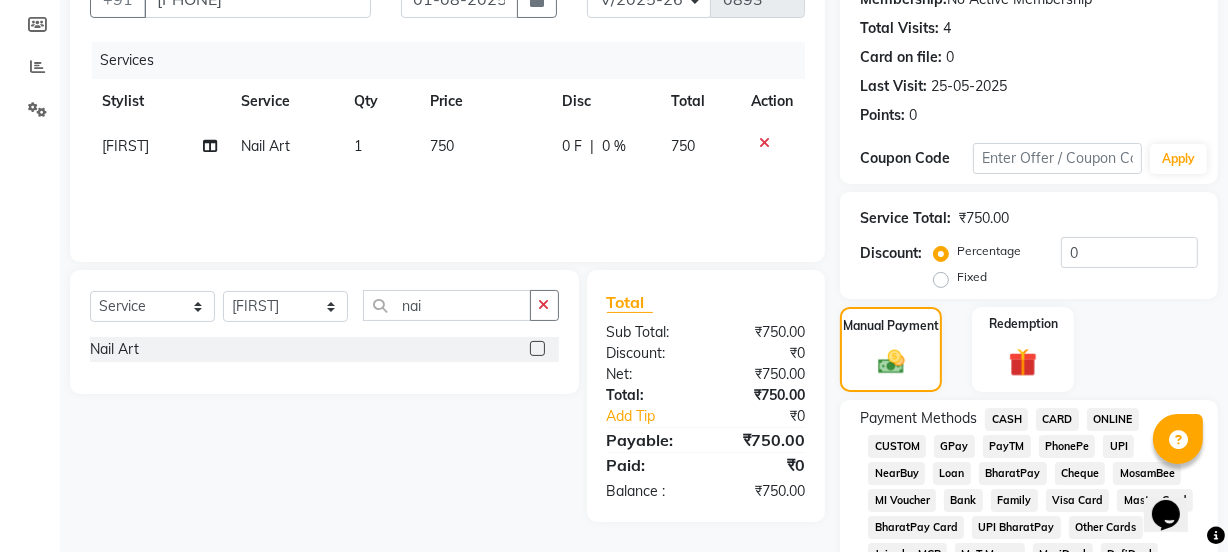 click on "GPay" 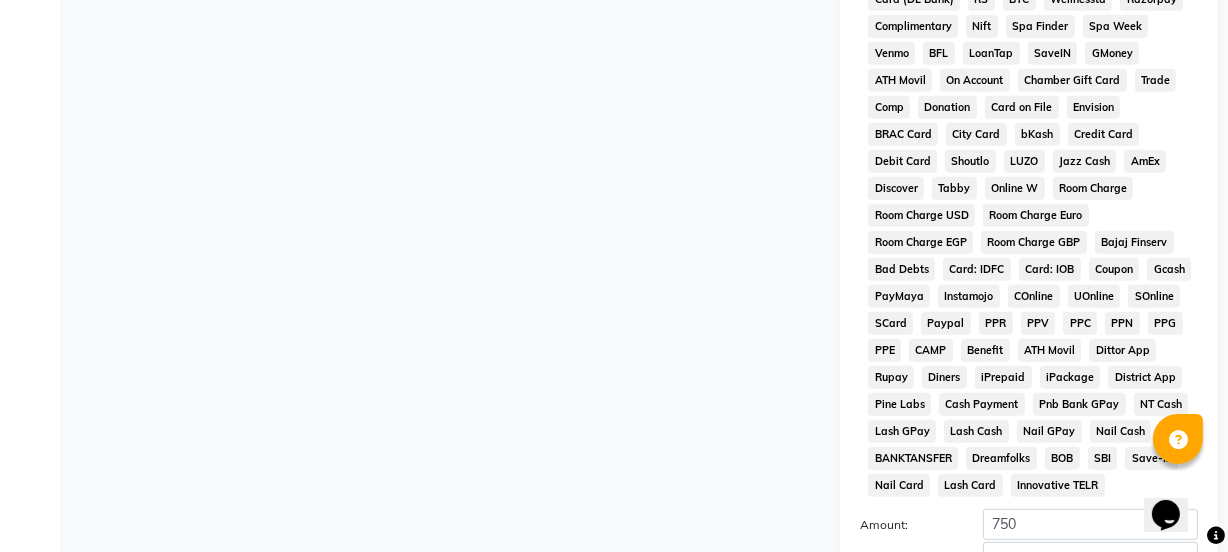 scroll, scrollTop: 1051, scrollLeft: 0, axis: vertical 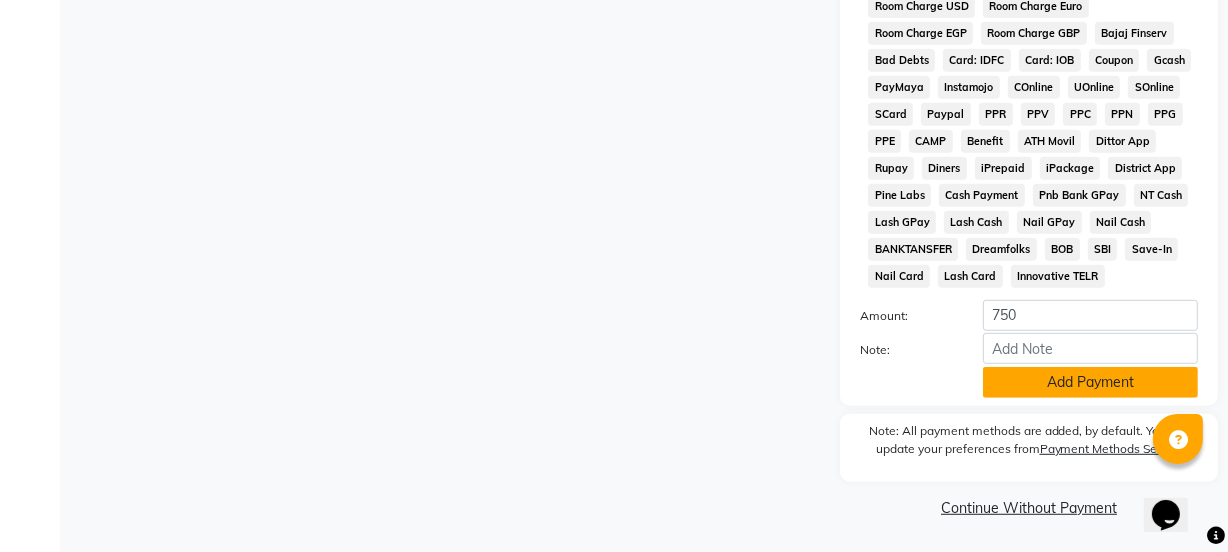 click on "Add Payment" 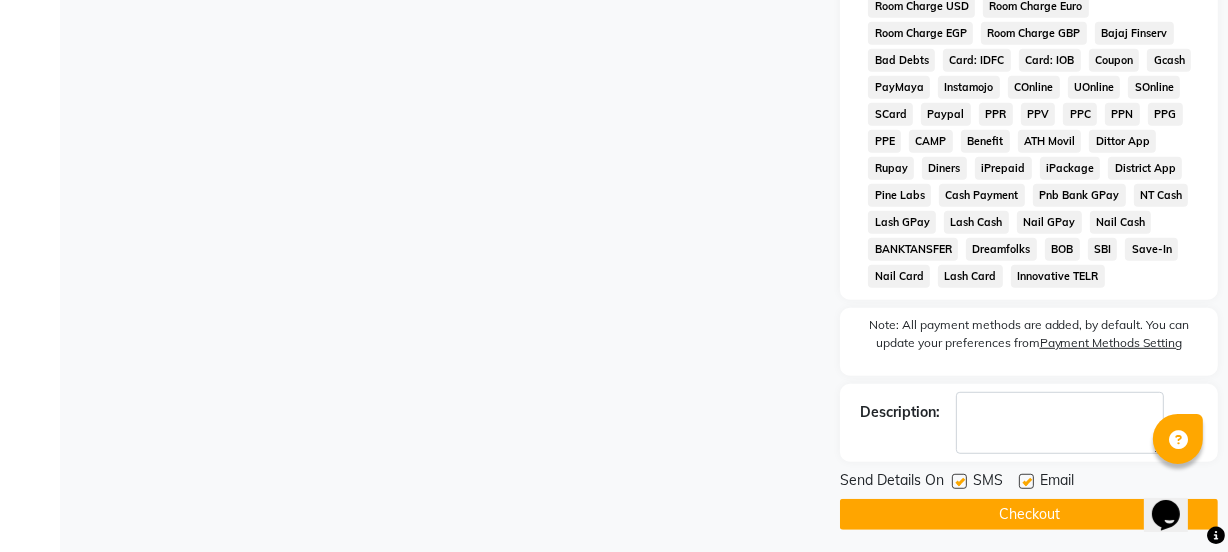 click 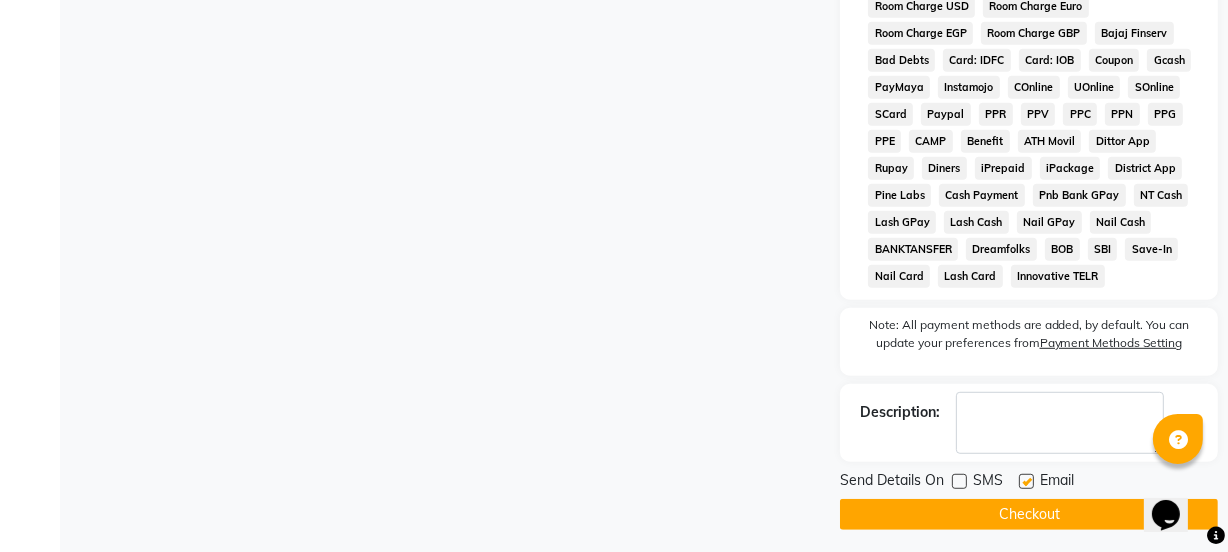 click 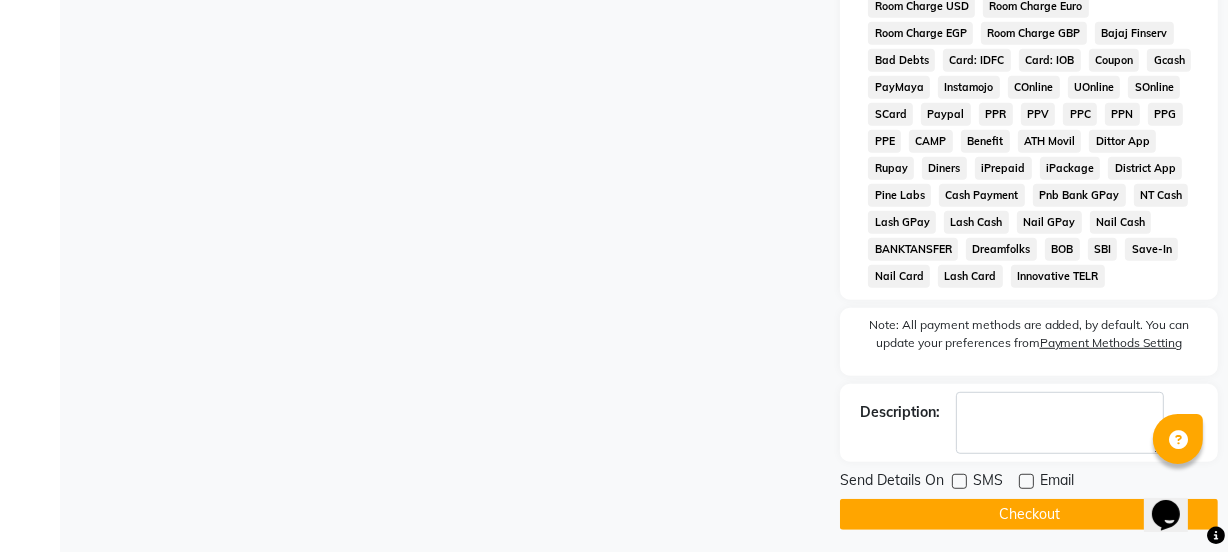 click on "Checkout" 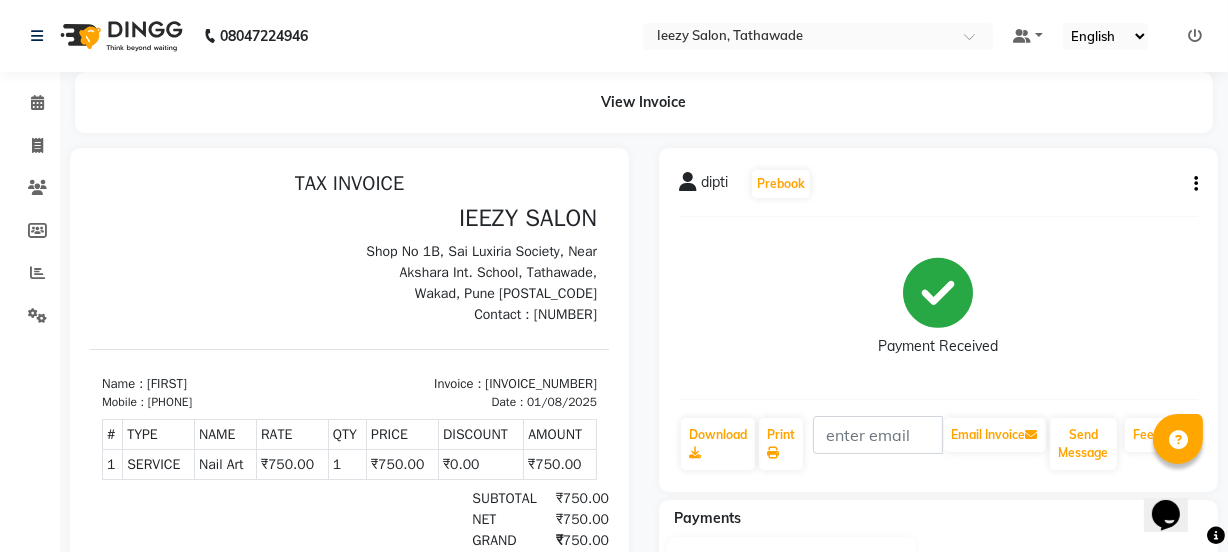 scroll, scrollTop: 0, scrollLeft: 0, axis: both 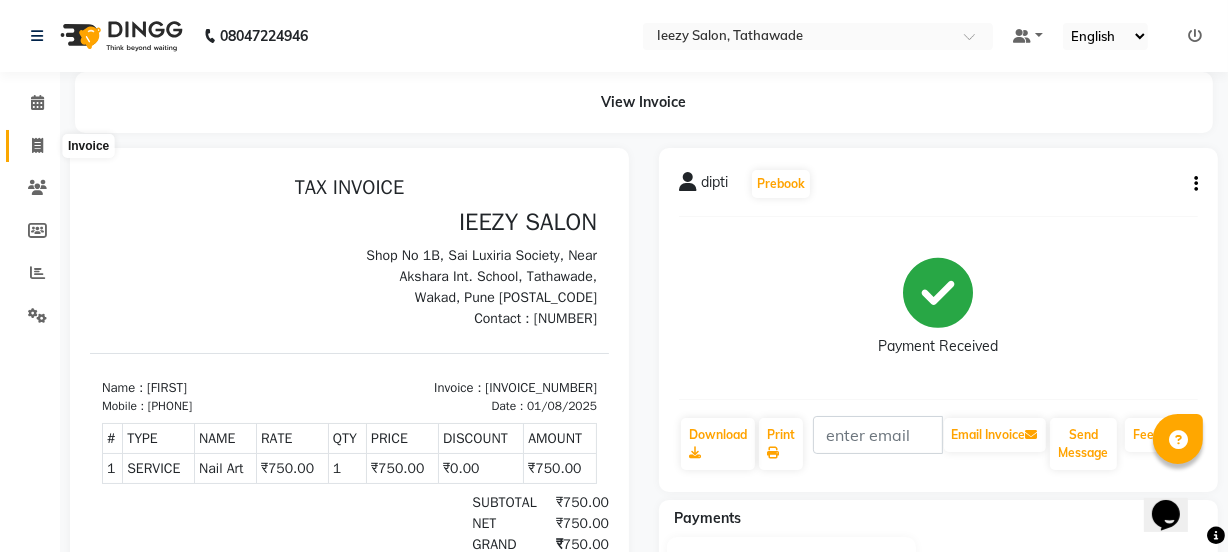 click 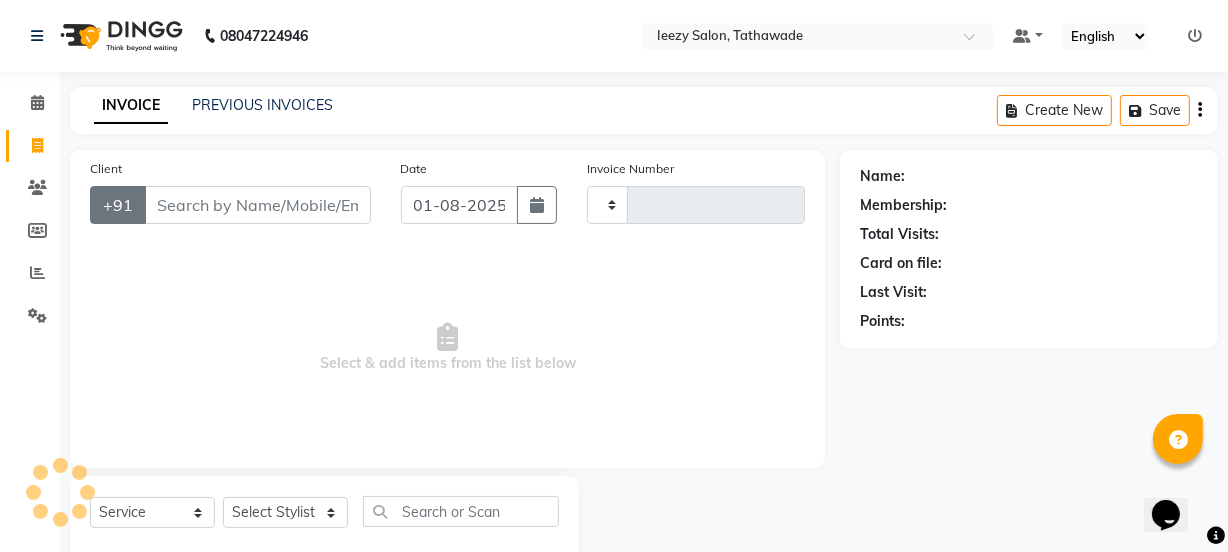 scroll, scrollTop: 50, scrollLeft: 0, axis: vertical 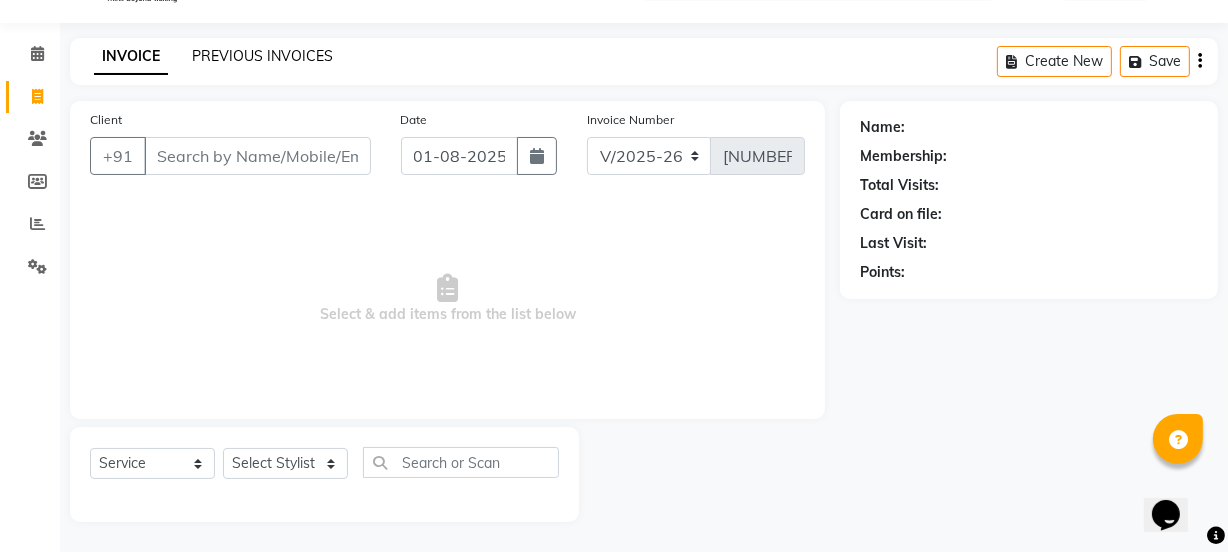 click on "PREVIOUS INVOICES" 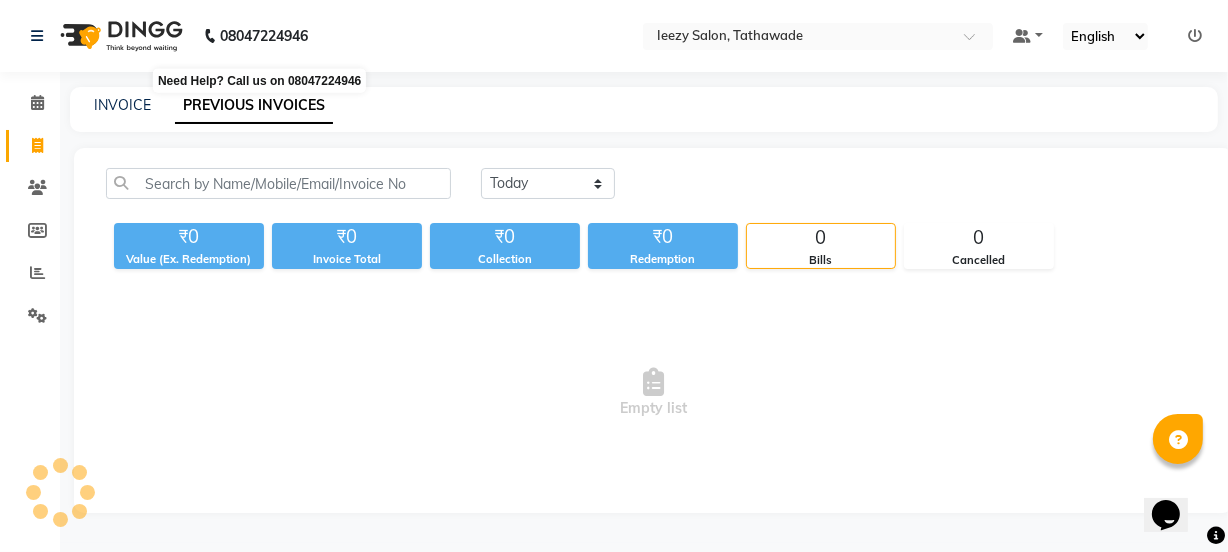 scroll, scrollTop: 0, scrollLeft: 0, axis: both 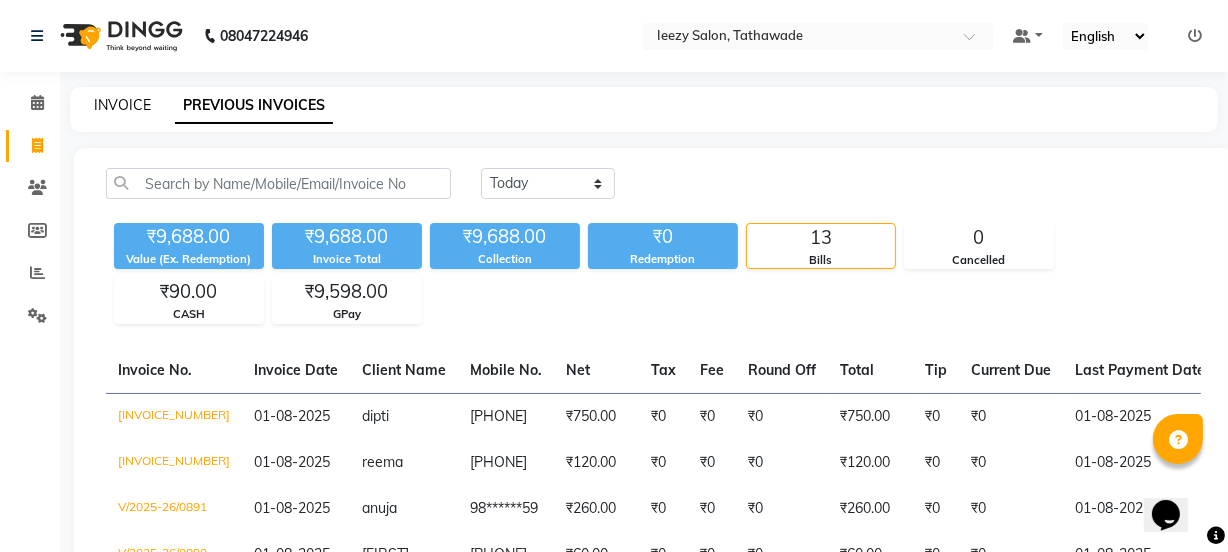 click on "INVOICE" 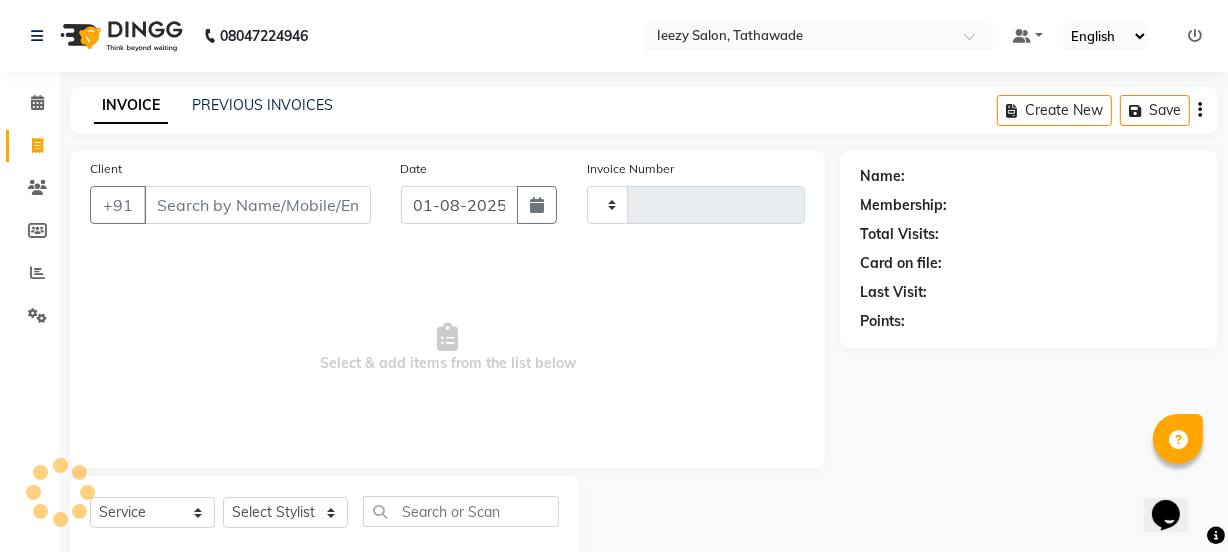 scroll, scrollTop: 50, scrollLeft: 0, axis: vertical 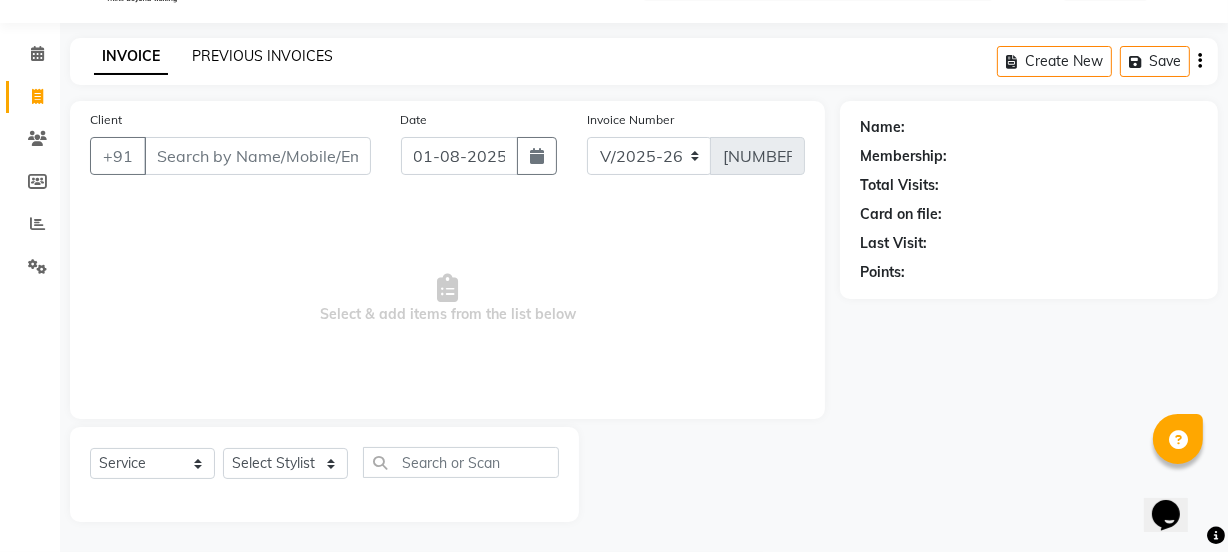 click on "PREVIOUS INVOICES" 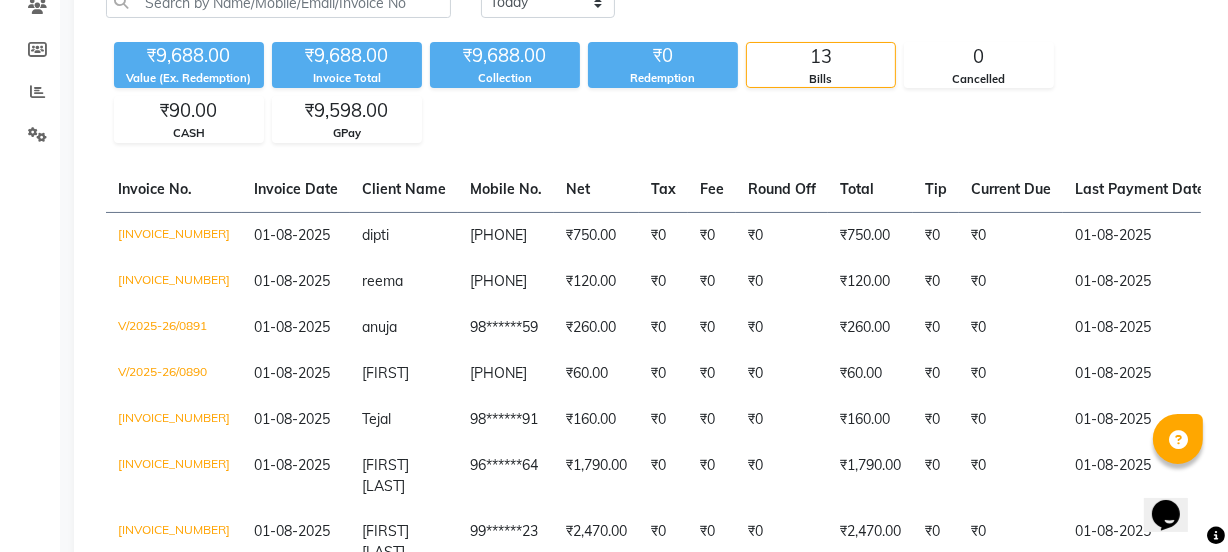 scroll, scrollTop: 0, scrollLeft: 0, axis: both 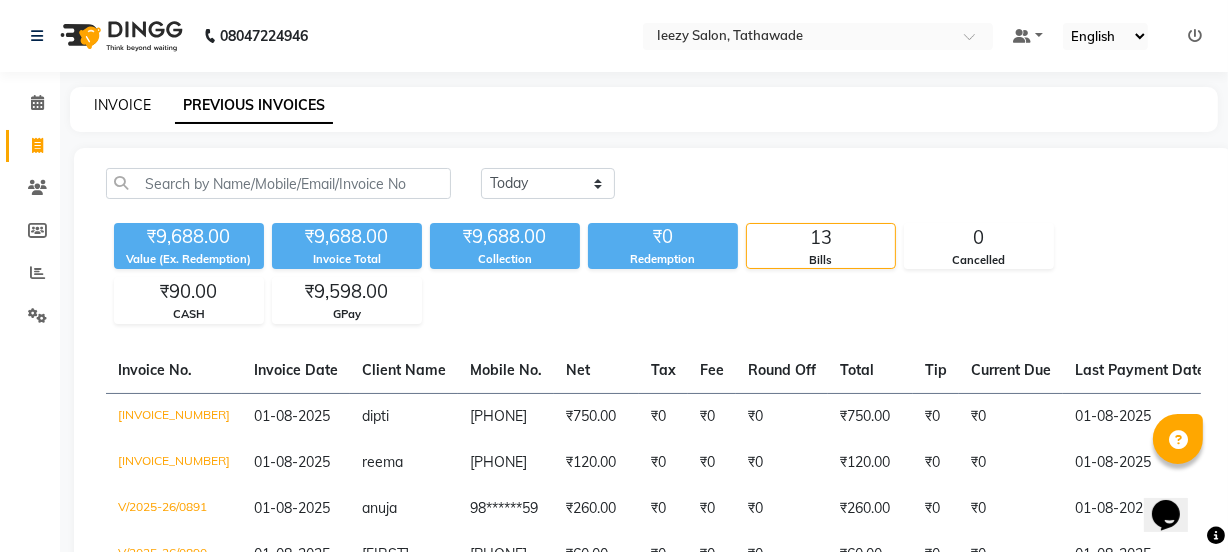 click on "INVOICE" 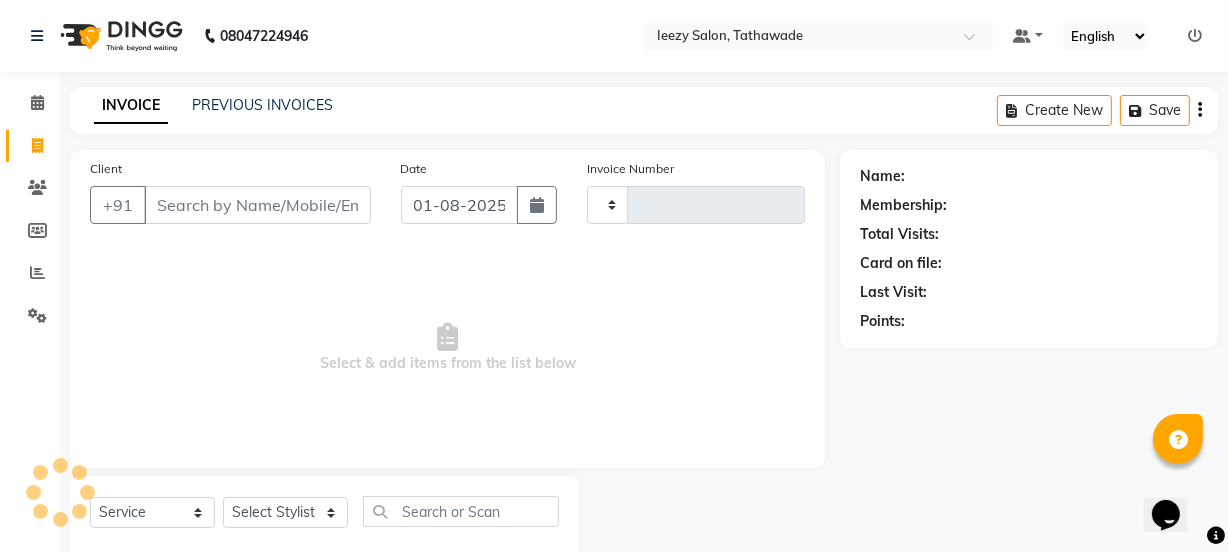 scroll, scrollTop: 50, scrollLeft: 0, axis: vertical 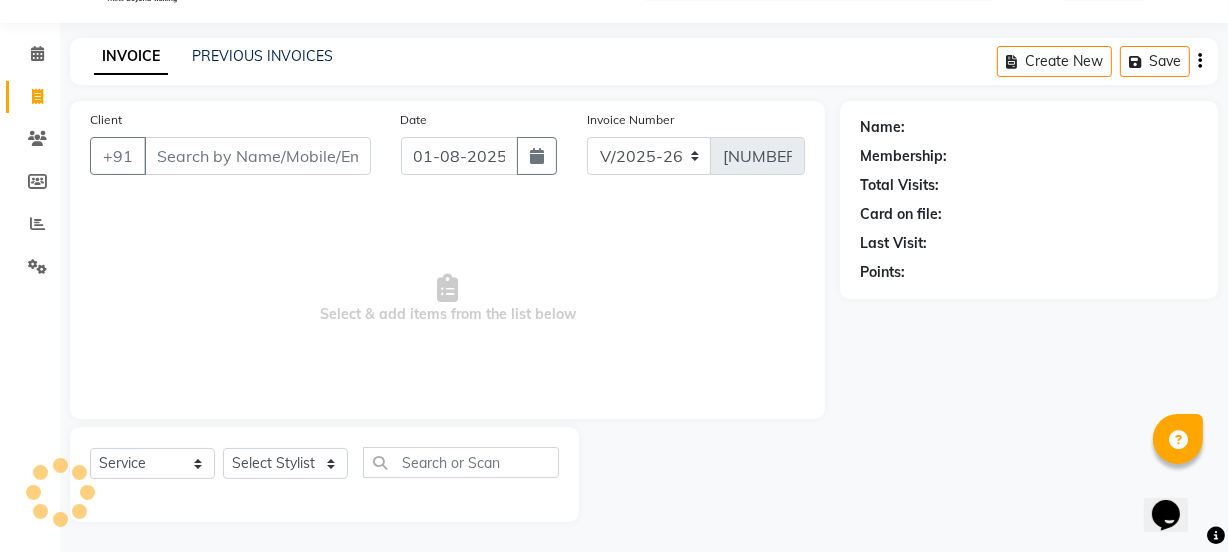 click on "Client" at bounding box center (257, 156) 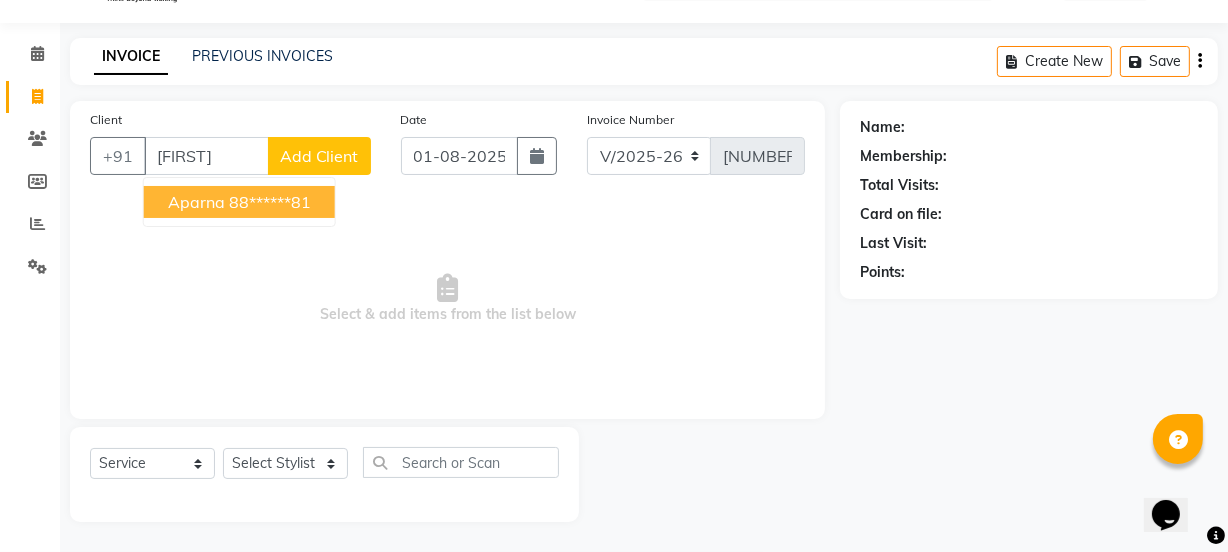 click on "88******81" at bounding box center (270, 202) 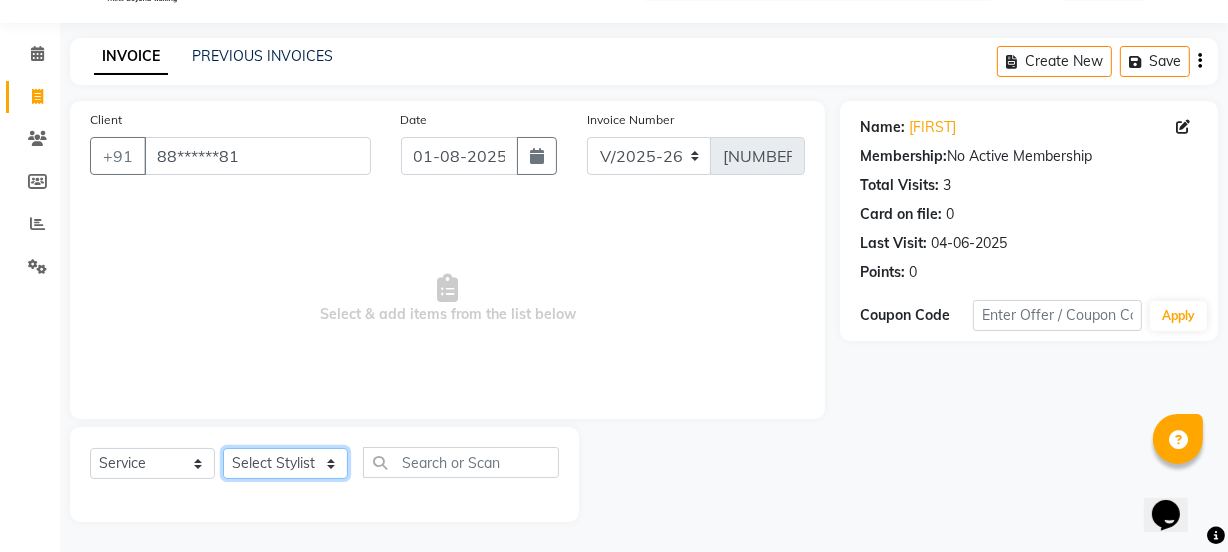 click on "Select Stylist IEEZY -Owner MS KOMAL  Ms Shraddha Rinku  Samiksha  Sr.Bu Rohini  Stylist Shree" 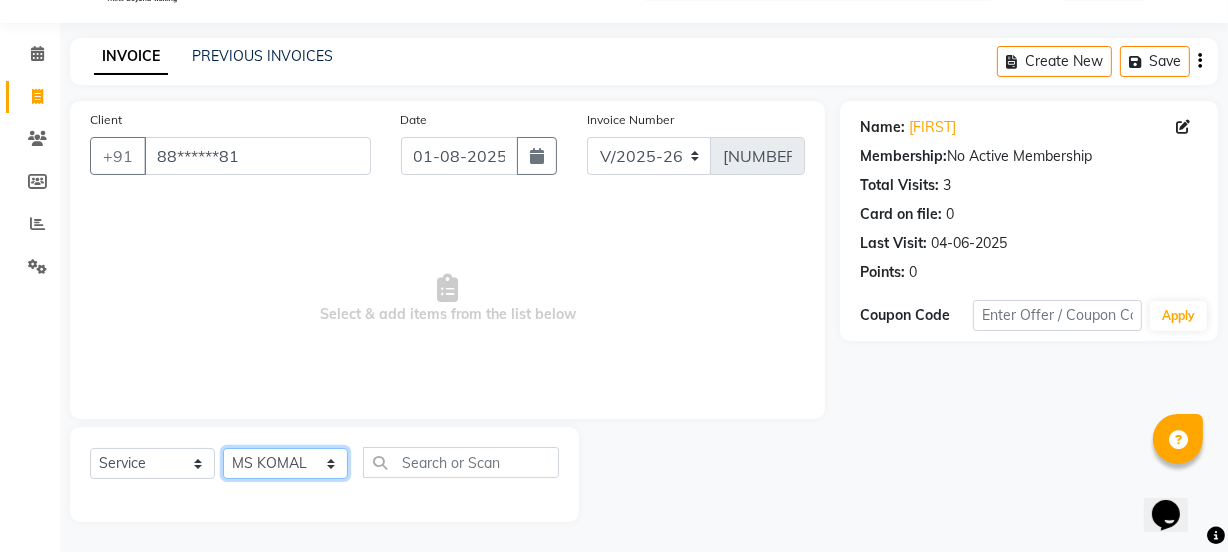 click on "Select Stylist IEEZY -Owner MS KOMAL  Ms Shraddha Rinku  Samiksha  Sr.Bu Rohini  Stylist Shree" 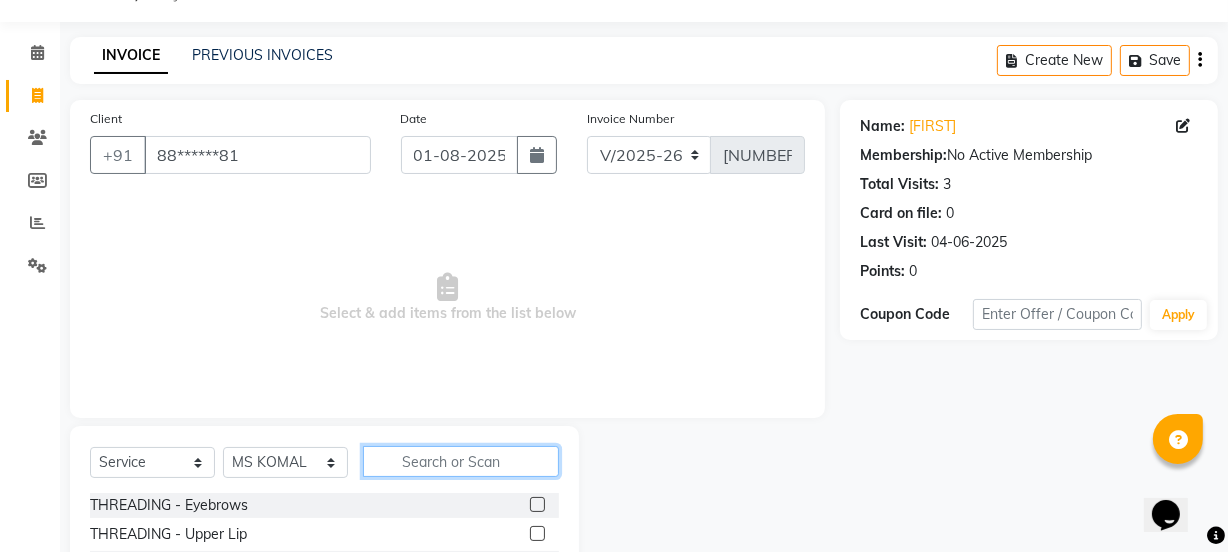 click 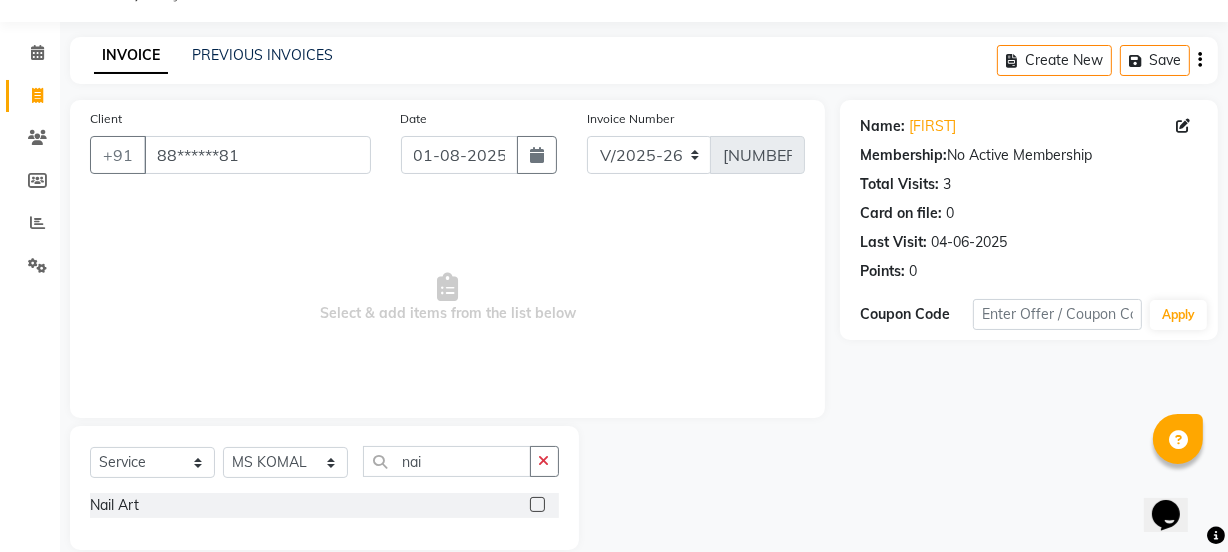 click 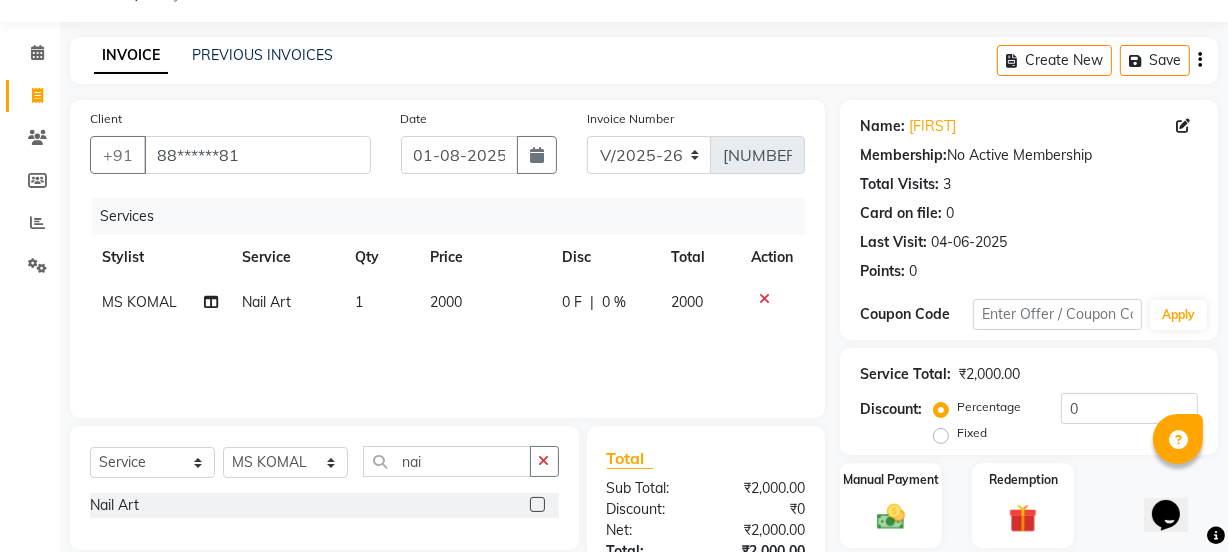 click on "2000" 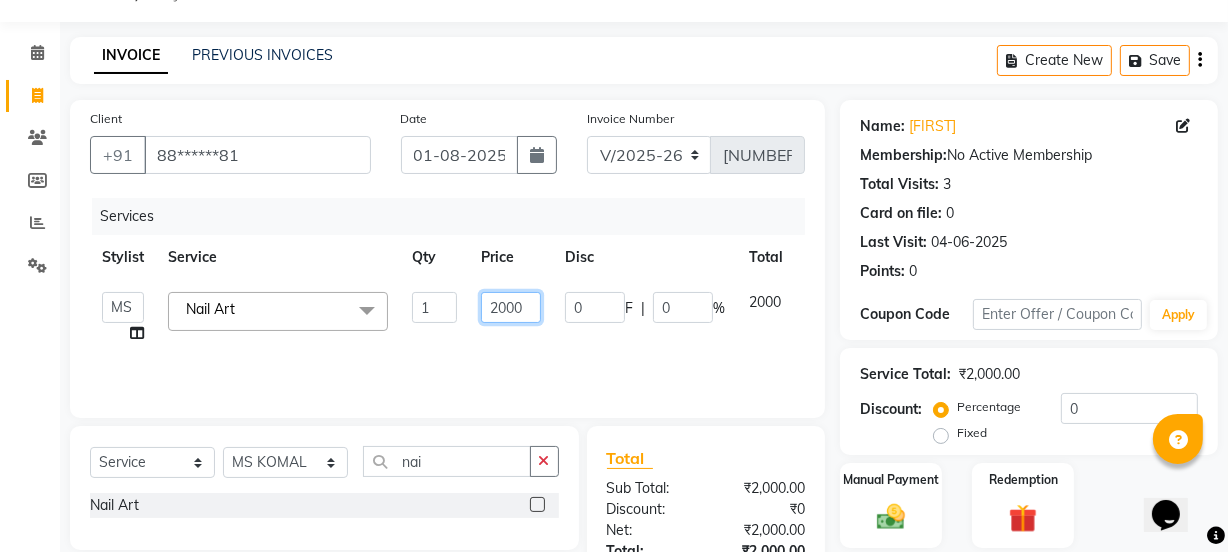 click on "2000" 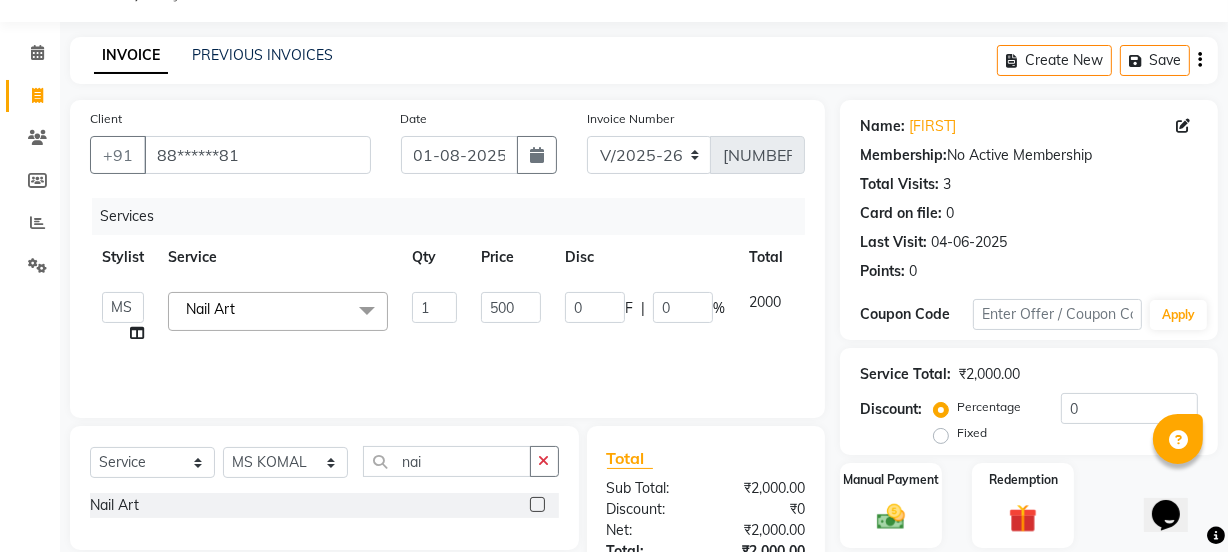 click on "Services Stylist Service Qty Price Disc Total Action  IEEZY -Owner   MS KOMAL    Ms Shraddha   Rinku    Samiksha    Sr.Bu Rohini    Stylist Shree  Nail Art  x THREADING - Eyebrows THREADING - Upper Lip THREADING - Lower Lip THREADING - Forehead THREADING - Chin THREADING - JawLine THREADING - Full Face THREADING - Eye+Upp+For advance peyment  FACE WAX - UpperLip FACE WAX - LowerLip FACE WAX - Forehead FACE WAX - Nose Wax FACE WAX - JawLine FACE WAX - Chin & Neck FACE WAX - Full Face WAXING - Standard Hands Wax + Underarms WAXING - Standard Underarms WAXING - Standard Hand Wax WAXING - Standard Full Legs WAXING - Standard Half Legs WAXING - Standard Tummy WAXING - Italian Hands Wax + Underarms WAXING - Italian Underarms WAXING - Italian Hand Wax WAXING - Italian Full Legs WAXING - Italian Half Legs WAXING - Italian Tummy WAXING - Standard Full Front WAXING - Standard Full Back WAXING - Standard Bikini Line WAXING - Standard Bult WAXING - Standard Full Body WAXING - Standard BikiniWax(Peel Of Wax/Rica Wax) 1 0" 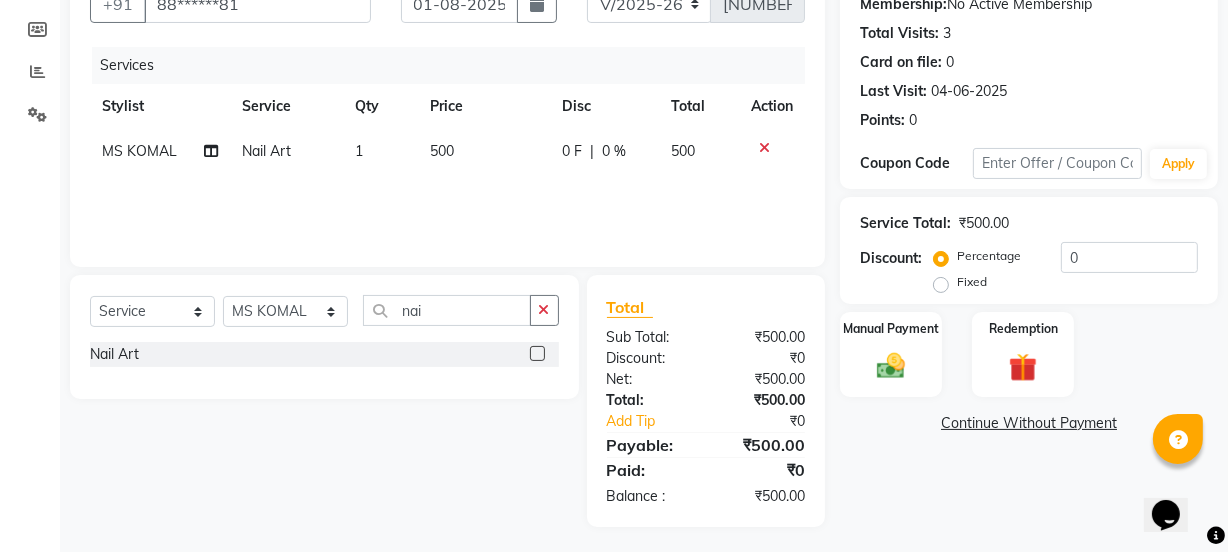 scroll, scrollTop: 206, scrollLeft: 0, axis: vertical 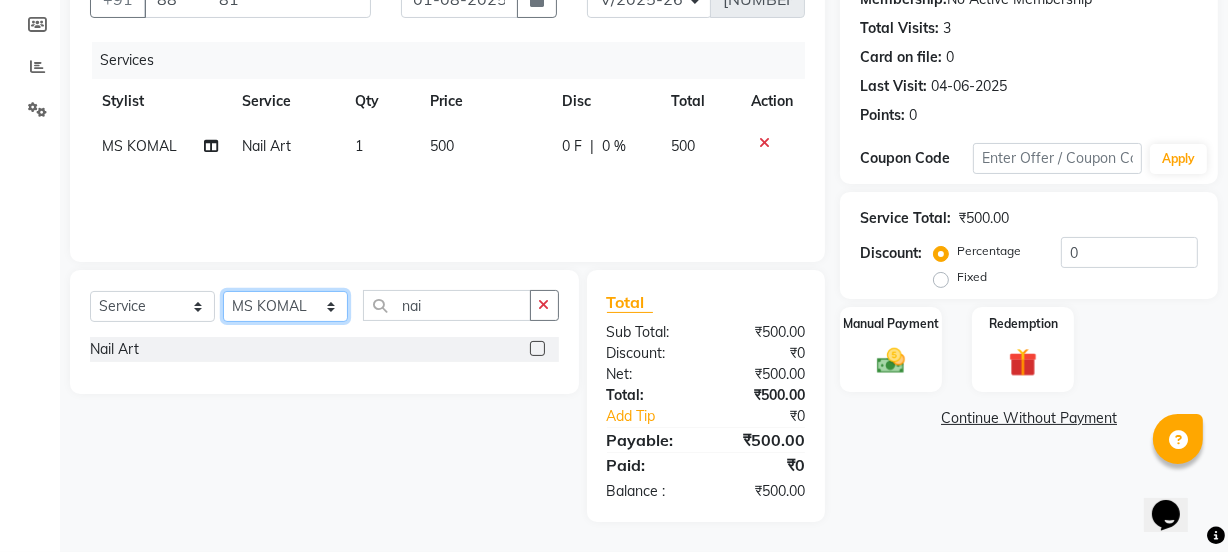 click on "Select Stylist IEEZY -Owner MS KOMAL  Ms Shraddha Rinku  Samiksha  Sr.Bu Rohini  Stylist Shree" 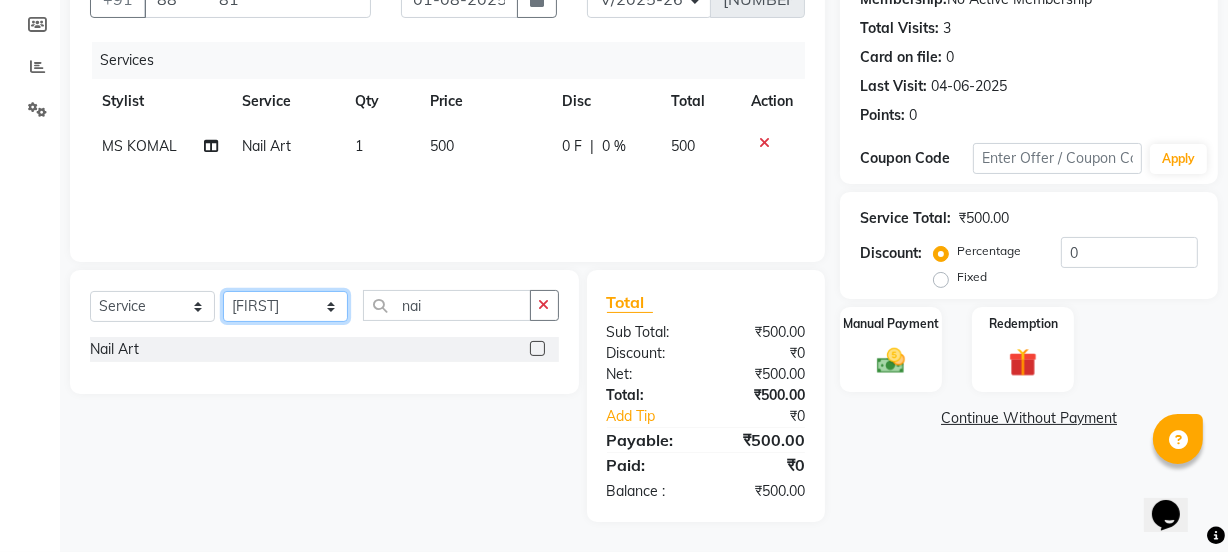 click on "Select Stylist IEEZY -Owner MS KOMAL  Ms Shraddha Rinku  Samiksha  Sr.Bu Rohini  Stylist Shree" 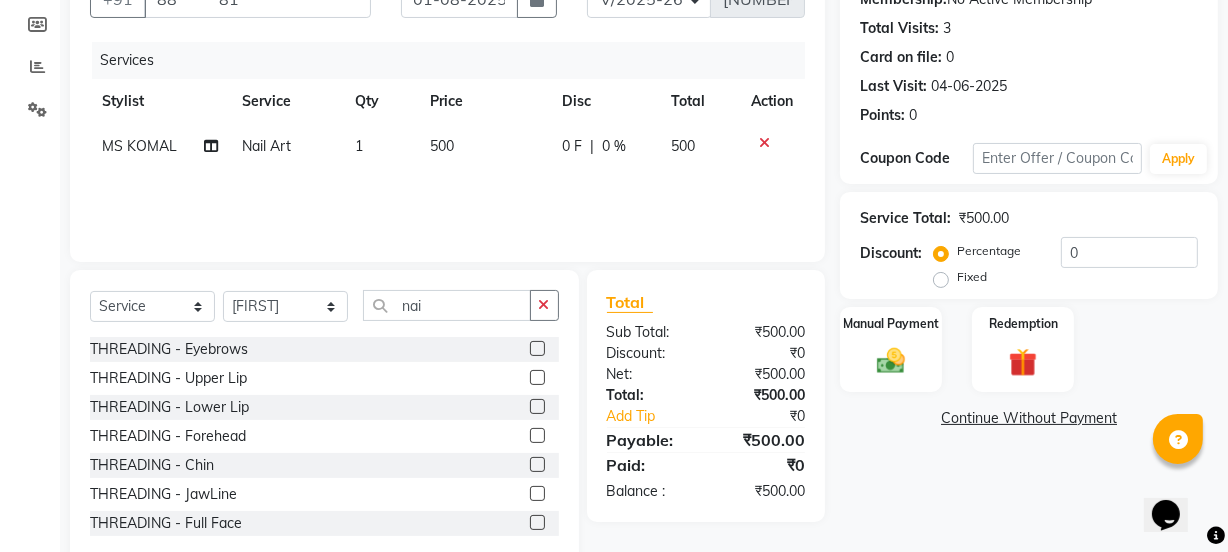 click 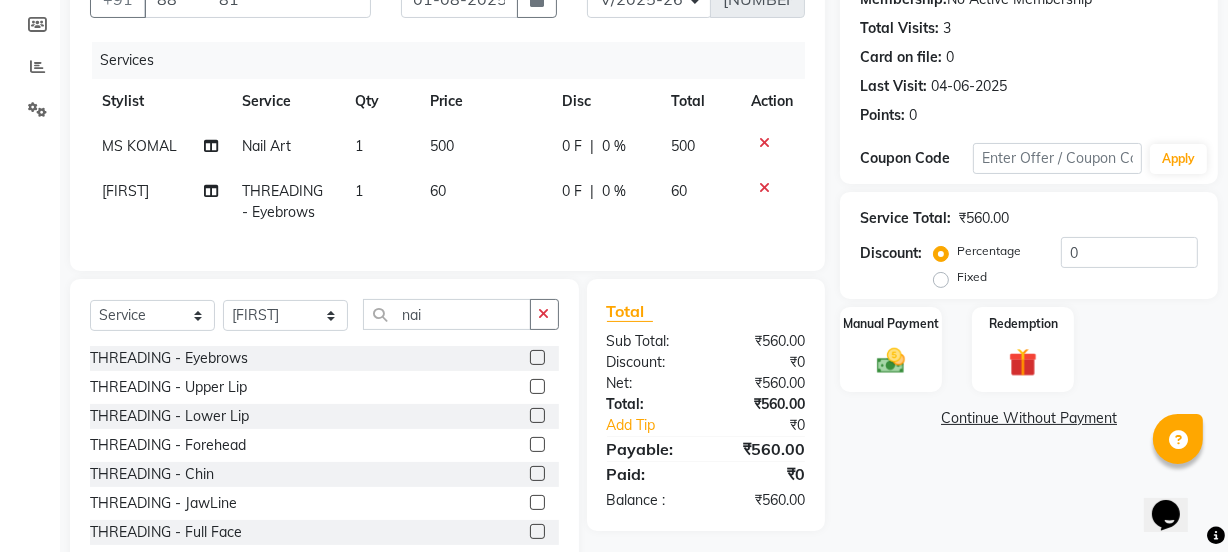 click 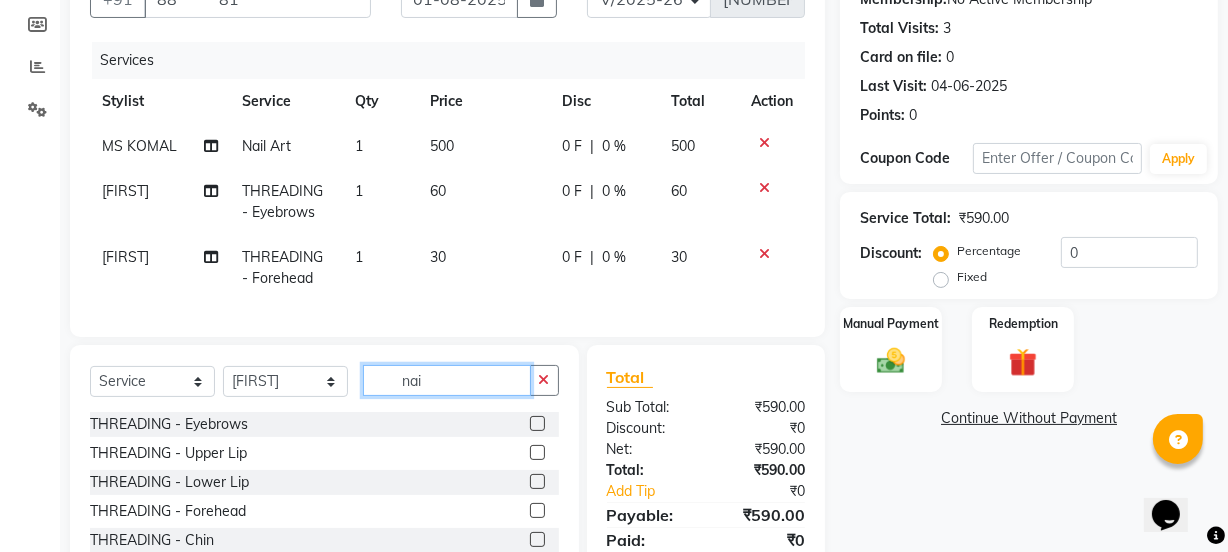 click on "nai" 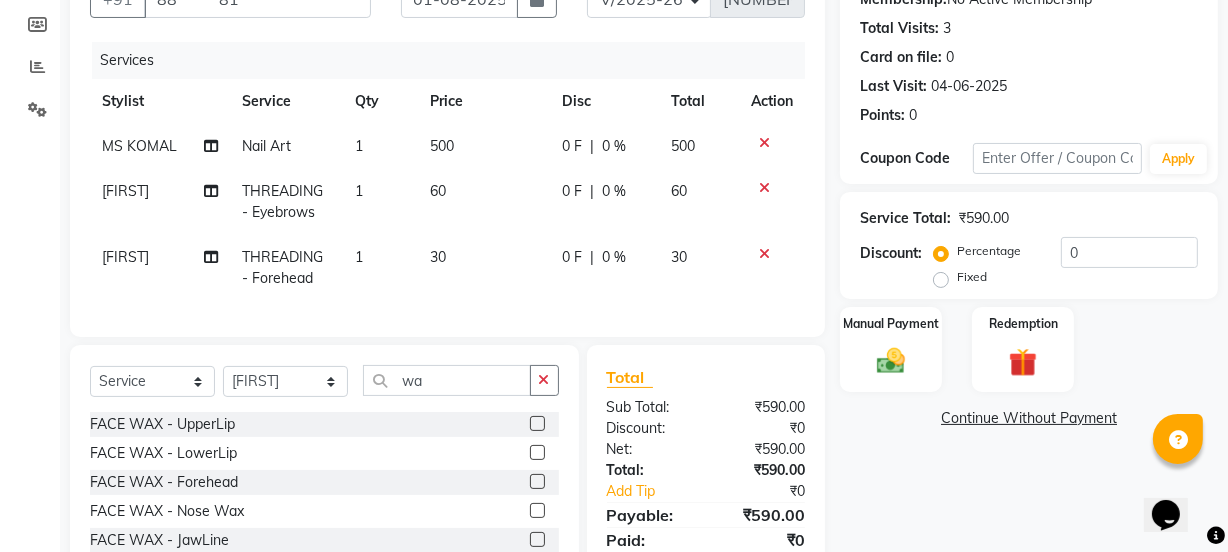 click 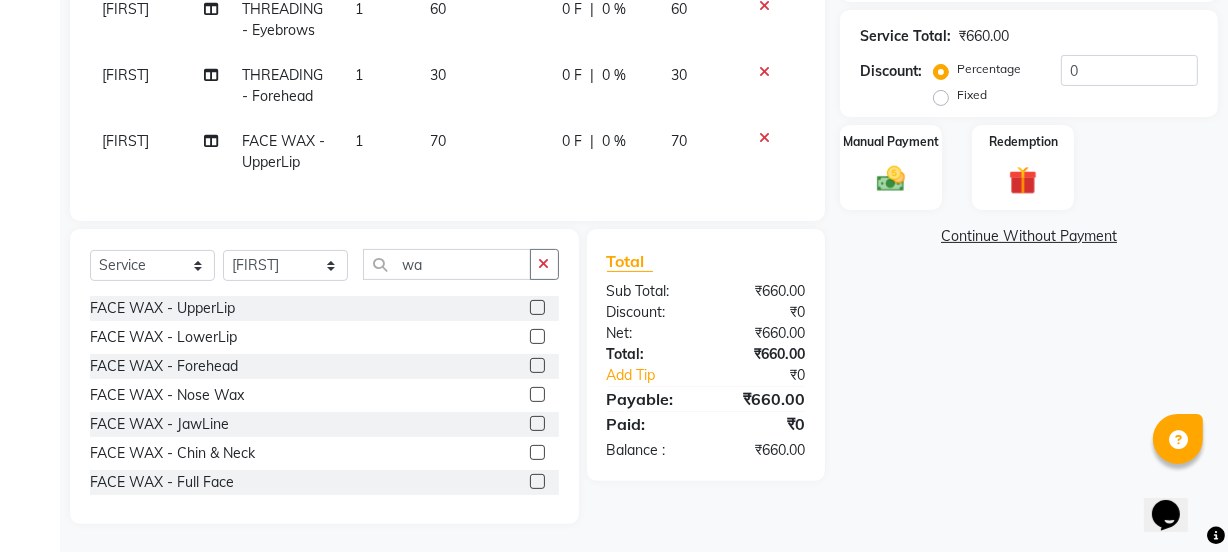 scroll, scrollTop: 404, scrollLeft: 0, axis: vertical 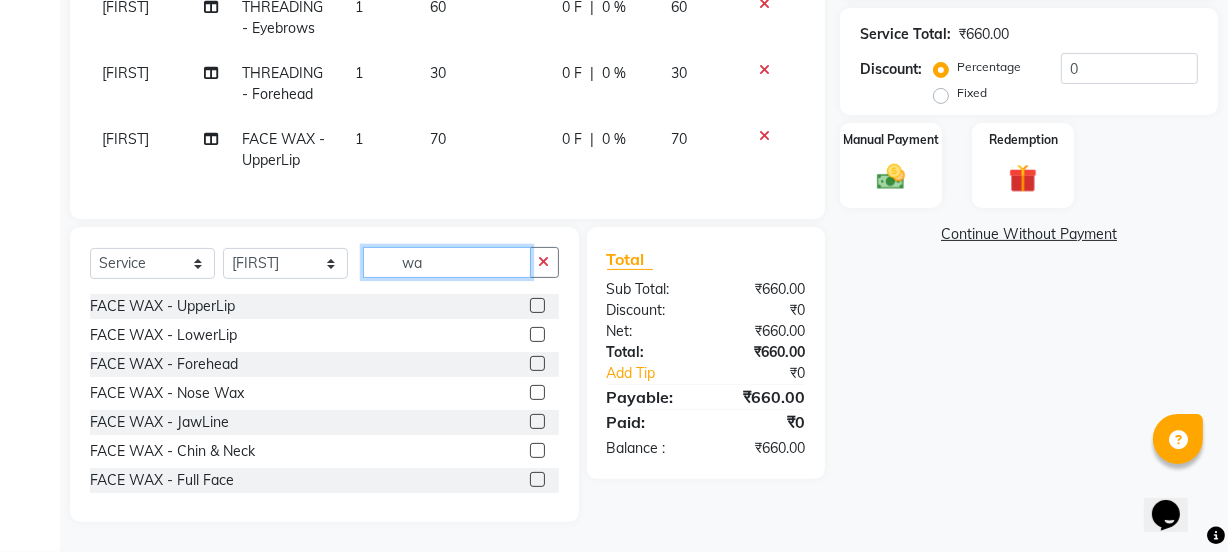 click on "wa" 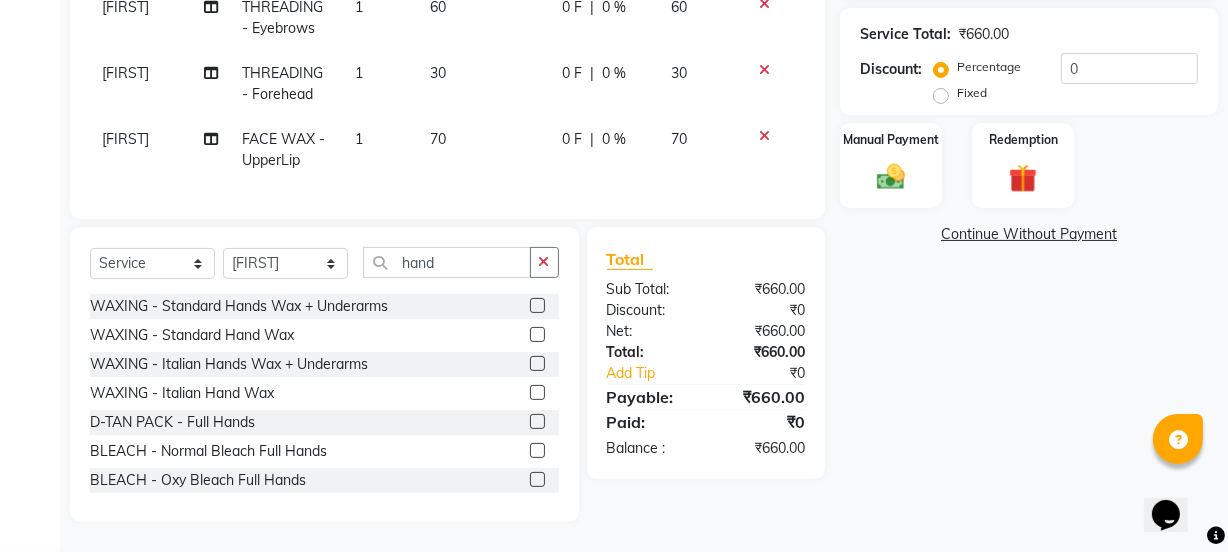 click 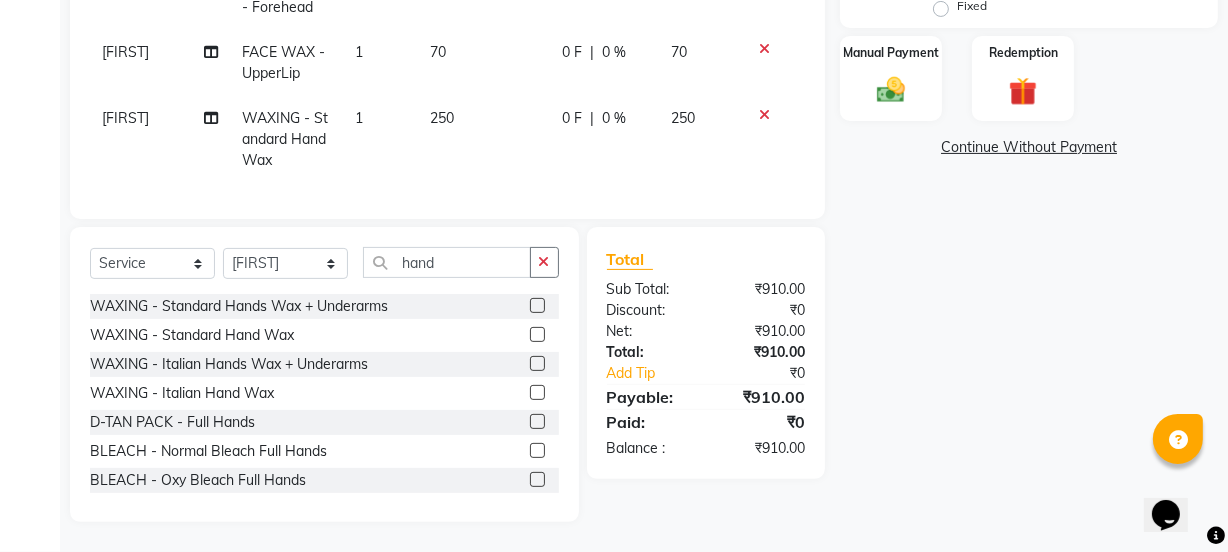 scroll, scrollTop: 490, scrollLeft: 0, axis: vertical 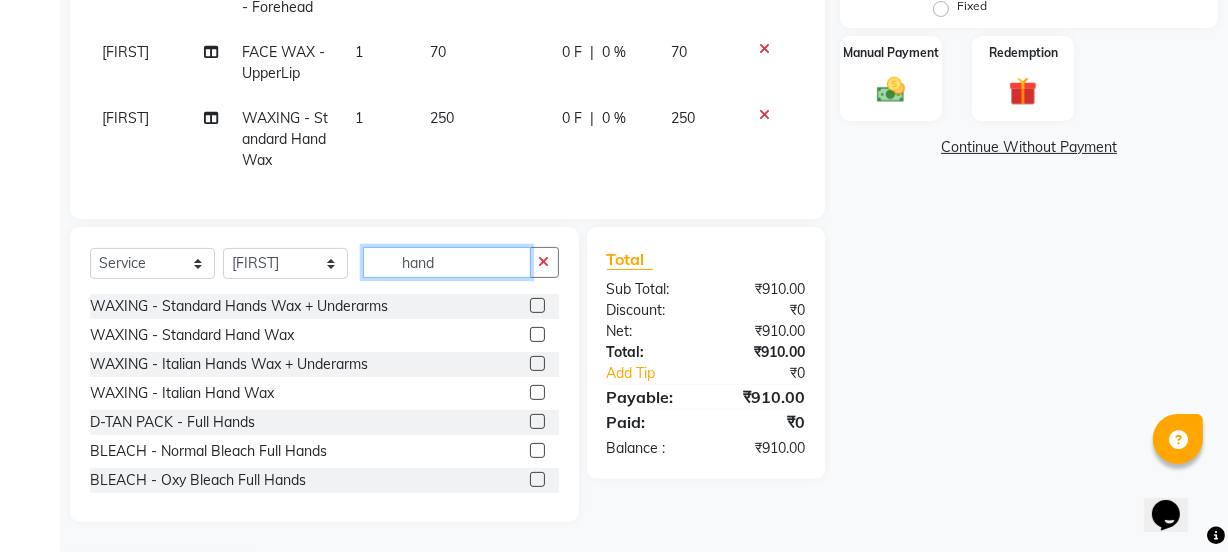 click on "hand" 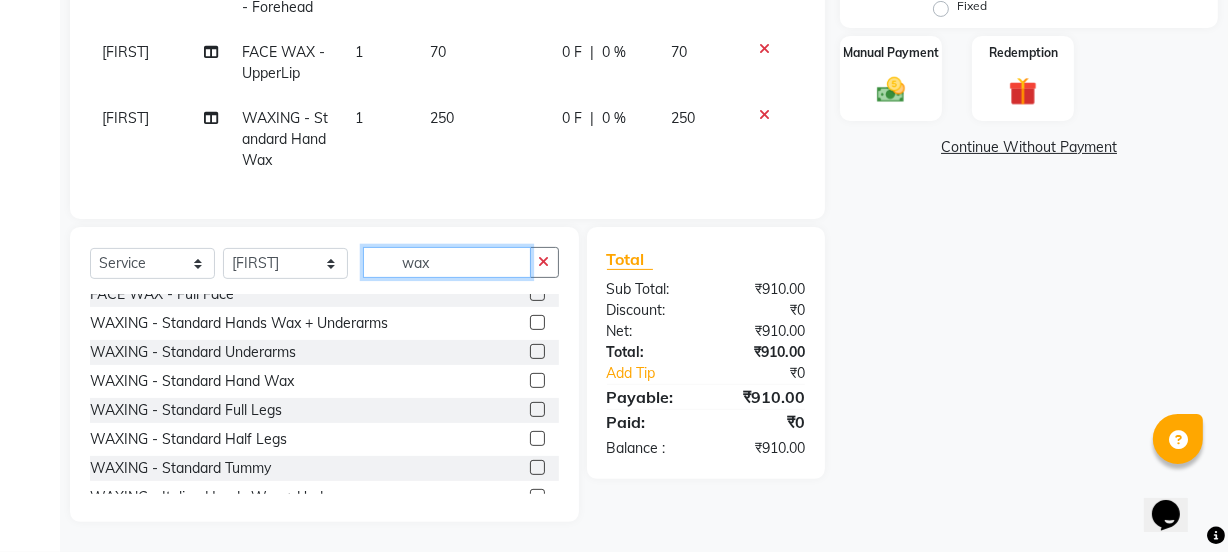 scroll, scrollTop: 181, scrollLeft: 0, axis: vertical 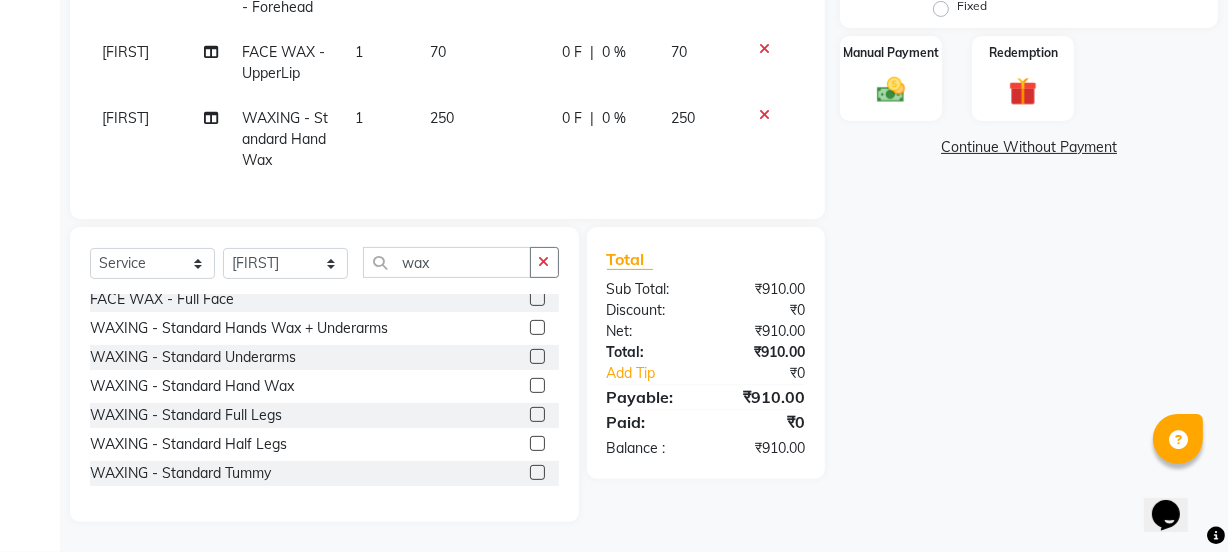 click 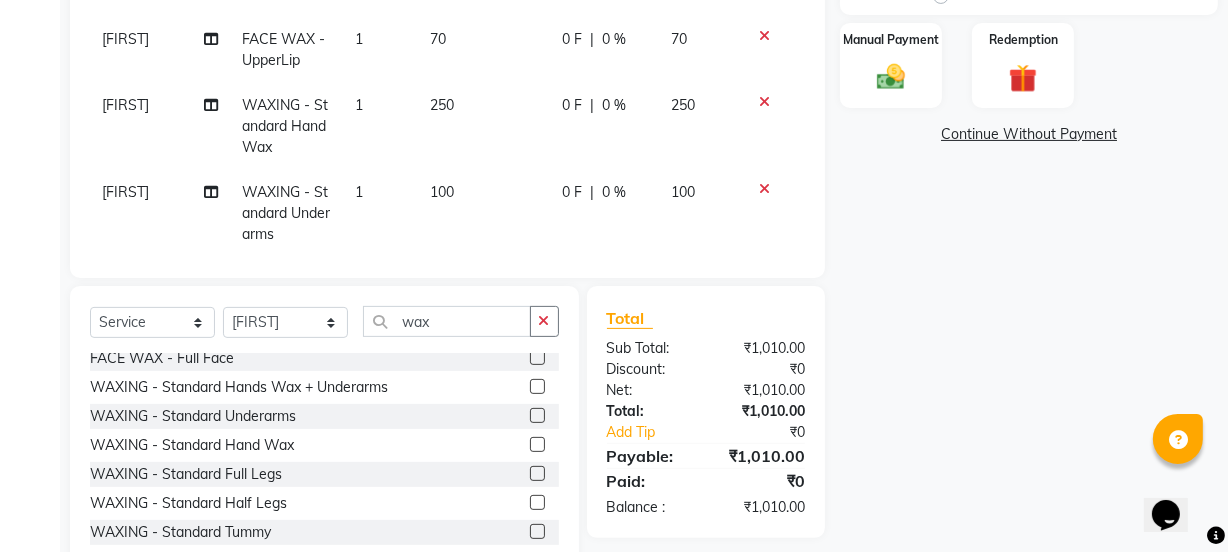 click on "250" 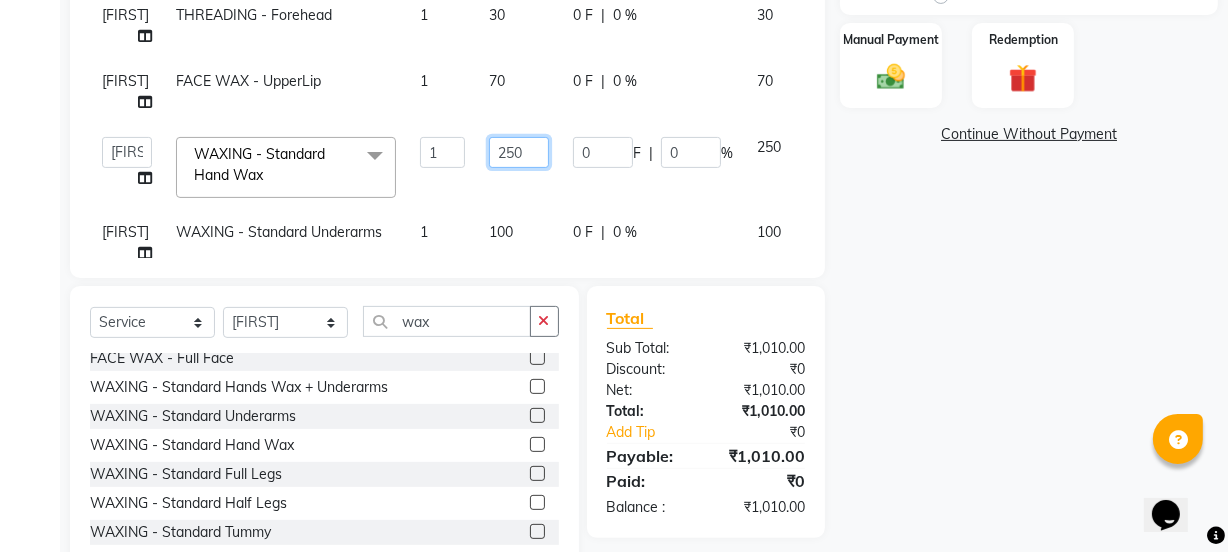 click on "250" 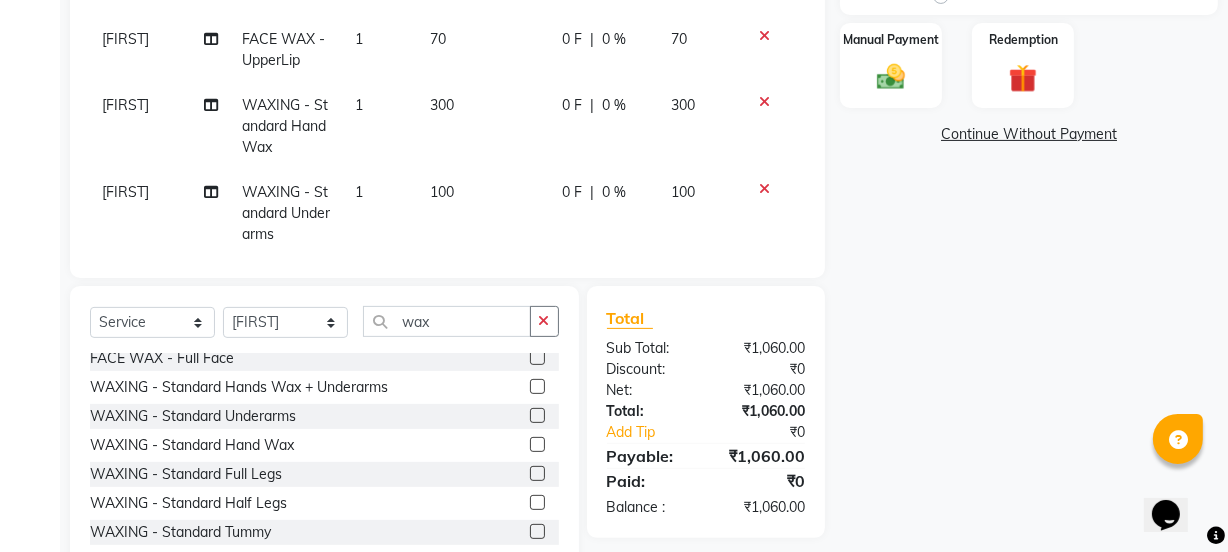 click on "MS KOMAL  Nail Art 1 500 0 F | 0 % 500 Sr.Bu Rohini  THREADING - Eyebrows 1 60 0 F | 0 % 60 Sr.Bu Rohini  THREADING - Forehead 1 30 0 F | 0 % 30 Sr.Bu Rohini  FACE WAX - UpperLip 1 70 0 F | 0 % 70 Sr.Bu Rohini  WAXING - Standard Hand Wax 1 300 0 F | 0 % 300 Sr.Bu Rohini  WAXING - Standard Underarms 1 100 0 F | 0 % 100" 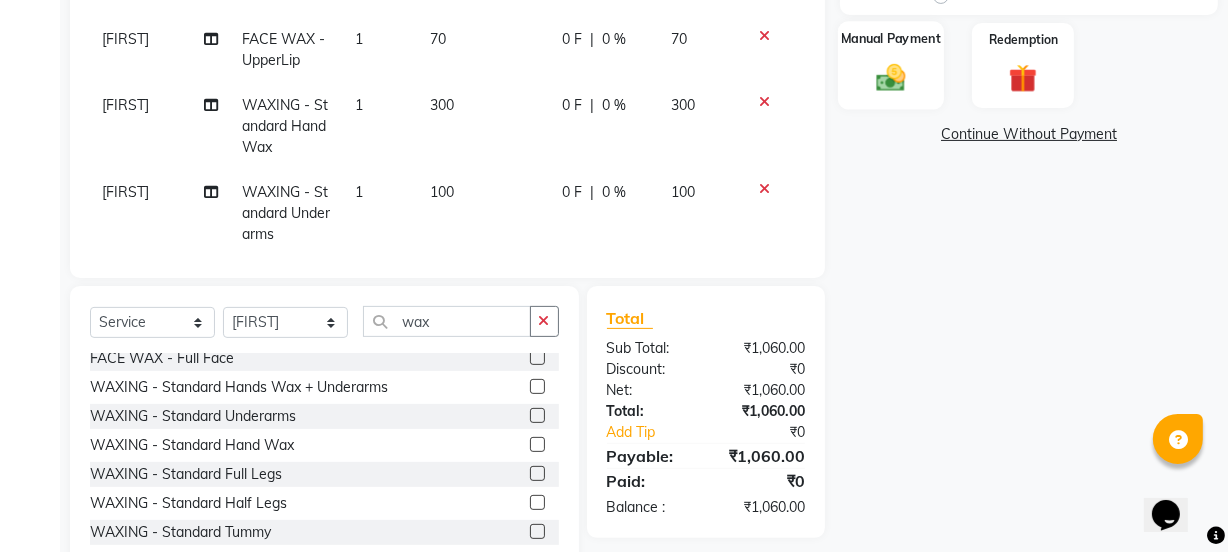 click on "Manual Payment" 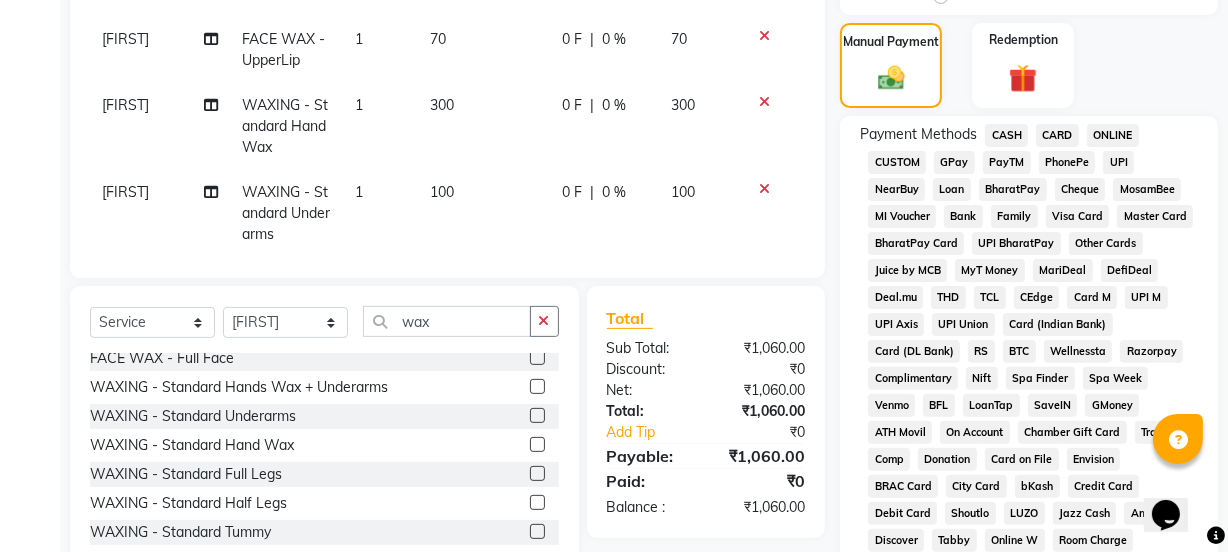 click on "GPay" 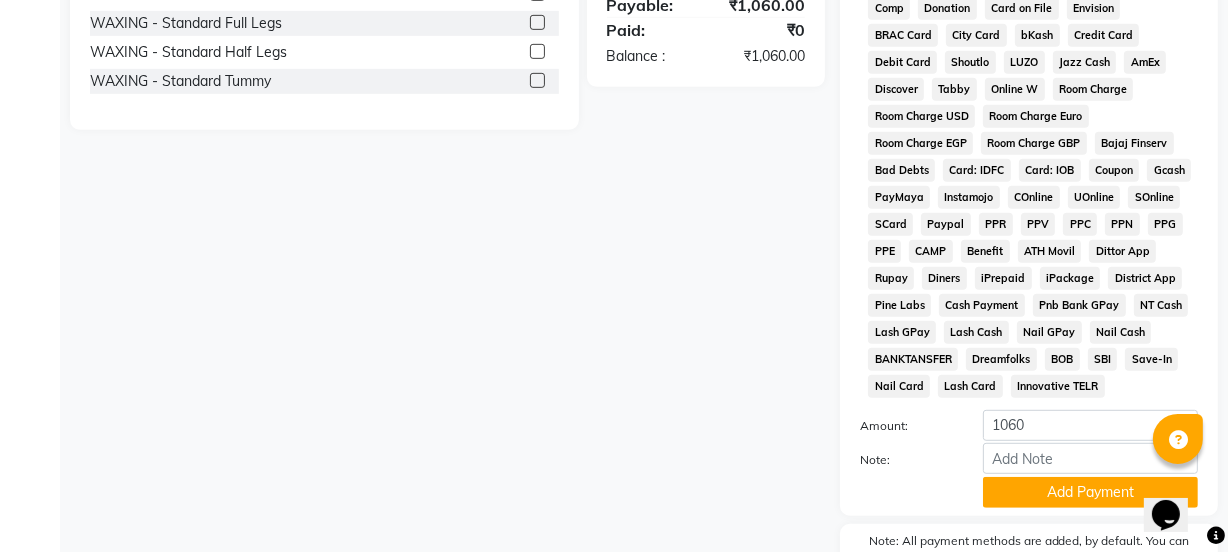 scroll, scrollTop: 1036, scrollLeft: 0, axis: vertical 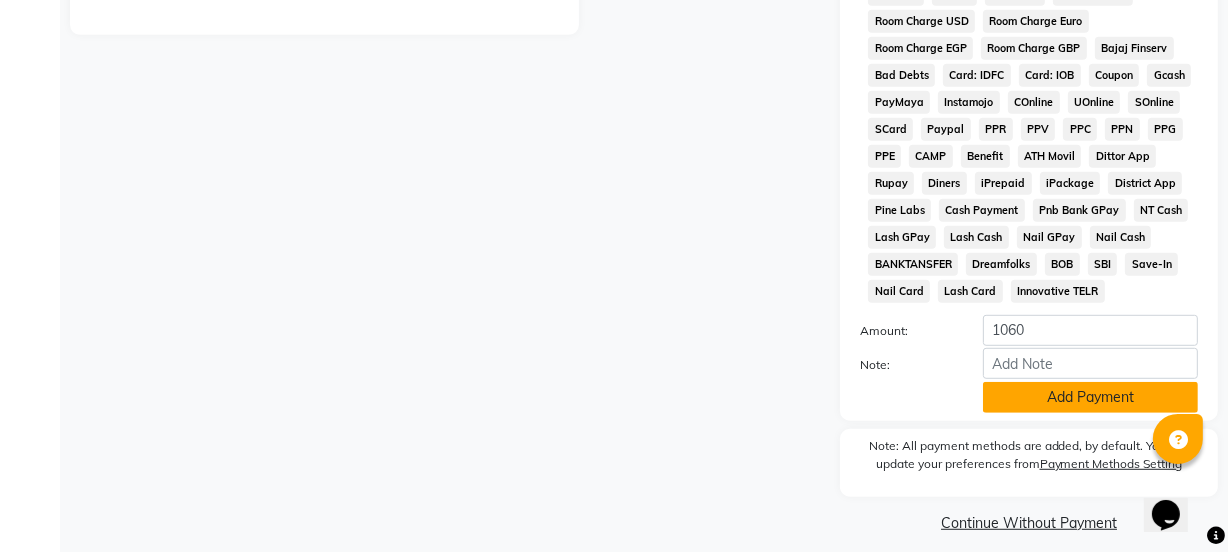 click on "Add Payment" 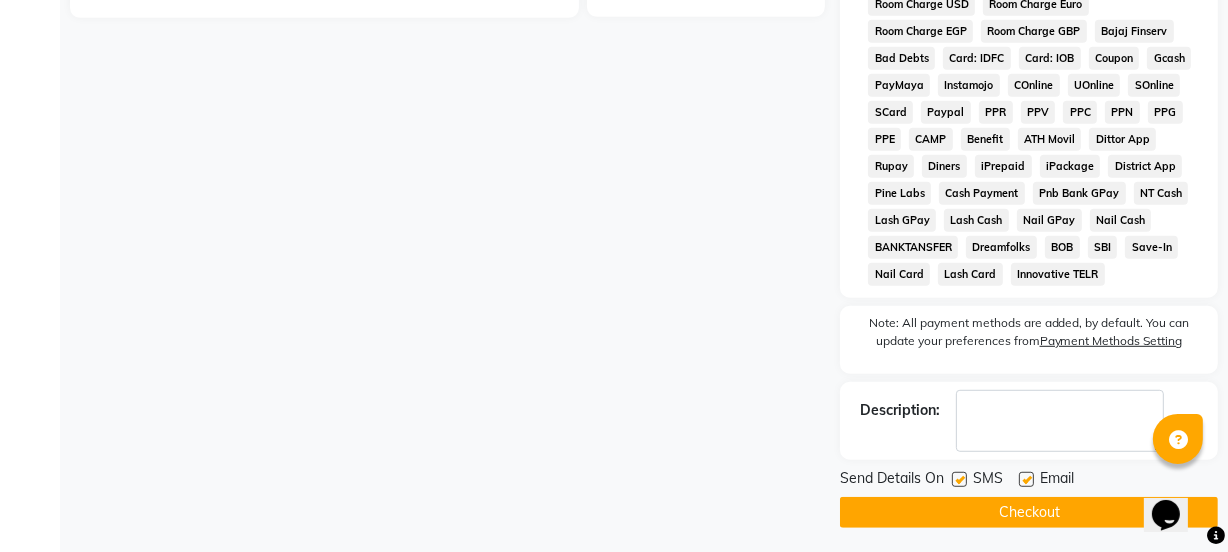 scroll, scrollTop: 1058, scrollLeft: 0, axis: vertical 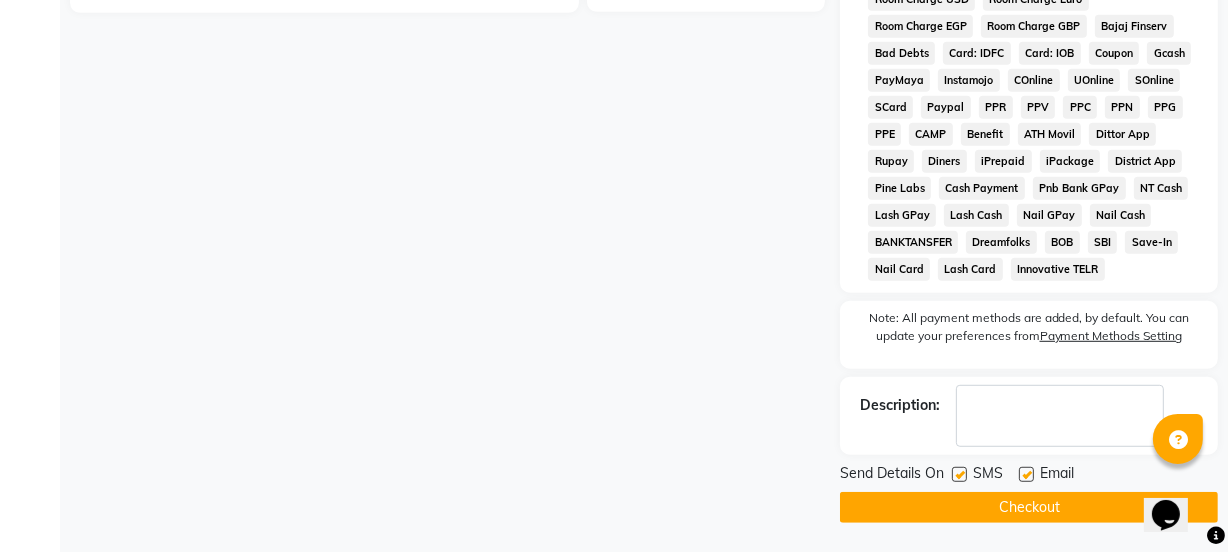 click 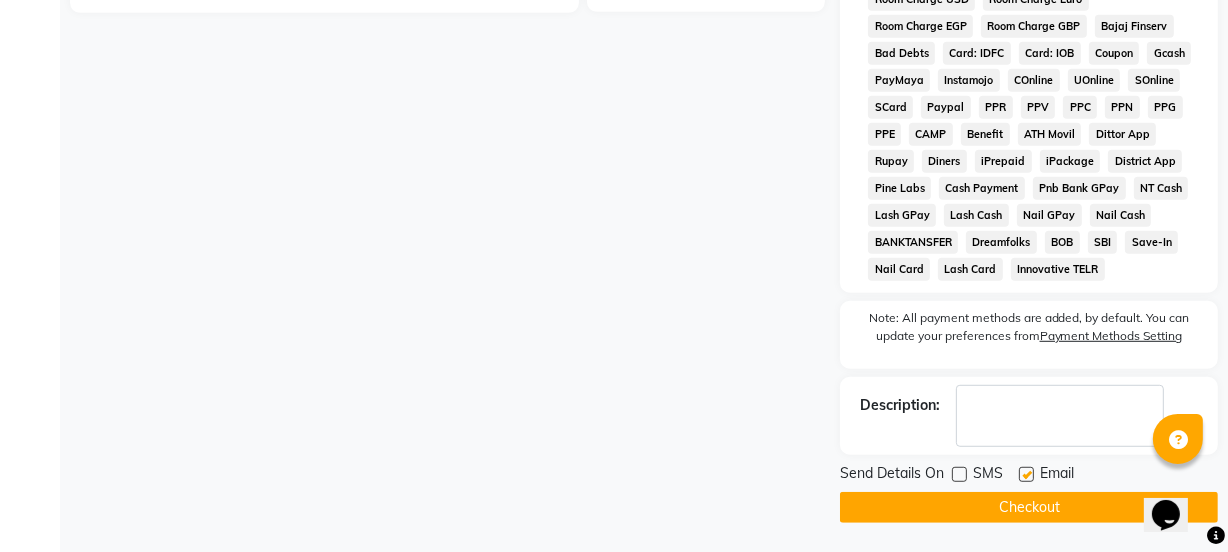click 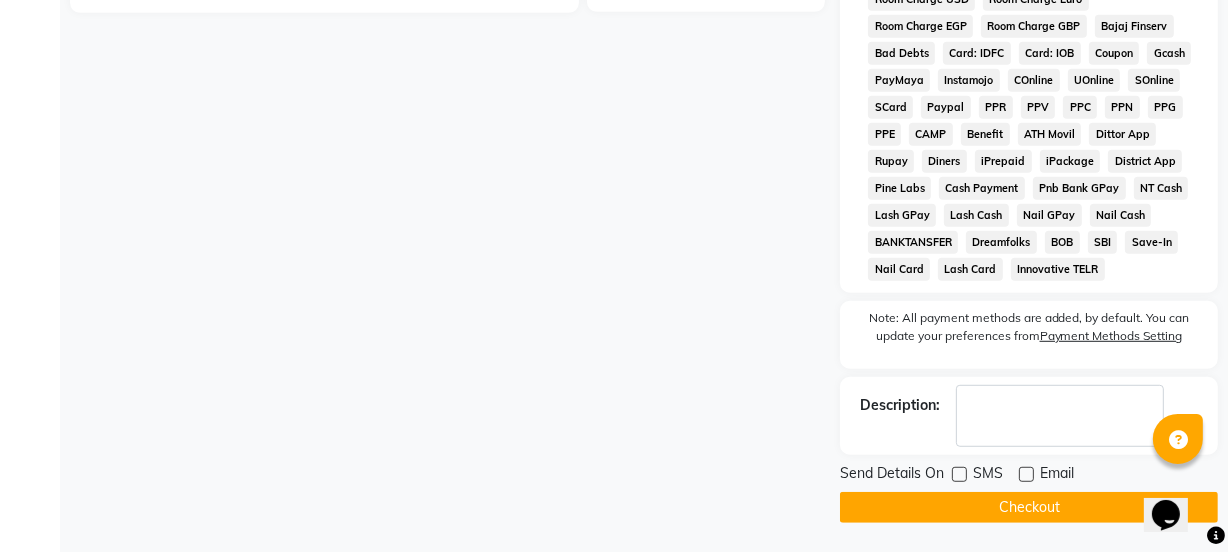 click on "Checkout" 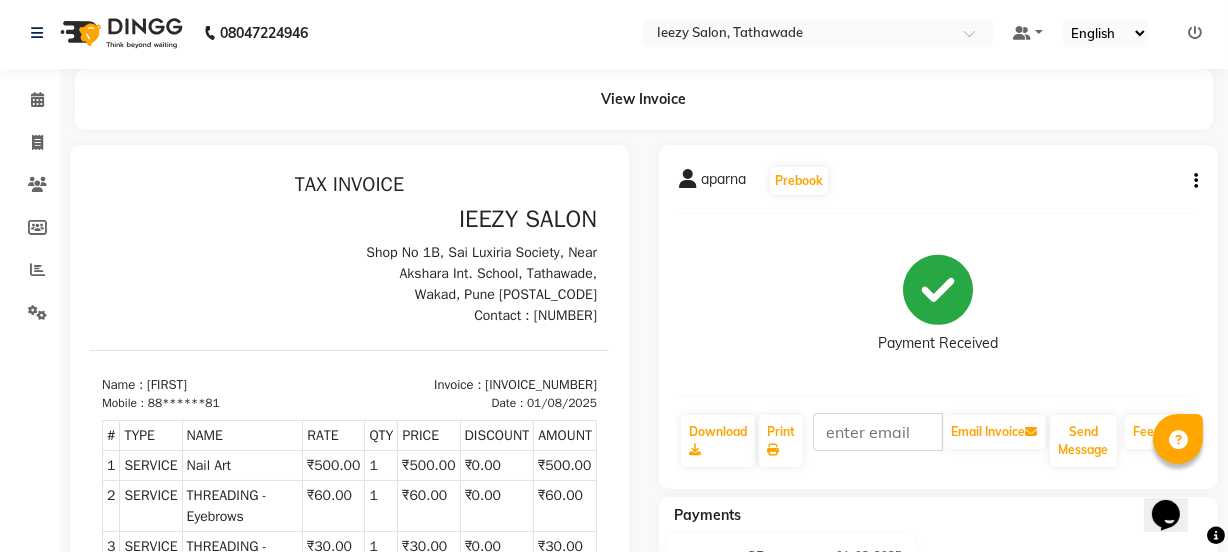 scroll, scrollTop: 0, scrollLeft: 0, axis: both 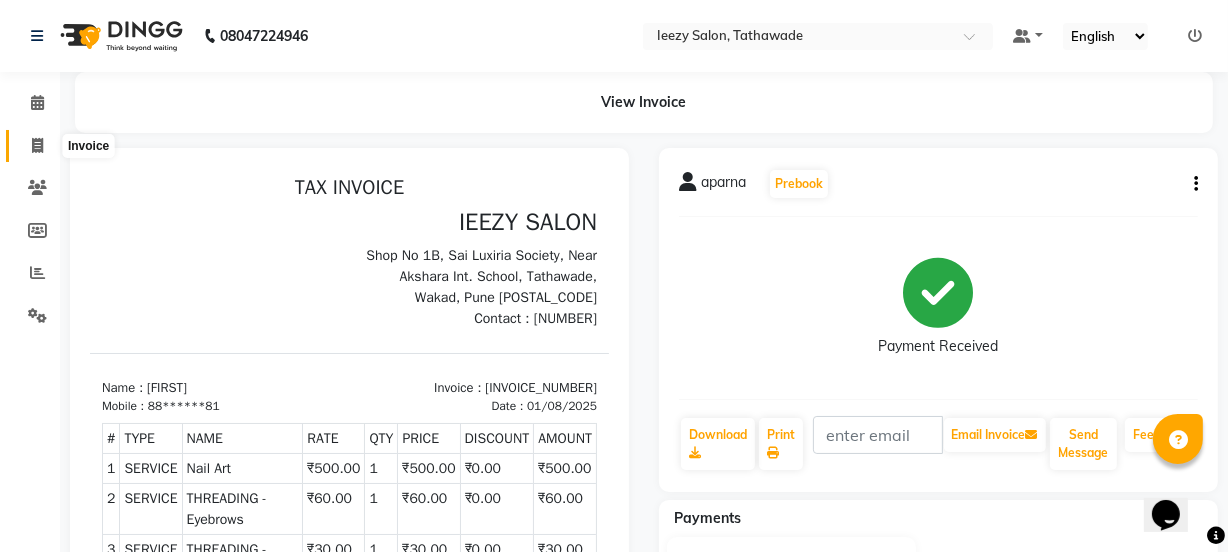 click 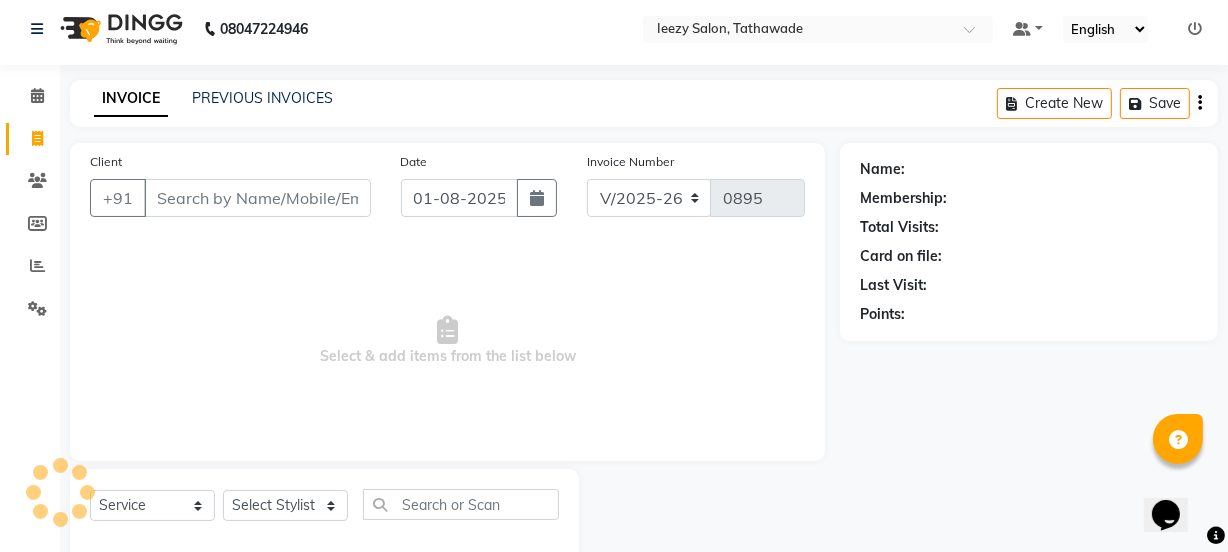 scroll, scrollTop: 50, scrollLeft: 0, axis: vertical 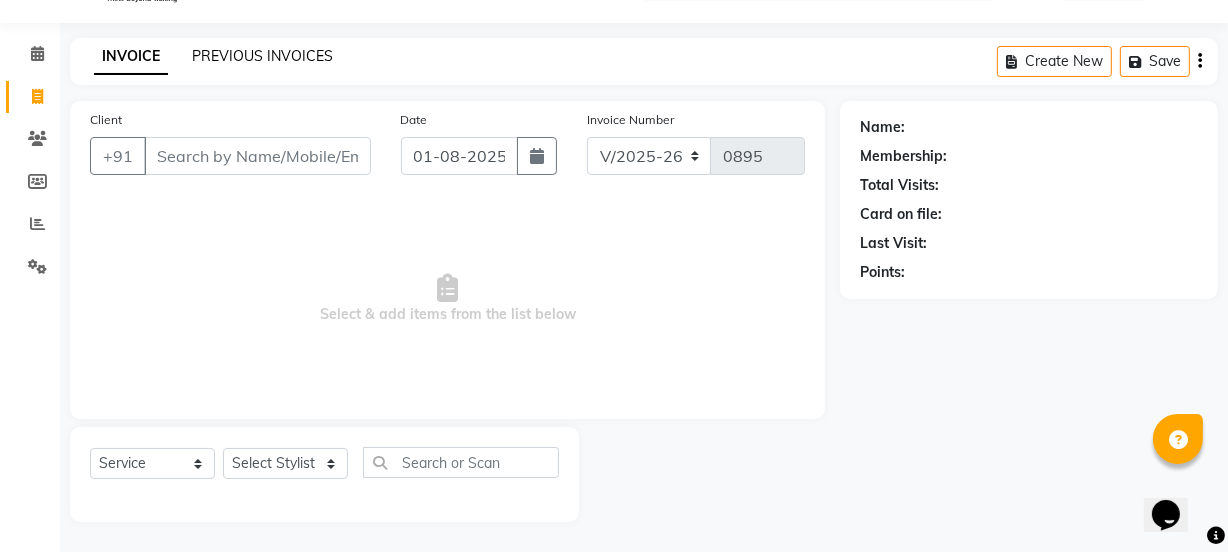 click on "PREVIOUS INVOICES" 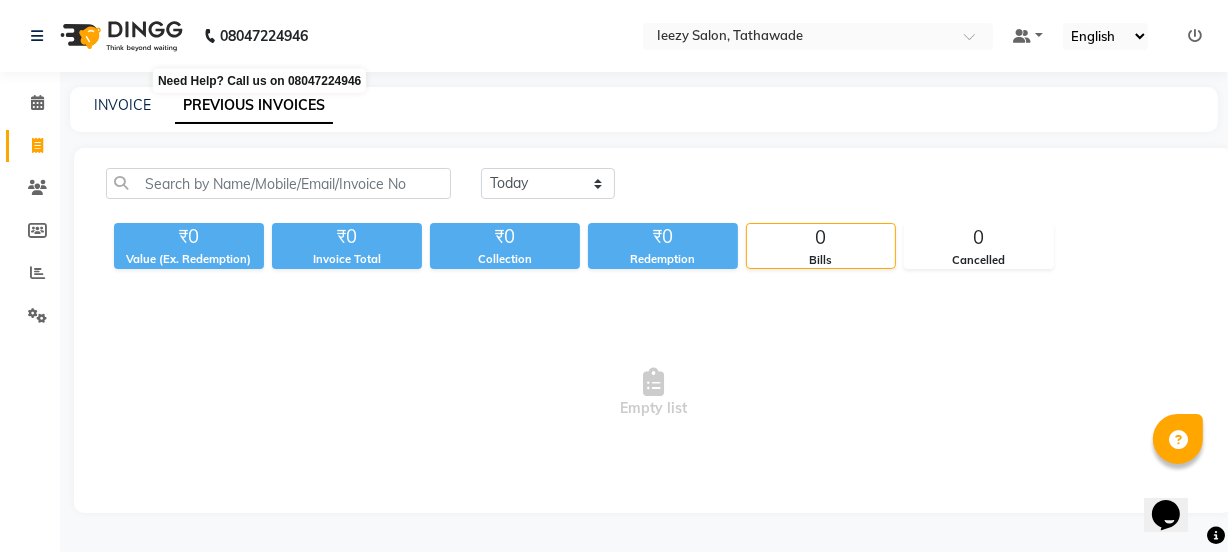 scroll, scrollTop: 0, scrollLeft: 0, axis: both 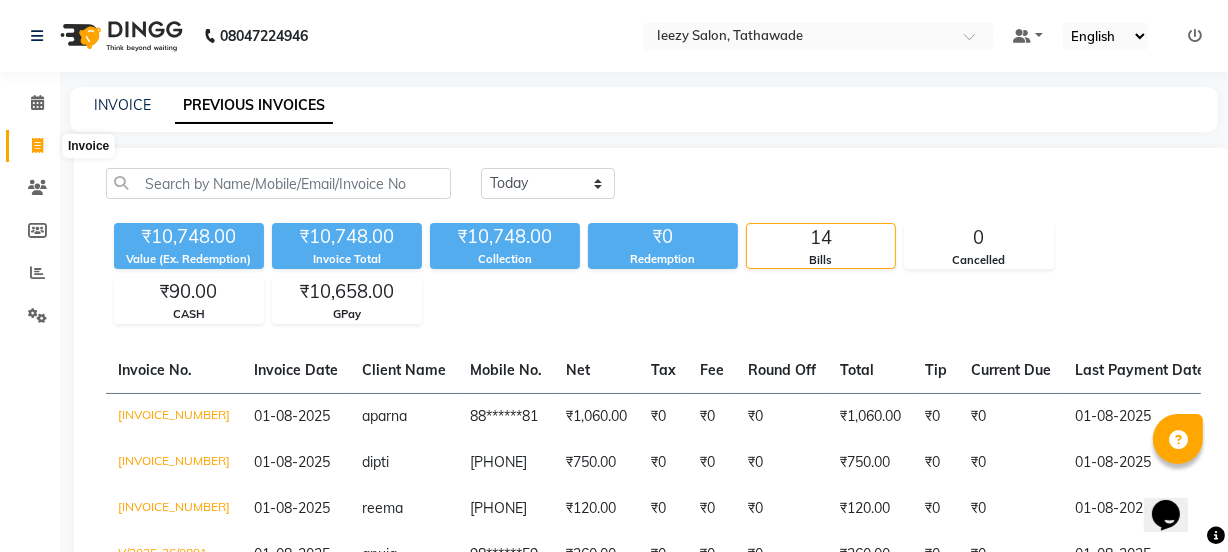 click 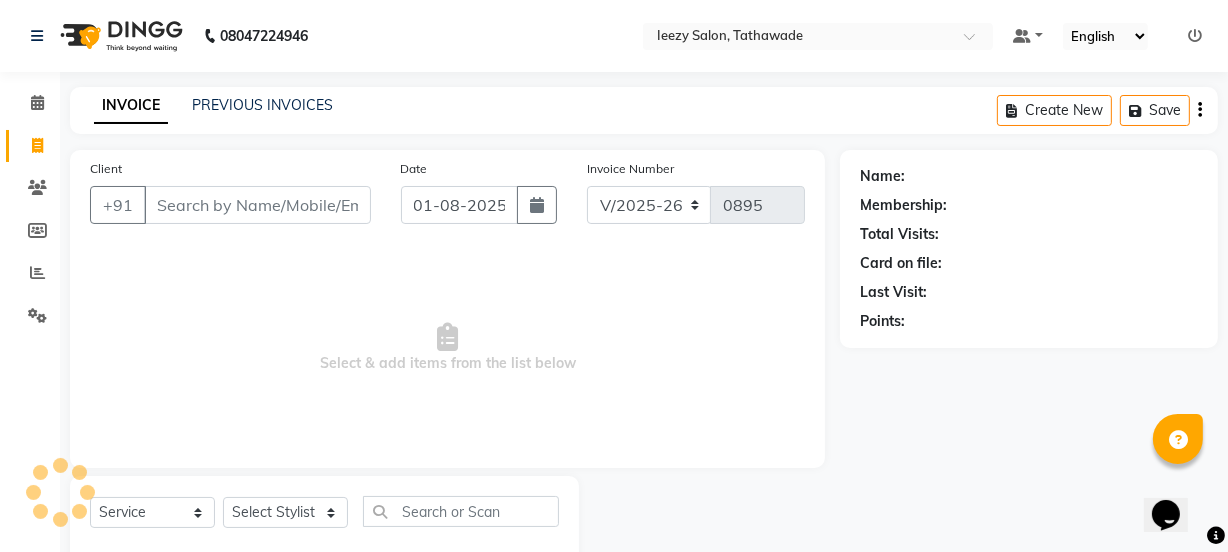 scroll, scrollTop: 50, scrollLeft: 0, axis: vertical 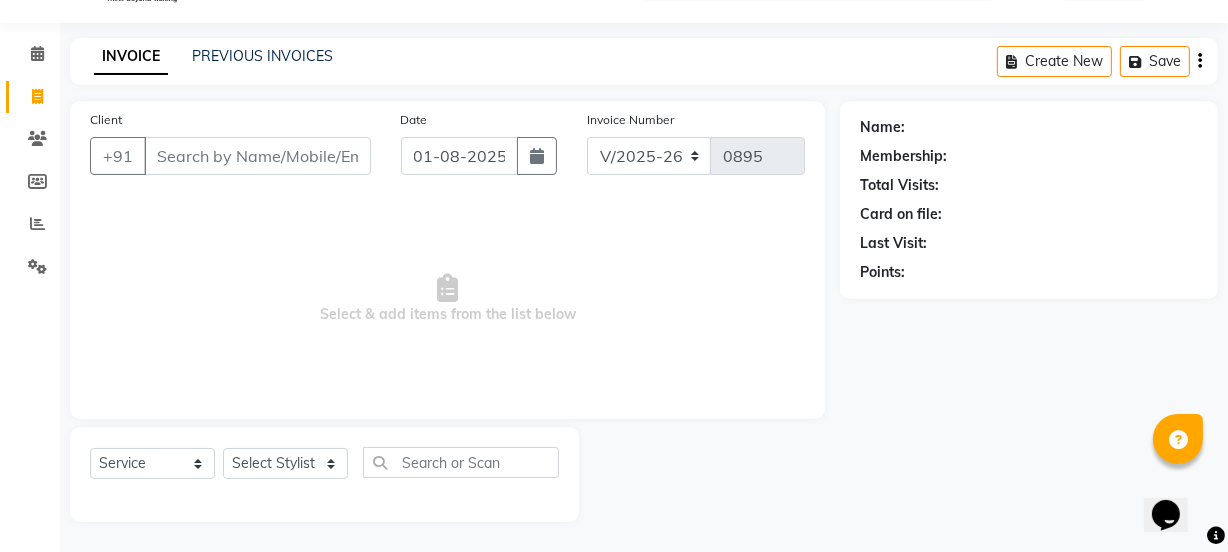 click on "Client" at bounding box center (257, 156) 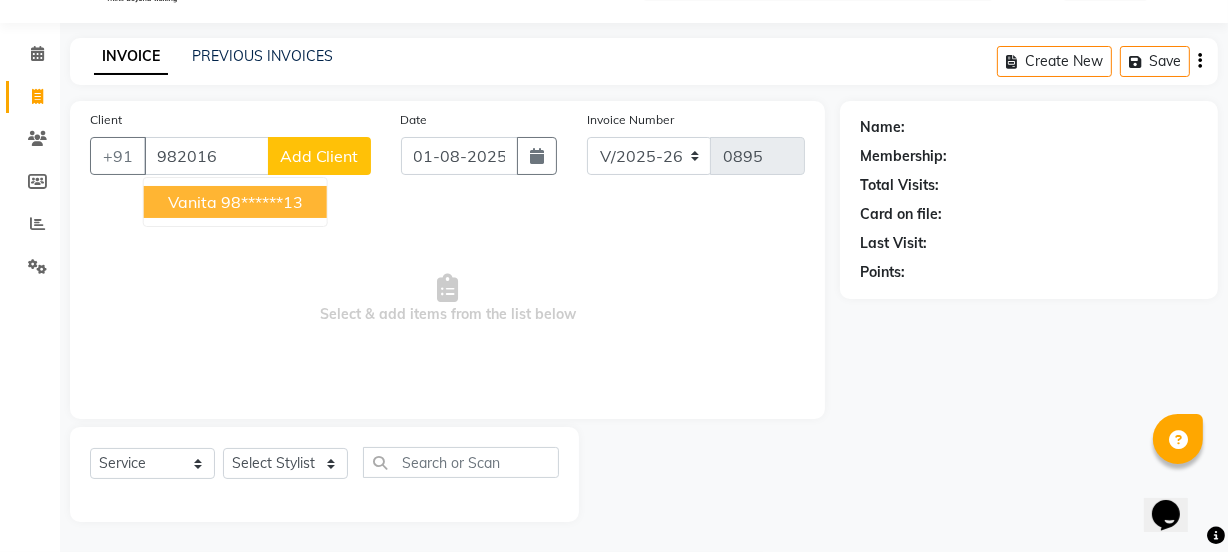click on "98******13" at bounding box center [262, 202] 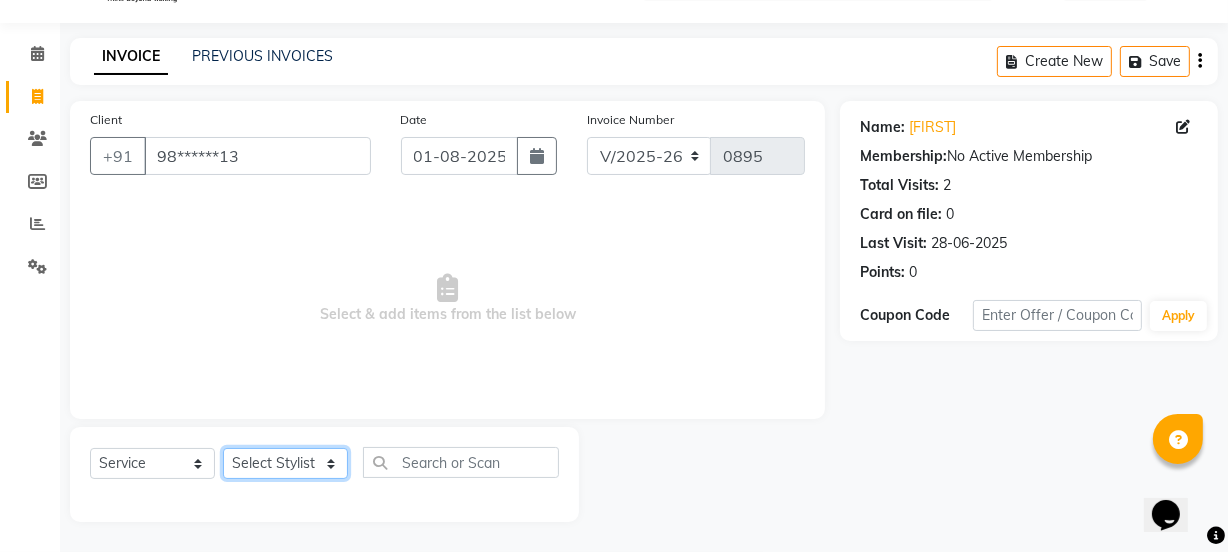 click on "Select Stylist IEEZY -Owner MS KOMAL  Ms Shraddha Rinku  Samiksha  Sr.Bu Rohini  Stylist Shree" 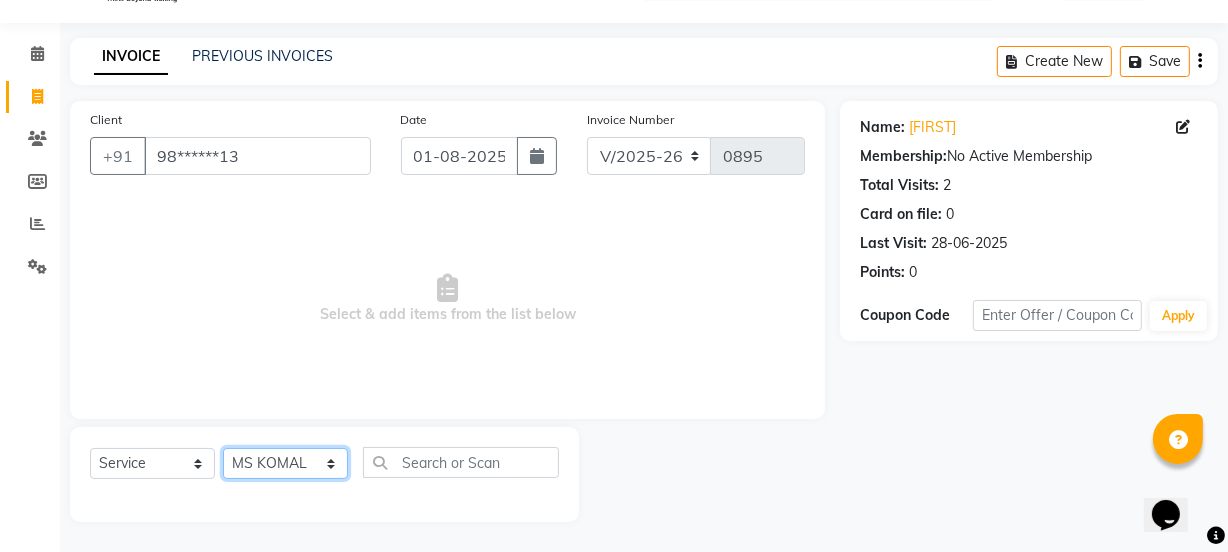 click on "Select Stylist IEEZY -Owner MS KOMAL  Ms Shraddha Rinku  Samiksha  Sr.Bu Rohini  Stylist Shree" 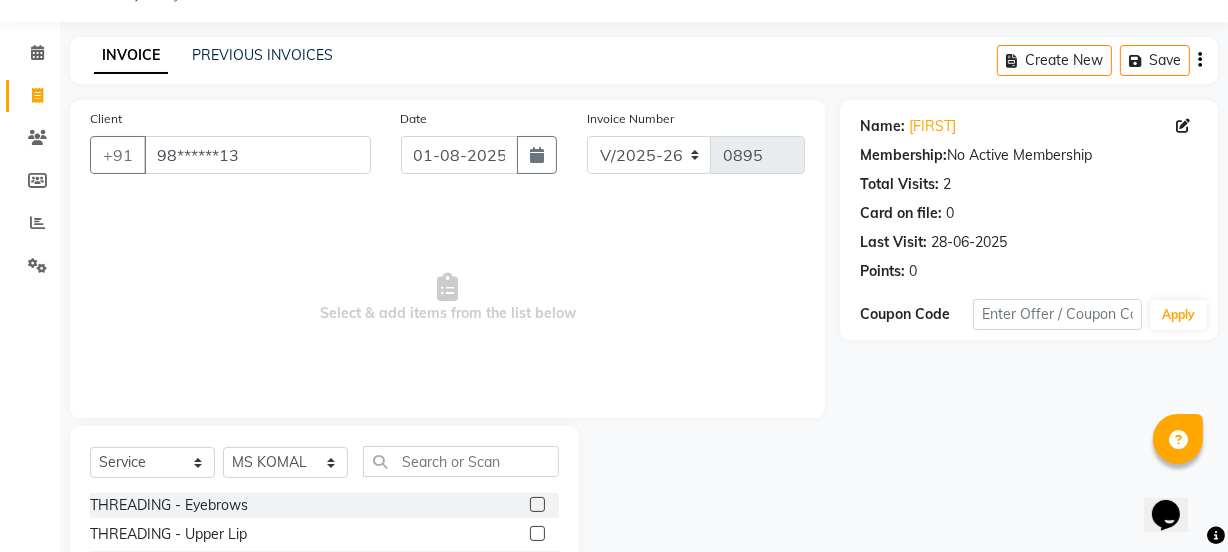 click 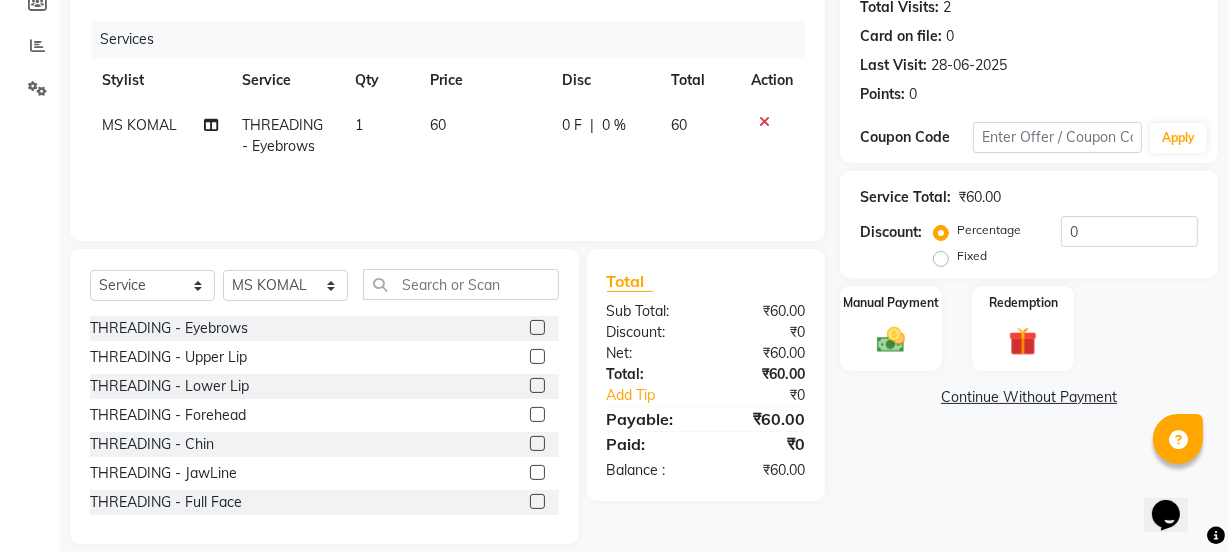 scroll, scrollTop: 250, scrollLeft: 0, axis: vertical 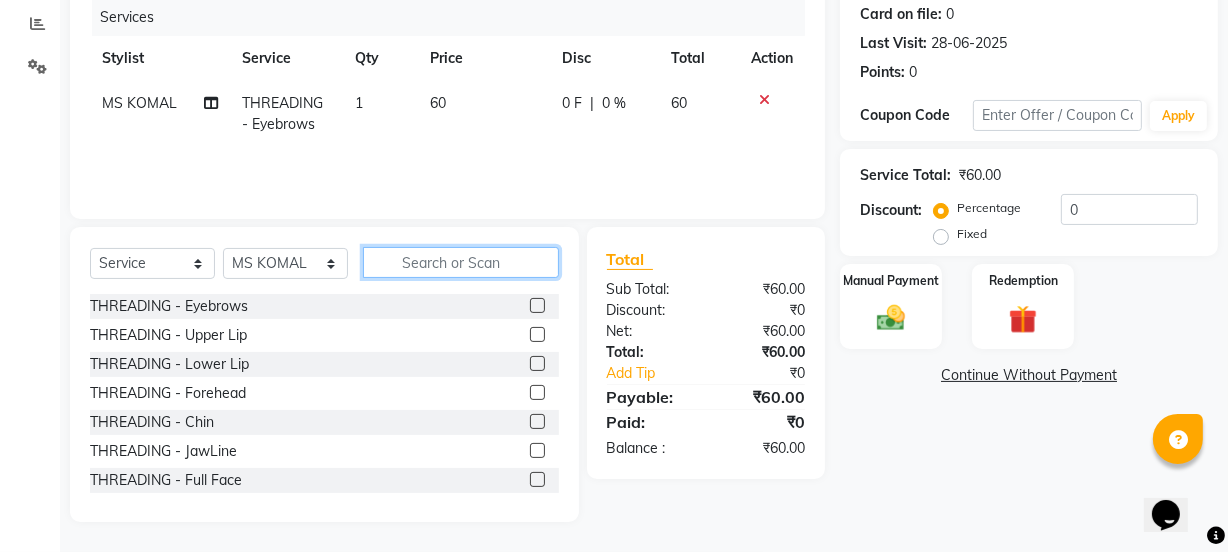 click 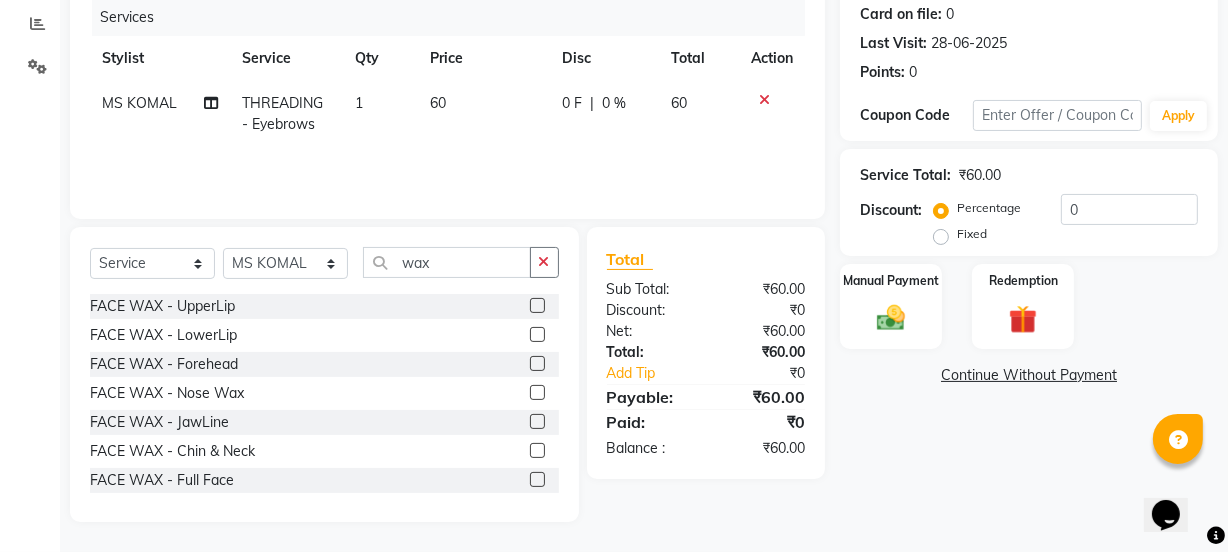 click 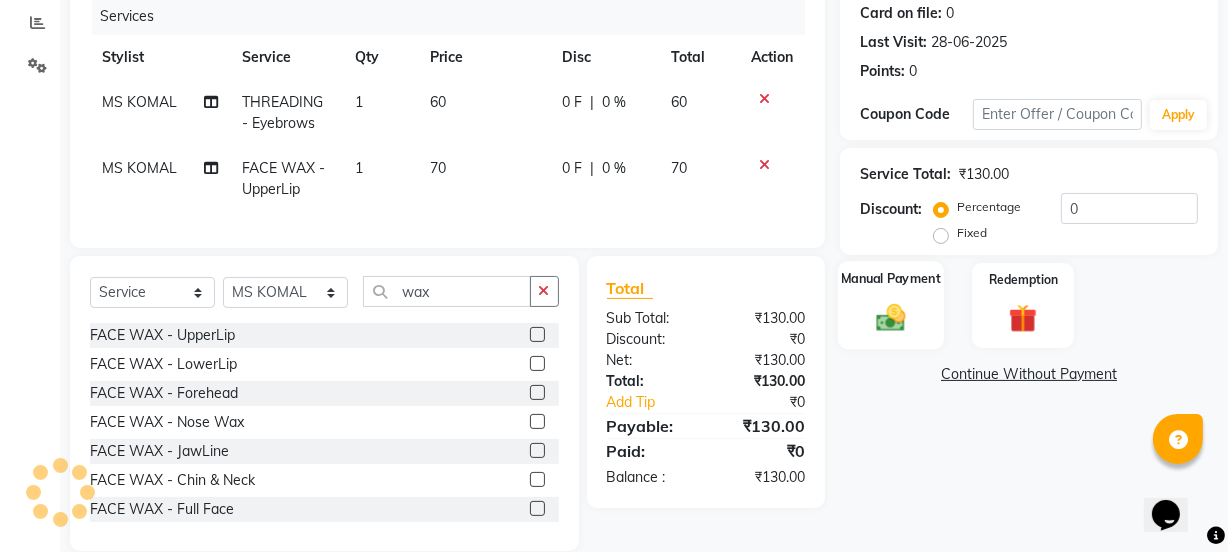 click 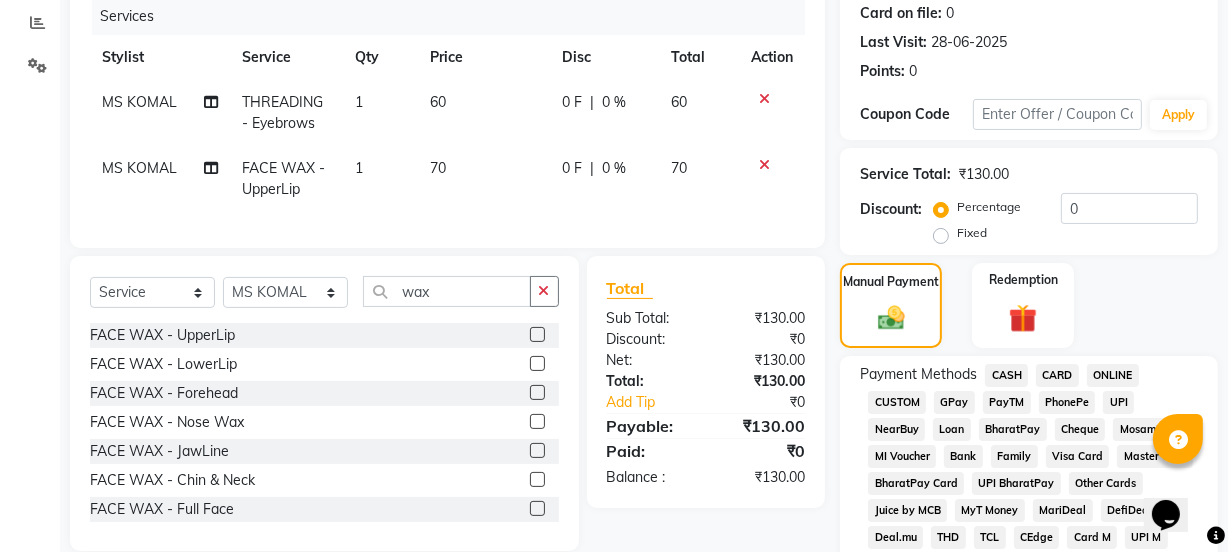 click on "GPay" 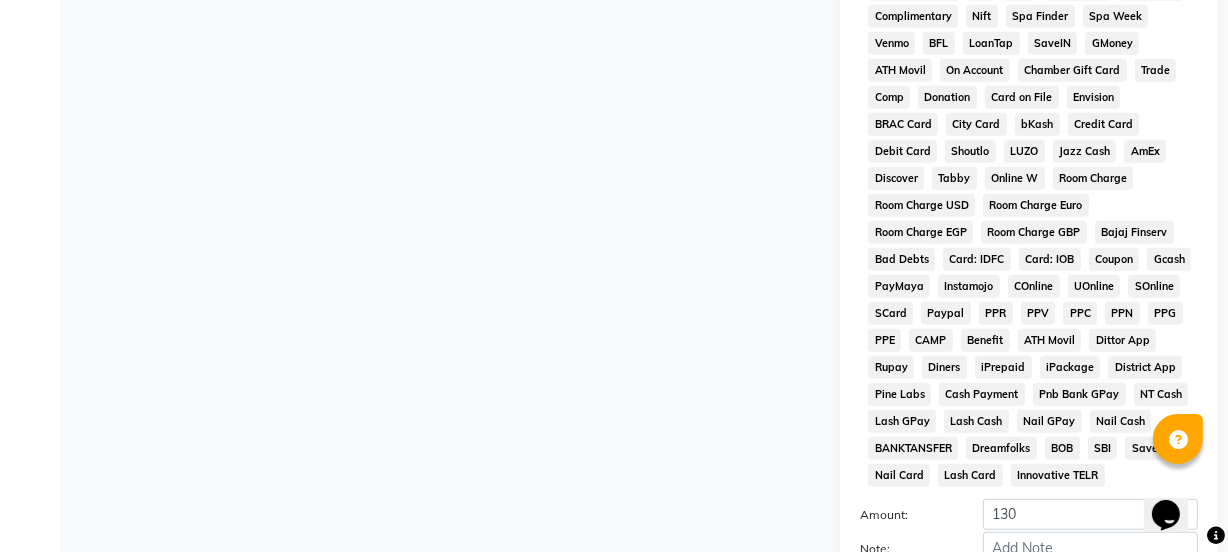 scroll, scrollTop: 1051, scrollLeft: 0, axis: vertical 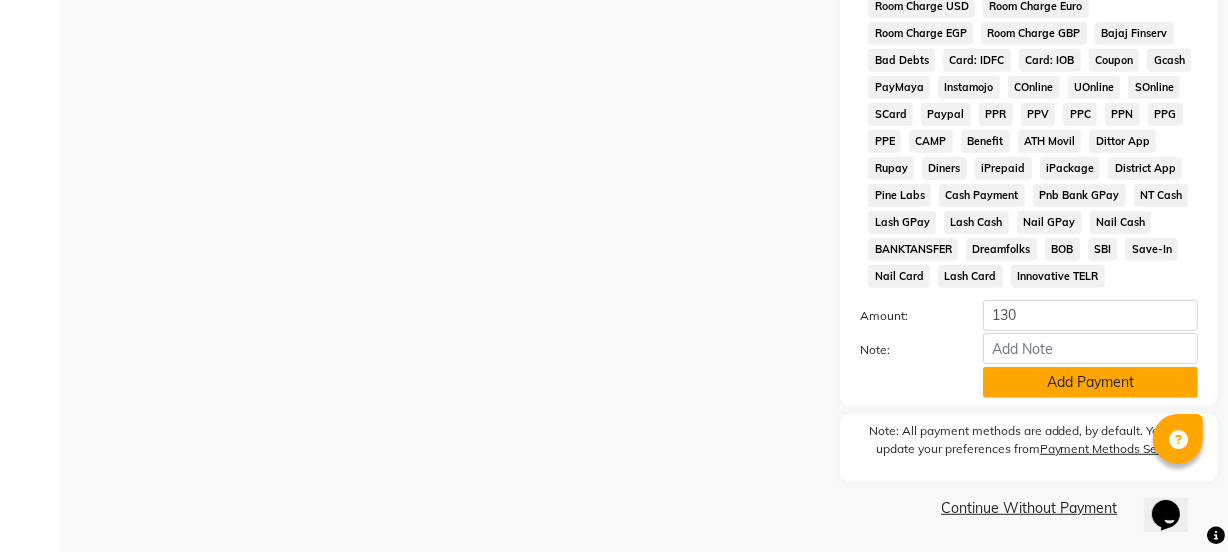 click on "Add Payment" 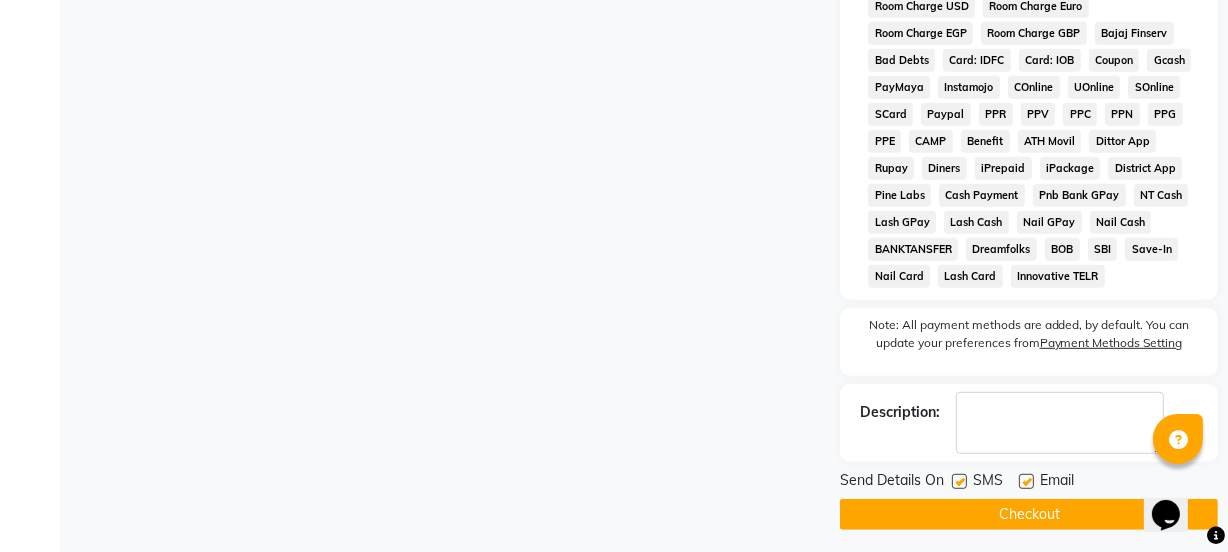 click 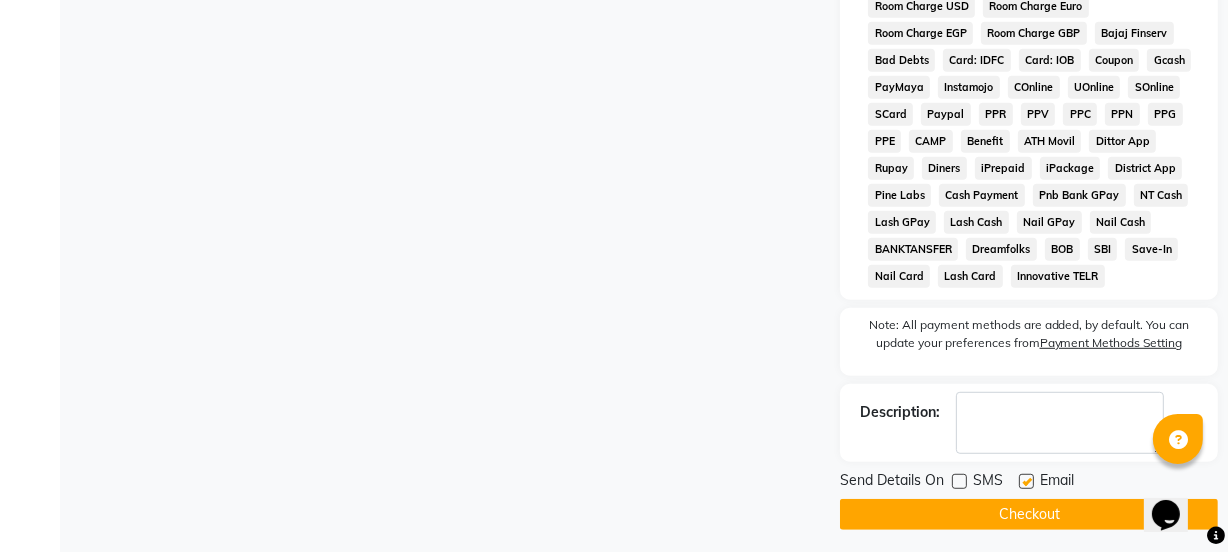 click 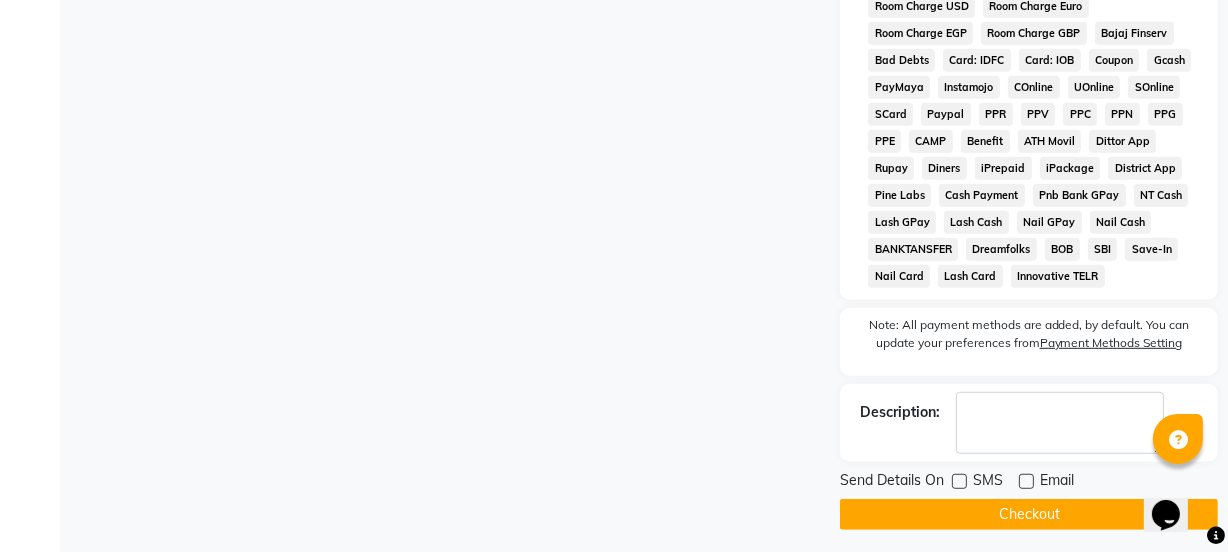 click on "Checkout" 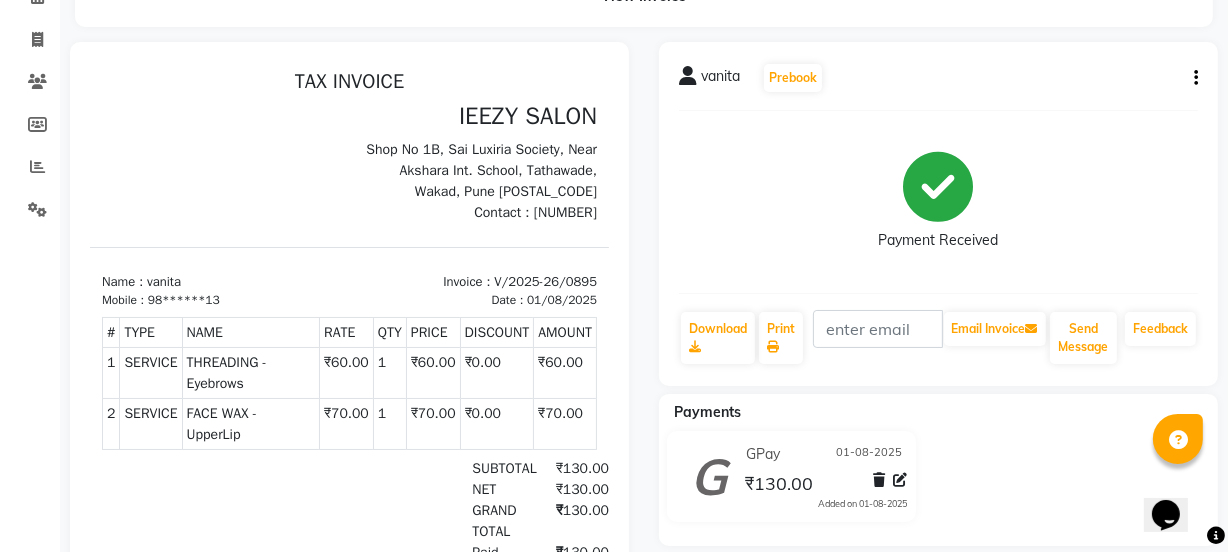 scroll, scrollTop: 0, scrollLeft: 0, axis: both 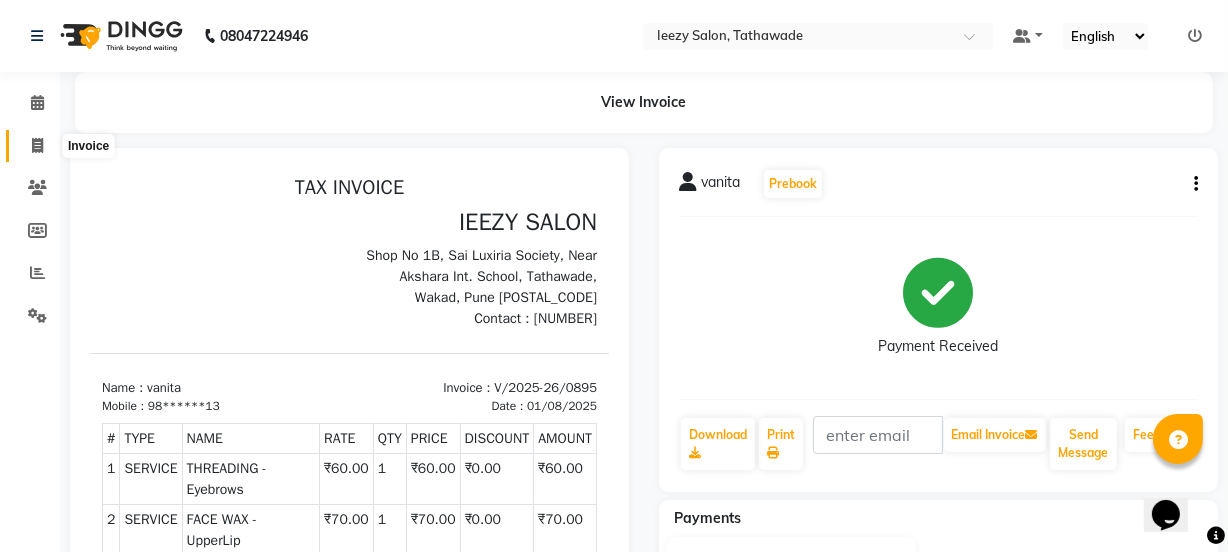 click 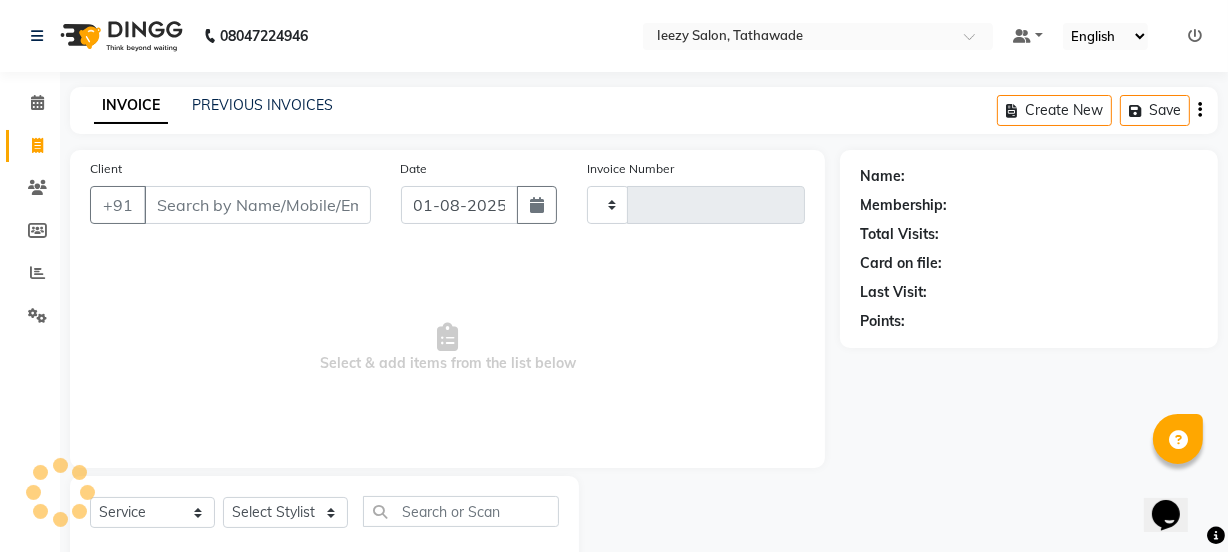 scroll, scrollTop: 50, scrollLeft: 0, axis: vertical 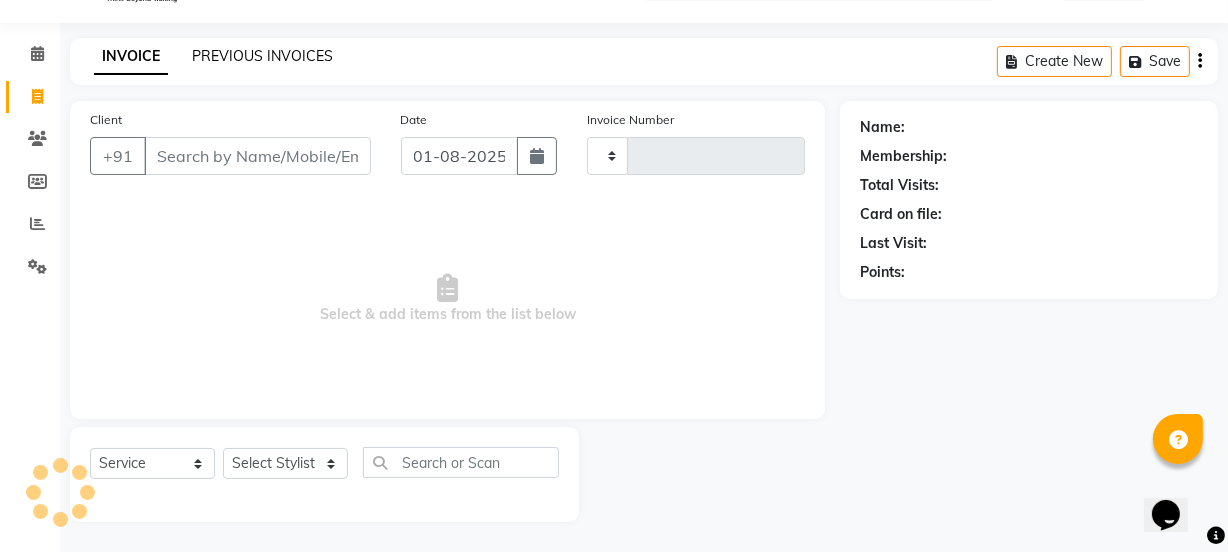 click on "PREVIOUS INVOICES" 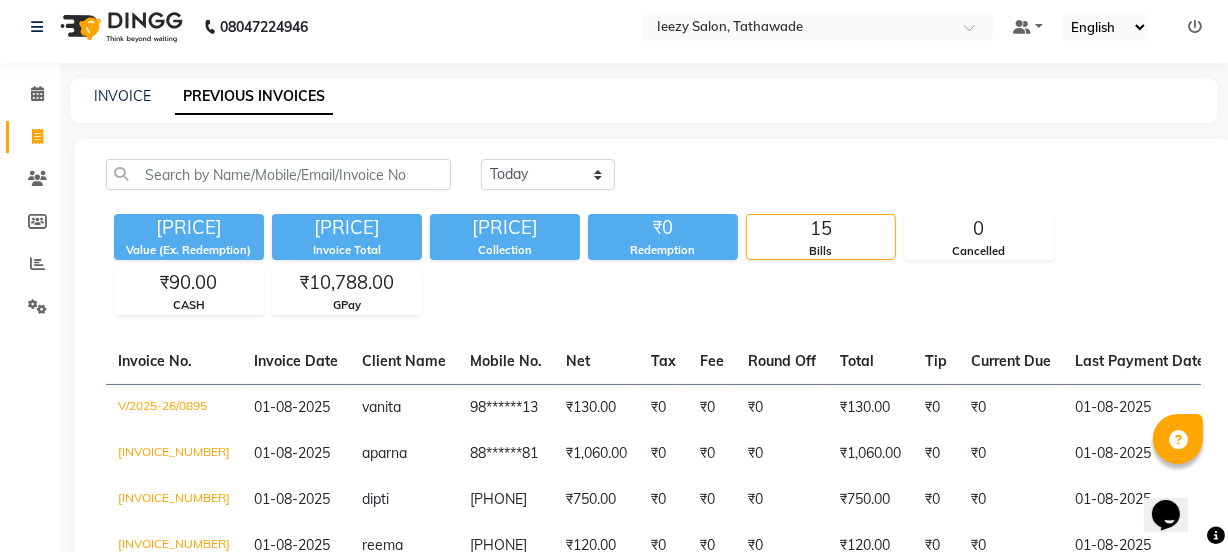 scroll, scrollTop: 0, scrollLeft: 0, axis: both 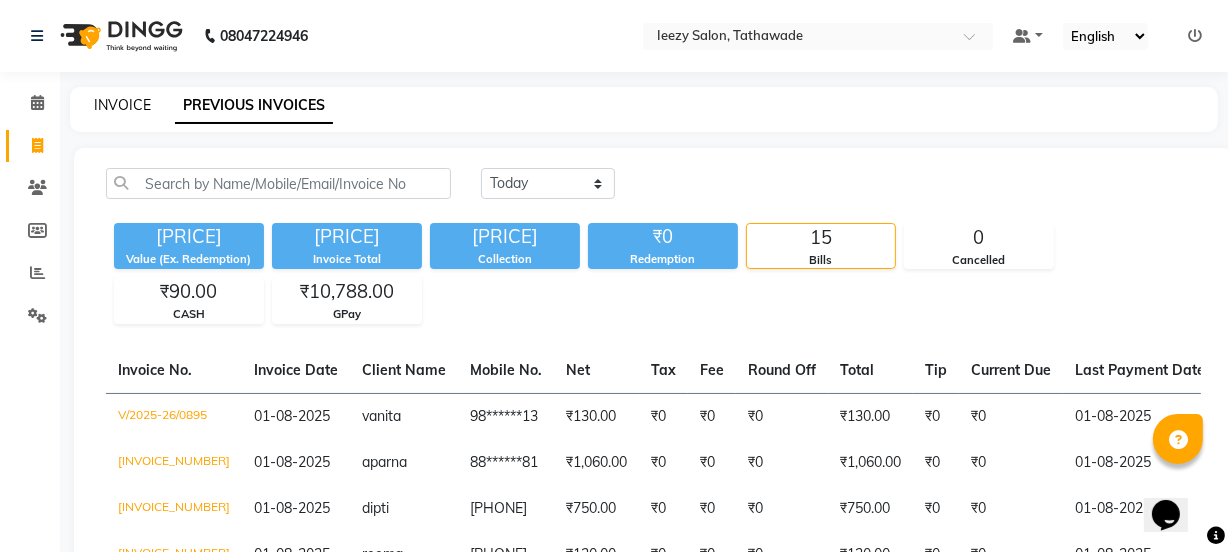 click on "INVOICE" 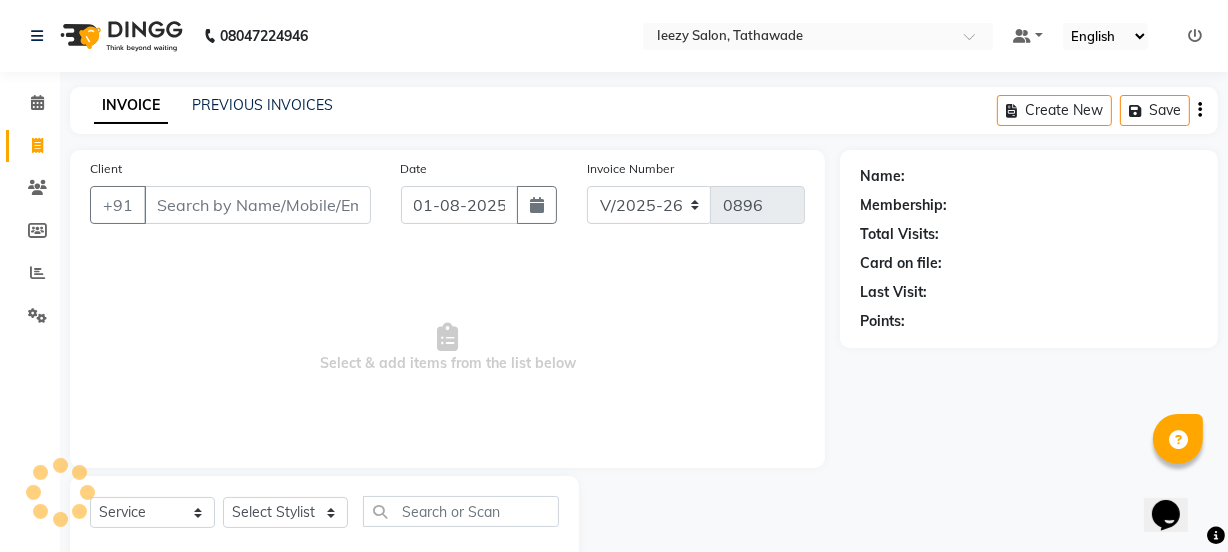 scroll, scrollTop: 50, scrollLeft: 0, axis: vertical 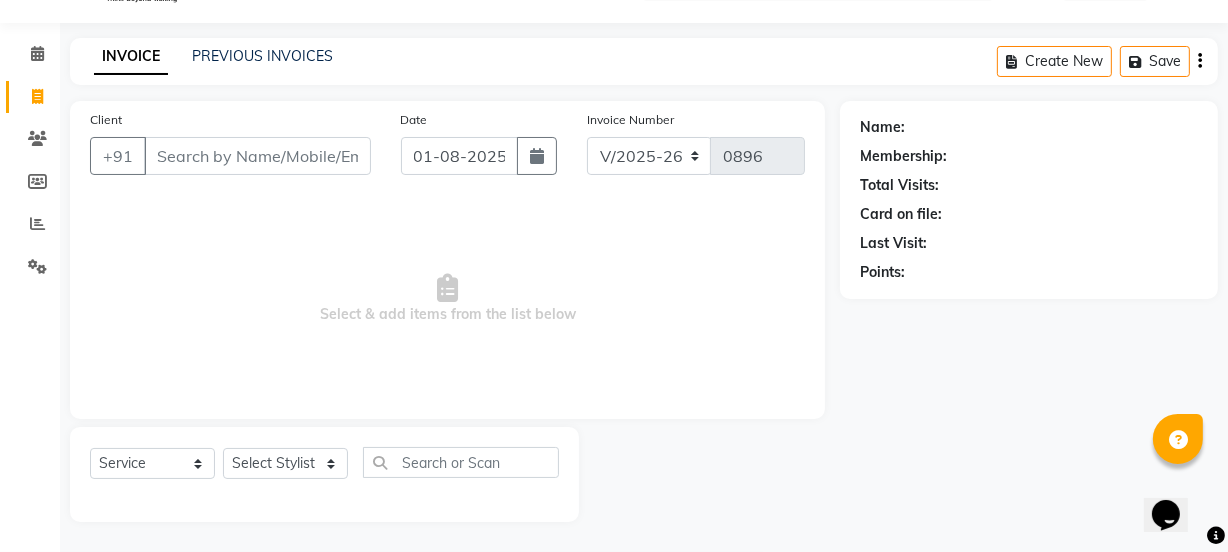 click on "Client" at bounding box center (257, 156) 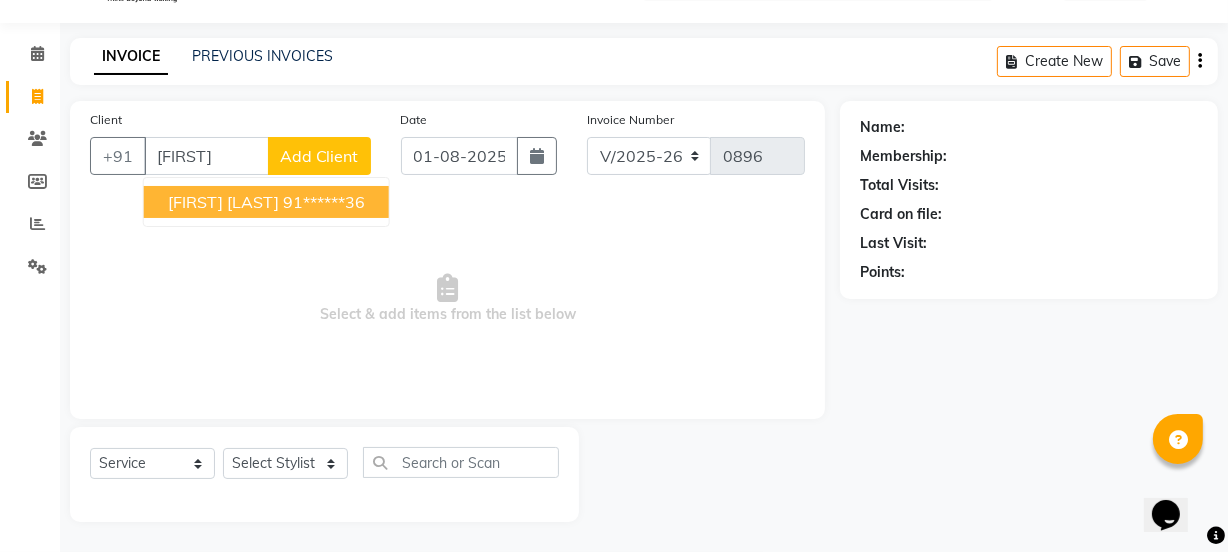 click on "[FIRST]" at bounding box center [206, 156] 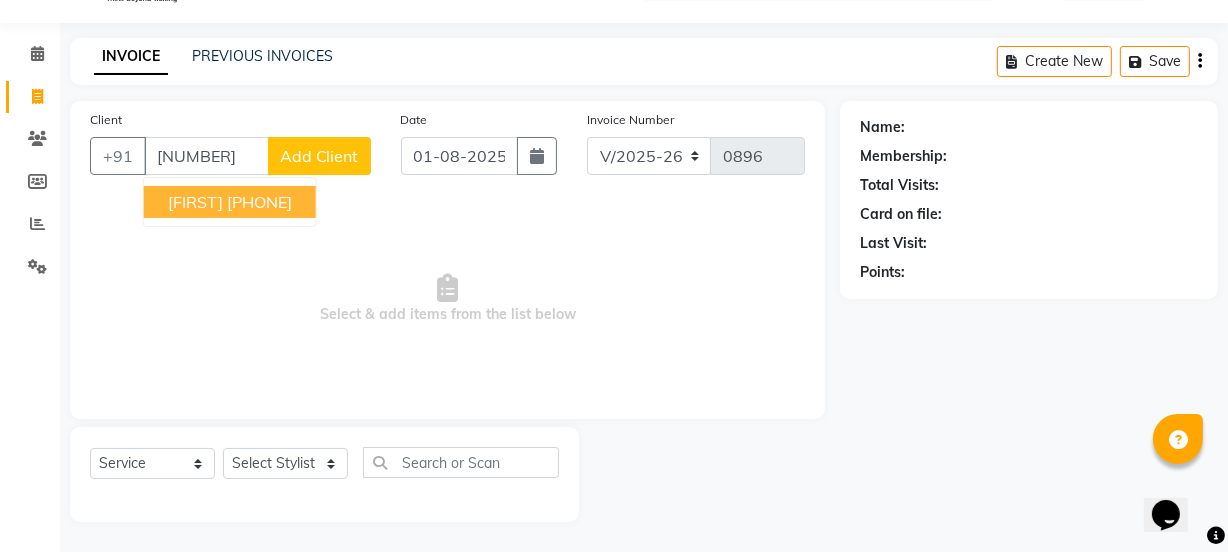 click on "[PHONE]" at bounding box center (259, 202) 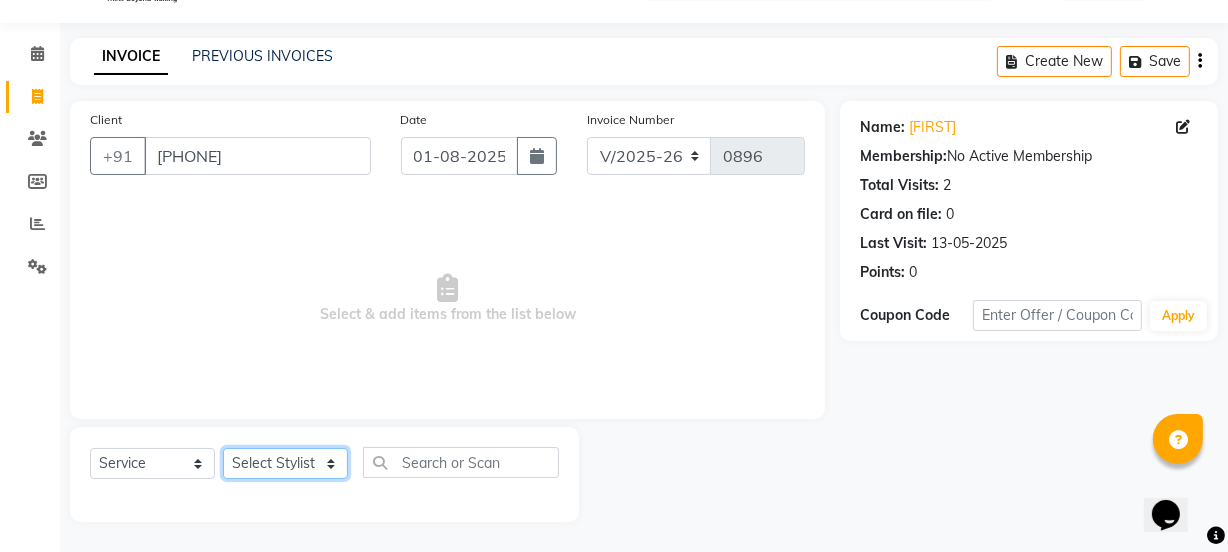 click on "Select Stylist IEEZY -Owner MS KOMAL  Ms Shraddha Rinku  Samiksha  Sr.Bu Rohini  Stylist Shree" 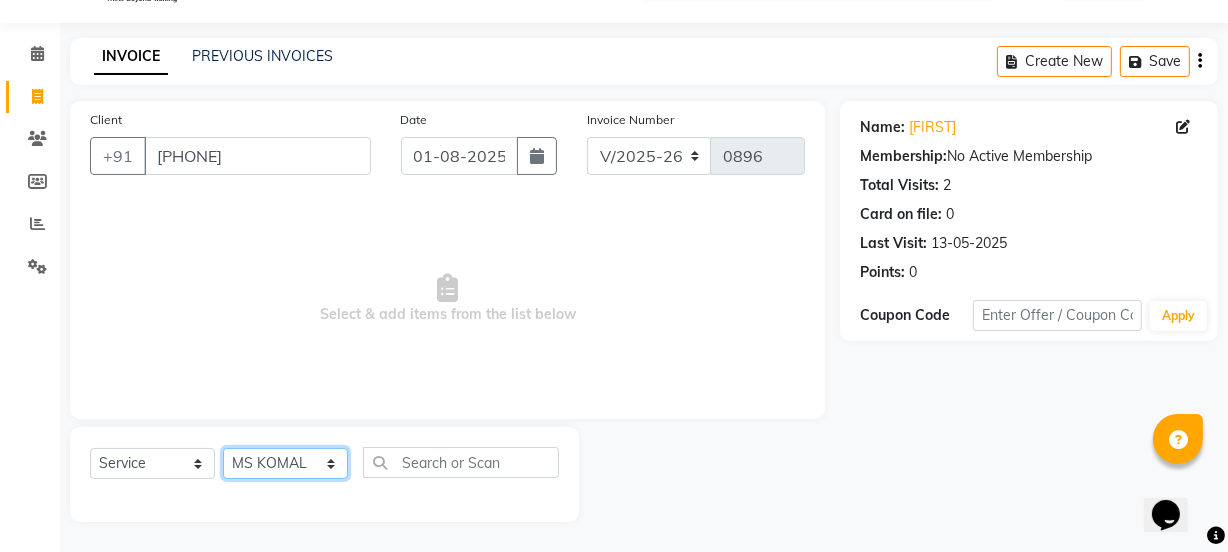 click on "Select Stylist IEEZY -Owner MS KOMAL  Ms Shraddha Rinku  Samiksha  Sr.Bu Rohini  Stylist Shree" 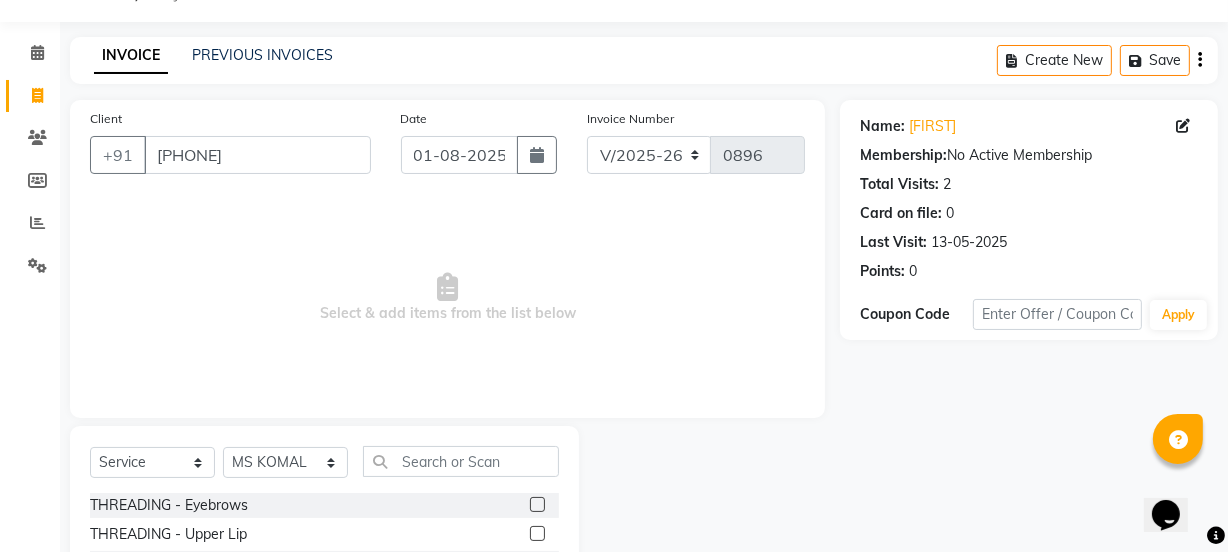 click 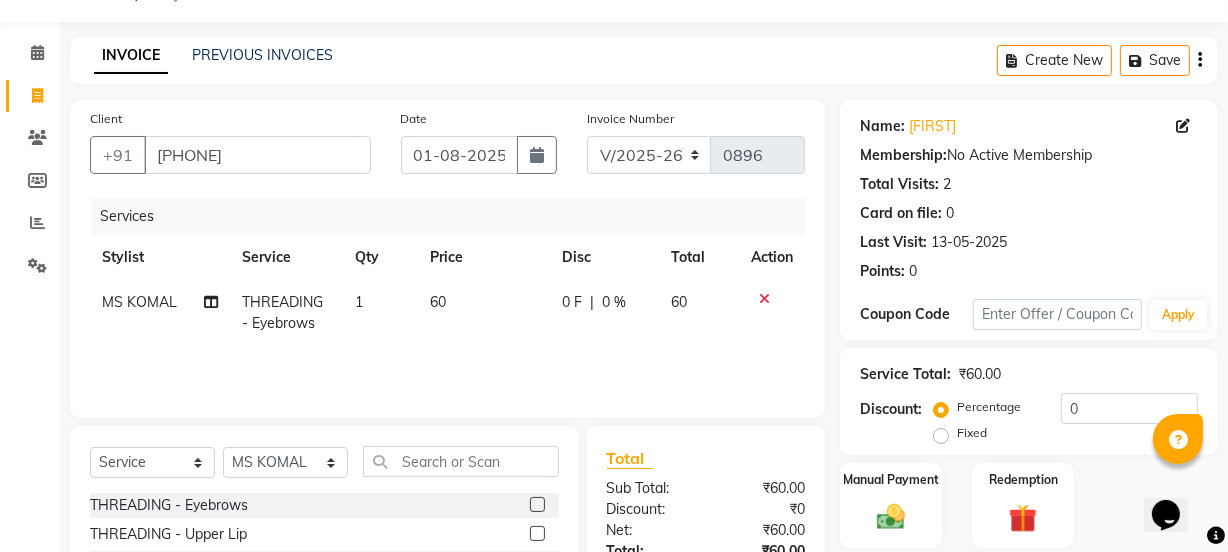 click 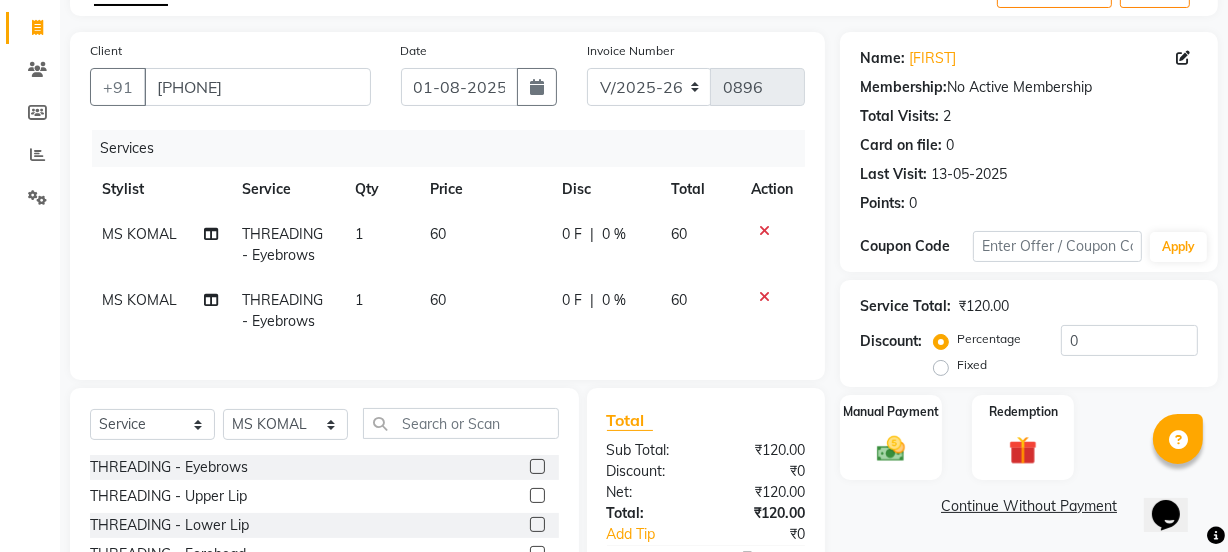 scroll, scrollTop: 293, scrollLeft: 0, axis: vertical 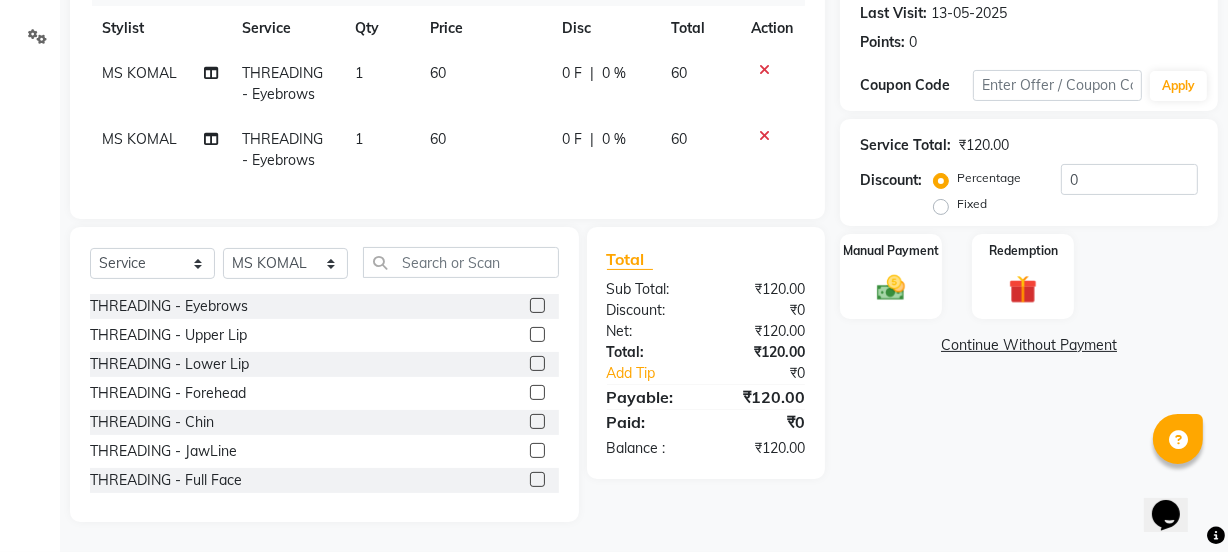 click 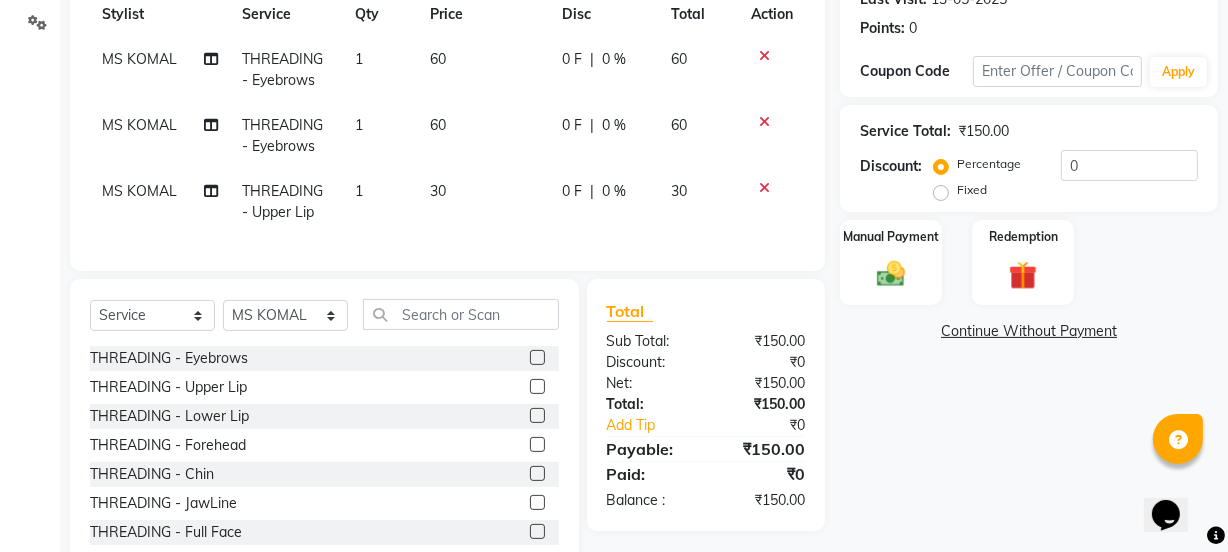 click 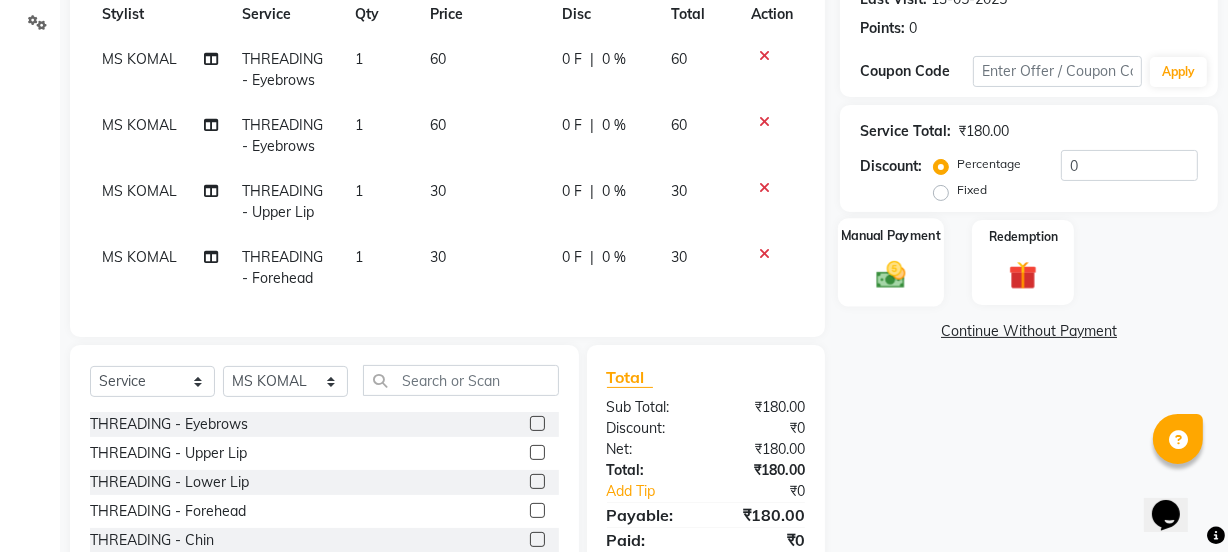 drag, startPoint x: 877, startPoint y: 287, endPoint x: 867, endPoint y: 296, distance: 13.453624 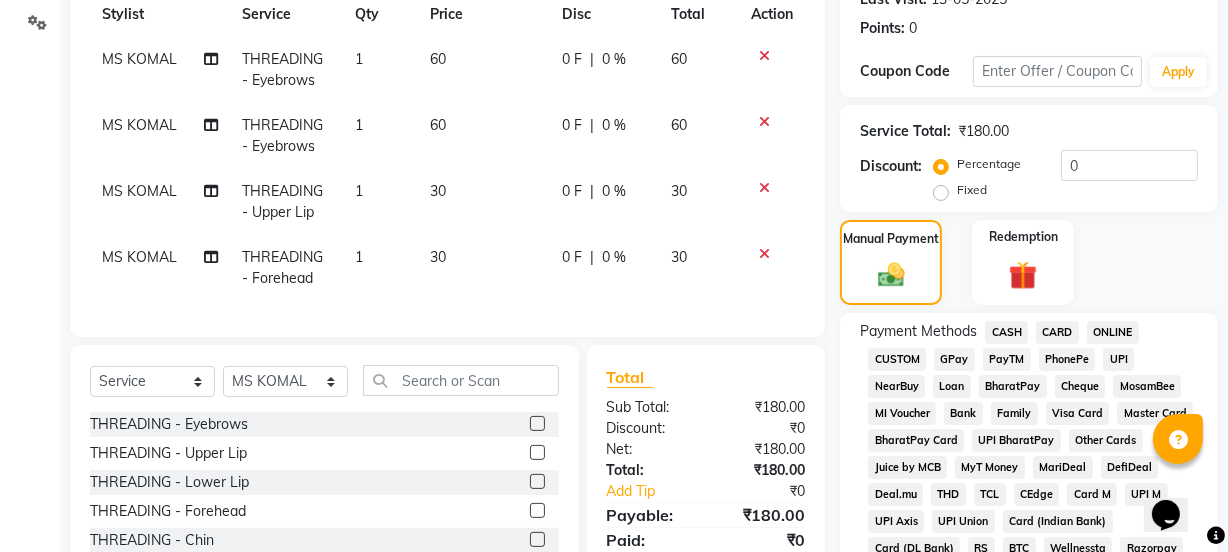 click on "GPay" 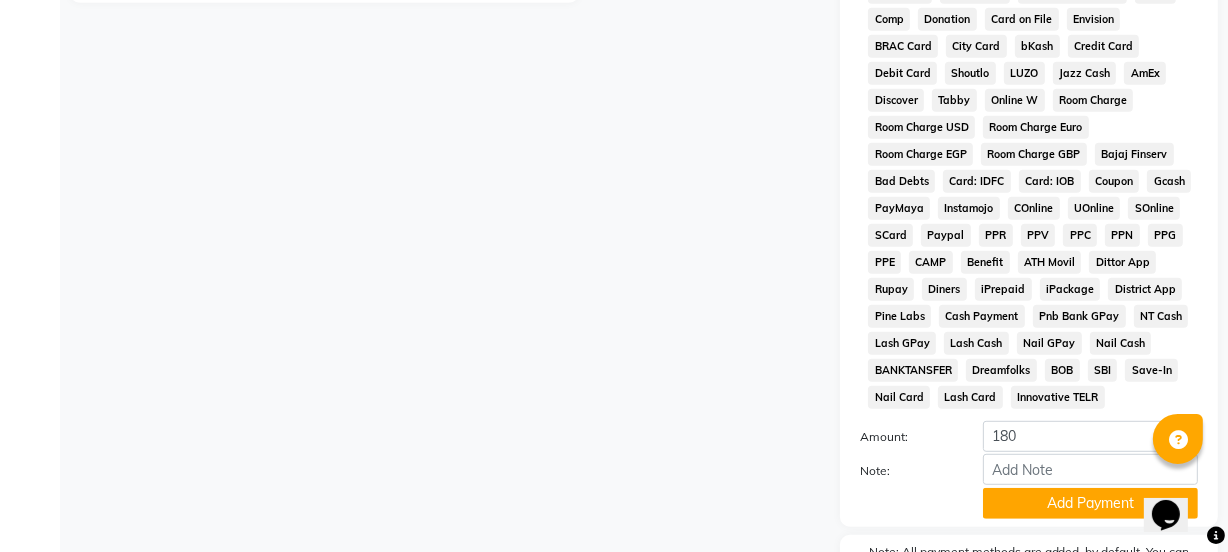 scroll, scrollTop: 1051, scrollLeft: 0, axis: vertical 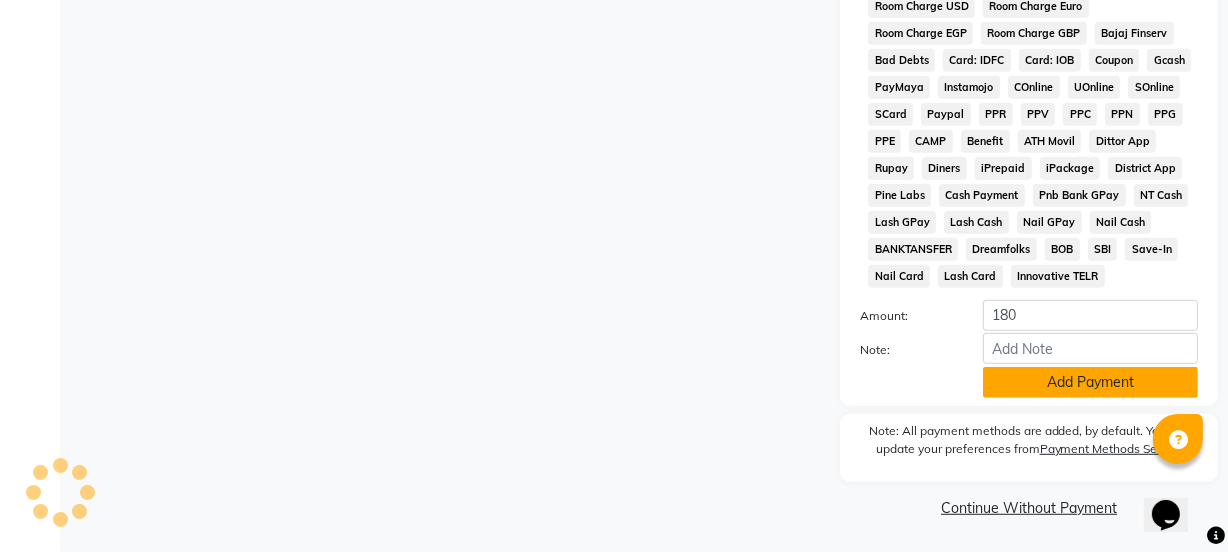 click on "Add Payment" 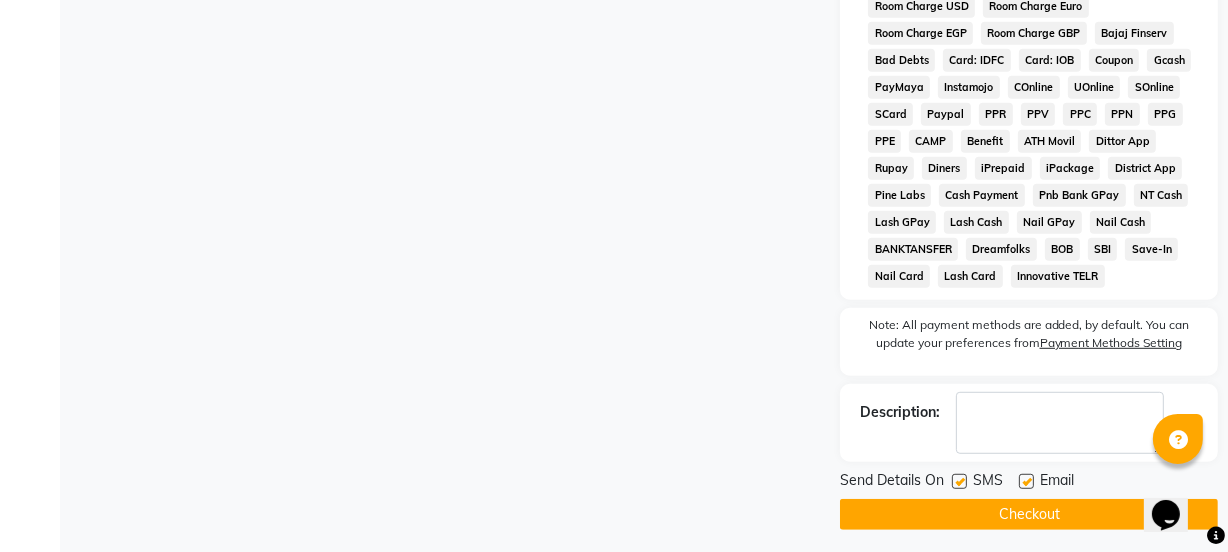 click 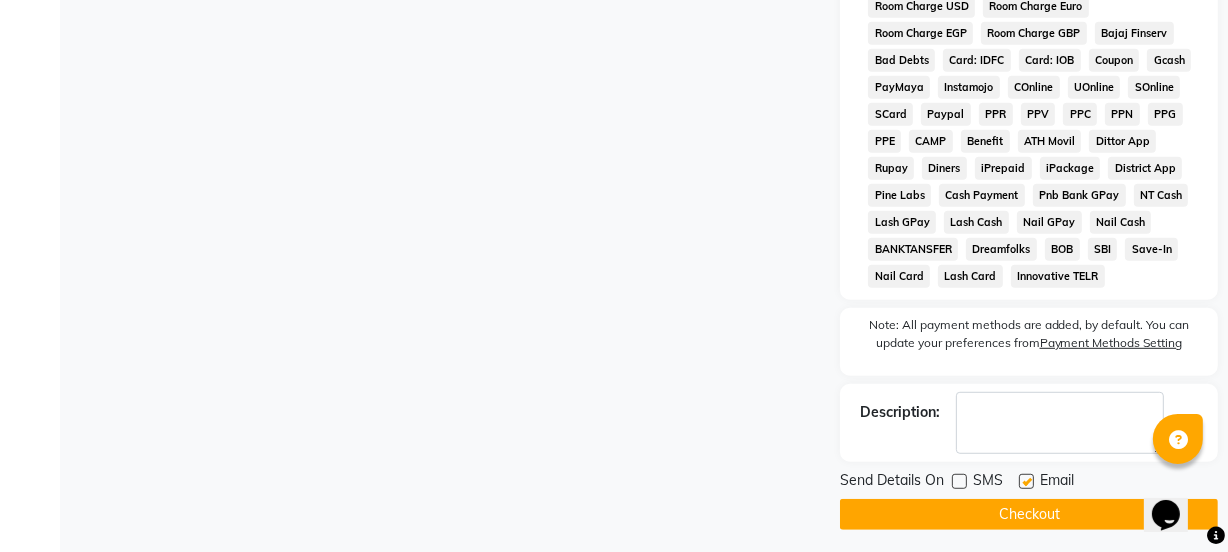 click 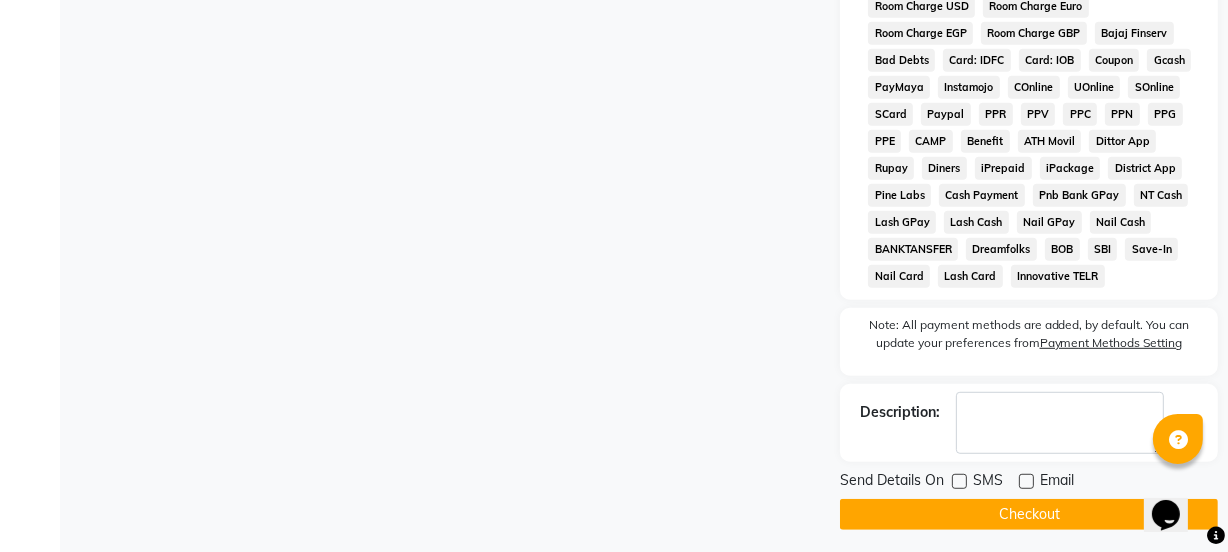 click 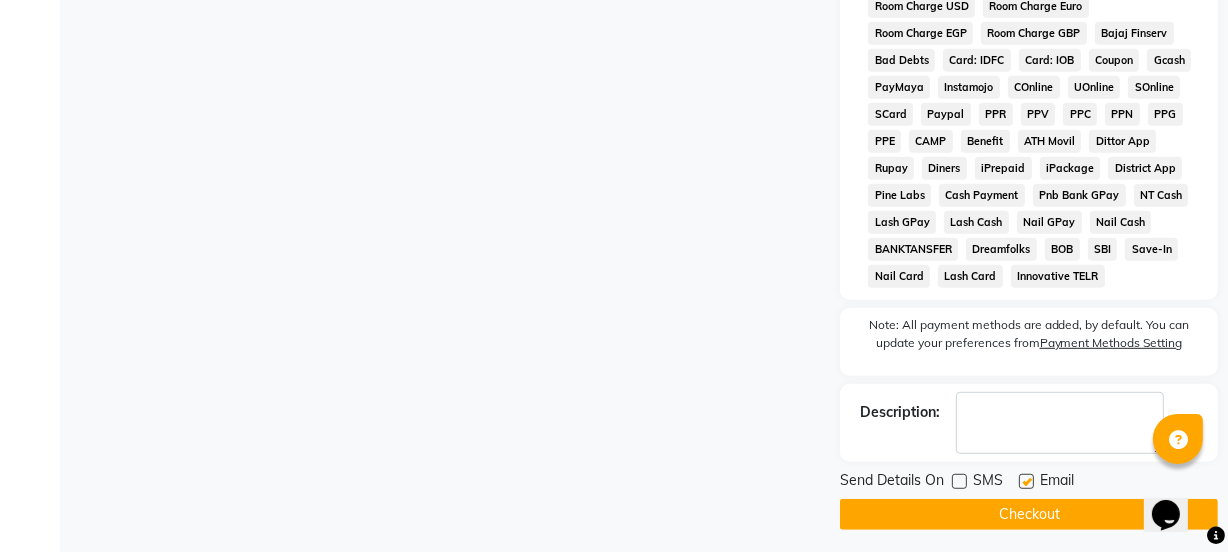 click 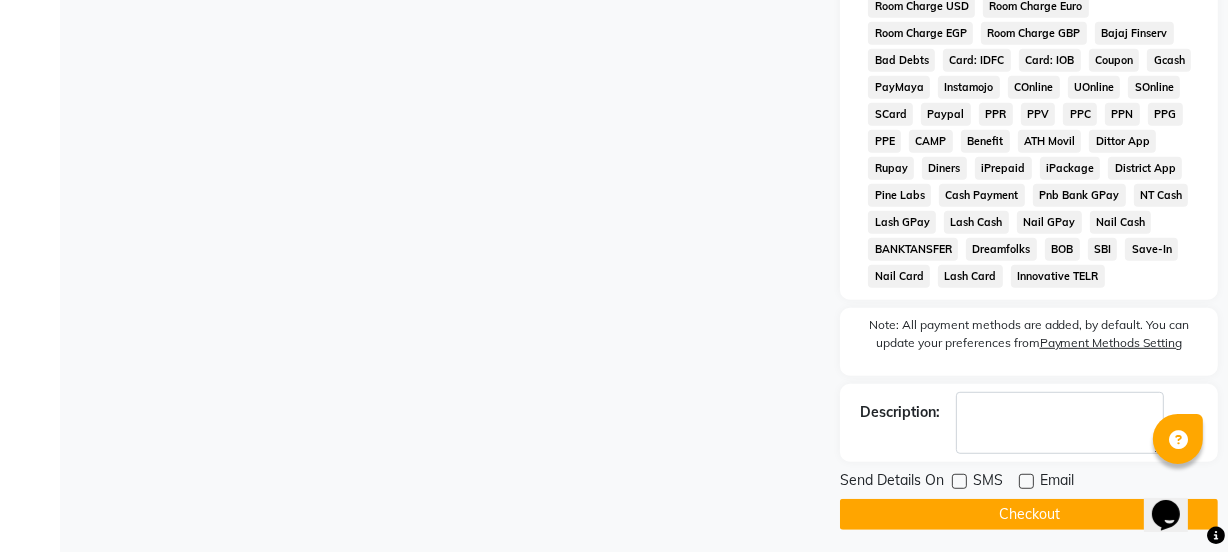 click on "Checkout" 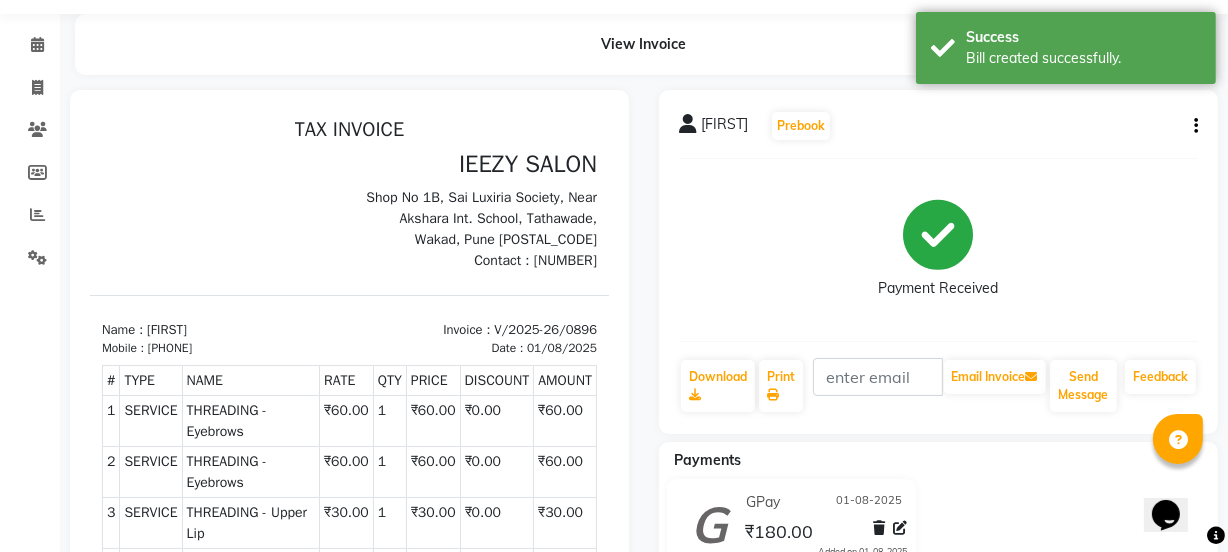 scroll, scrollTop: 0, scrollLeft: 0, axis: both 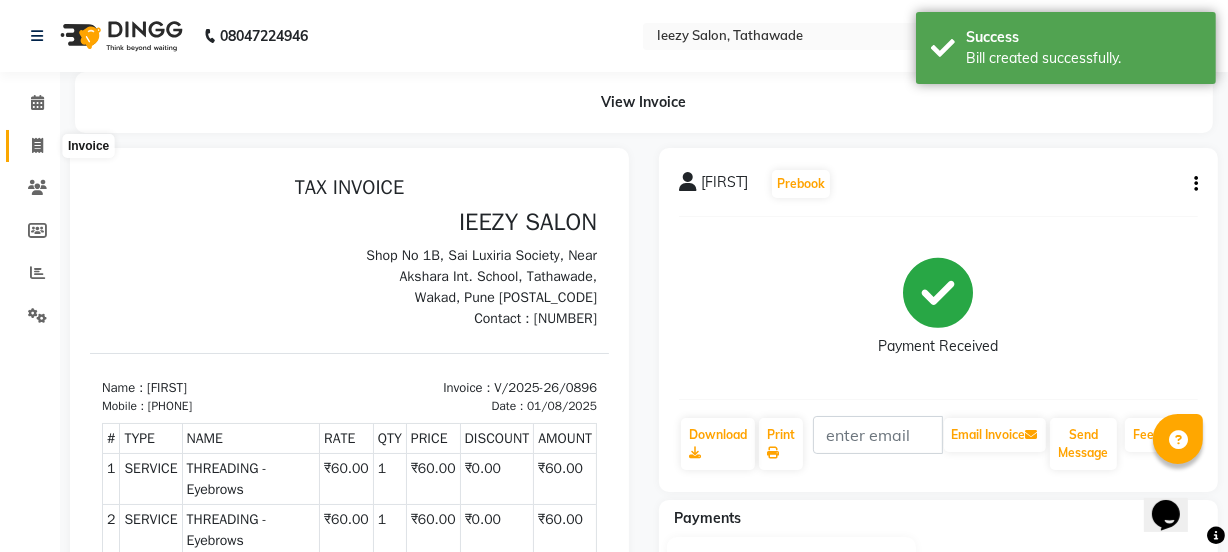 click 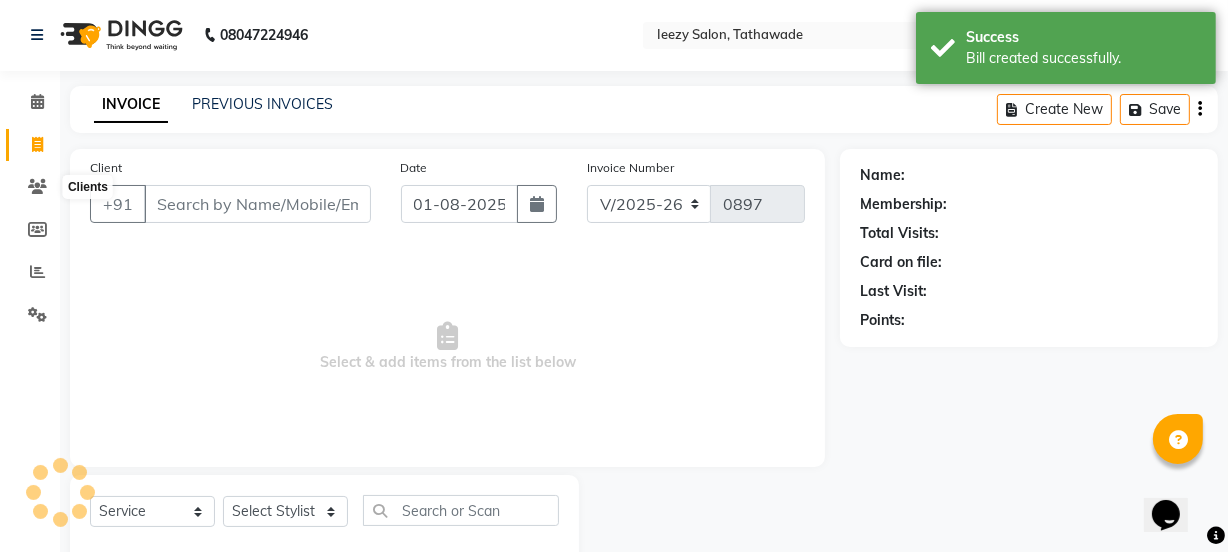 scroll, scrollTop: 50, scrollLeft: 0, axis: vertical 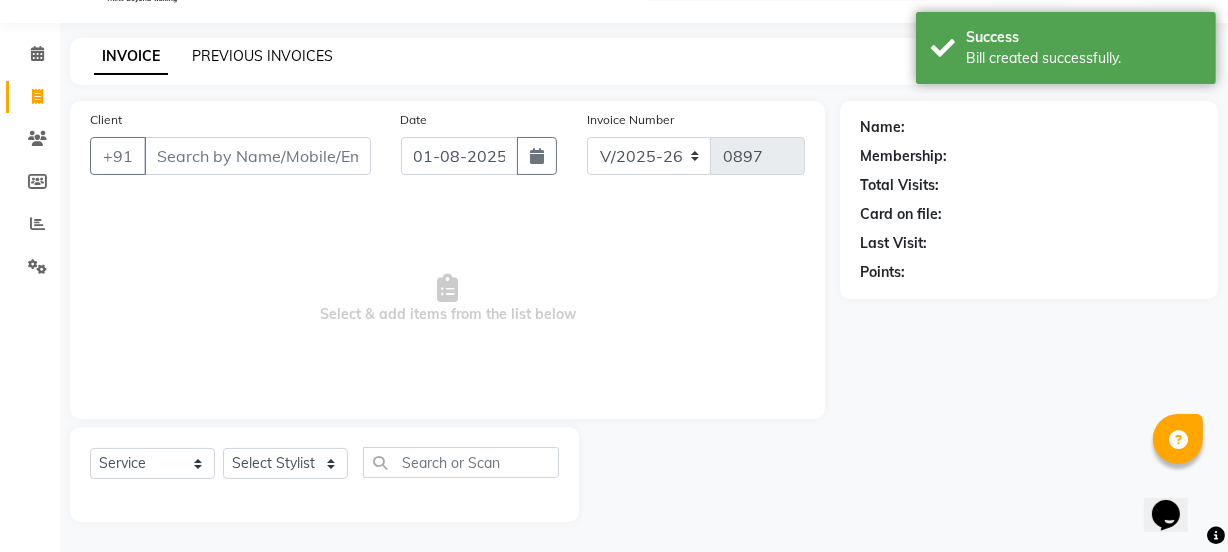 click on "PREVIOUS INVOICES" 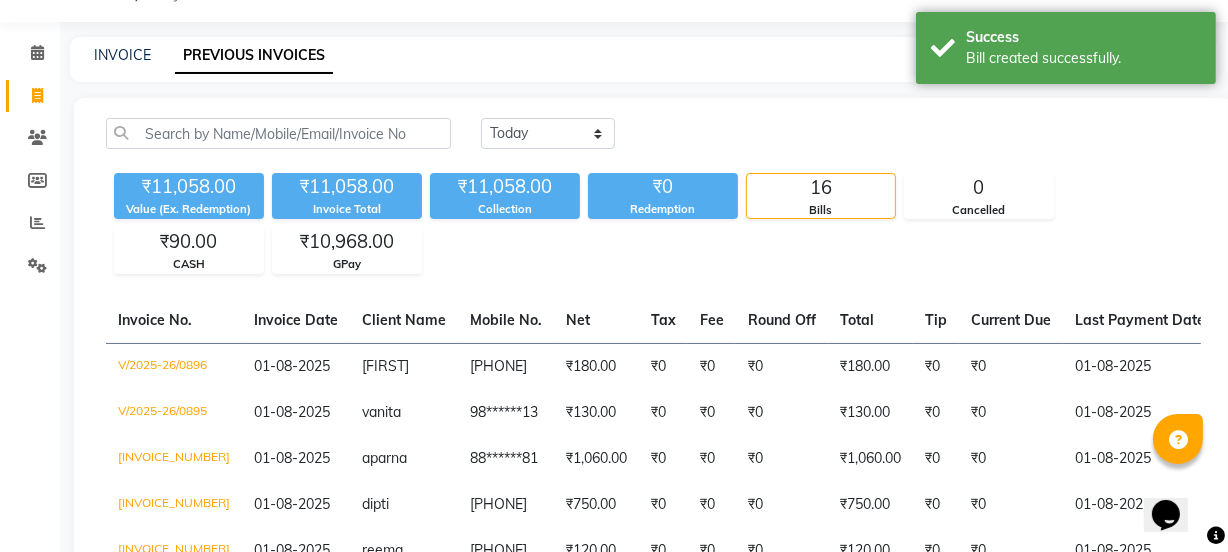 scroll, scrollTop: 0, scrollLeft: 0, axis: both 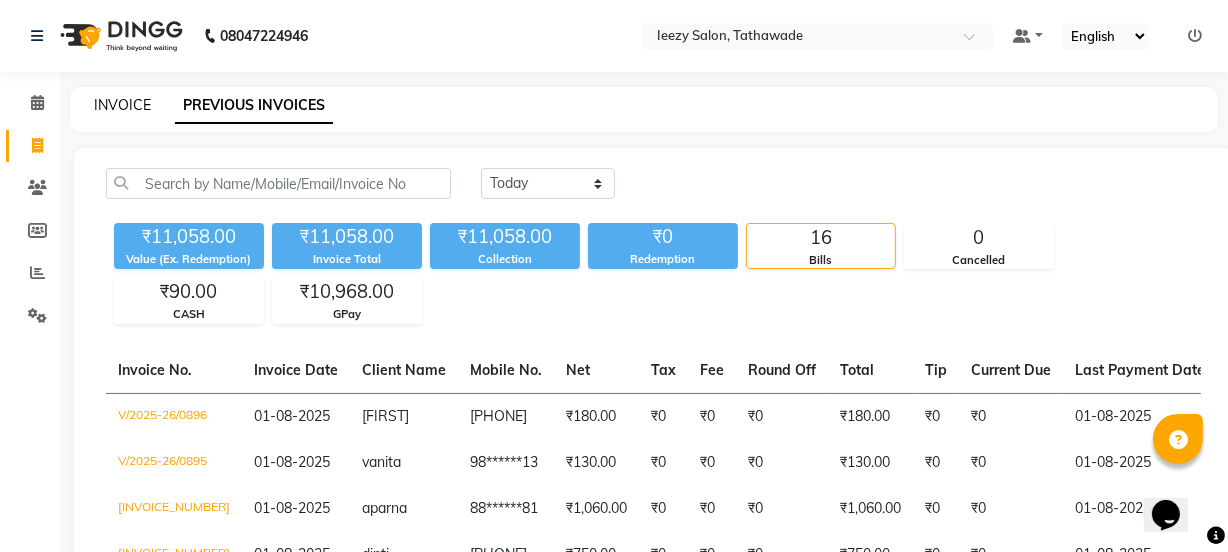 click on "INVOICE" 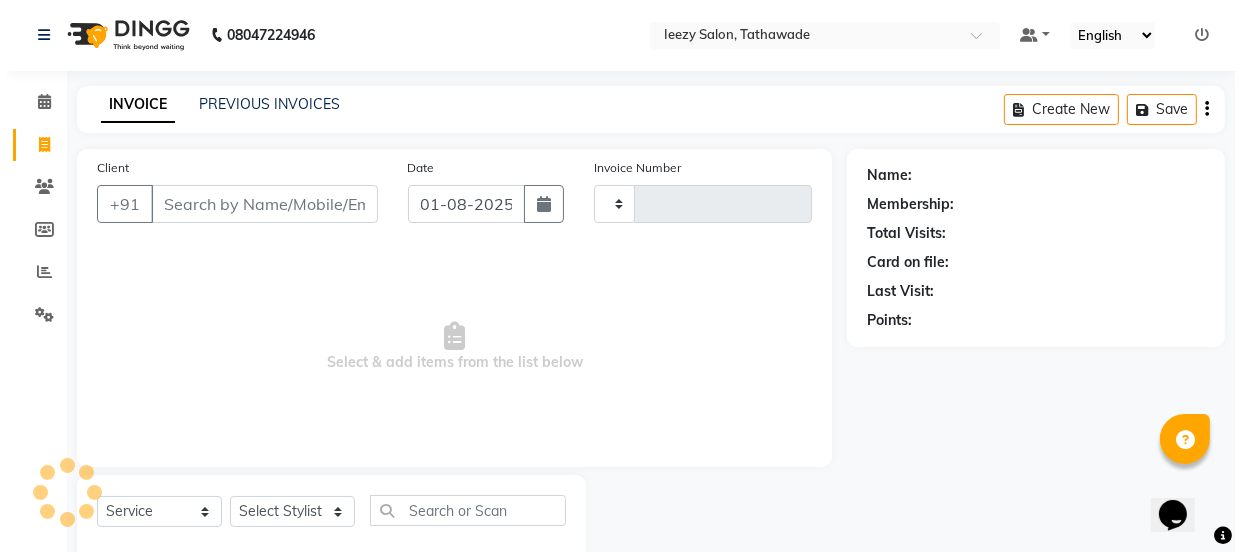 scroll, scrollTop: 50, scrollLeft: 0, axis: vertical 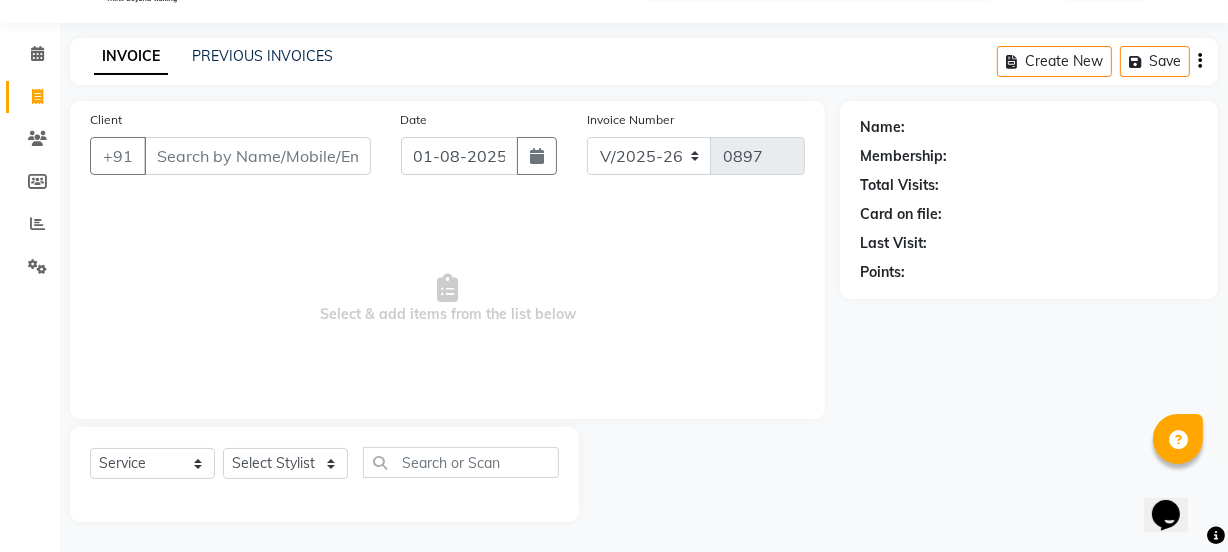 click on "Client" at bounding box center [257, 156] 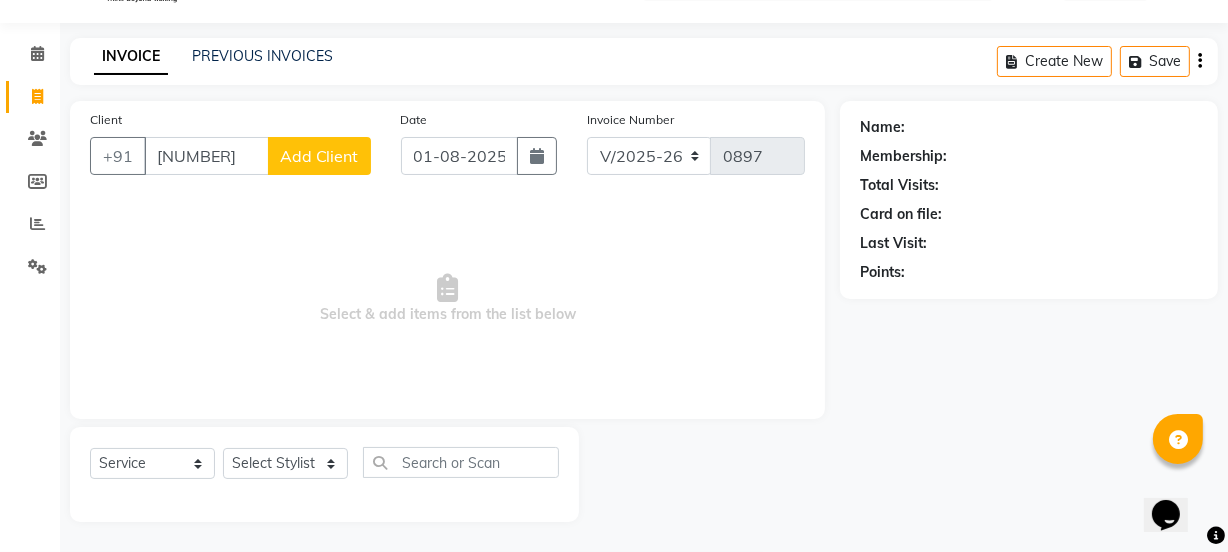 click on "Add Client" 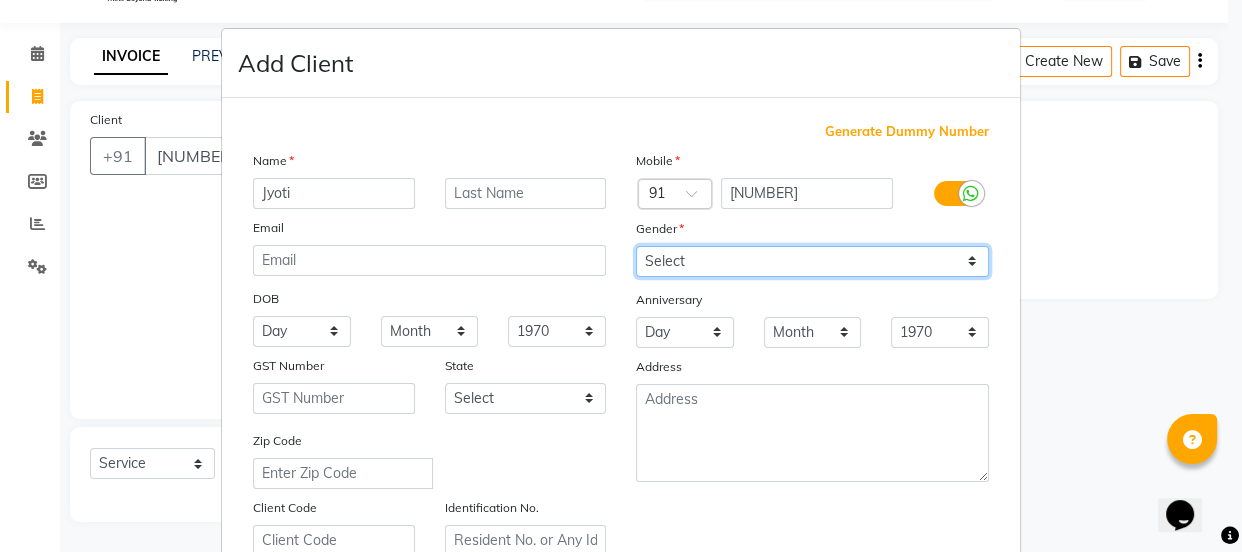 click on "Select Male Female Other Prefer Not To Say" at bounding box center (812, 261) 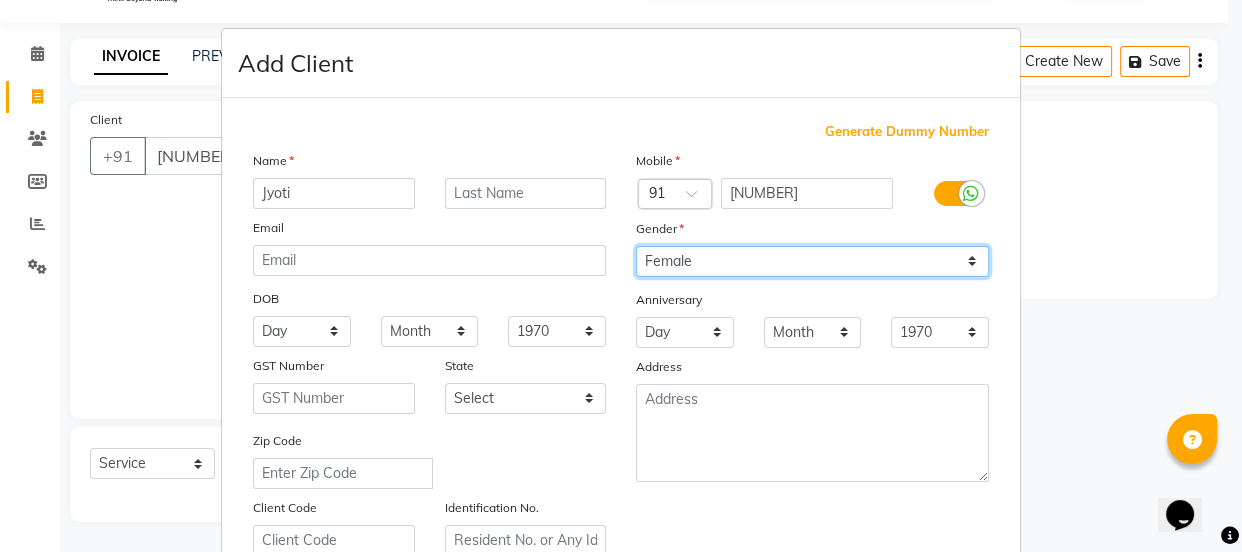 click on "Select Male Female Other Prefer Not To Say" at bounding box center [812, 261] 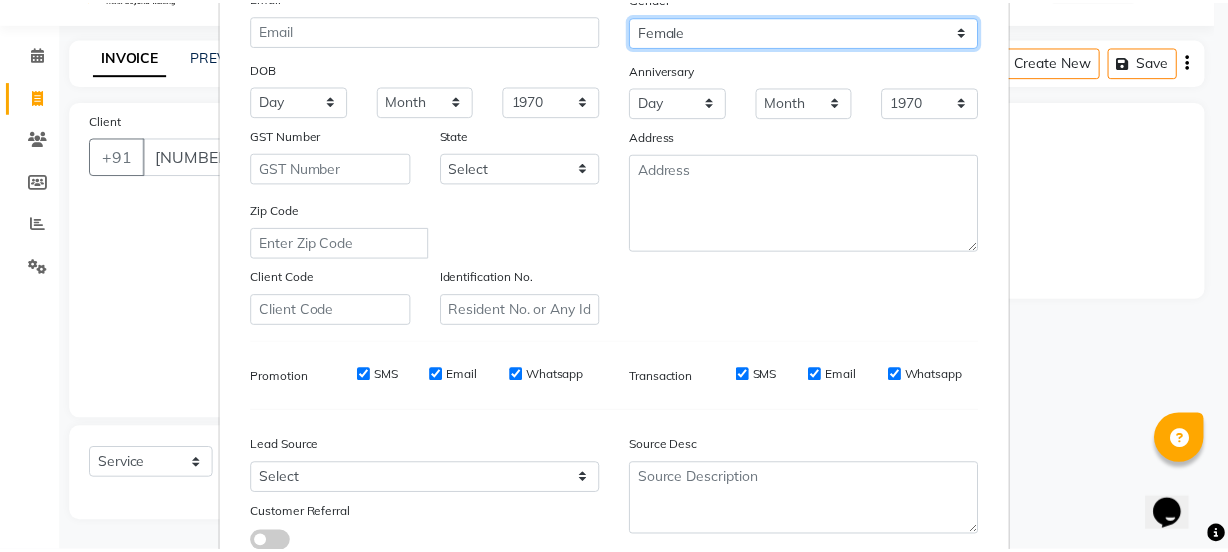 scroll, scrollTop: 377, scrollLeft: 0, axis: vertical 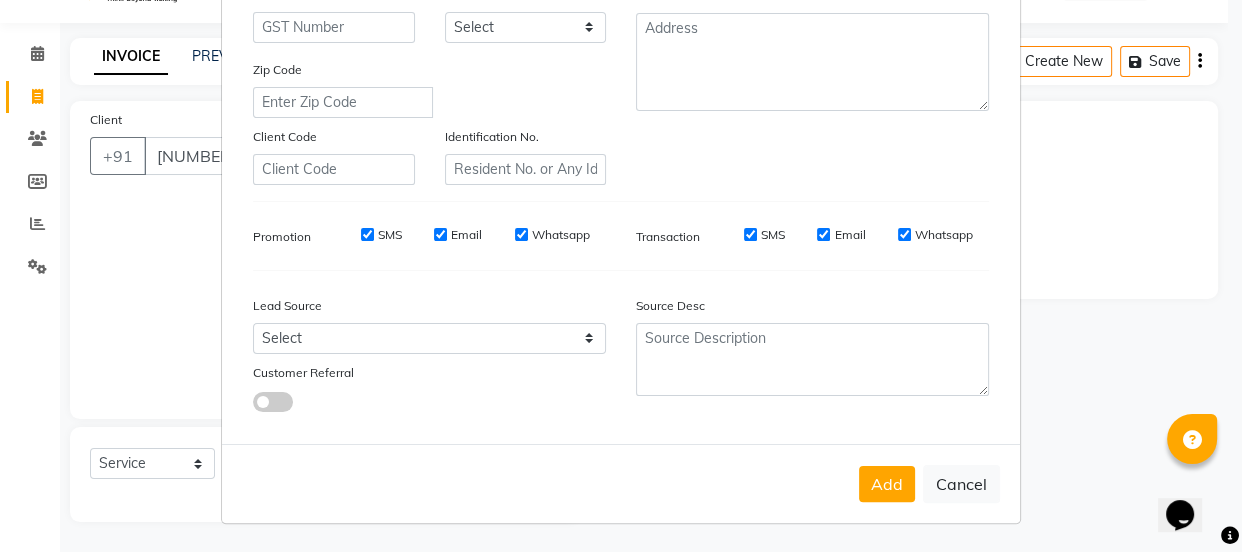 click on "SMS" at bounding box center [367, 235] 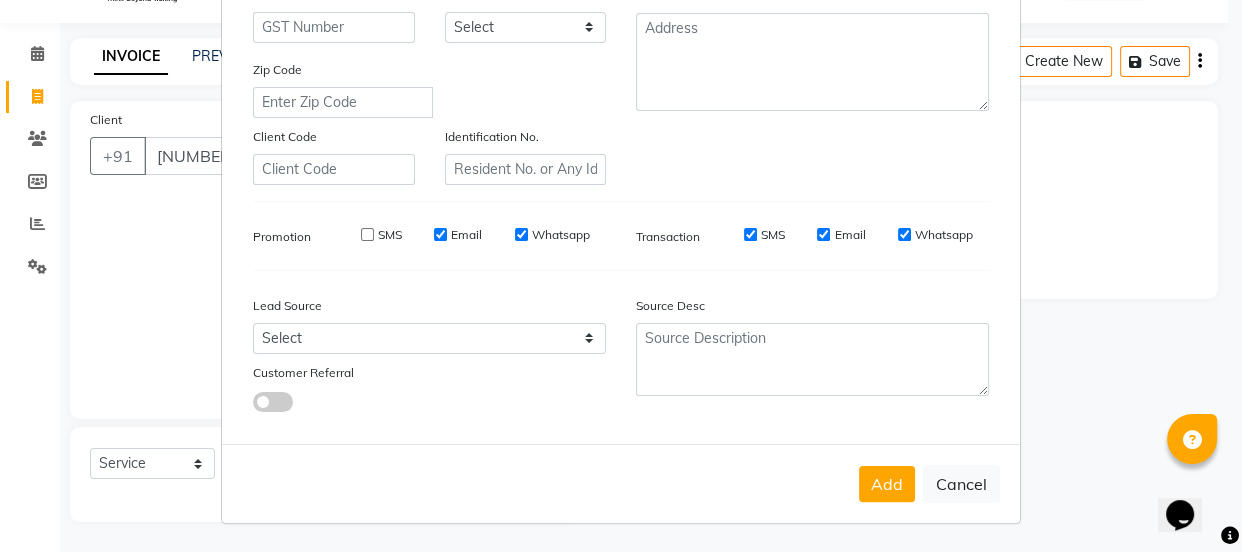 click on "Email" at bounding box center [440, 234] 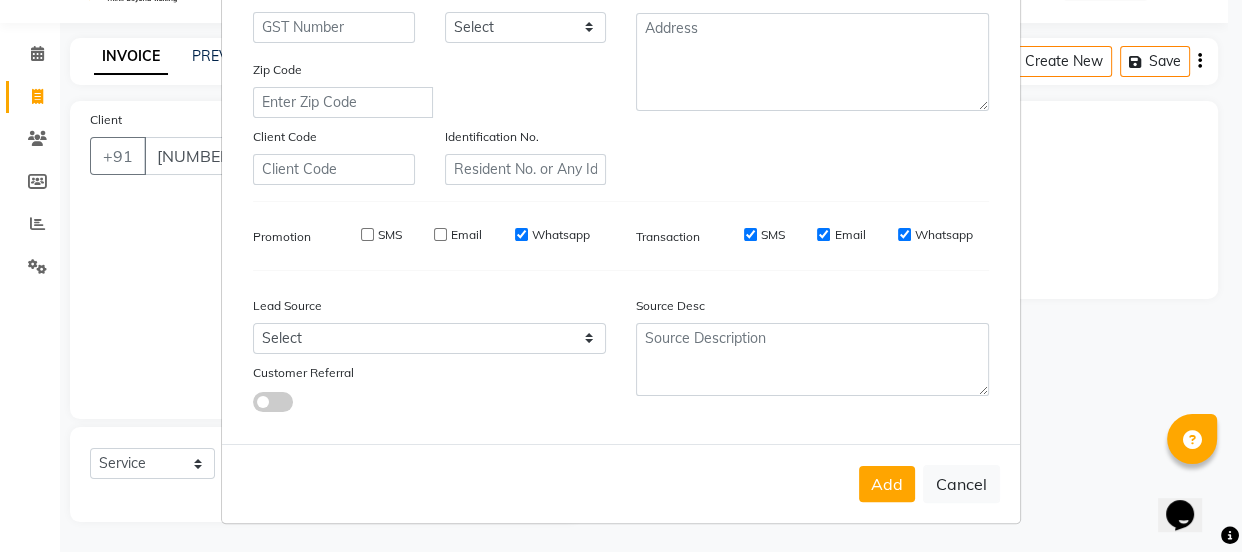 click on "Whatsapp" at bounding box center (521, 234) 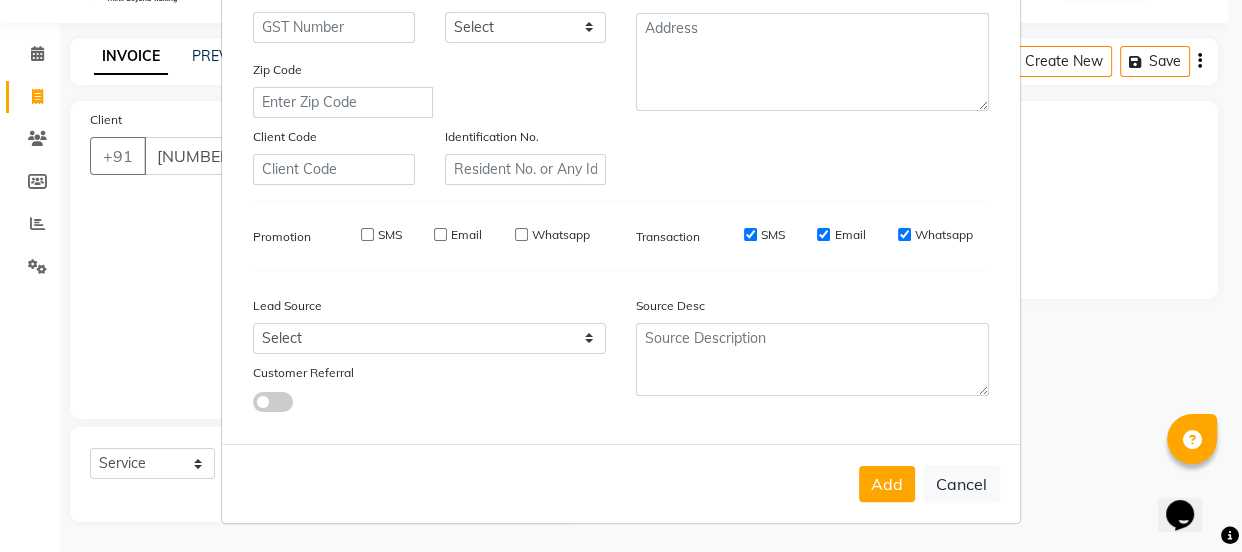 click on "SMS" at bounding box center [750, 234] 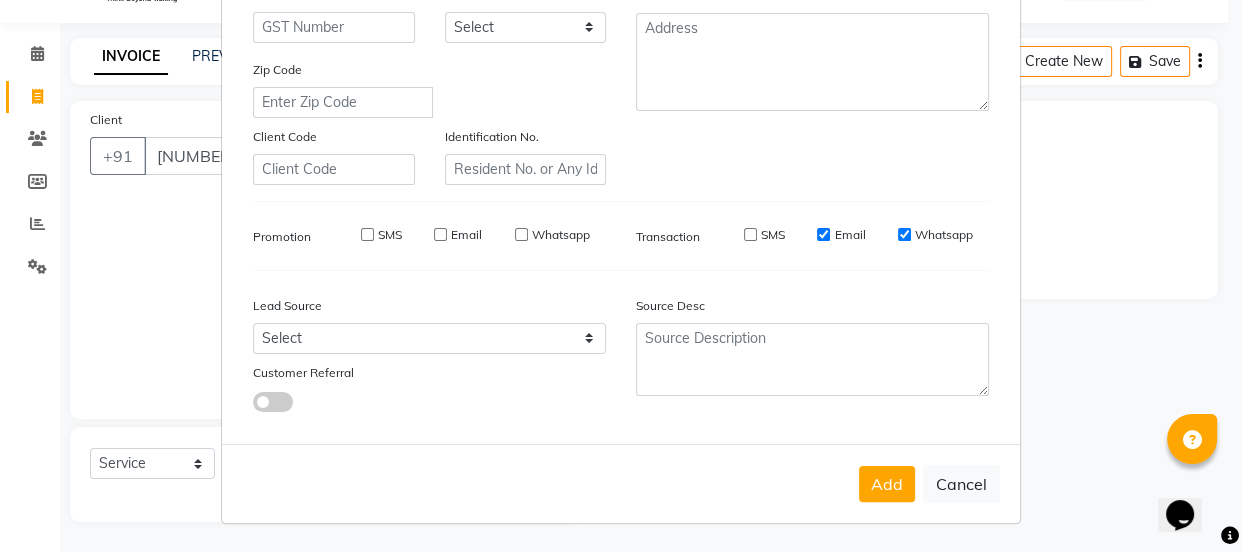 click on "Email" at bounding box center (823, 234) 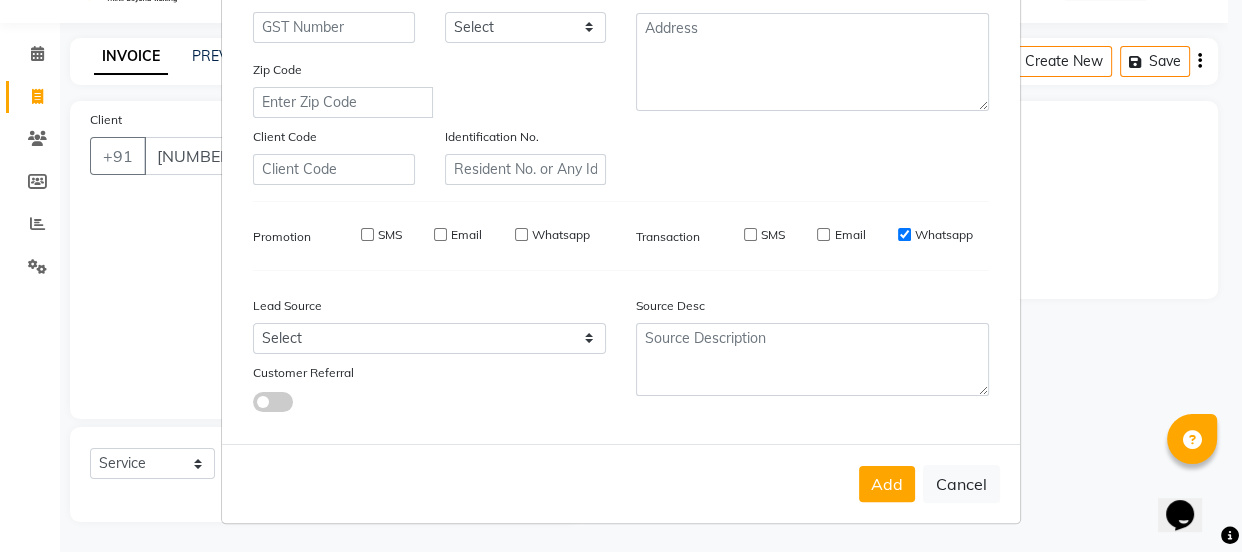 click on "Whatsapp" at bounding box center (904, 234) 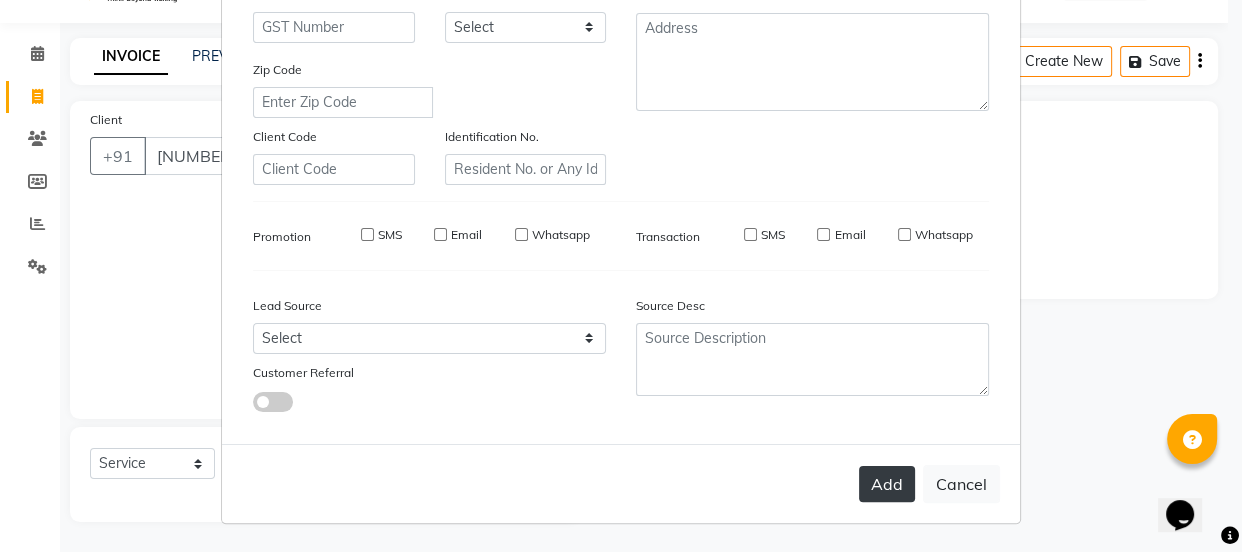 click on "Add" at bounding box center [887, 484] 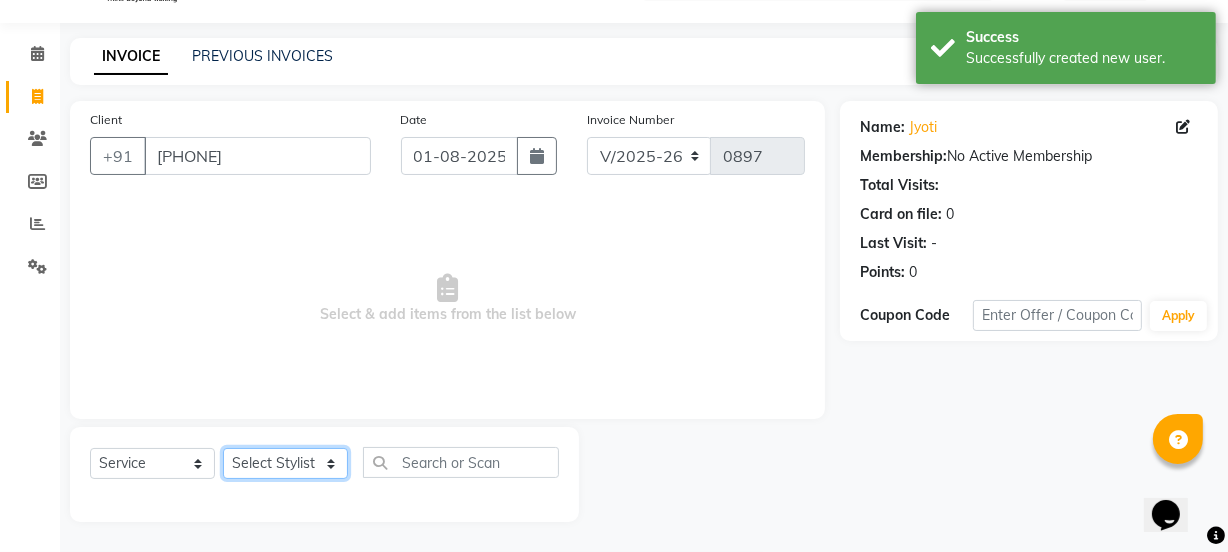 click on "Select Stylist IEEZY -Owner MS KOMAL  Ms Shraddha Rinku  Samiksha  Sr.Bu Rohini  Stylist Shree" 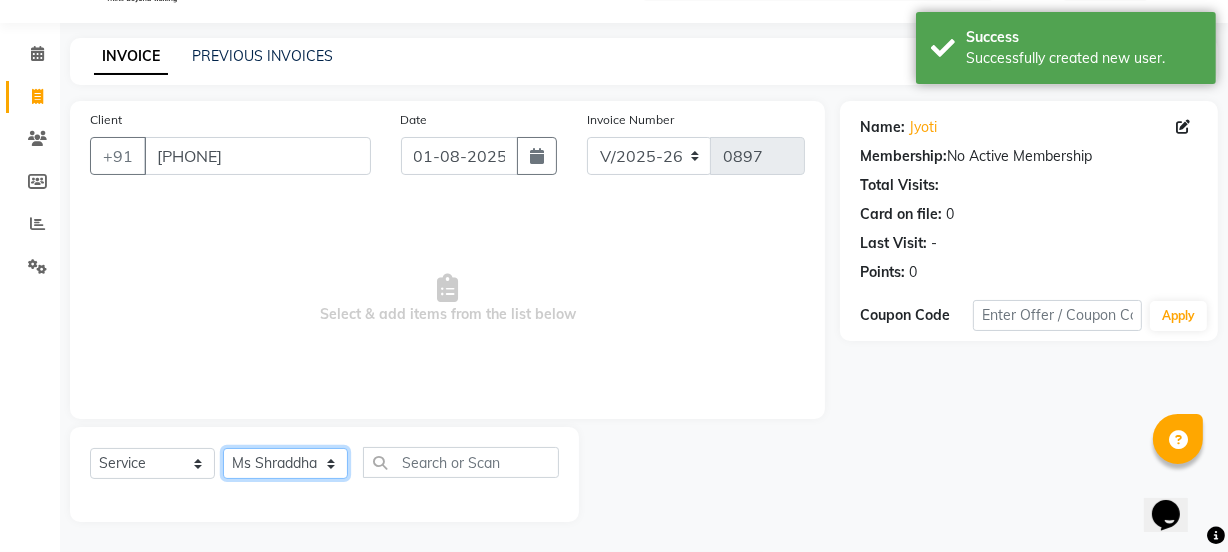 click on "Select Stylist IEEZY -Owner MS KOMAL  Ms Shraddha Rinku  Samiksha  Sr.Bu Rohini  Stylist Shree" 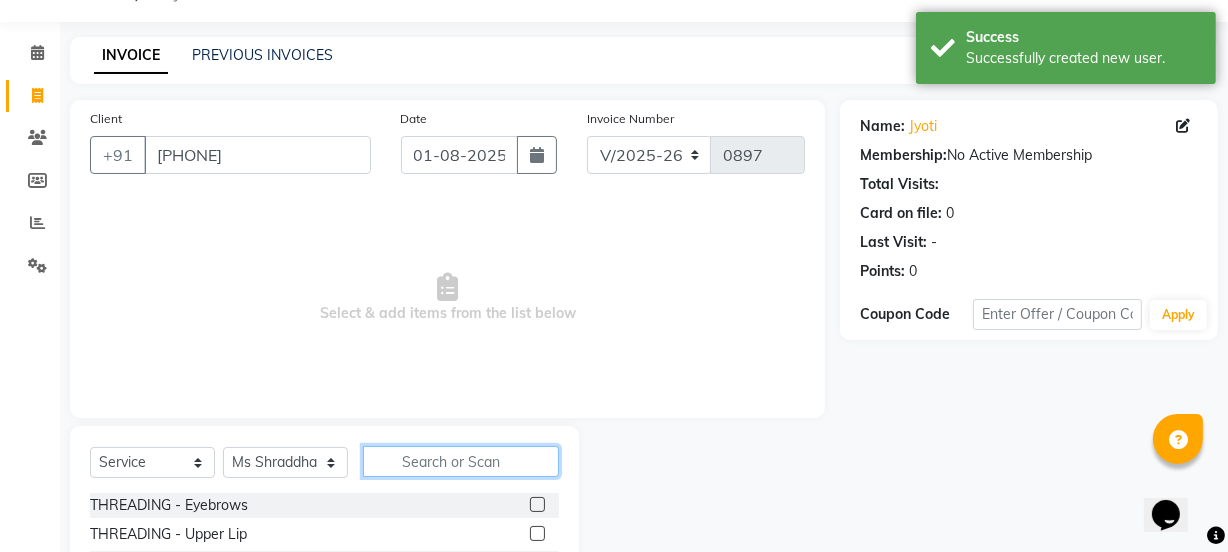 click 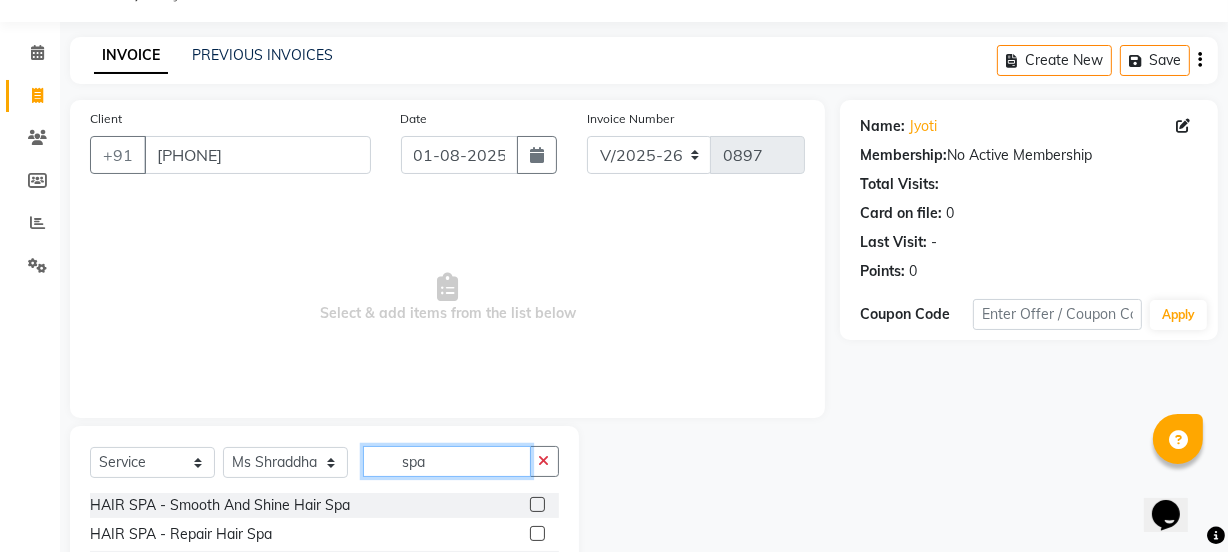 click on "spa" 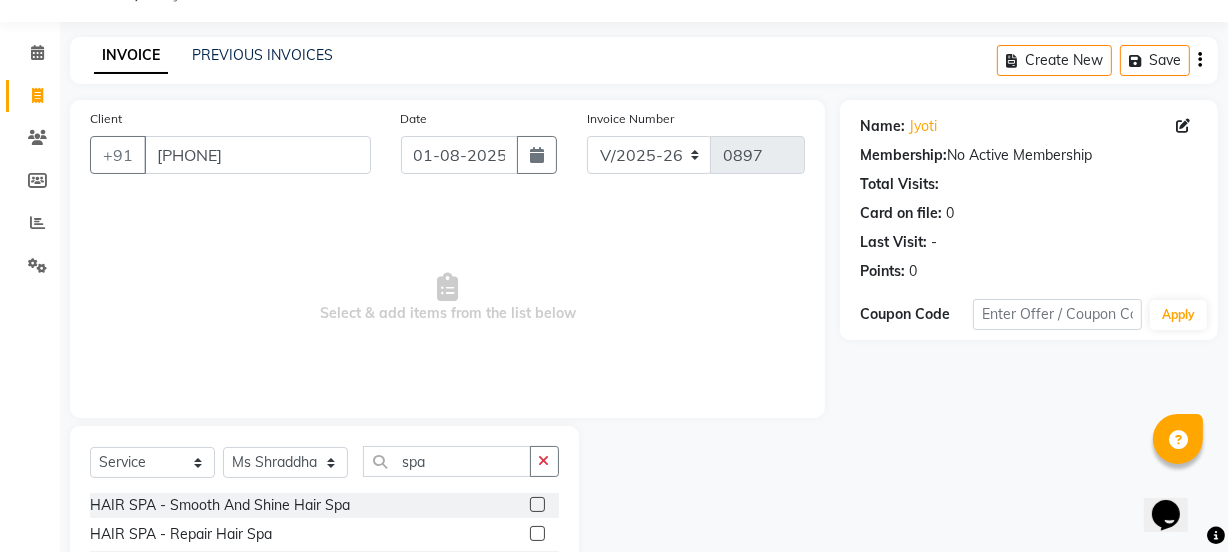 click 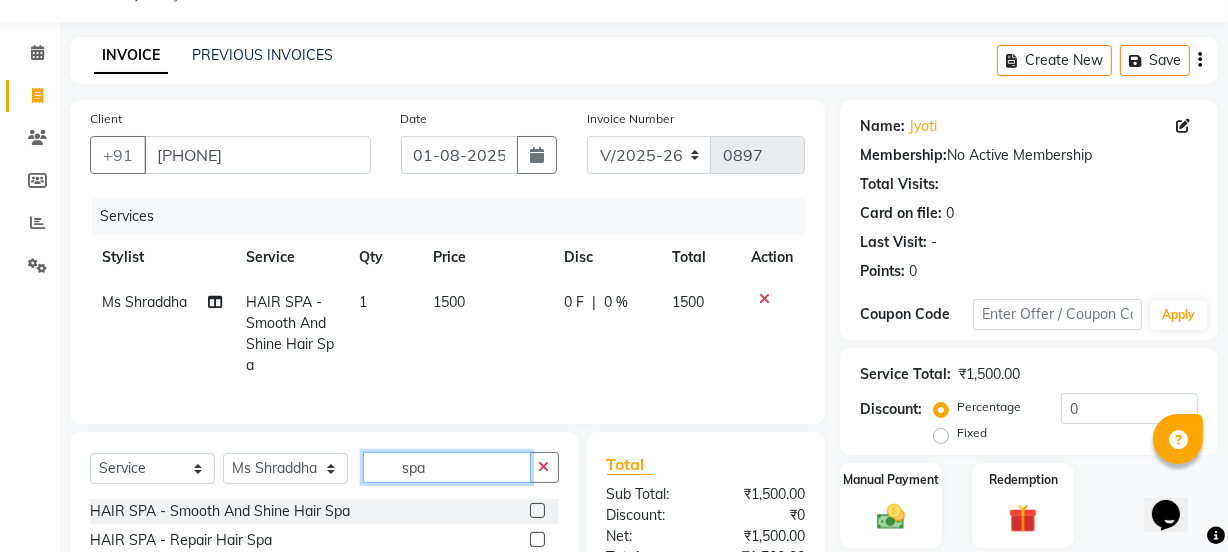 click on "spa" 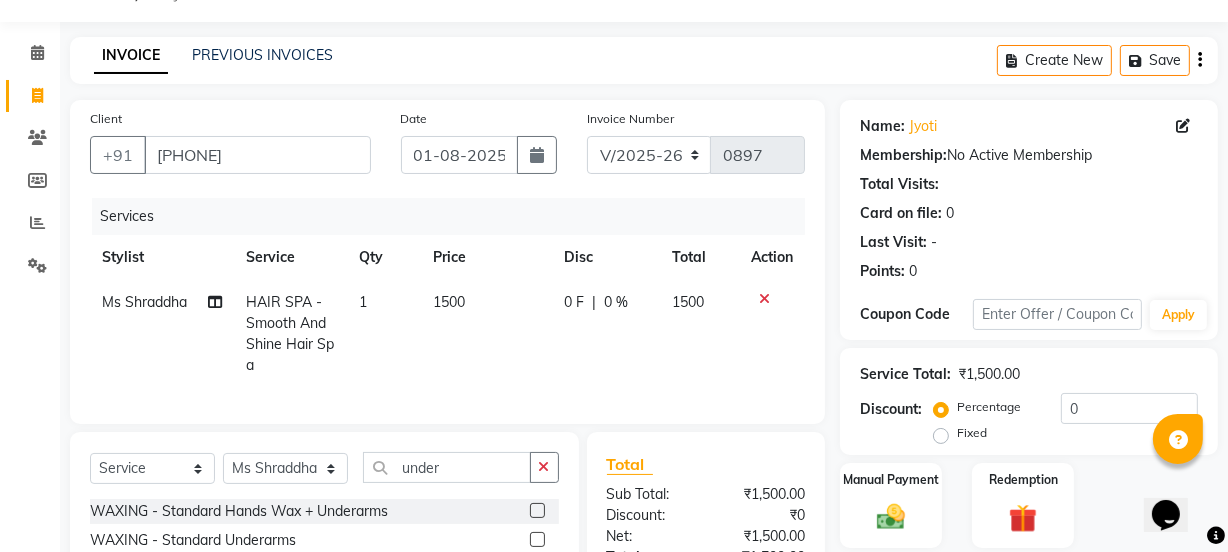 click 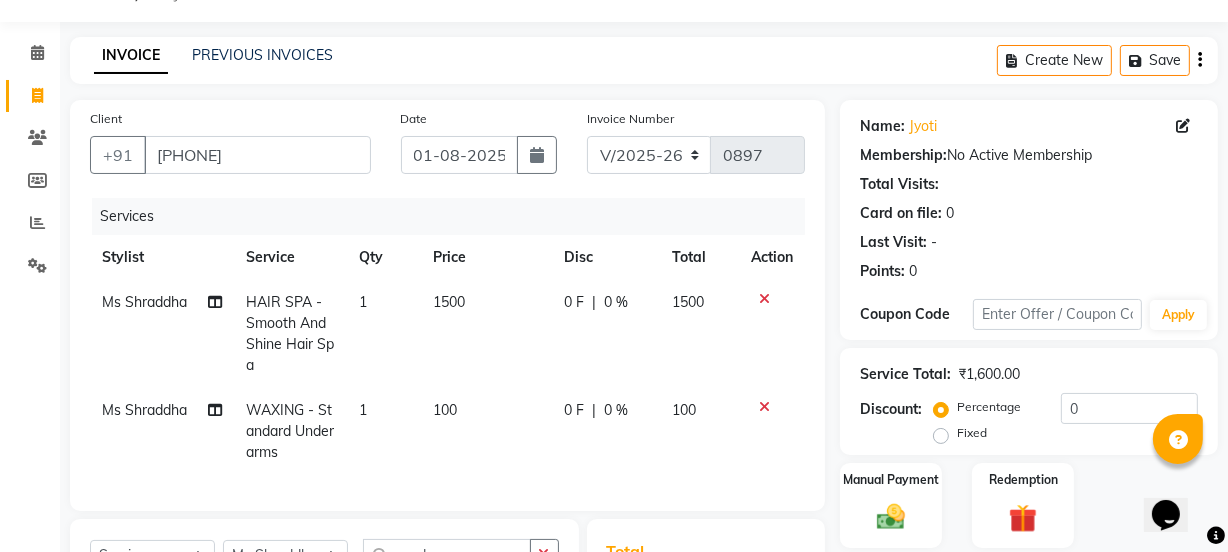 click on "1500" 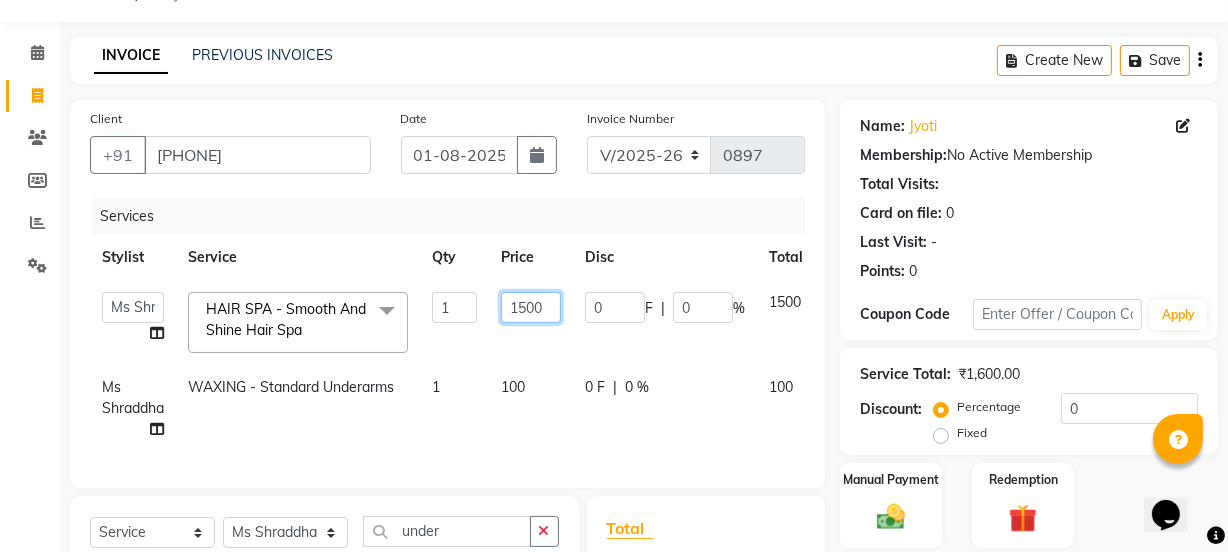 click on "1500" 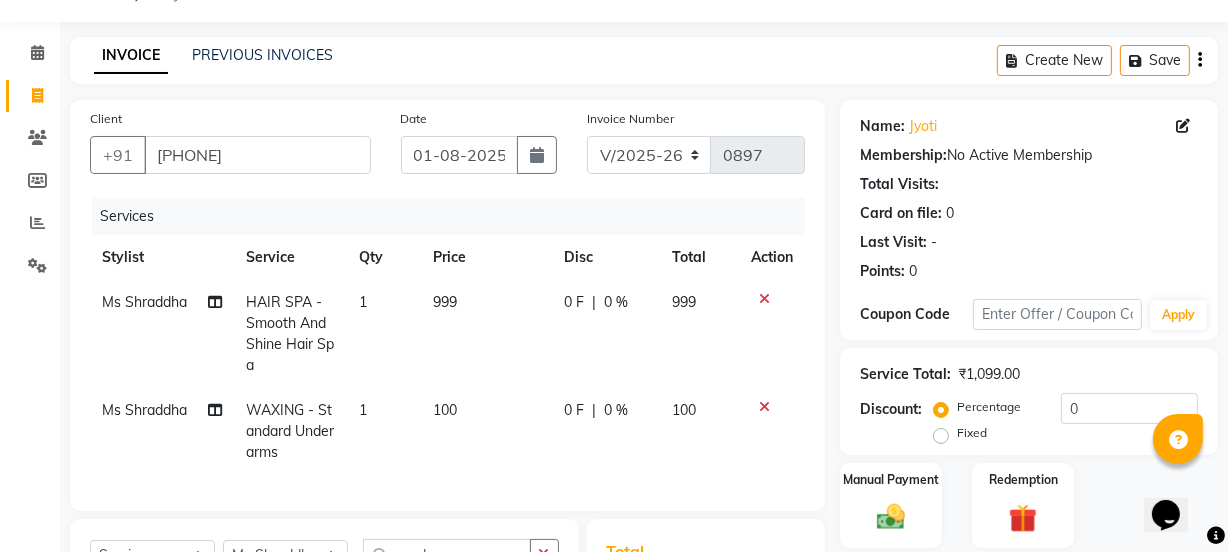 click on "100" 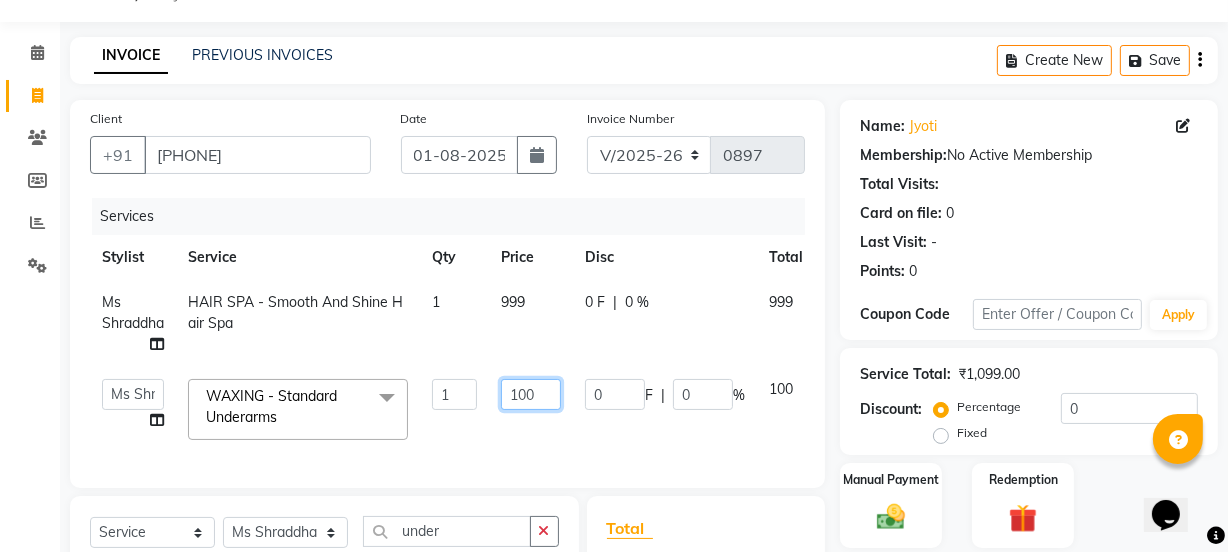 click on "100" 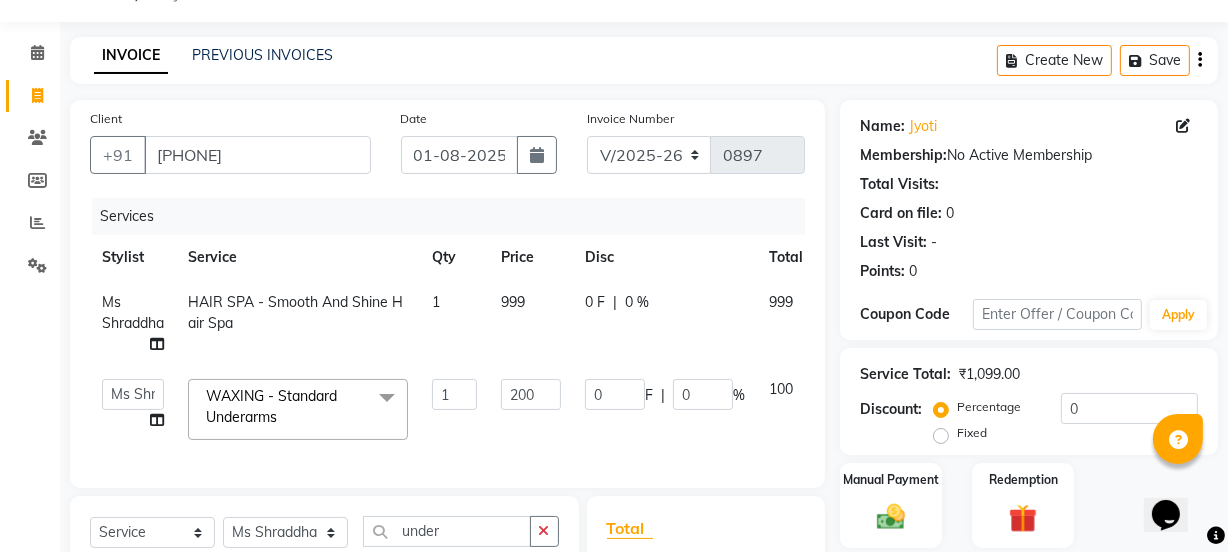 click on "200" 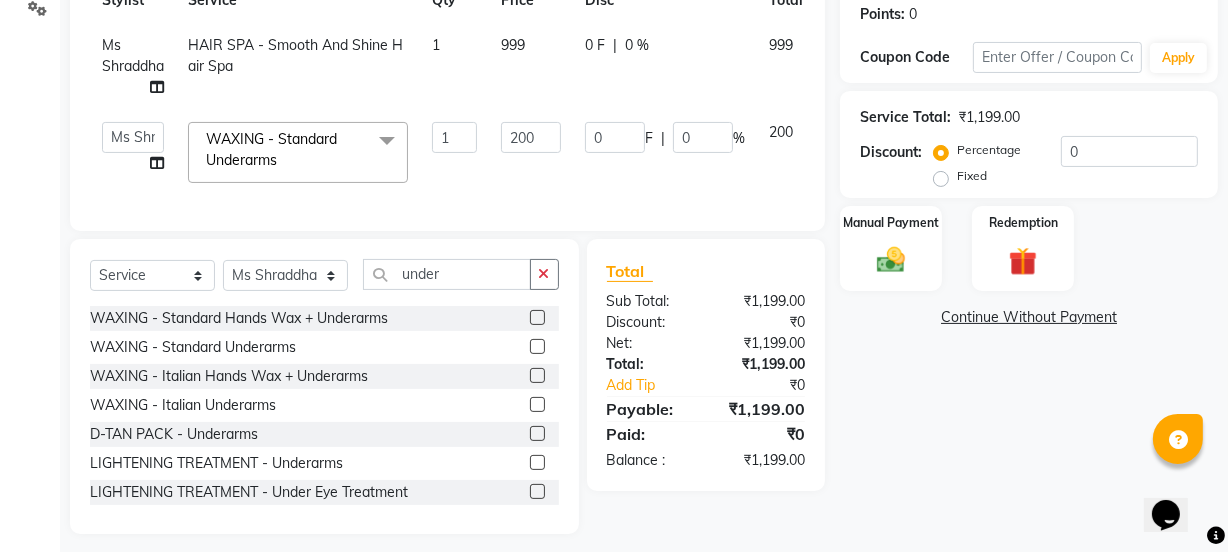 scroll, scrollTop: 332, scrollLeft: 0, axis: vertical 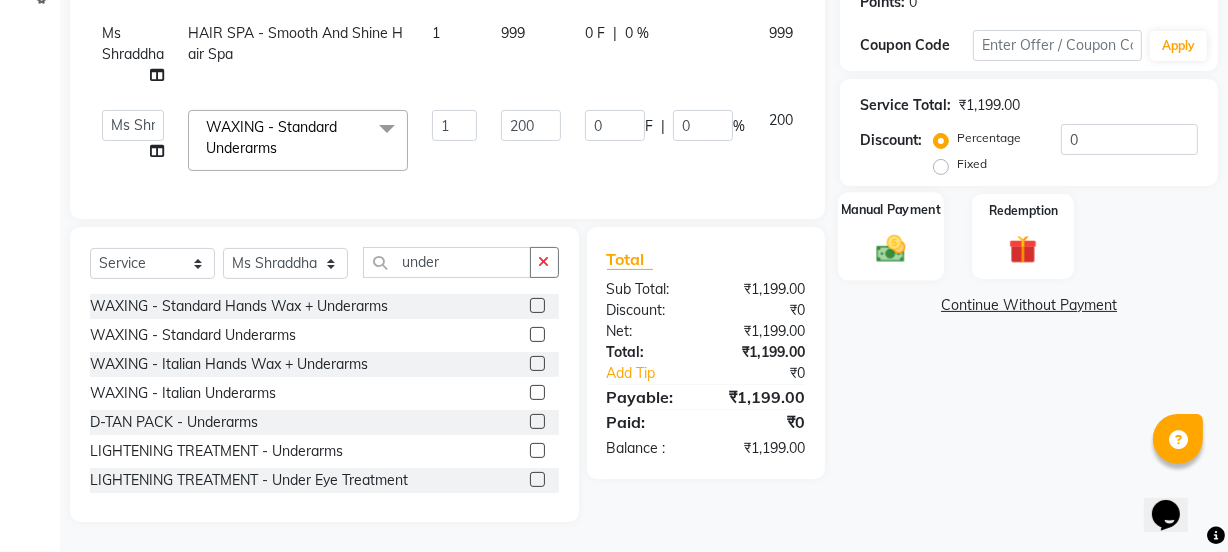 click 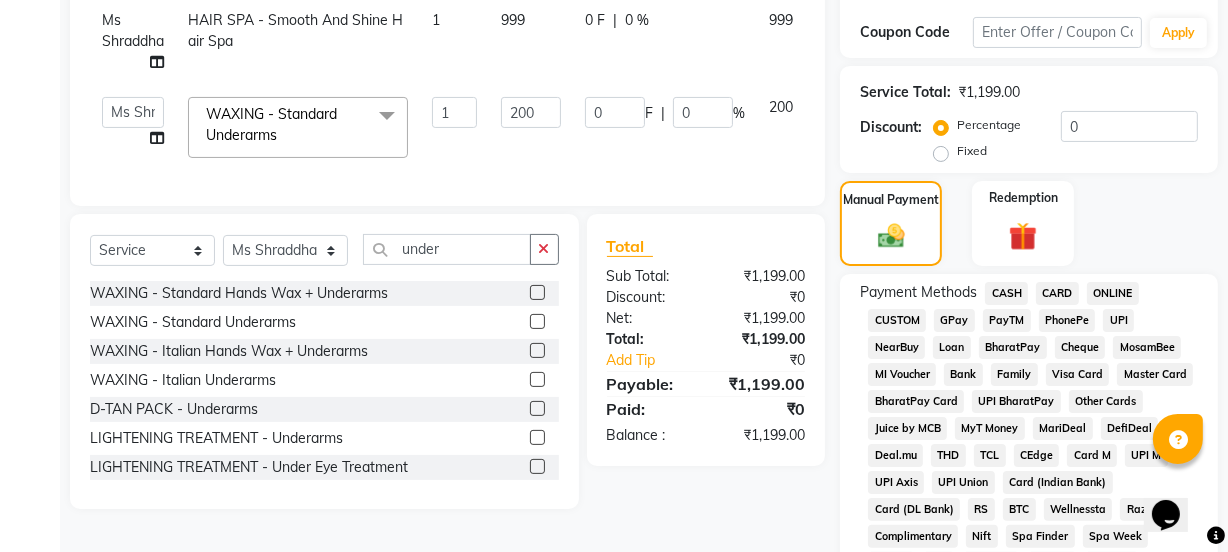 click on "GPay" 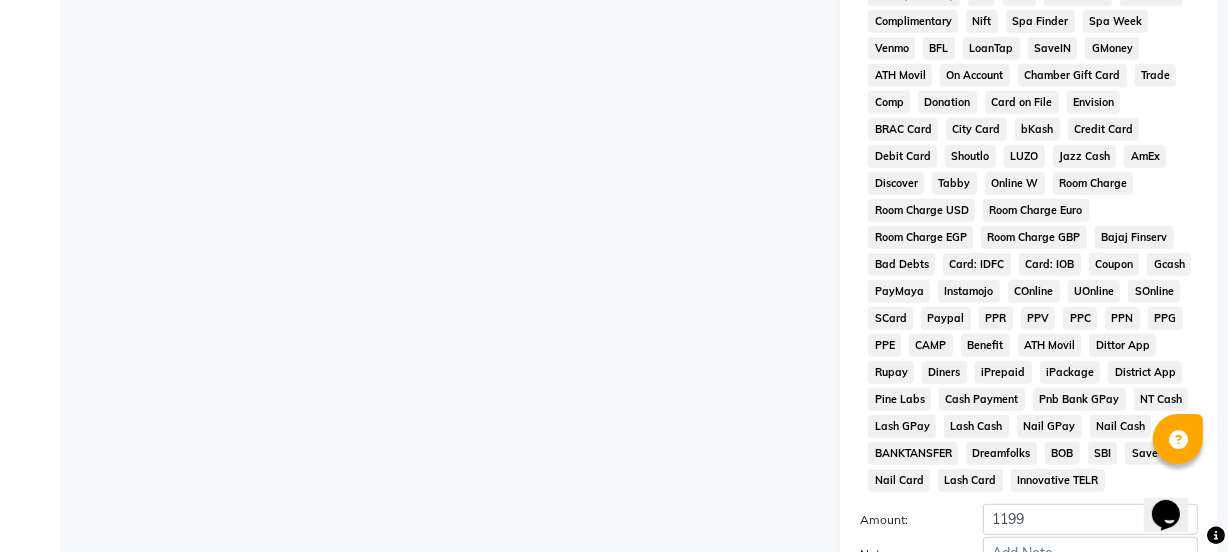 scroll, scrollTop: 1051, scrollLeft: 0, axis: vertical 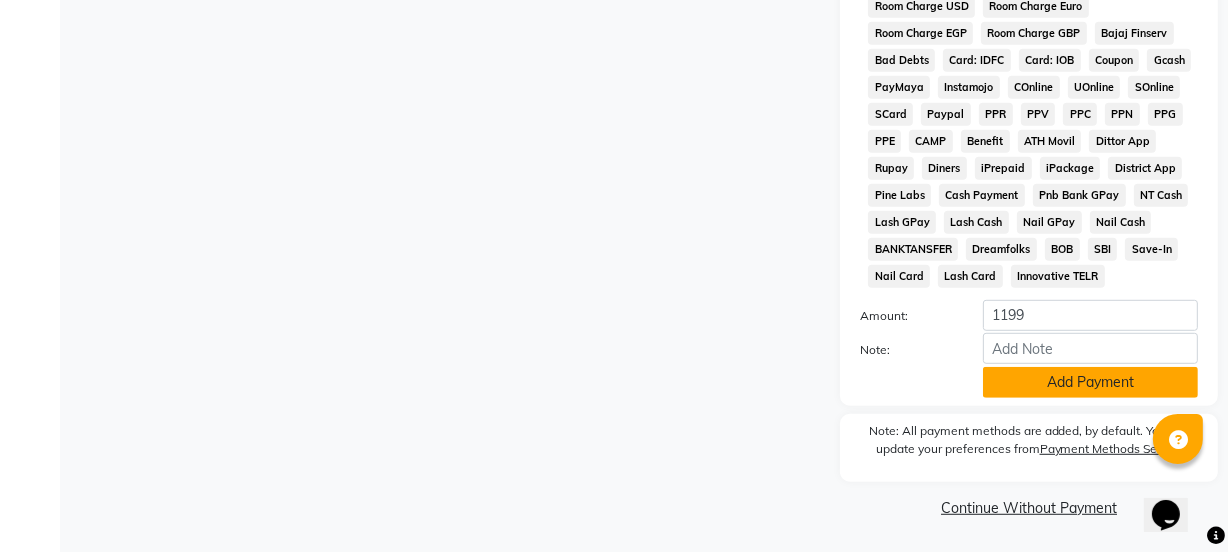 click on "Add Payment" 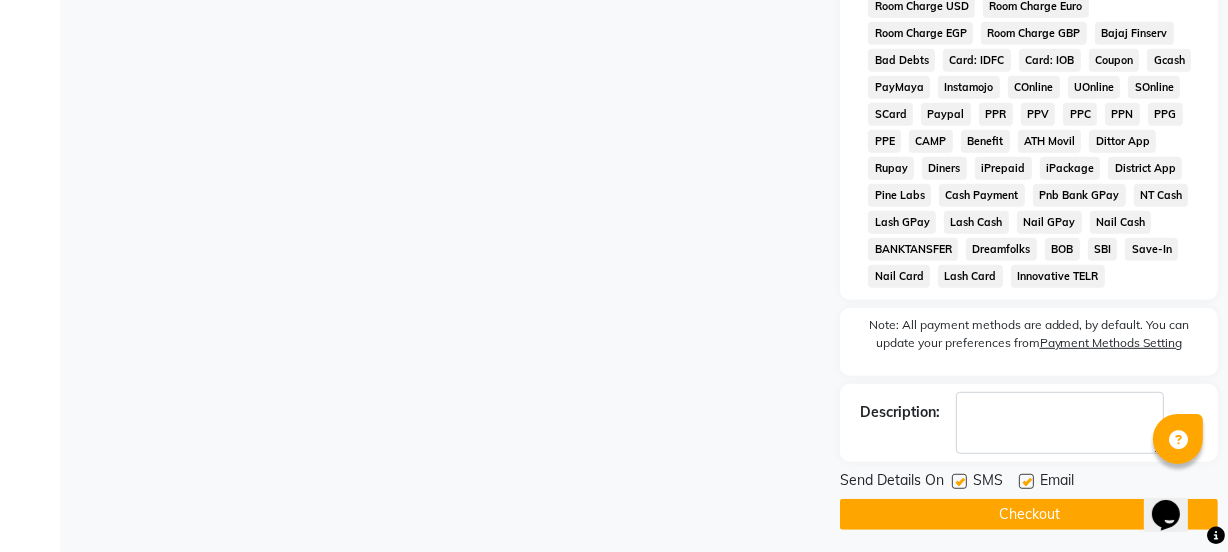 click 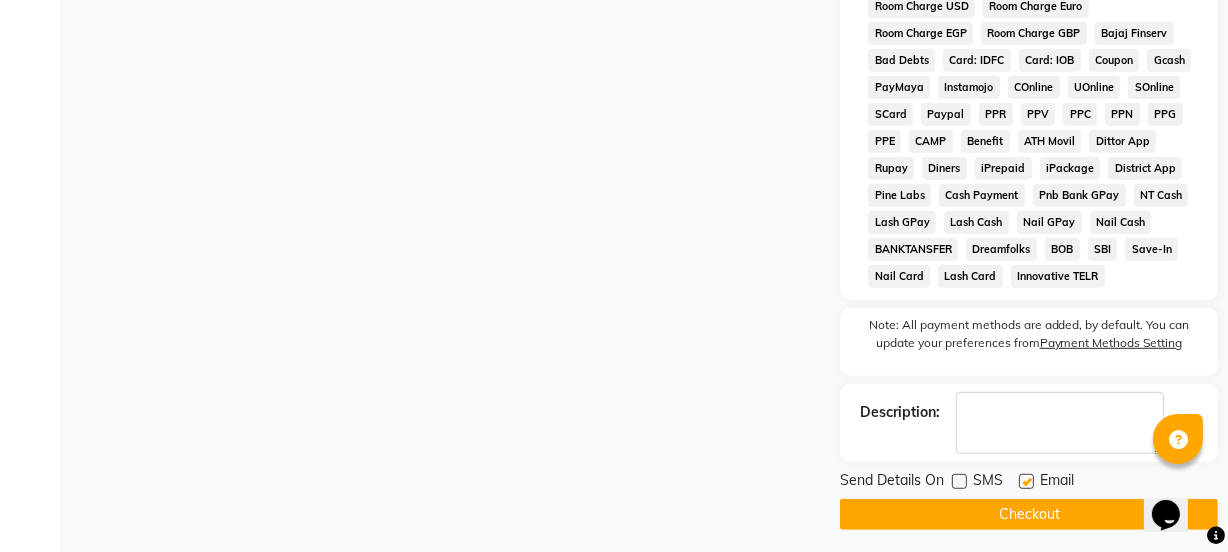 click 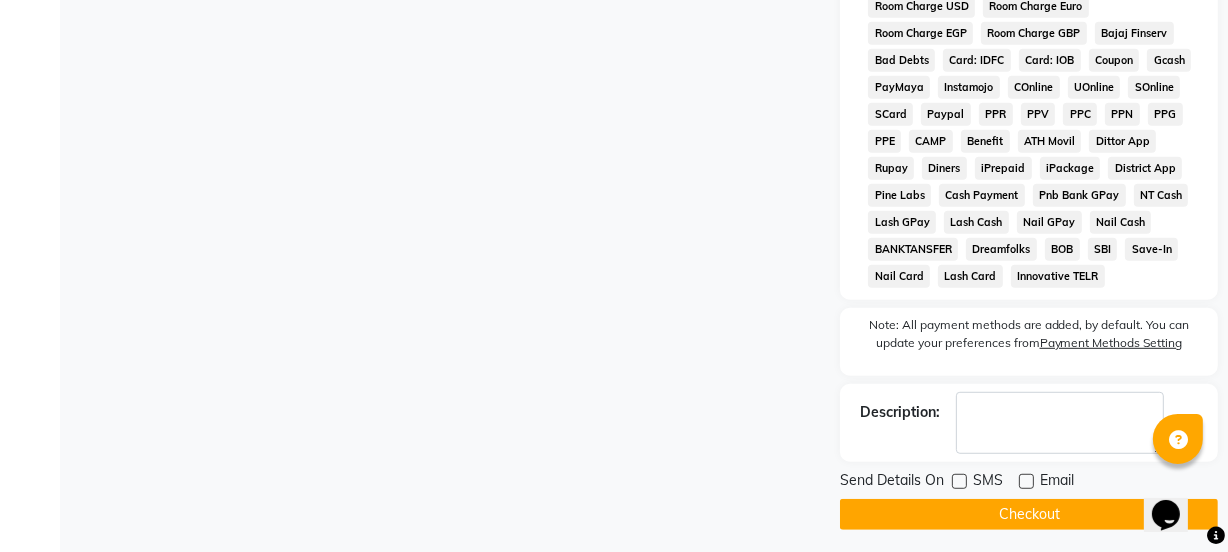click on "Checkout" 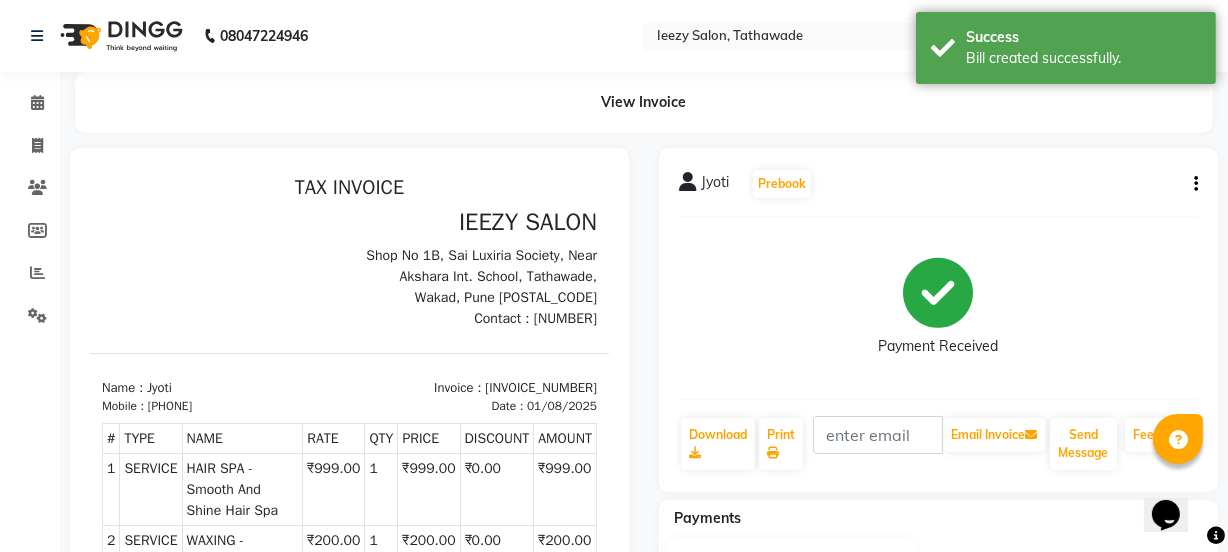 scroll, scrollTop: 0, scrollLeft: 0, axis: both 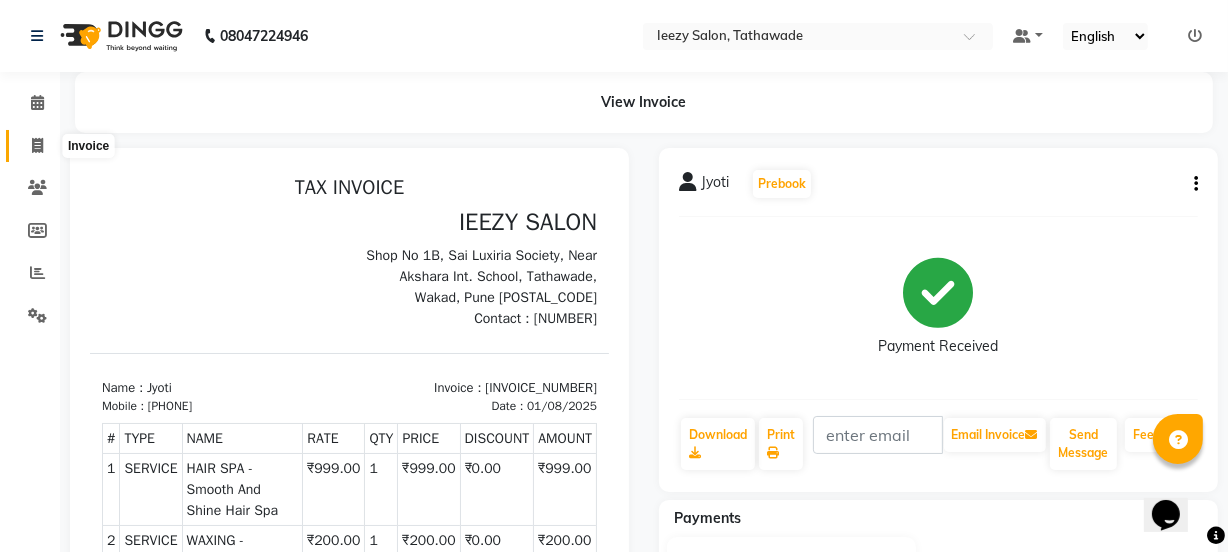 drag, startPoint x: 34, startPoint y: 145, endPoint x: 64, endPoint y: 133, distance: 32.31099 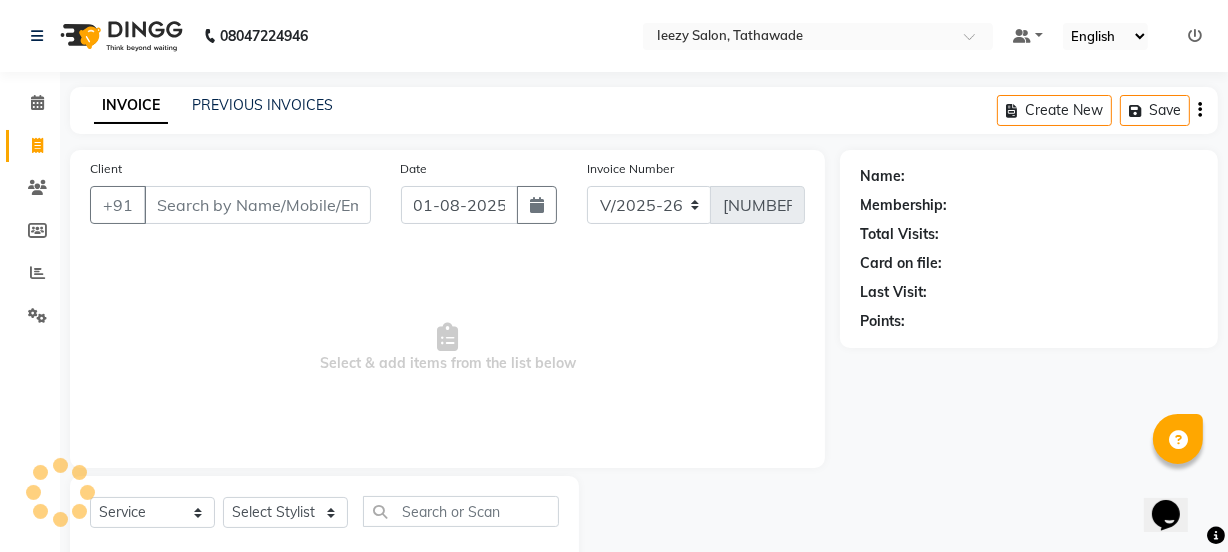 scroll, scrollTop: 50, scrollLeft: 0, axis: vertical 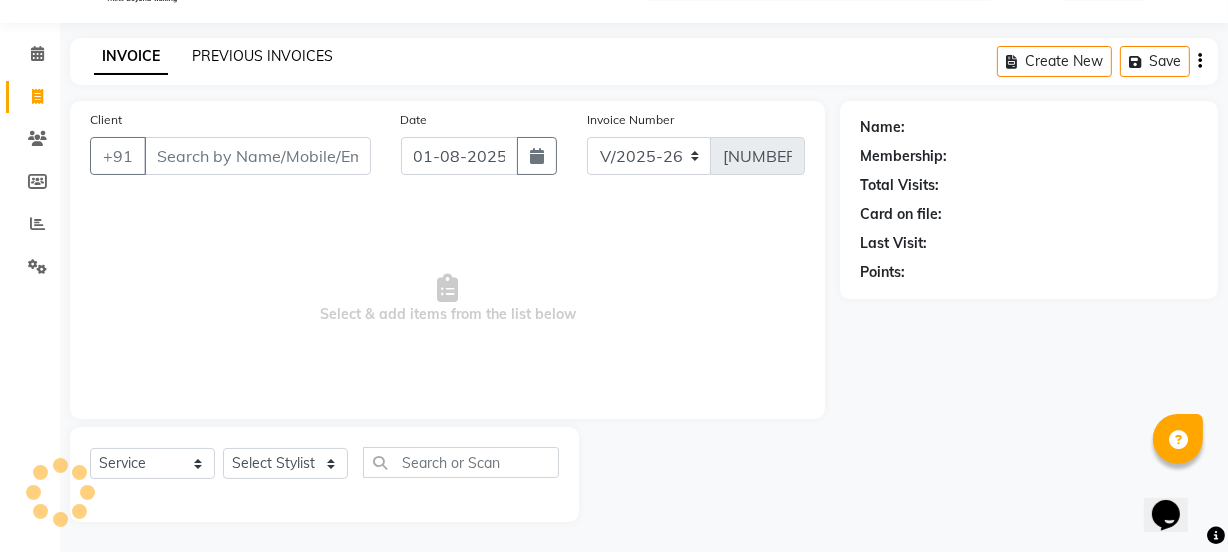 click on "PREVIOUS INVOICES" 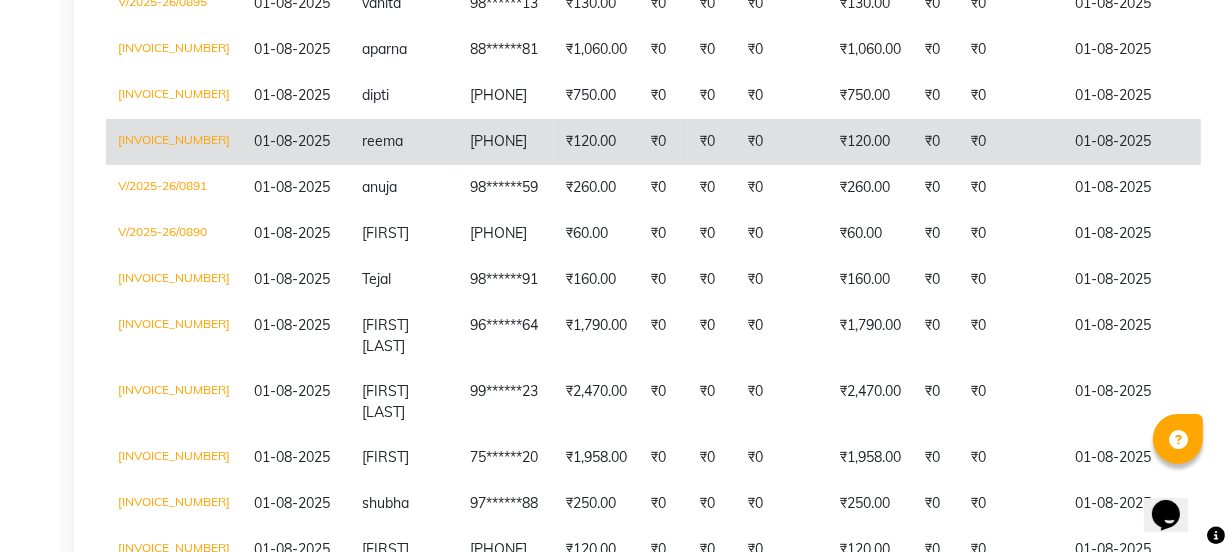 scroll, scrollTop: 545, scrollLeft: 0, axis: vertical 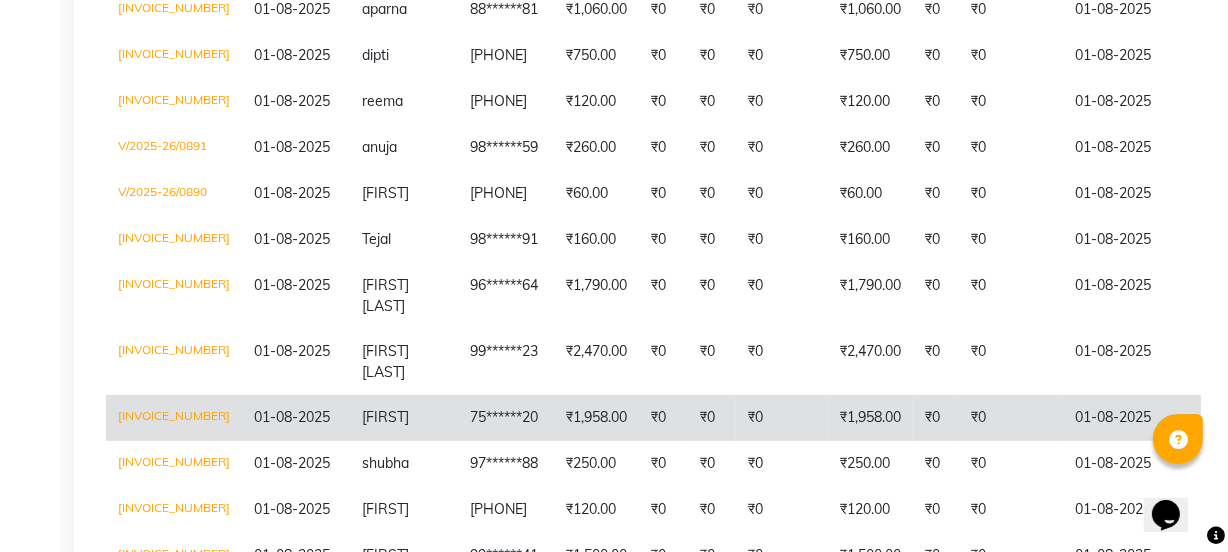 click on "[FIRST]" 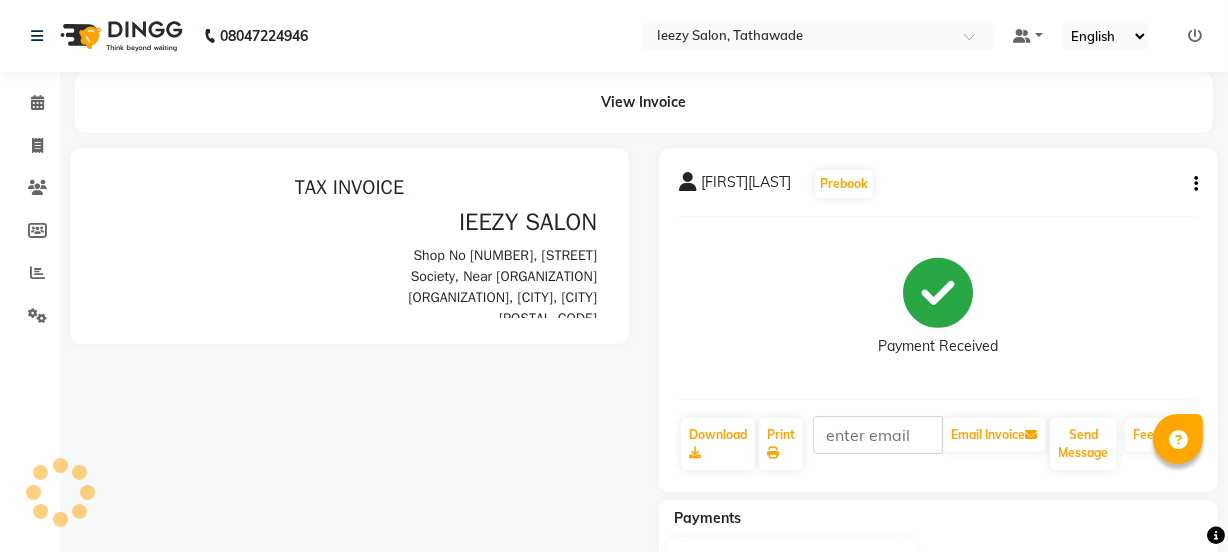 scroll, scrollTop: 0, scrollLeft: 0, axis: both 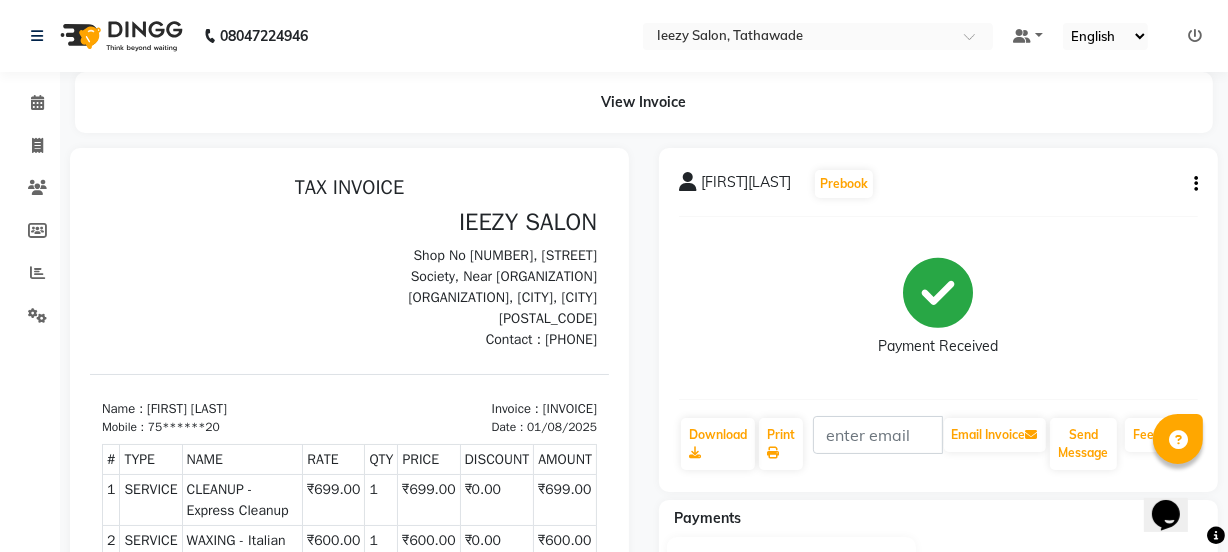click 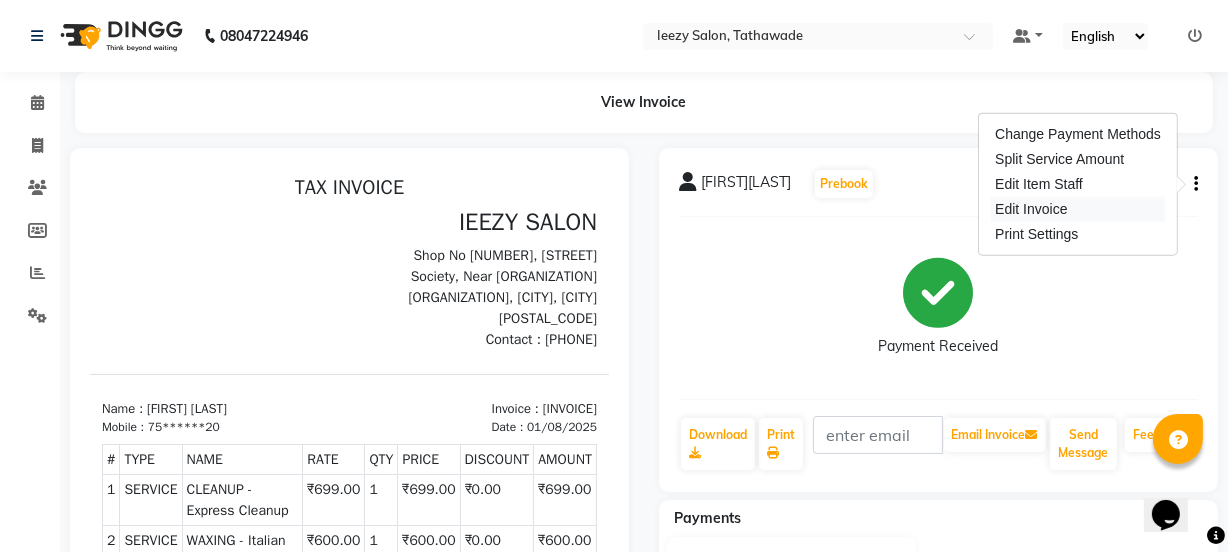 click on "Edit Invoice" at bounding box center (1078, 209) 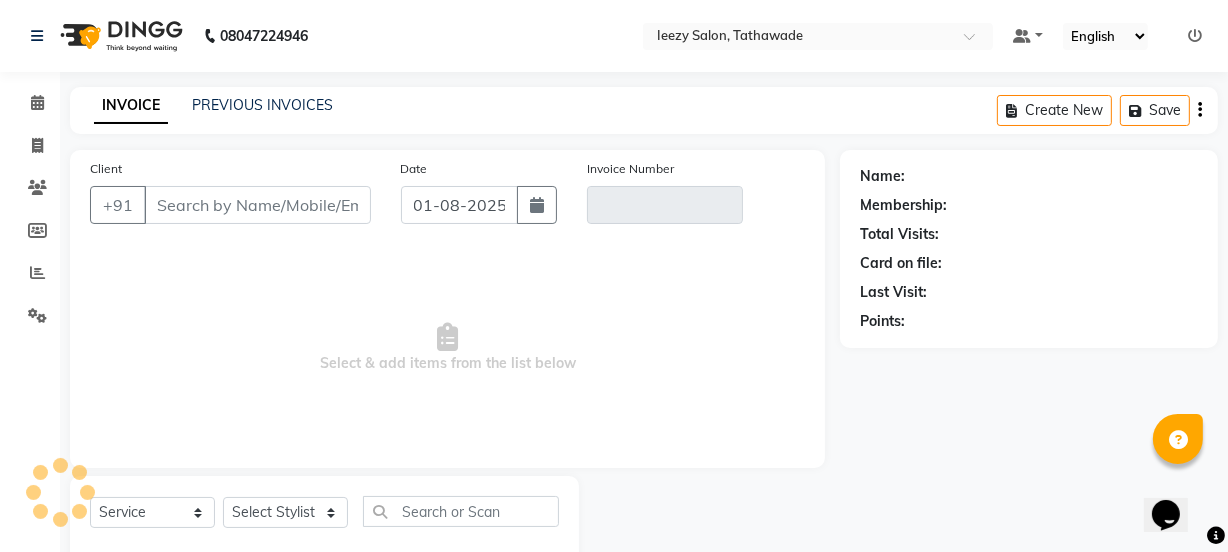 scroll, scrollTop: 50, scrollLeft: 0, axis: vertical 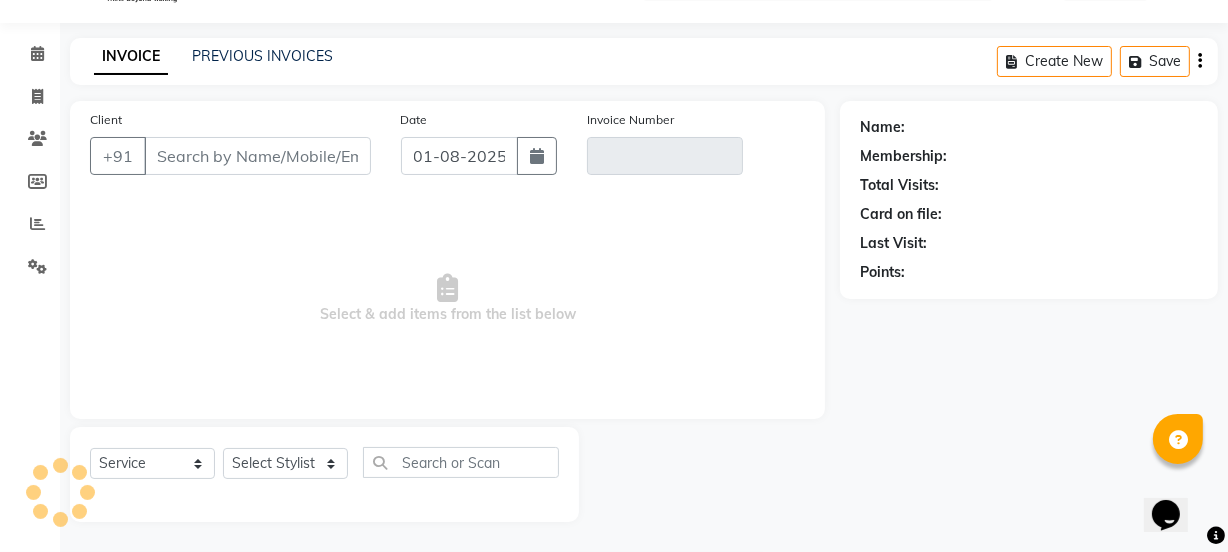 type on "75******20" 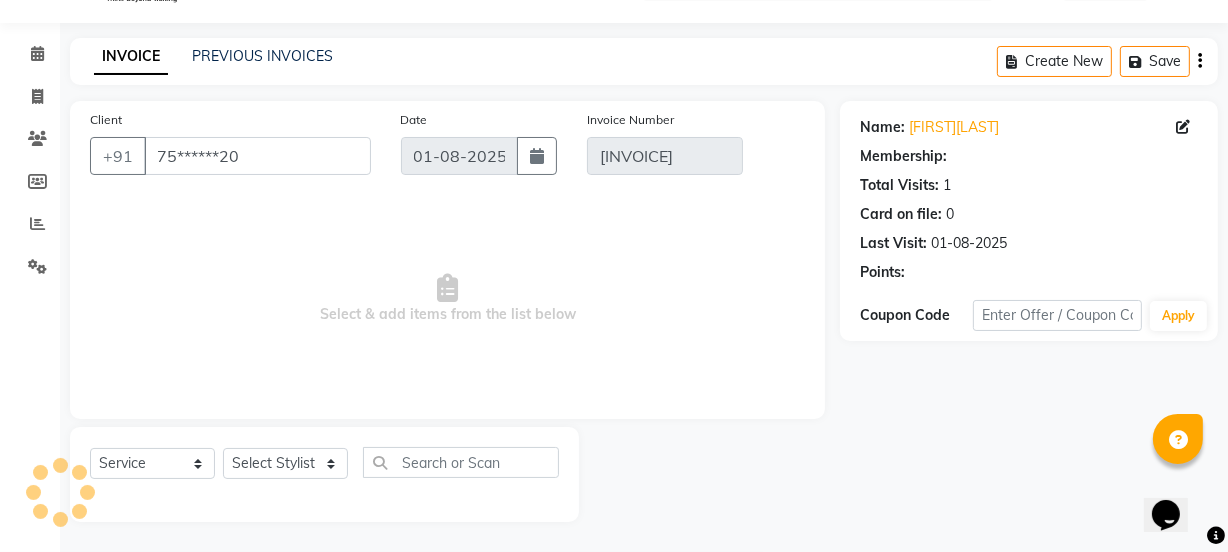 select on "select" 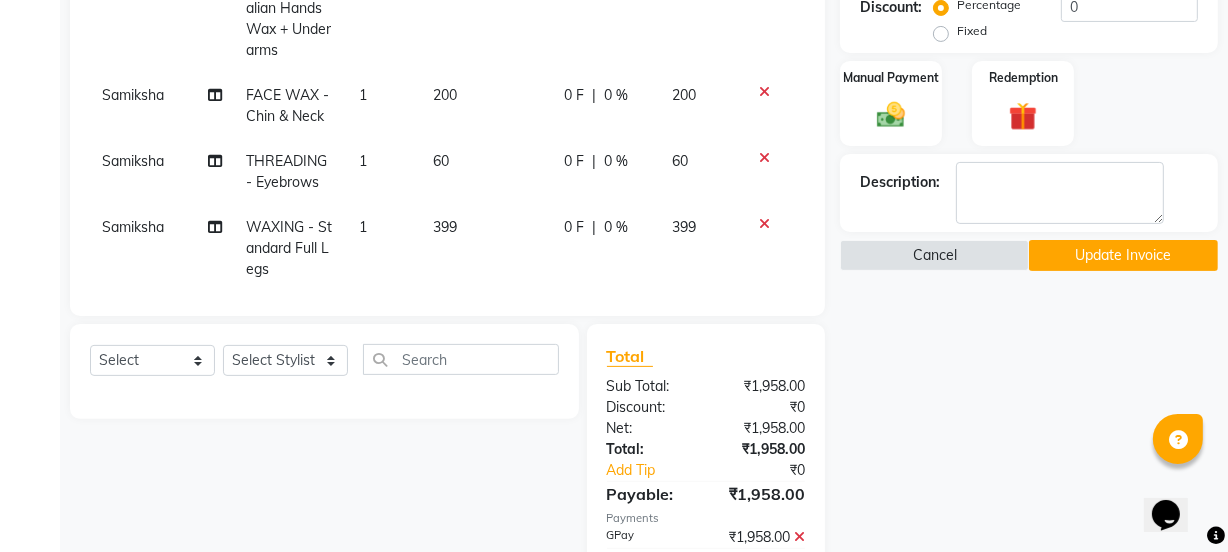 scroll, scrollTop: 275, scrollLeft: 0, axis: vertical 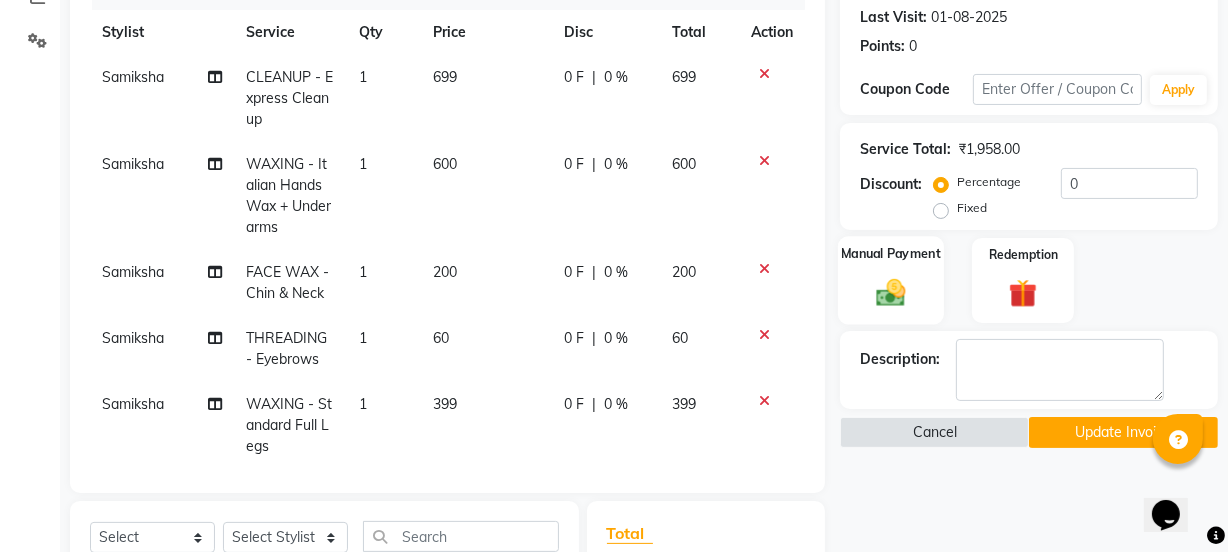 click 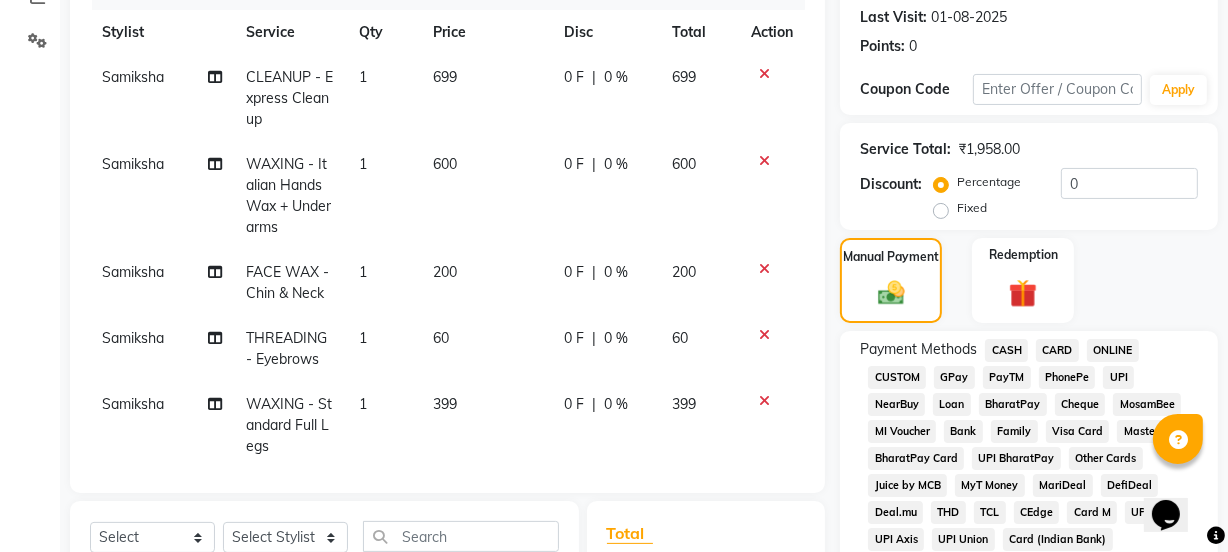 click on "CASH" 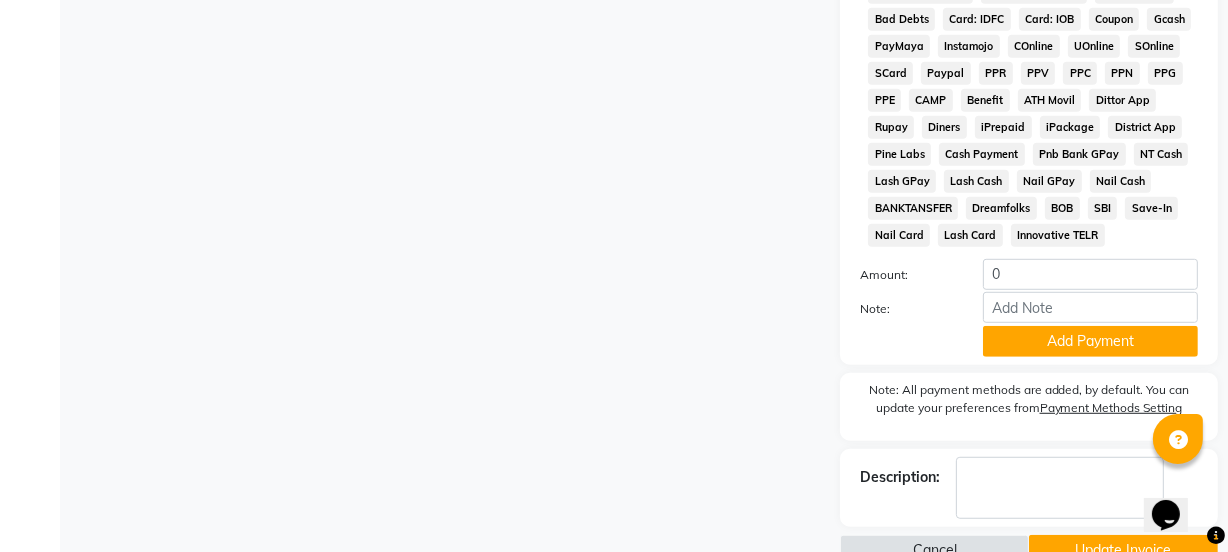 scroll, scrollTop: 1135, scrollLeft: 0, axis: vertical 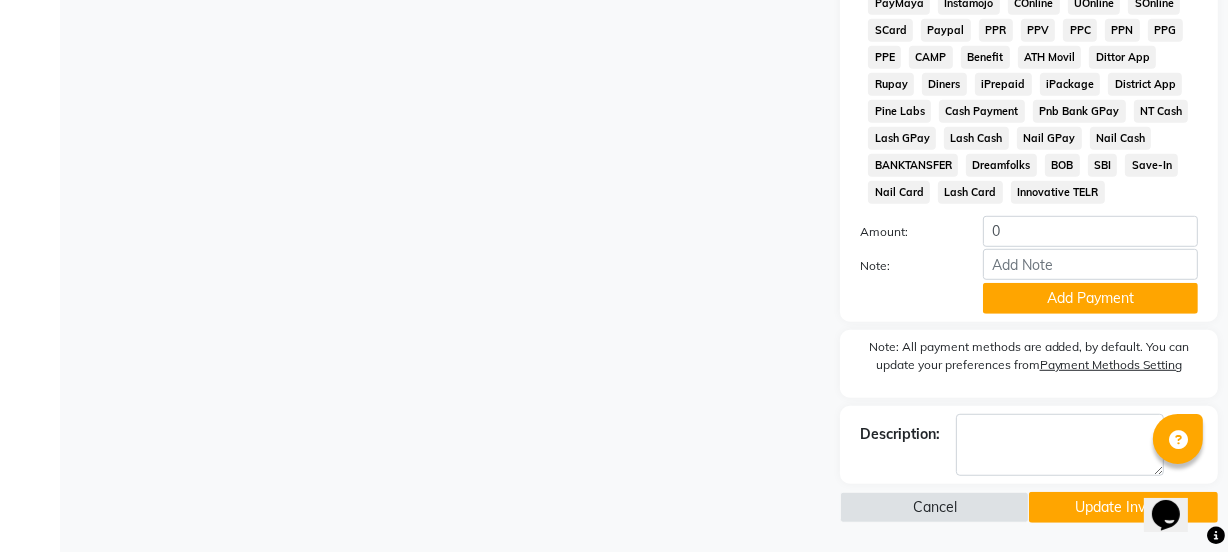 click on "Update Invoice" 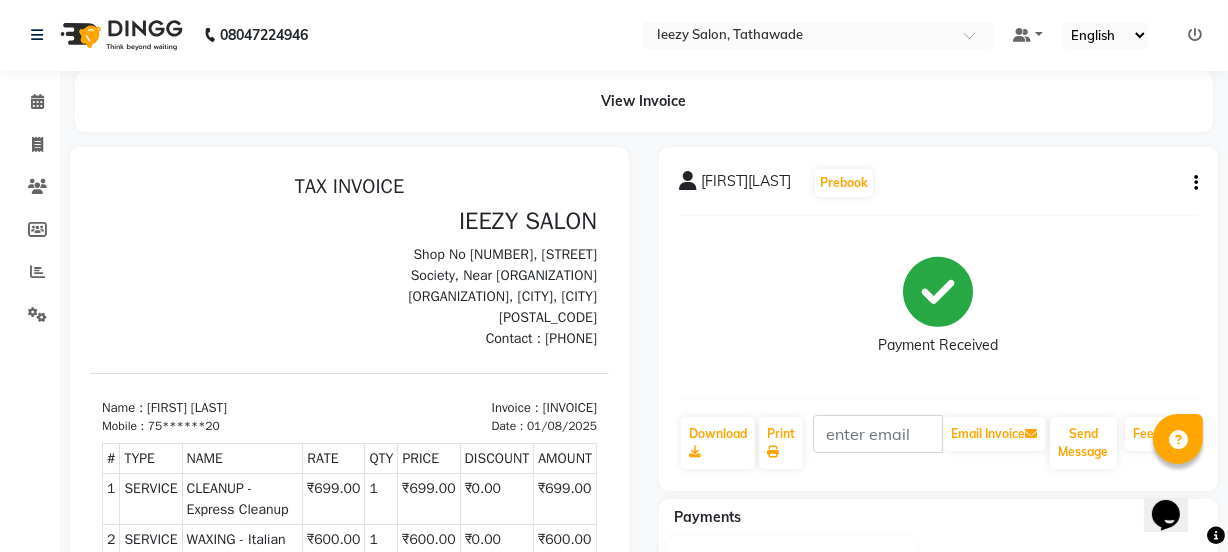 scroll, scrollTop: 0, scrollLeft: 0, axis: both 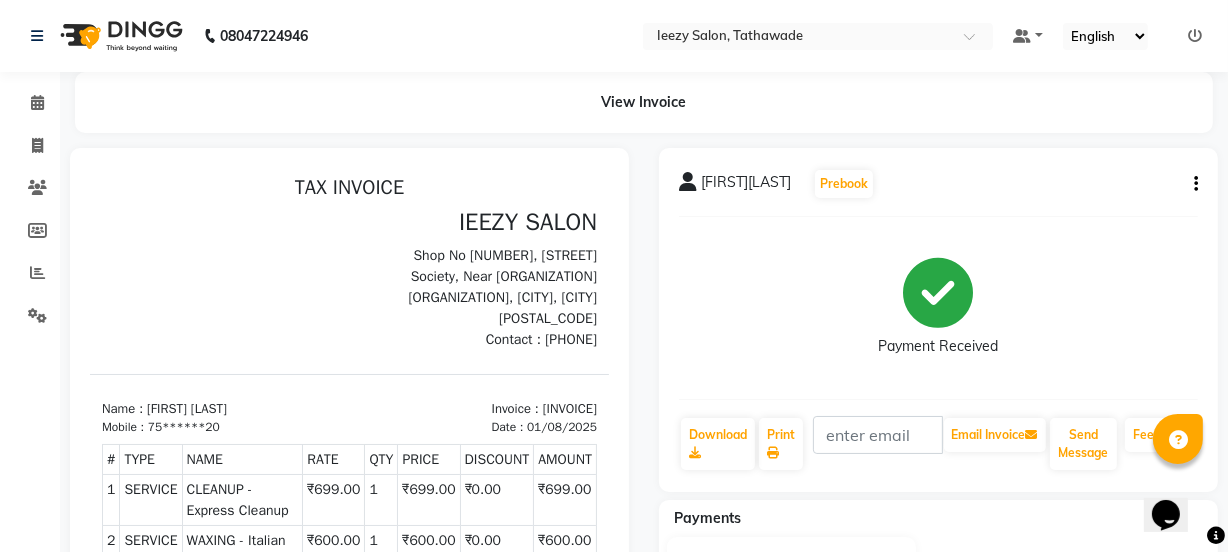 click 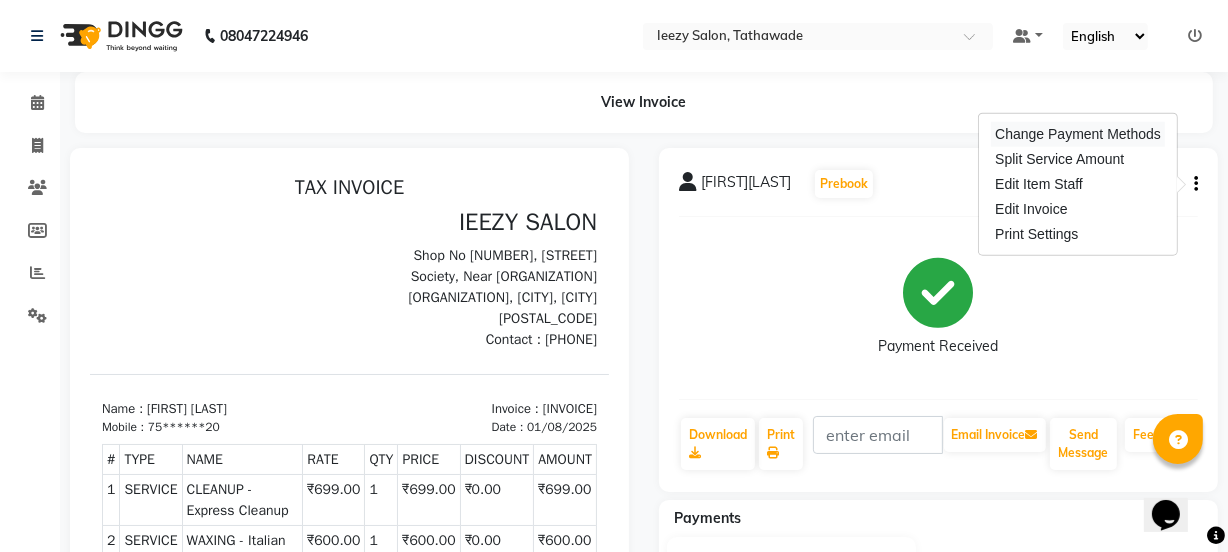click on "Change Payment Methods" at bounding box center (1078, 134) 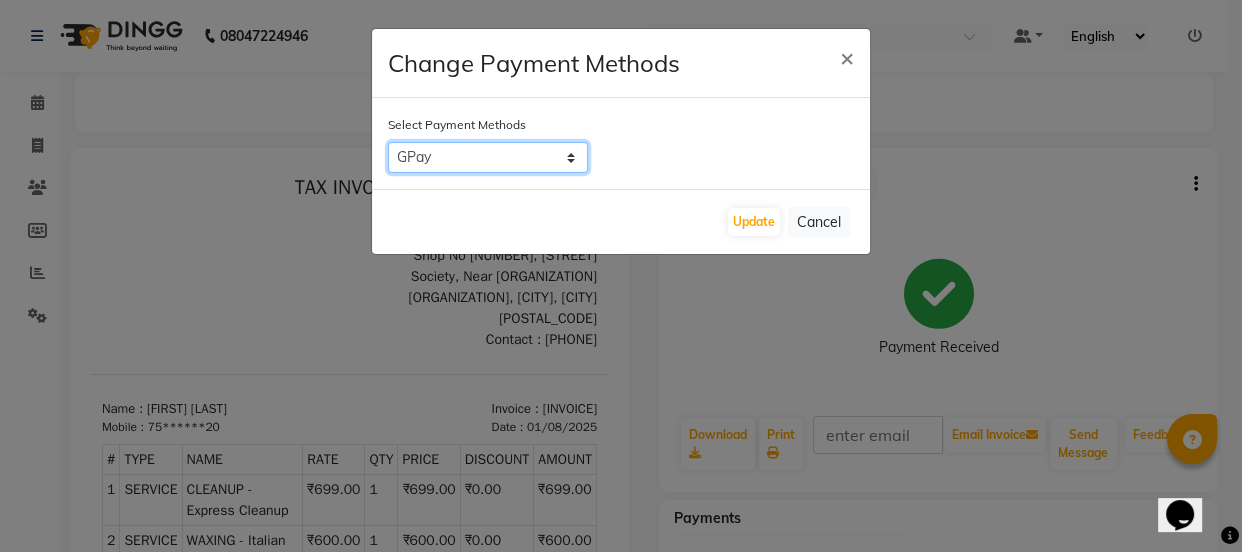 click on "CASH   CARD   ONLINE   CUSTOM   GPay   PayTM   PhonePe   UPI   NearBuy   Loan   BharatPay   Cheque   MosamBee   MI Voucher   Bank   Family   Visa Card   Master Card   BharatPay Card   UPI BharatPay   Other Cards   Juice by MCB   MyT Money   MariDeal   DefiDeal   Deal.mu   THD   TCL   CEdge   Card M   UPI M   UPI Axis   UPI Union   Card (Indian Bank)   Card (DL Bank)   RS   BTC   Wellnessta   Razorpay   Complimentary   Nift   Spa Finder   Spa Week   Venmo   BFL   LoanTap   SaveIN   GMoney   ATH Movil   On Account   Chamber Gift Card   Trade   Comp   Donation   Card on File   Envision   BRAC Card   City Card   bKash   Credit Card   Debit Card   Shoutlo   LUZO   Jazz Cash   AmEx   Discover   Tabby   Online W   Room Charge   Room Charge USD   Room Charge Euro   Room Charge EGP   Room Charge GBP   Bajaj Finserv   Bad Debts   Card: IDFC   Card: IOB   Coupon   Gcash   PayMaya   Instamojo   COnline   UOnline   SOnline   SCard   Paypal   PPR   PPV   PPC   PPN   PPG   PPE   CAMP   Benefit   ATH Movil   Dittor App" 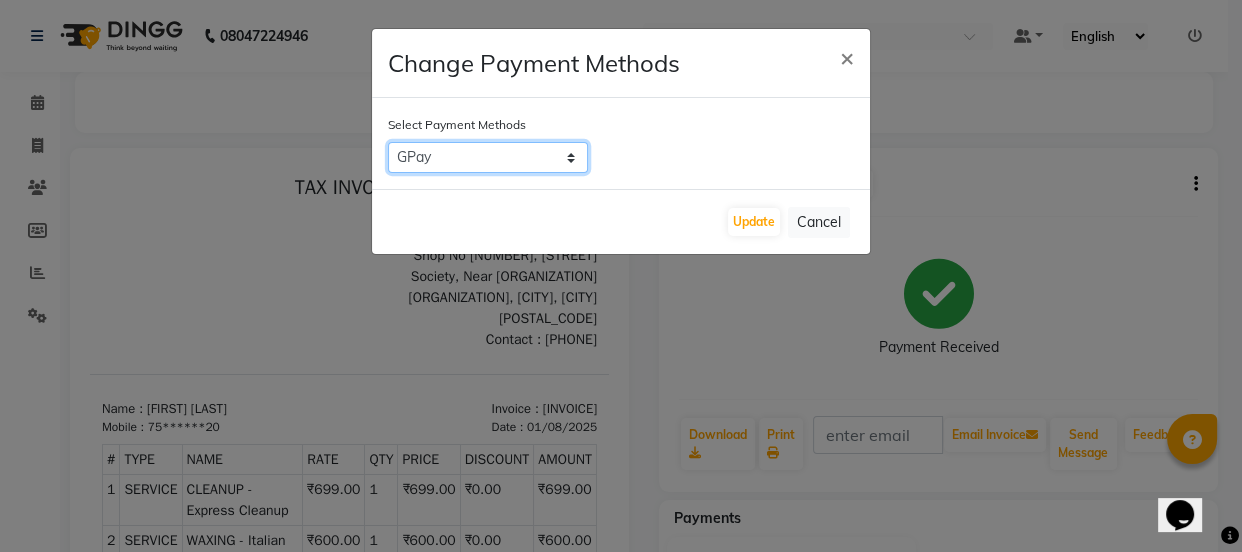 select on "1" 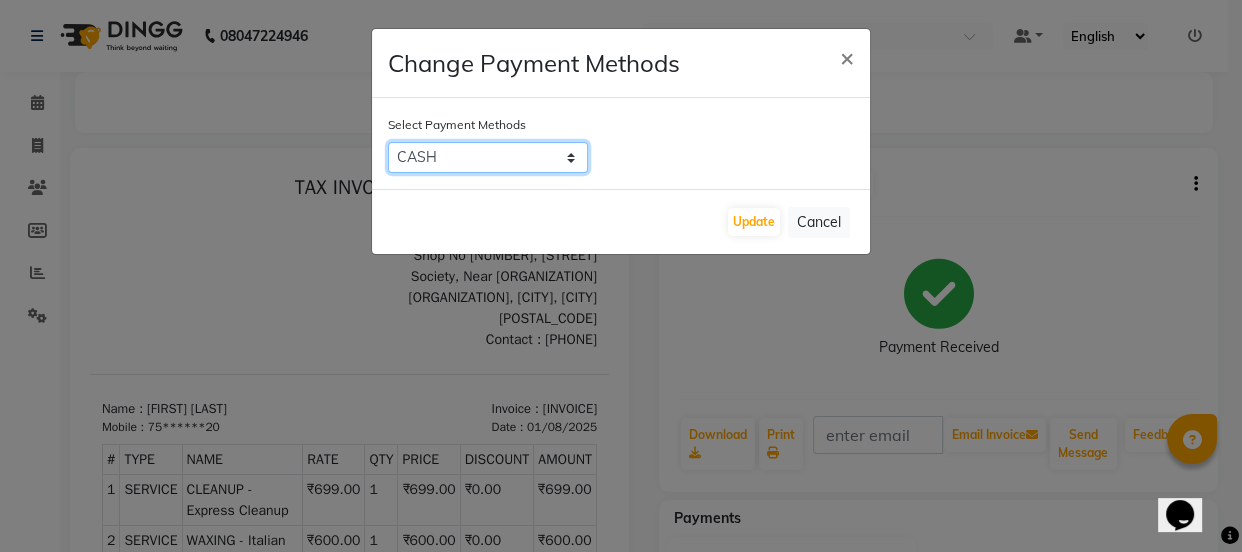 click on "CASH   CARD   ONLINE   CUSTOM   GPay   PayTM   PhonePe   UPI   NearBuy   Loan   BharatPay   Cheque   MosamBee   MI Voucher   Bank   Family   Visa Card   Master Card   BharatPay Card   UPI BharatPay   Other Cards   Juice by MCB   MyT Money   MariDeal   DefiDeal   Deal.mu   THD   TCL   CEdge   Card M   UPI M   UPI Axis   UPI Union   Card (Indian Bank)   Card (DL Bank)   RS   BTC   Wellnessta   Razorpay   Complimentary   Nift   Spa Finder   Spa Week   Venmo   BFL   LoanTap   SaveIN   GMoney   ATH Movil   On Account   Chamber Gift Card   Trade   Comp   Donation   Card on File   Envision   BRAC Card   City Card   bKash   Credit Card   Debit Card   Shoutlo   LUZO   Jazz Cash   AmEx   Discover   Tabby   Online W   Room Charge   Room Charge USD   Room Charge Euro   Room Charge EGP   Room Charge GBP   Bajaj Finserv   Bad Debts   Card: IDFC   Card: IOB   Coupon   Gcash   PayMaya   Instamojo   COnline   UOnline   SOnline   SCard   Paypal   PPR   PPV   PPC   PPN   PPG   PPE   CAMP   Benefit   ATH Movil   Dittor App" 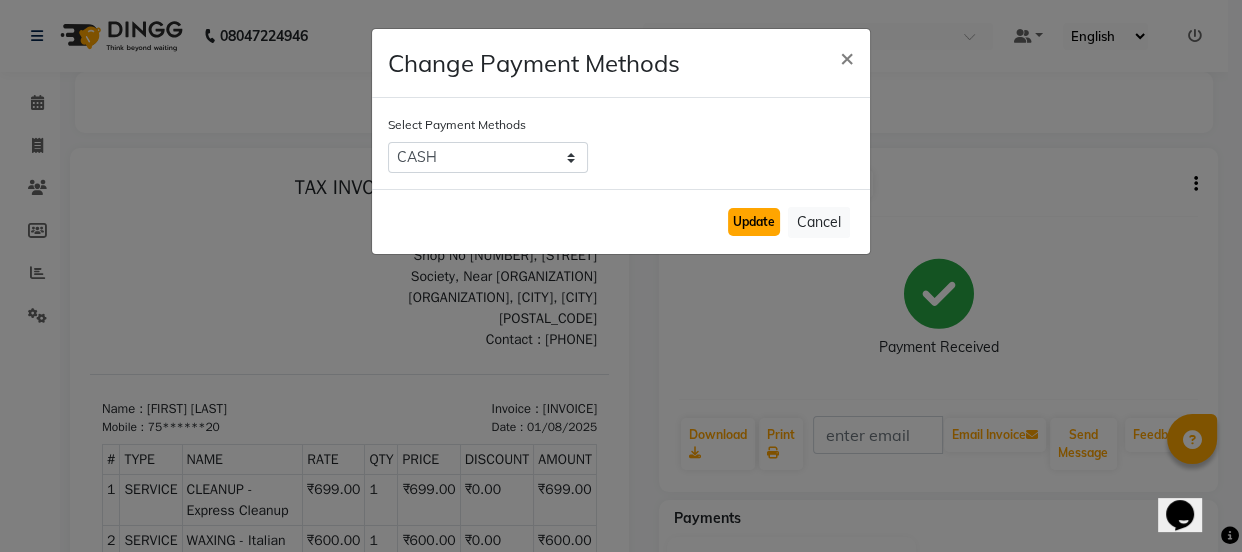 click on "Update" 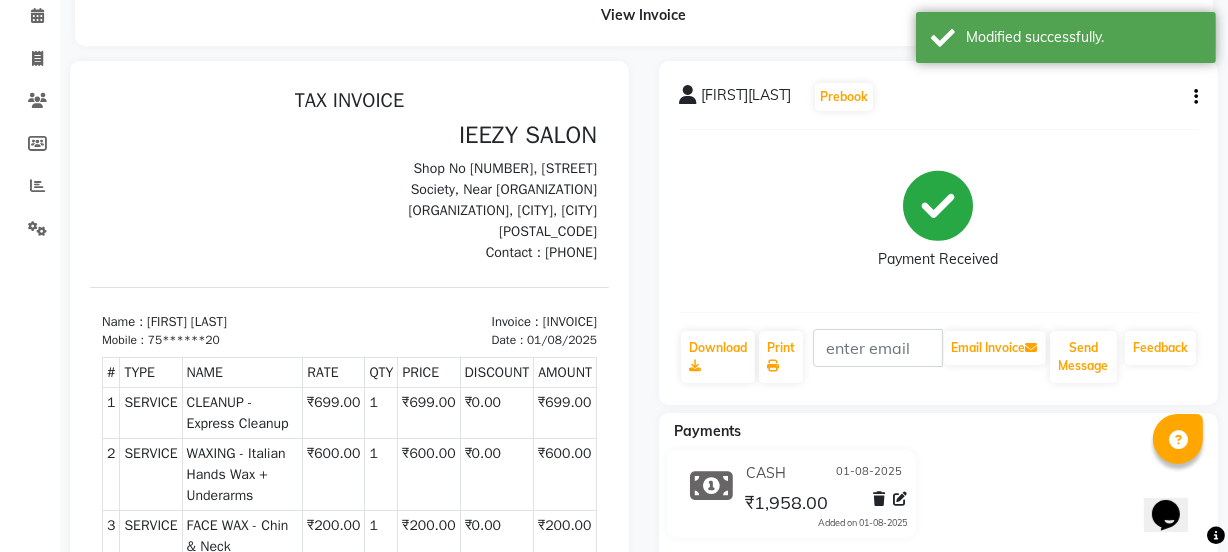 scroll, scrollTop: 0, scrollLeft: 0, axis: both 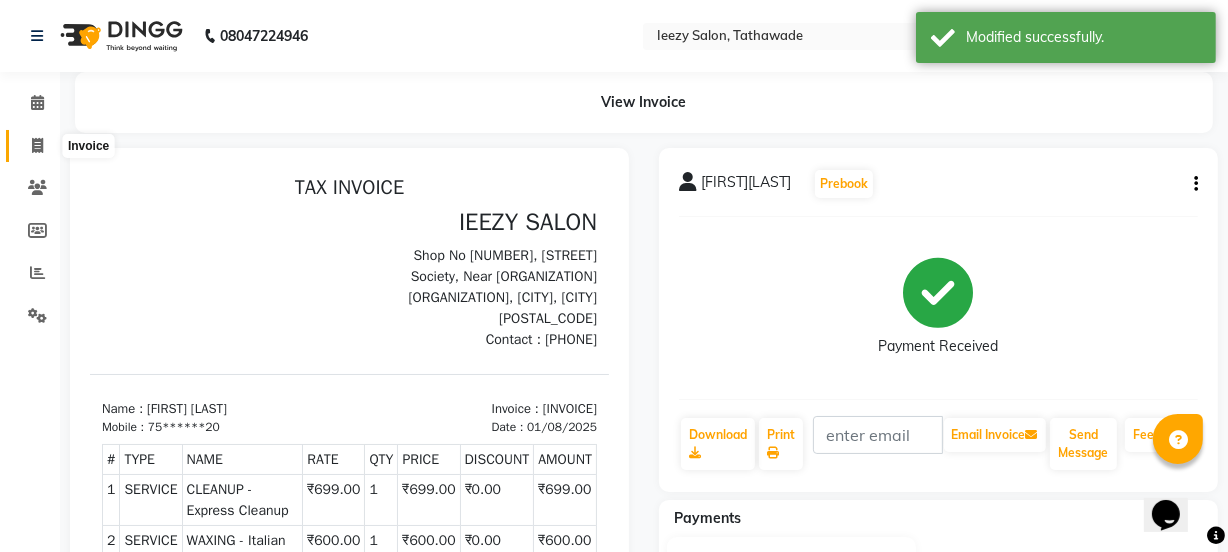click 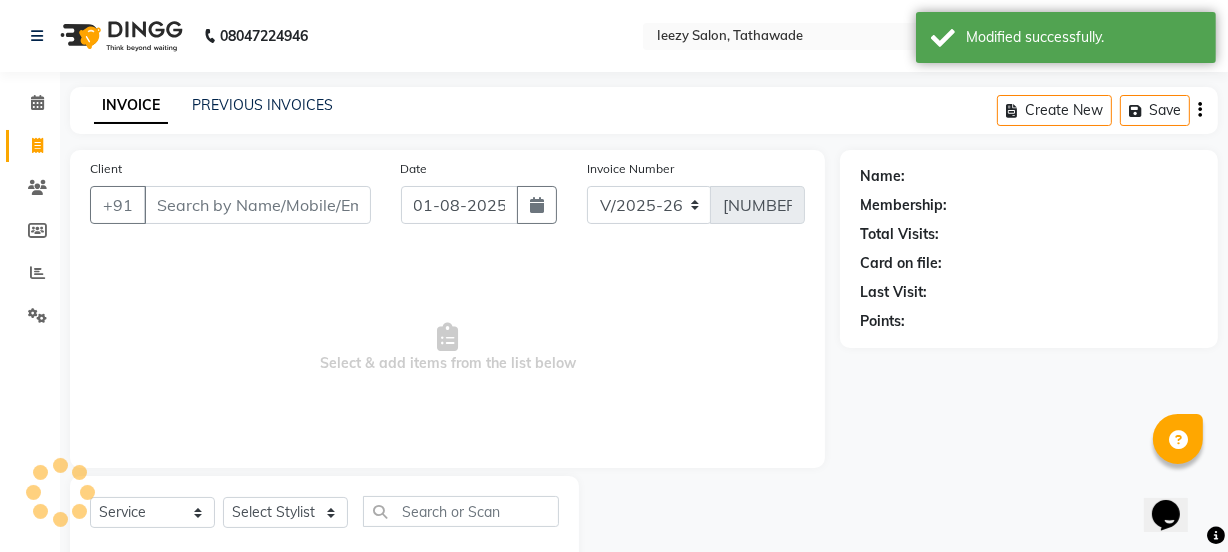 scroll, scrollTop: 50, scrollLeft: 0, axis: vertical 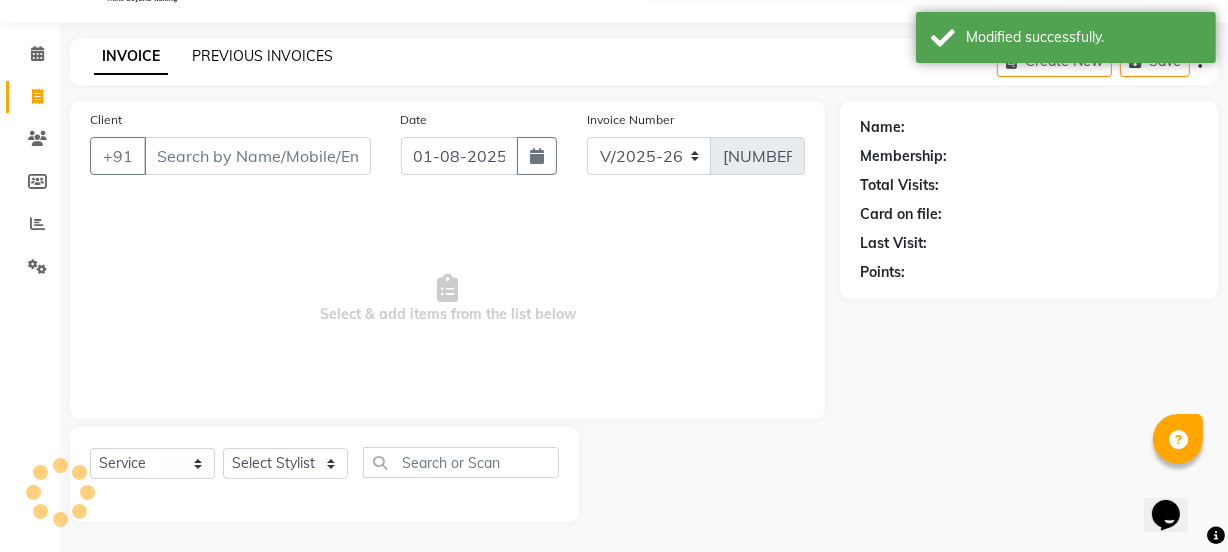click on "PREVIOUS INVOICES" 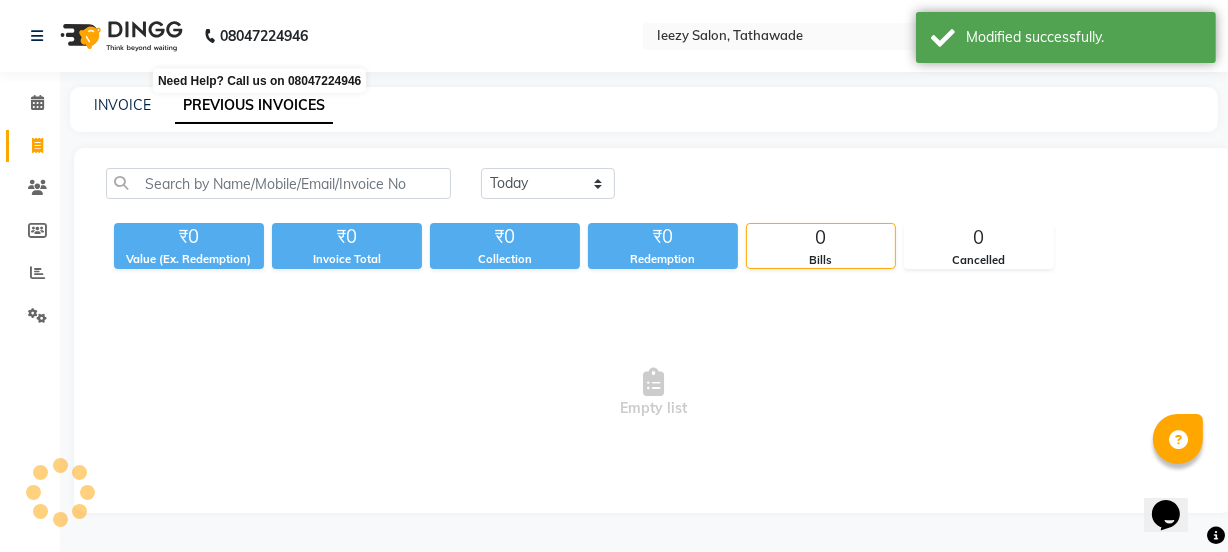 scroll, scrollTop: 0, scrollLeft: 0, axis: both 